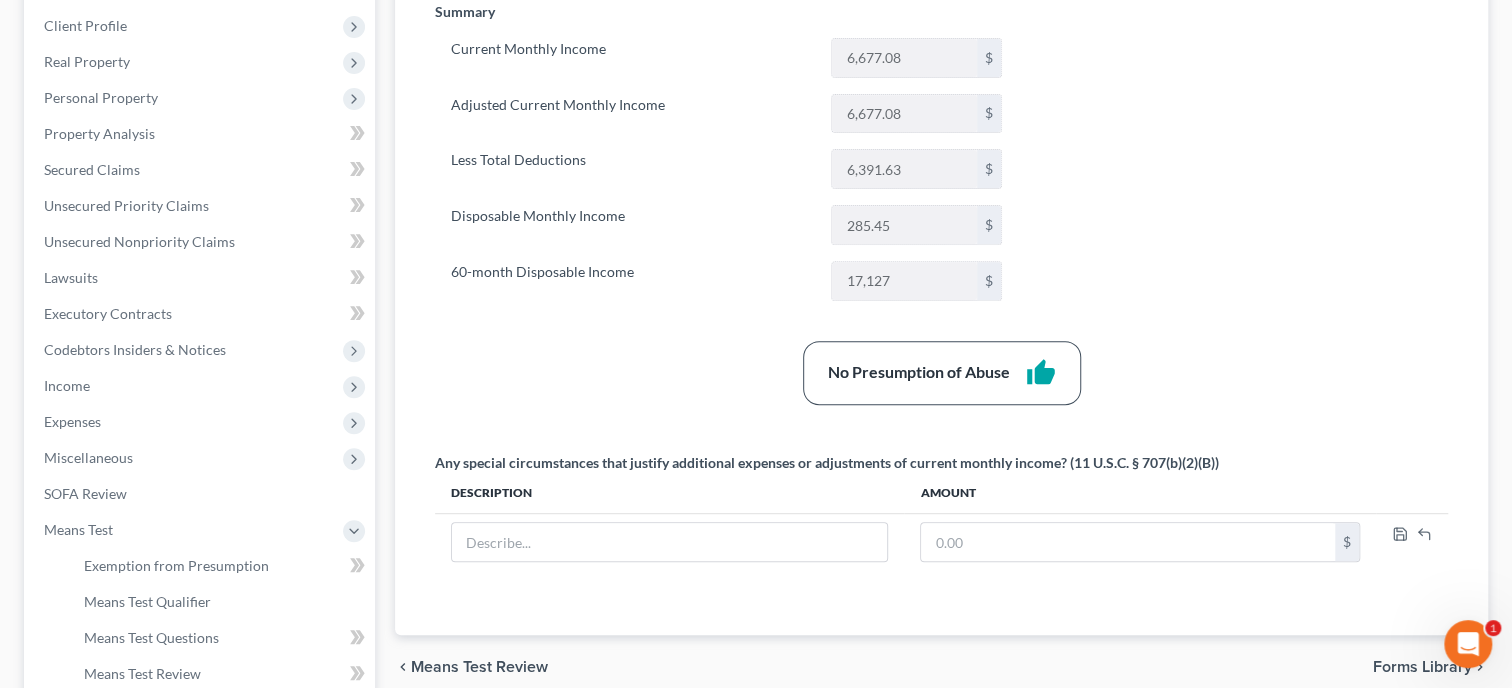 scroll, scrollTop: 0, scrollLeft: 0, axis: both 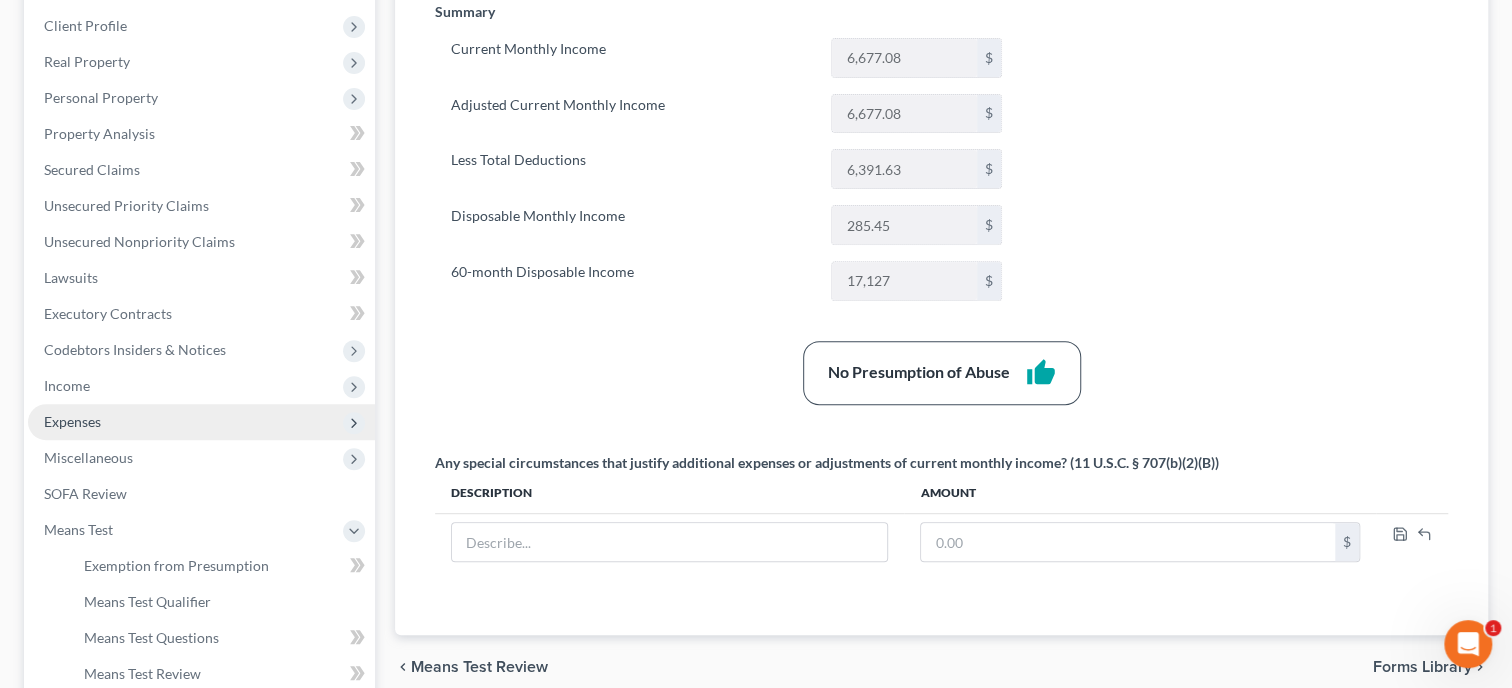 click on "Expenses" at bounding box center (201, 422) 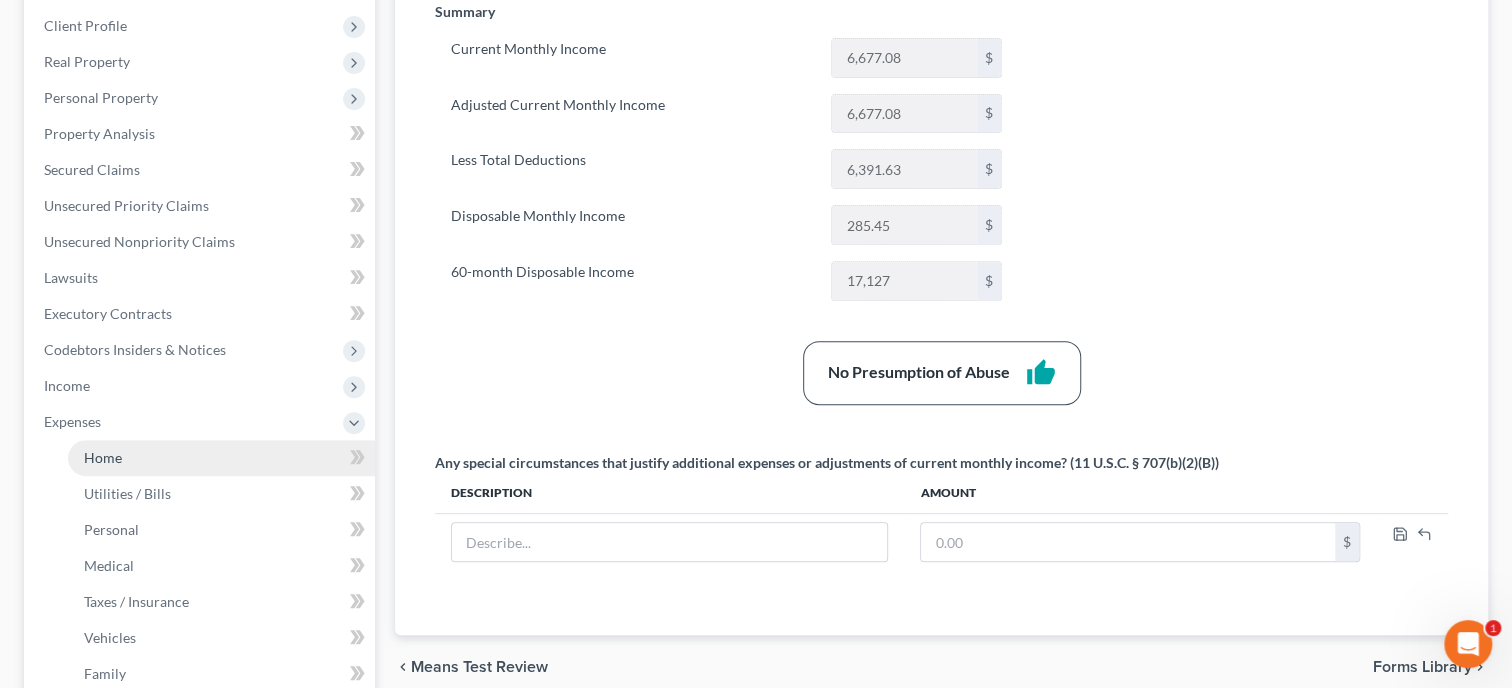 click on "Home" at bounding box center [103, 457] 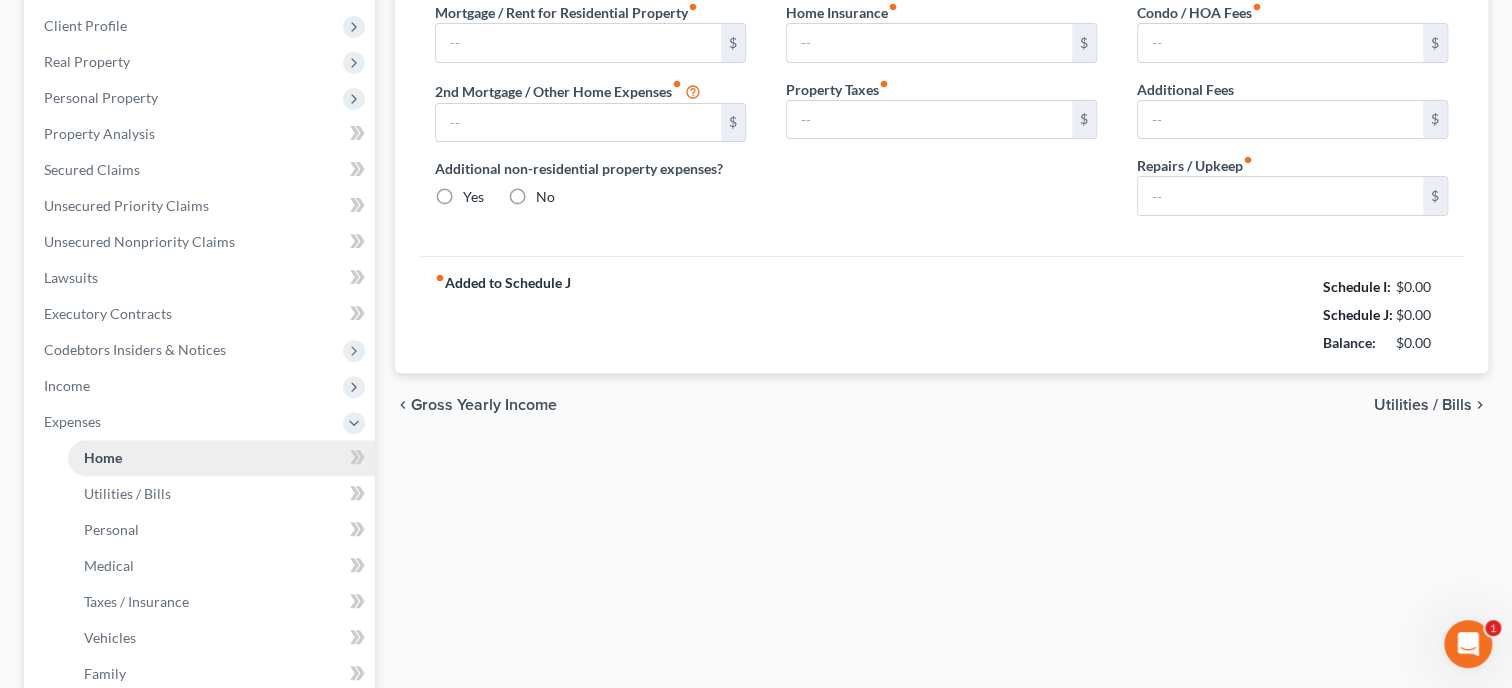 scroll, scrollTop: 133, scrollLeft: 0, axis: vertical 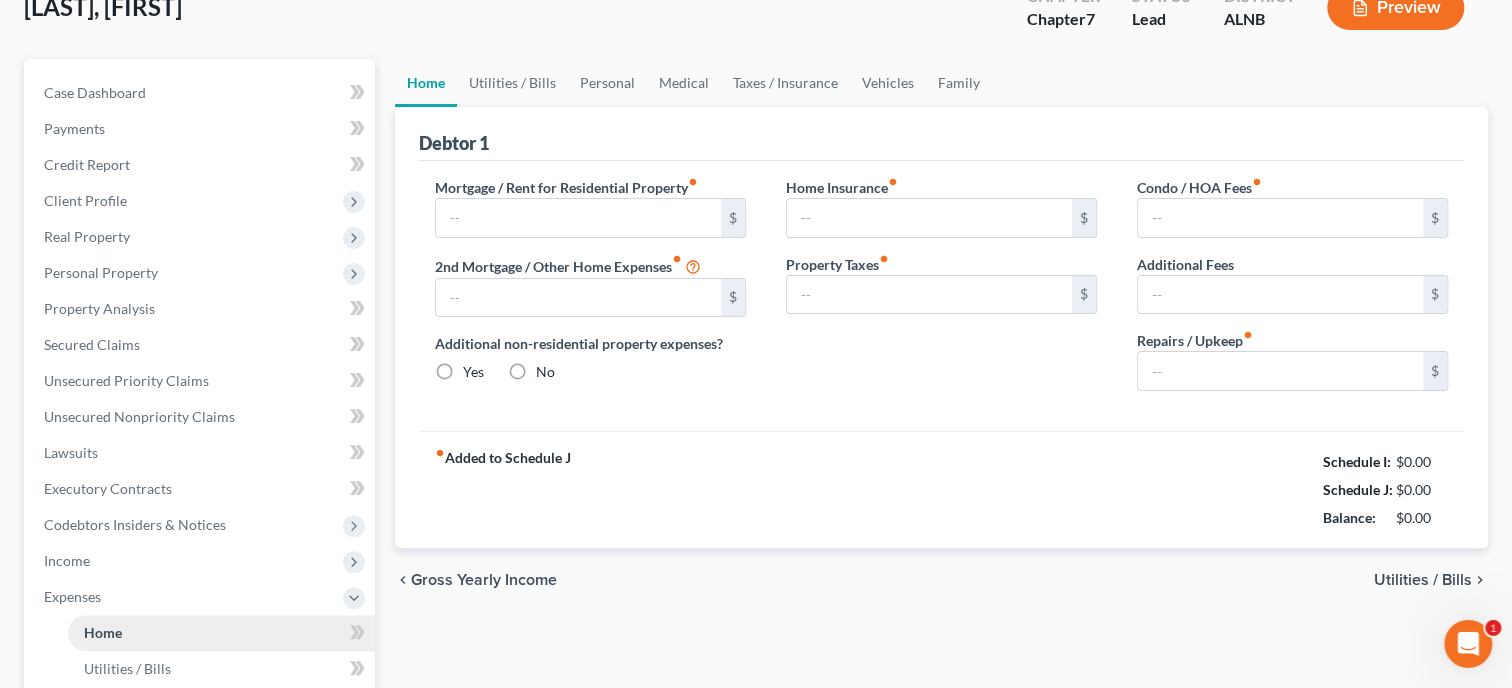 type on "838.73" 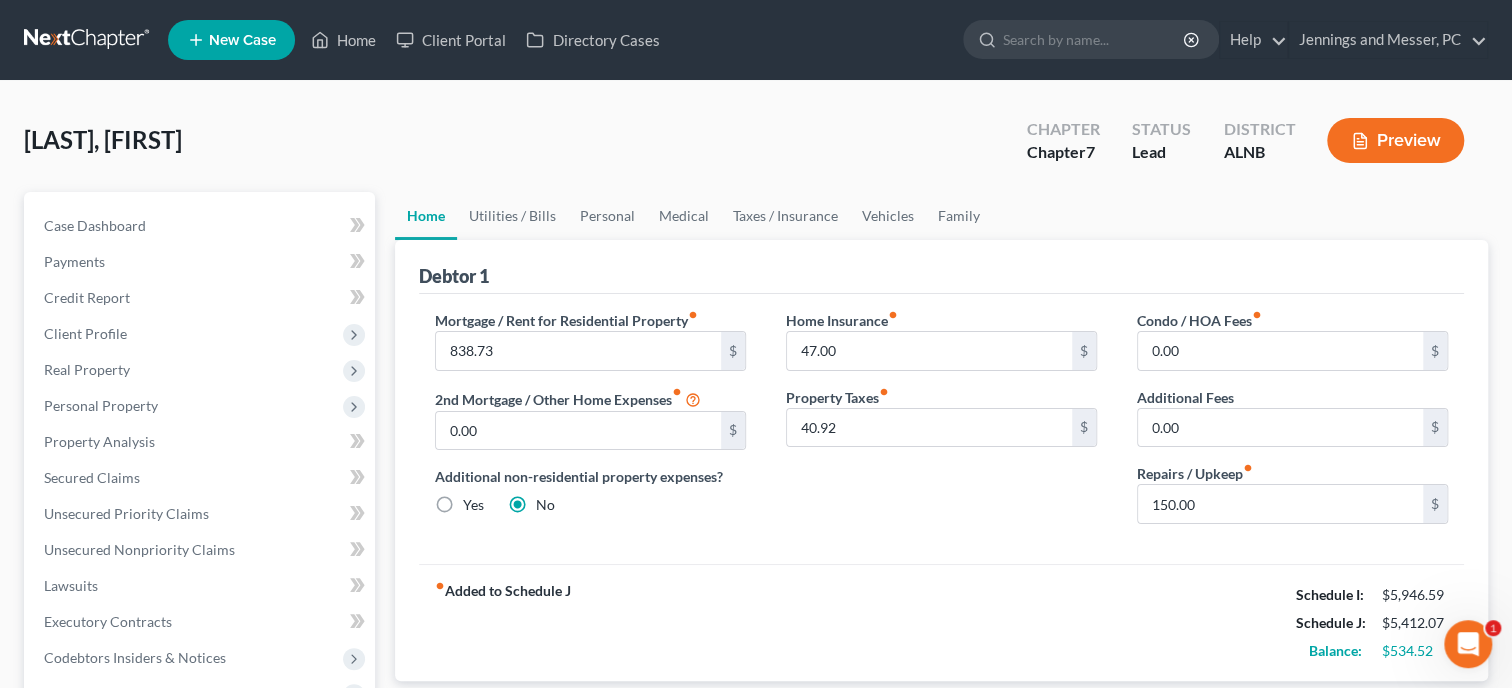 scroll, scrollTop: 0, scrollLeft: 0, axis: both 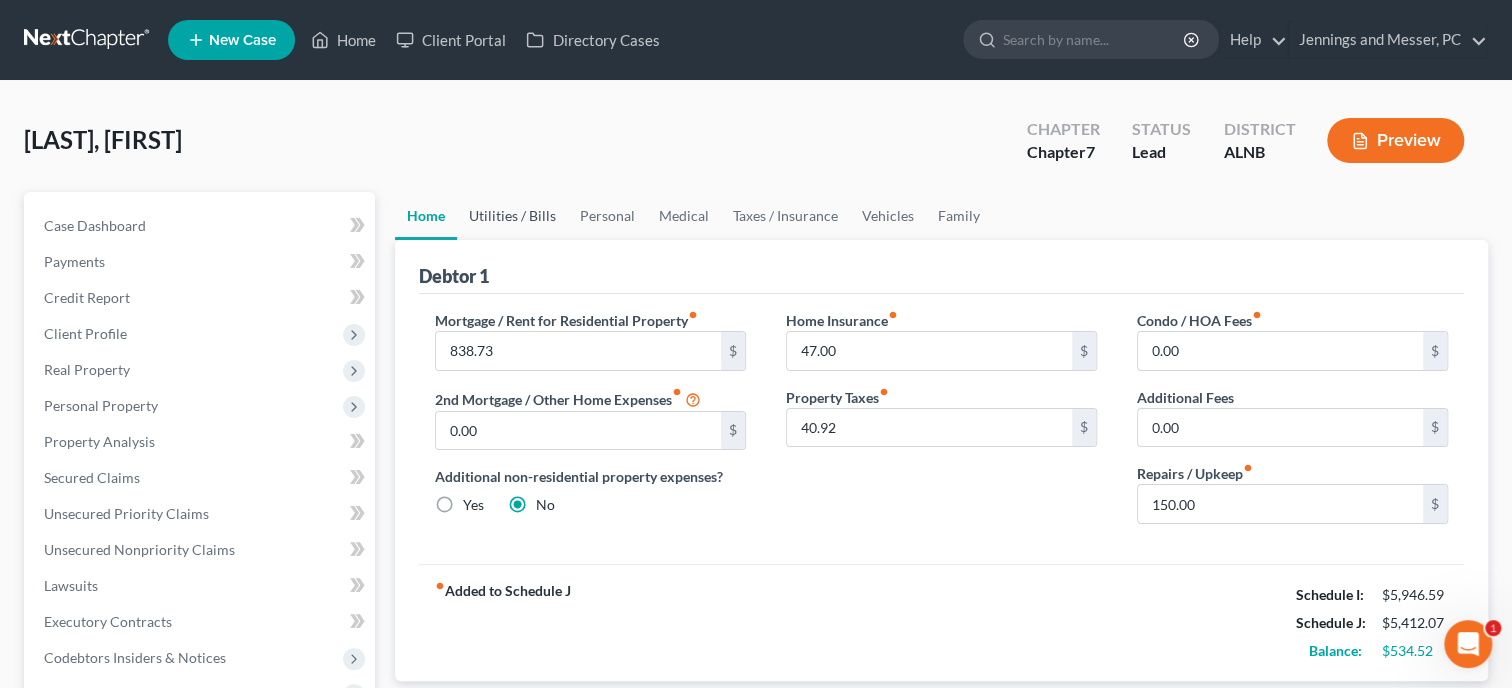 click on "Utilities / Bills" at bounding box center [512, 216] 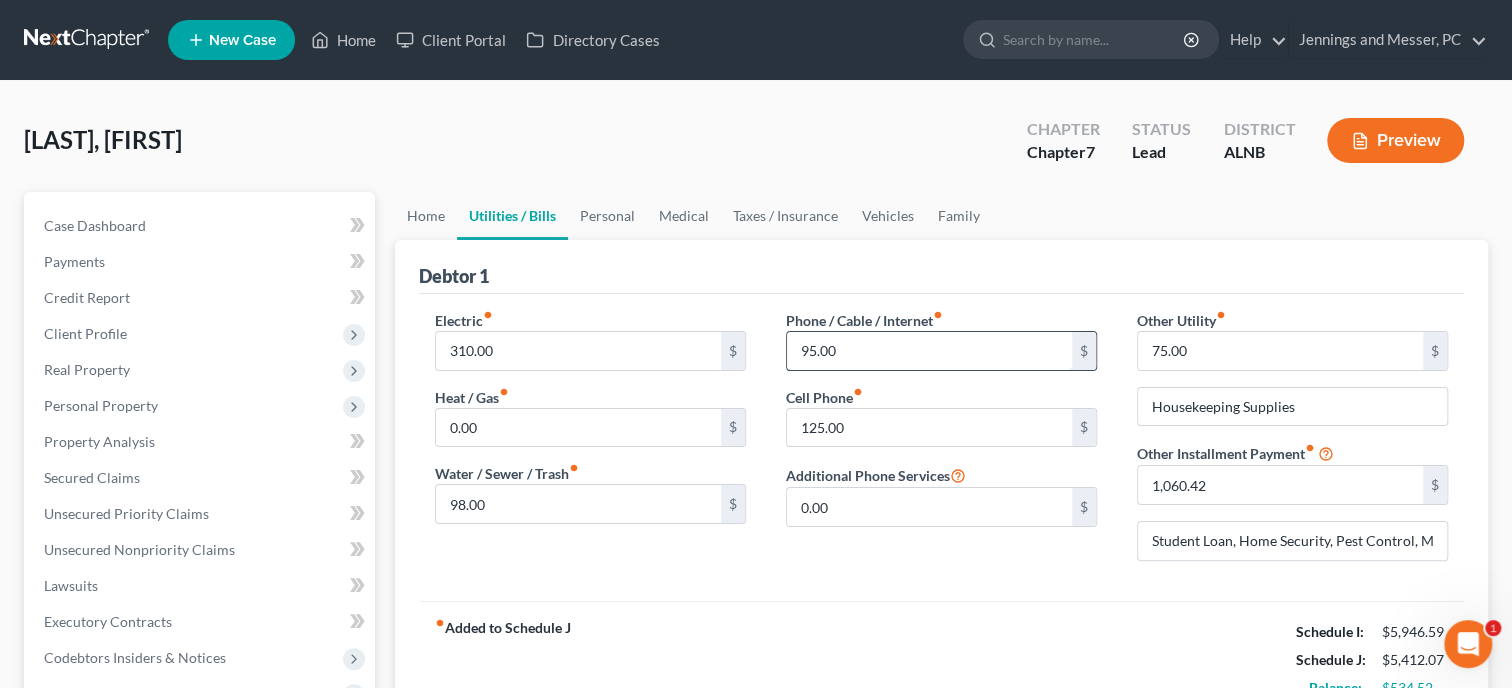 click on "95.00" at bounding box center [929, 351] 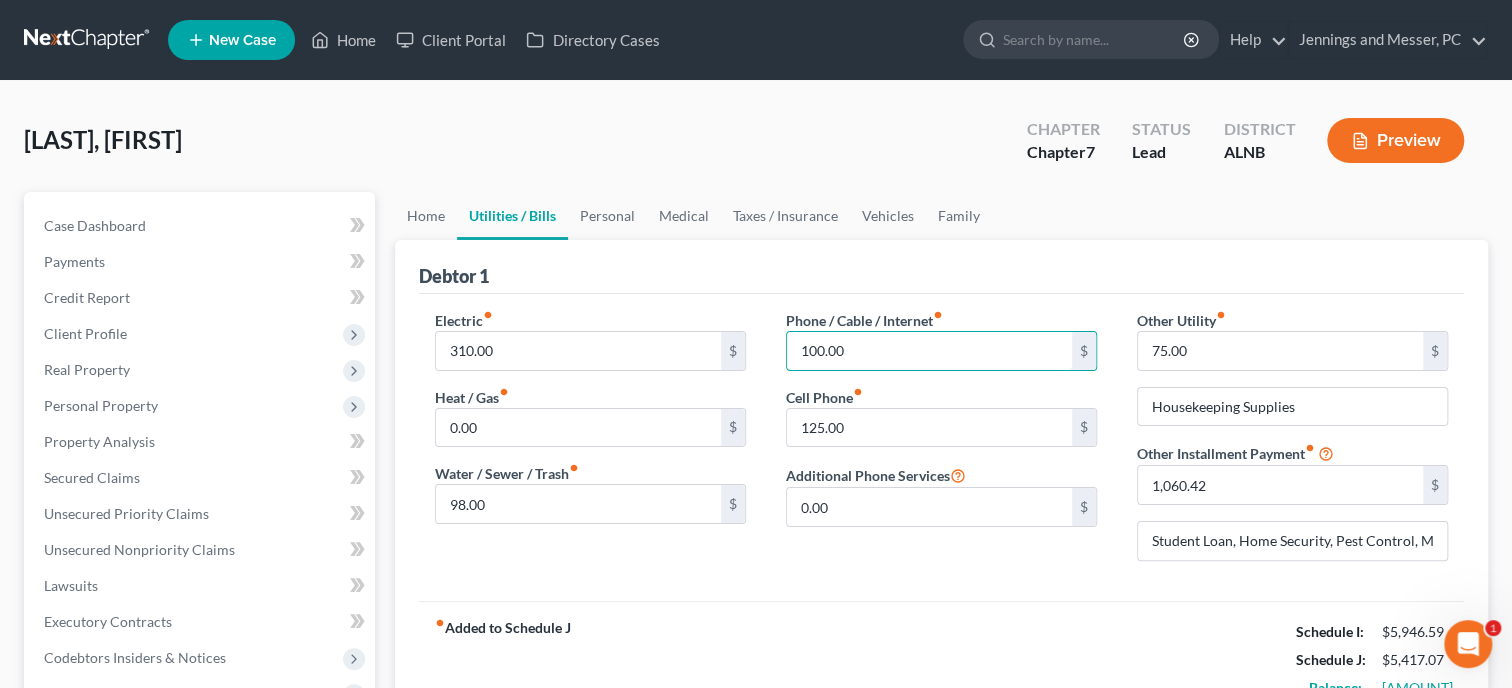 type on "100.00" 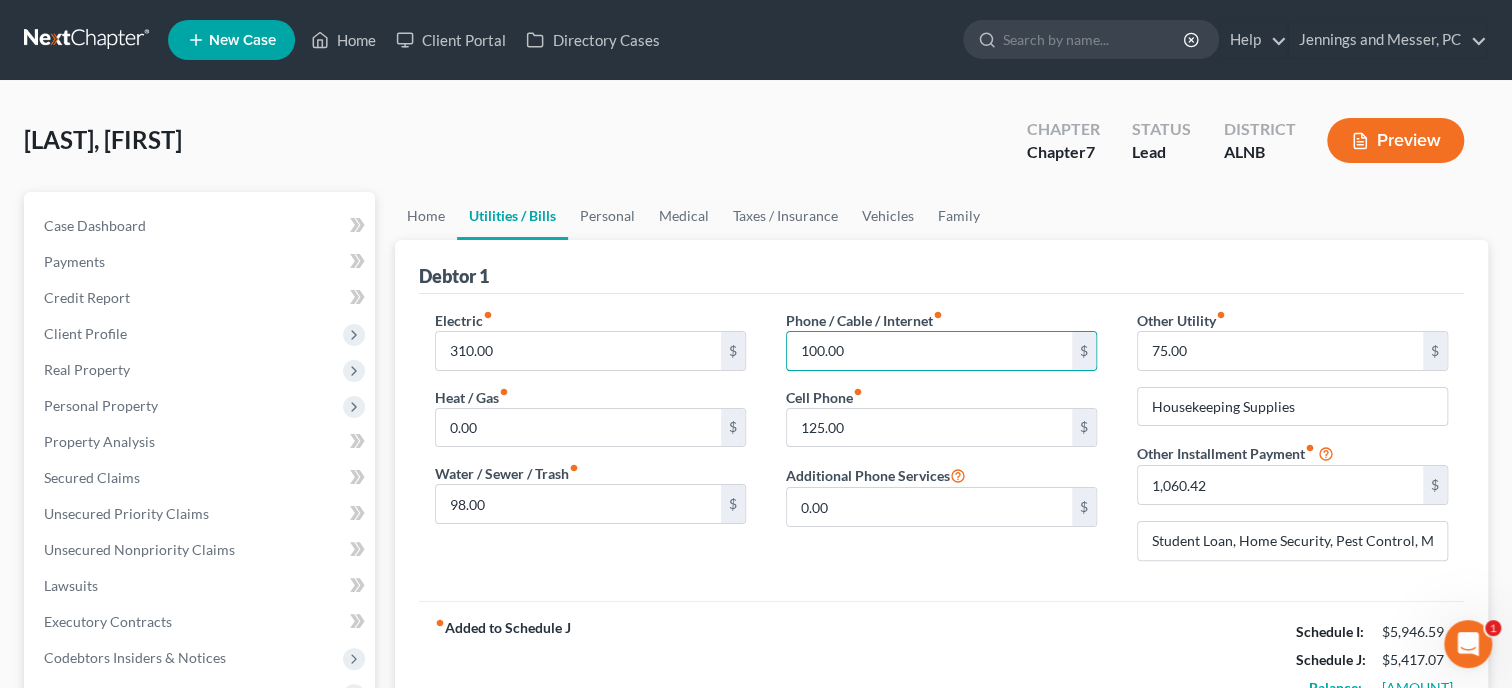 click on "Debtor 1" at bounding box center (941, 267) 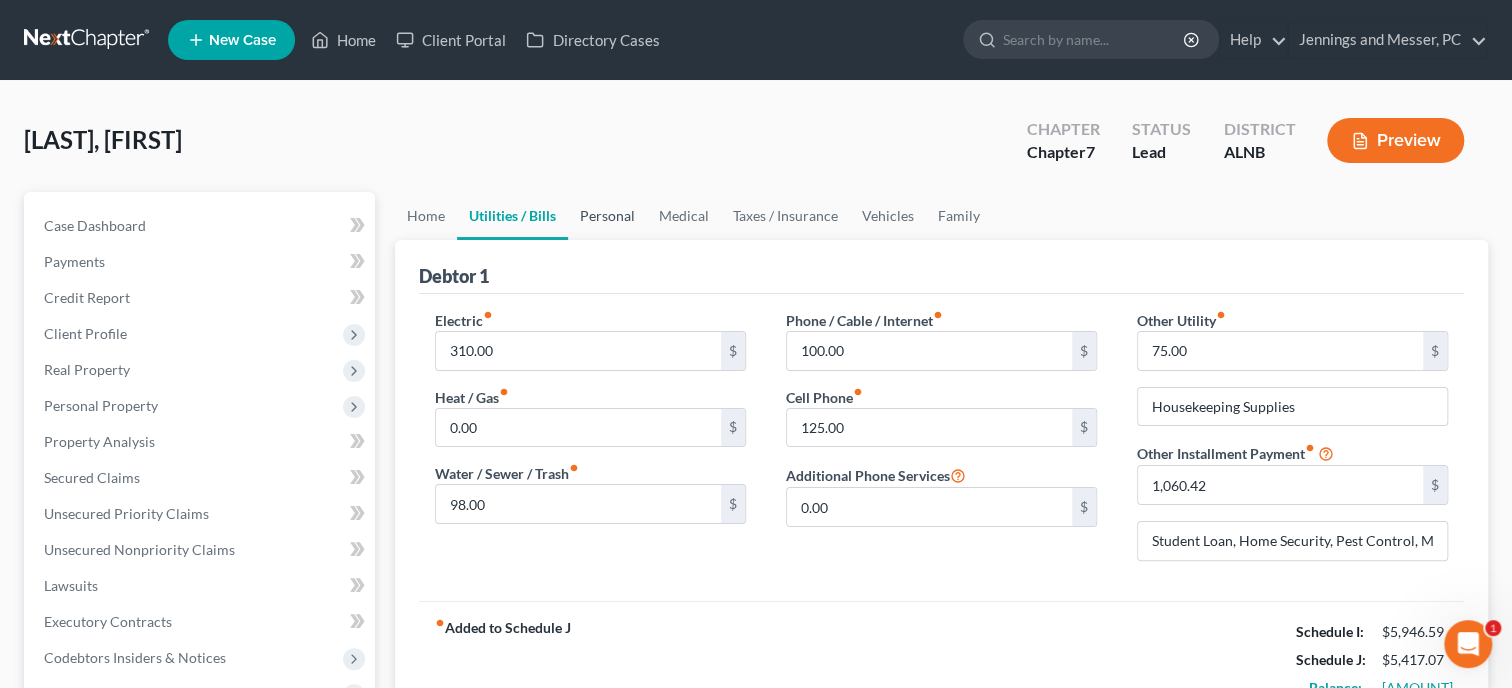 click on "Personal" at bounding box center (607, 216) 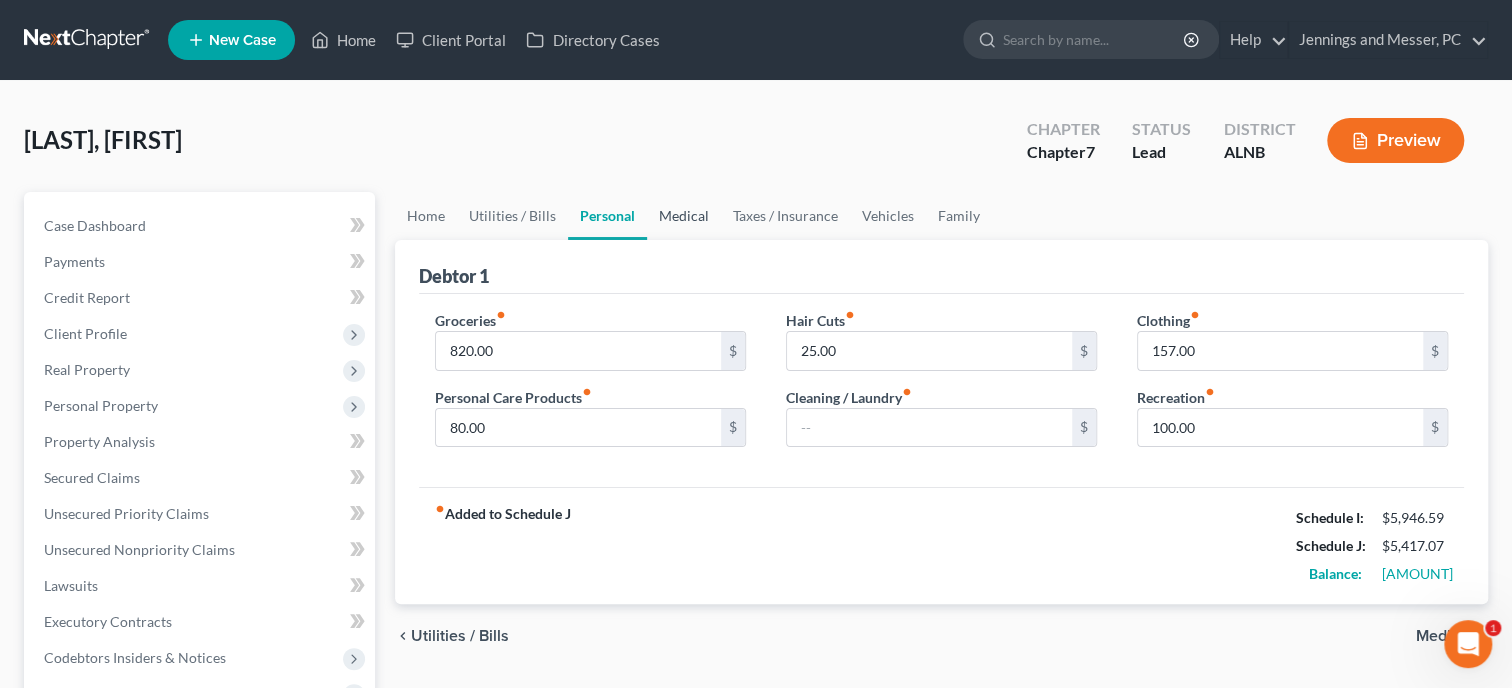 click on "Medical" at bounding box center (684, 216) 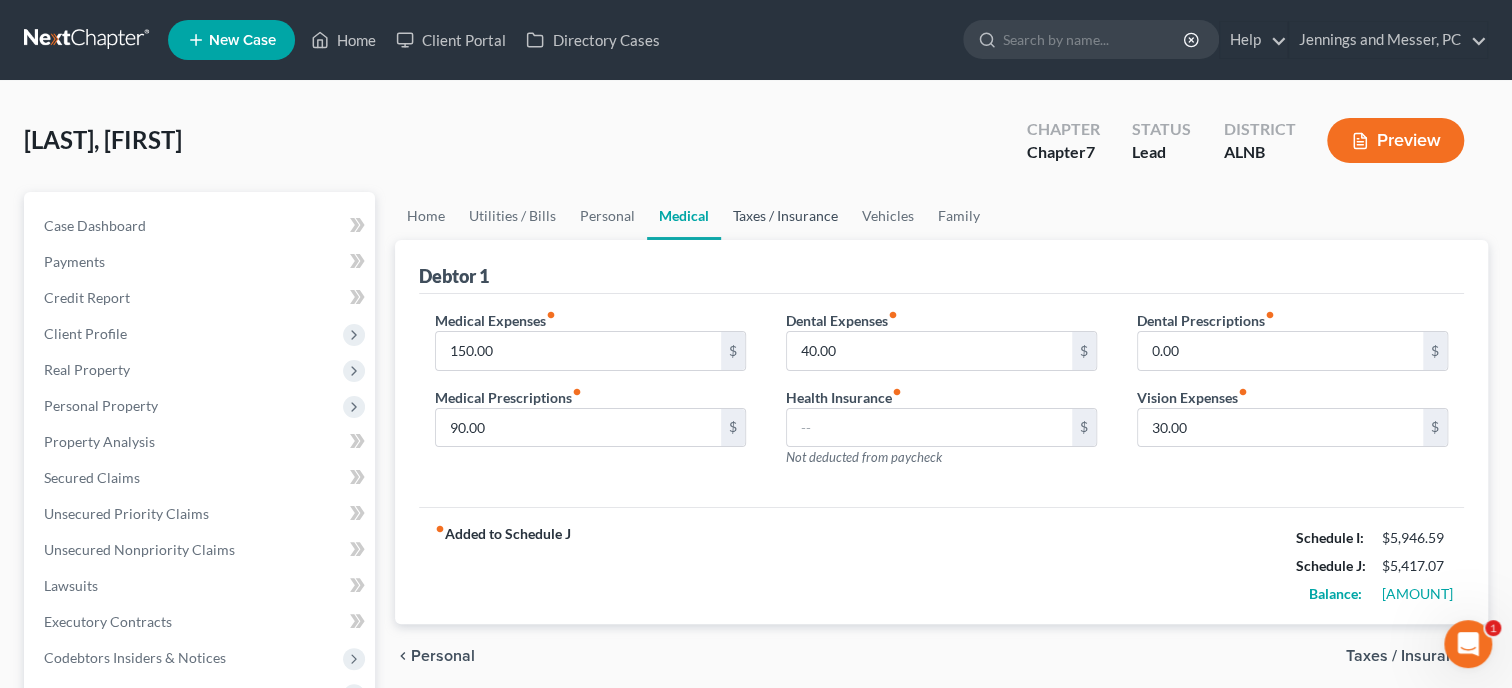 click on "Taxes / Insurance" at bounding box center [785, 216] 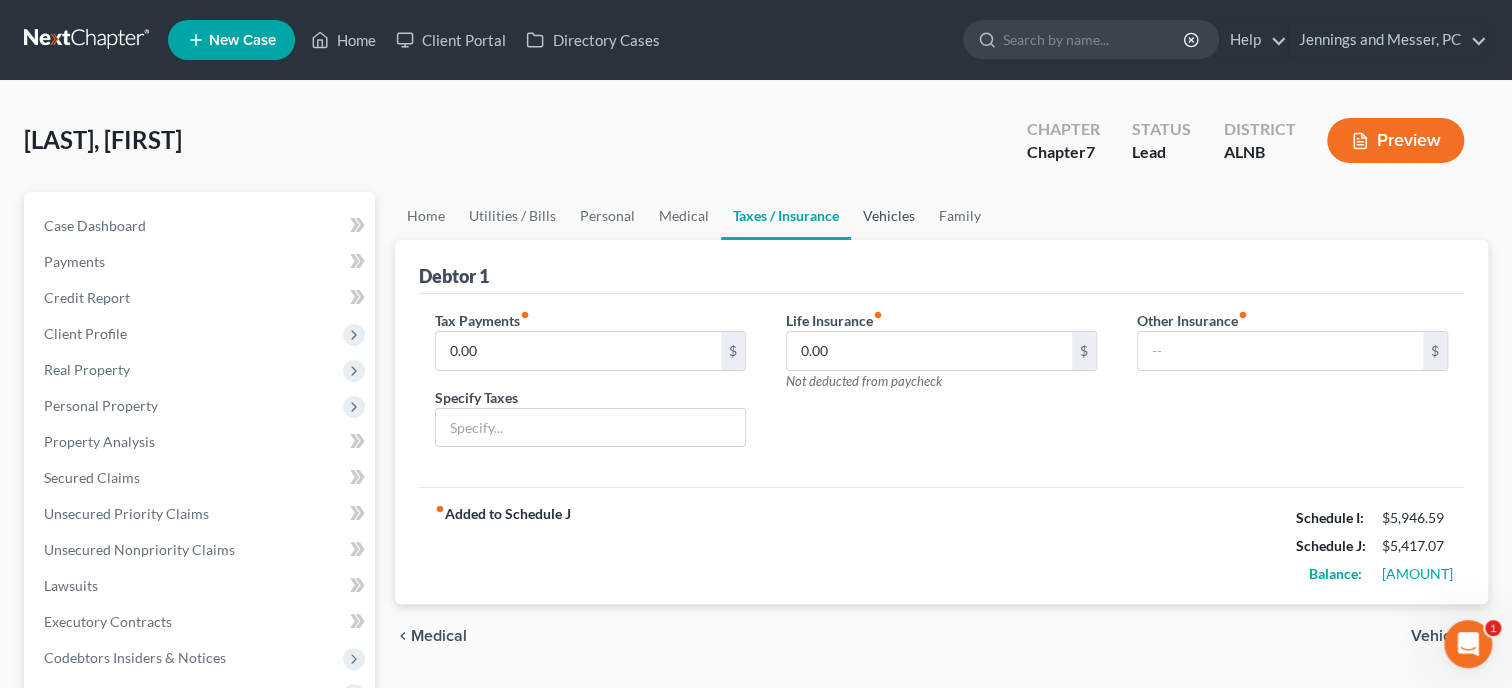 click on "Vehicles" at bounding box center [889, 216] 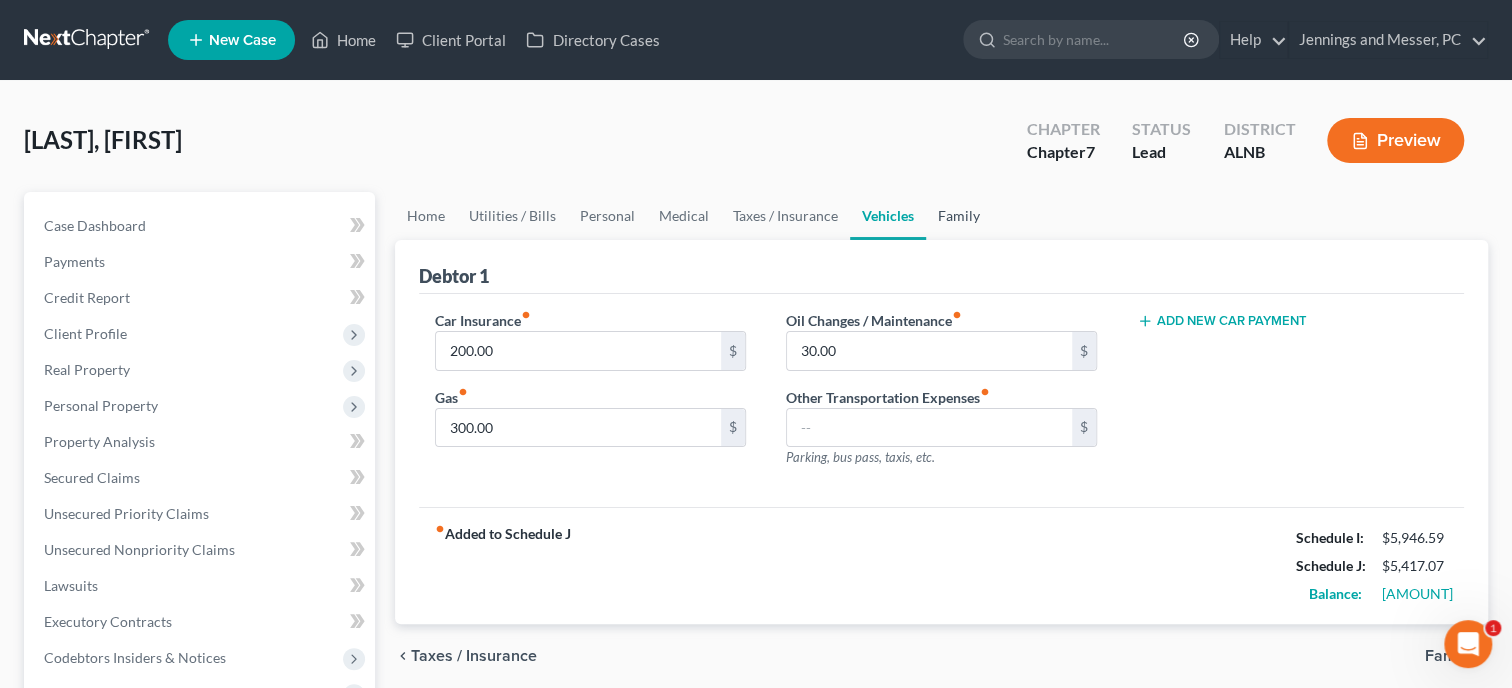click on "Family" at bounding box center [959, 216] 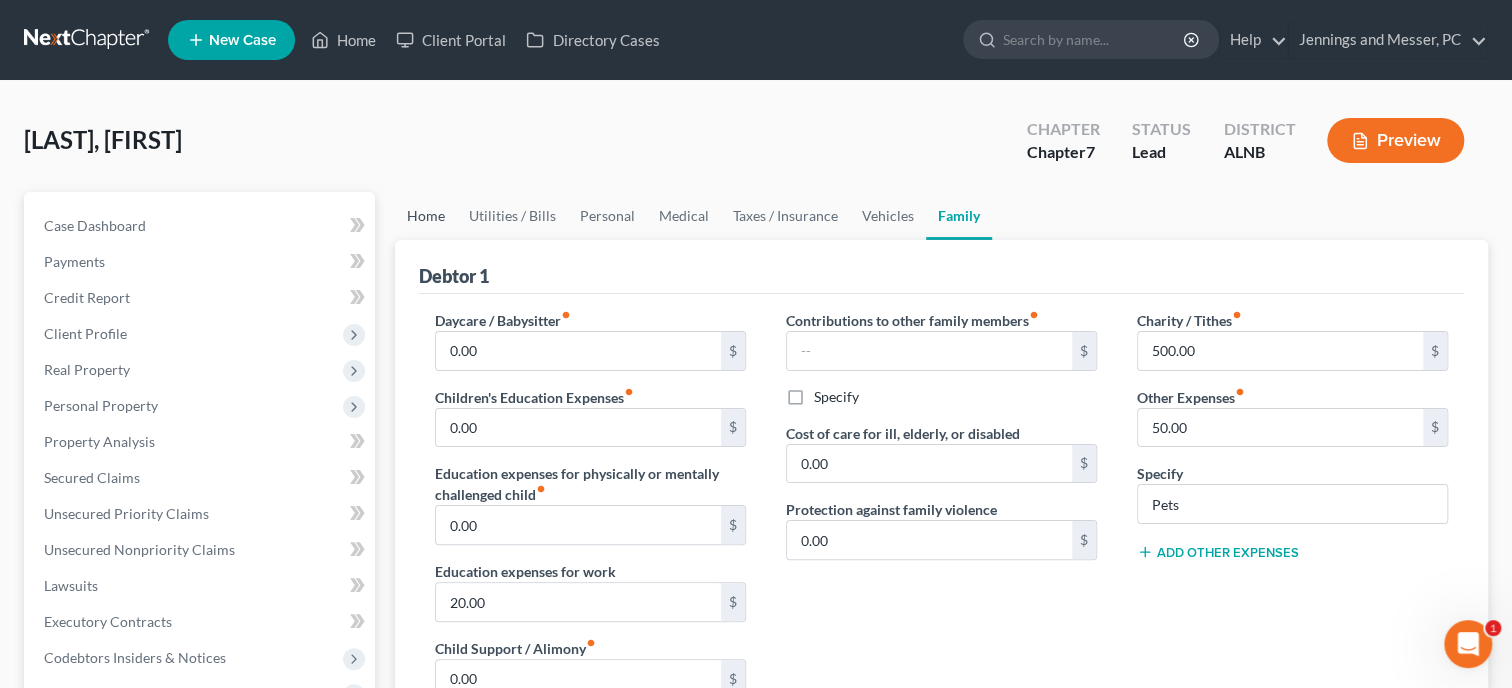 click on "Home" at bounding box center [426, 216] 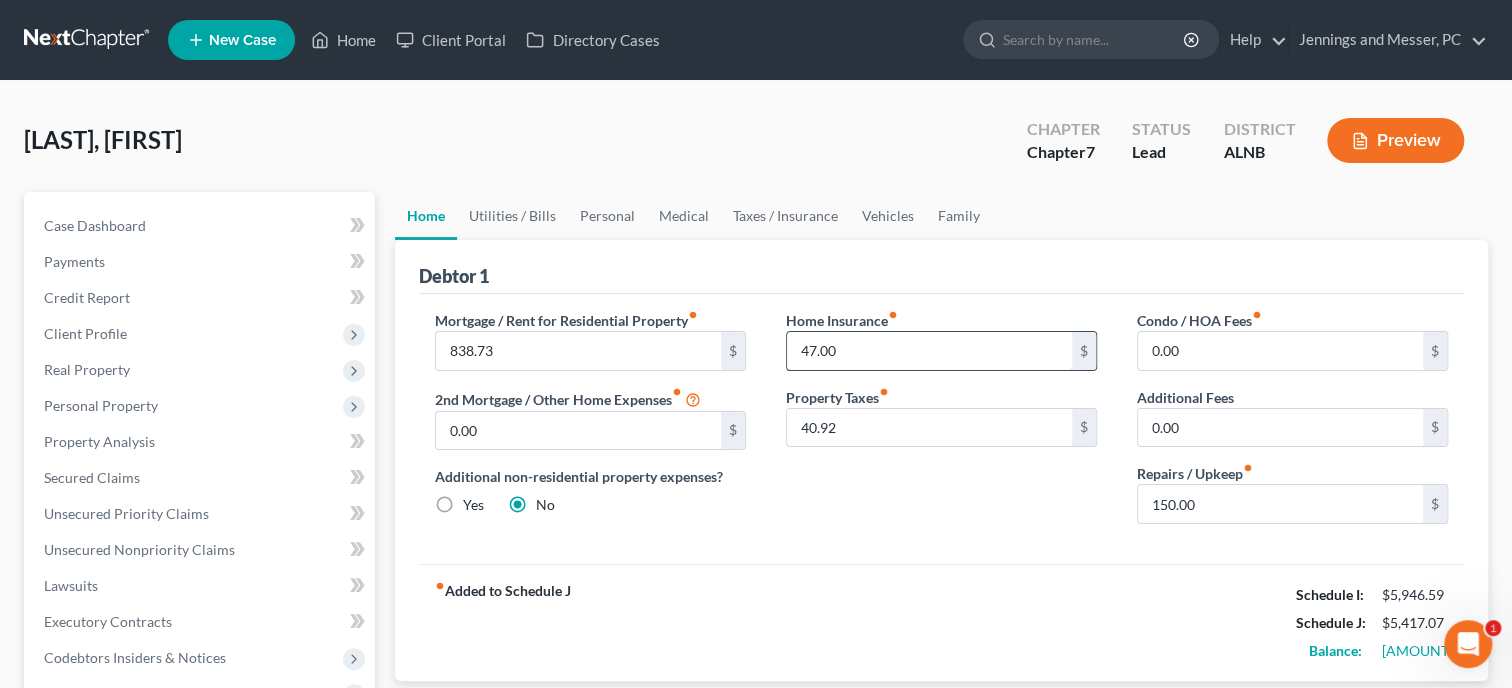 click on "47.00" at bounding box center [929, 351] 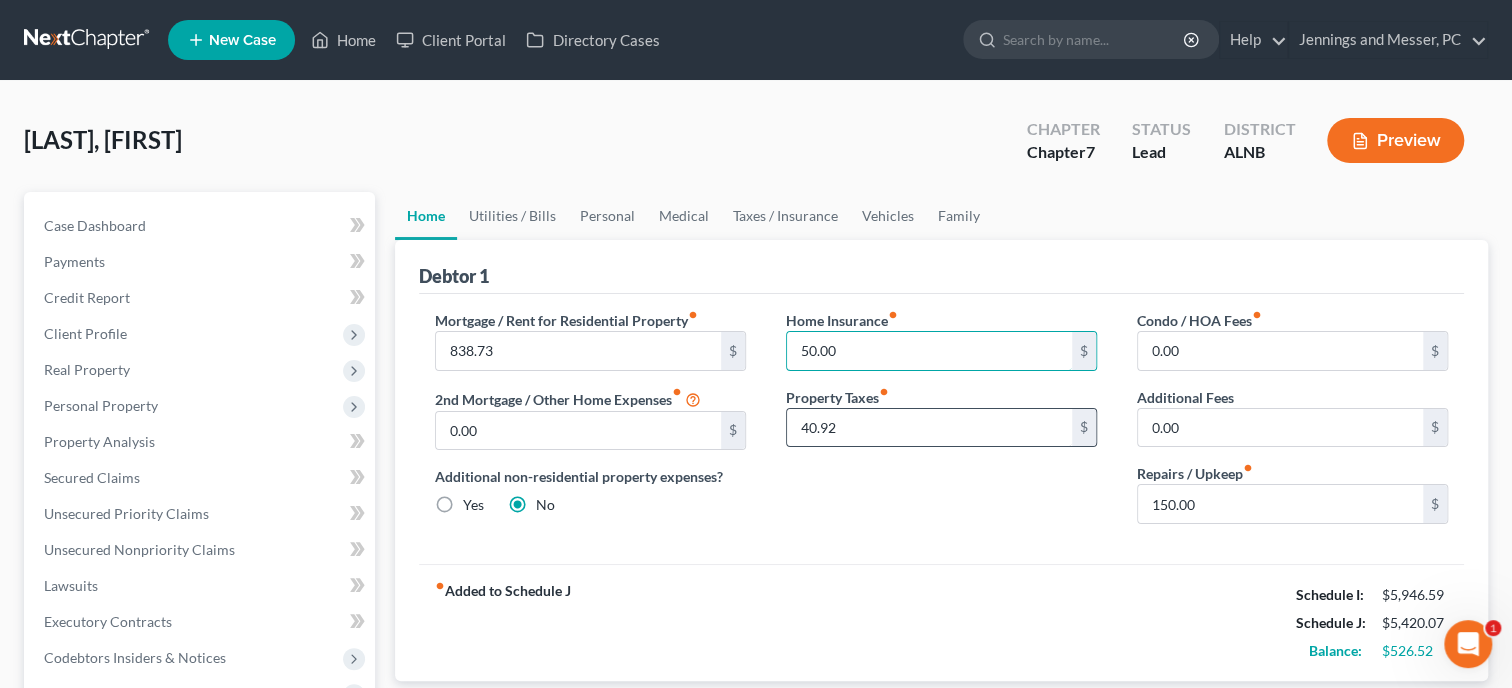 type on "50.00" 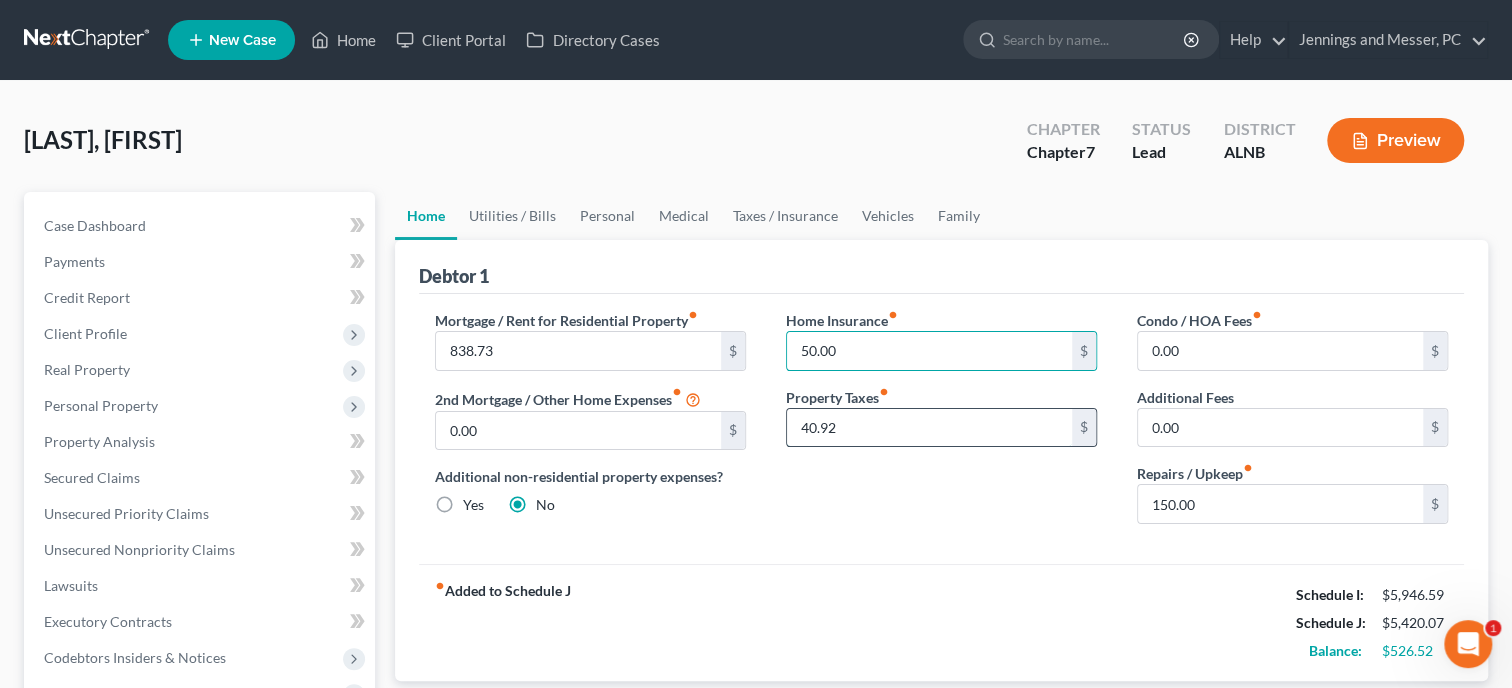 click on "40.92" at bounding box center [929, 428] 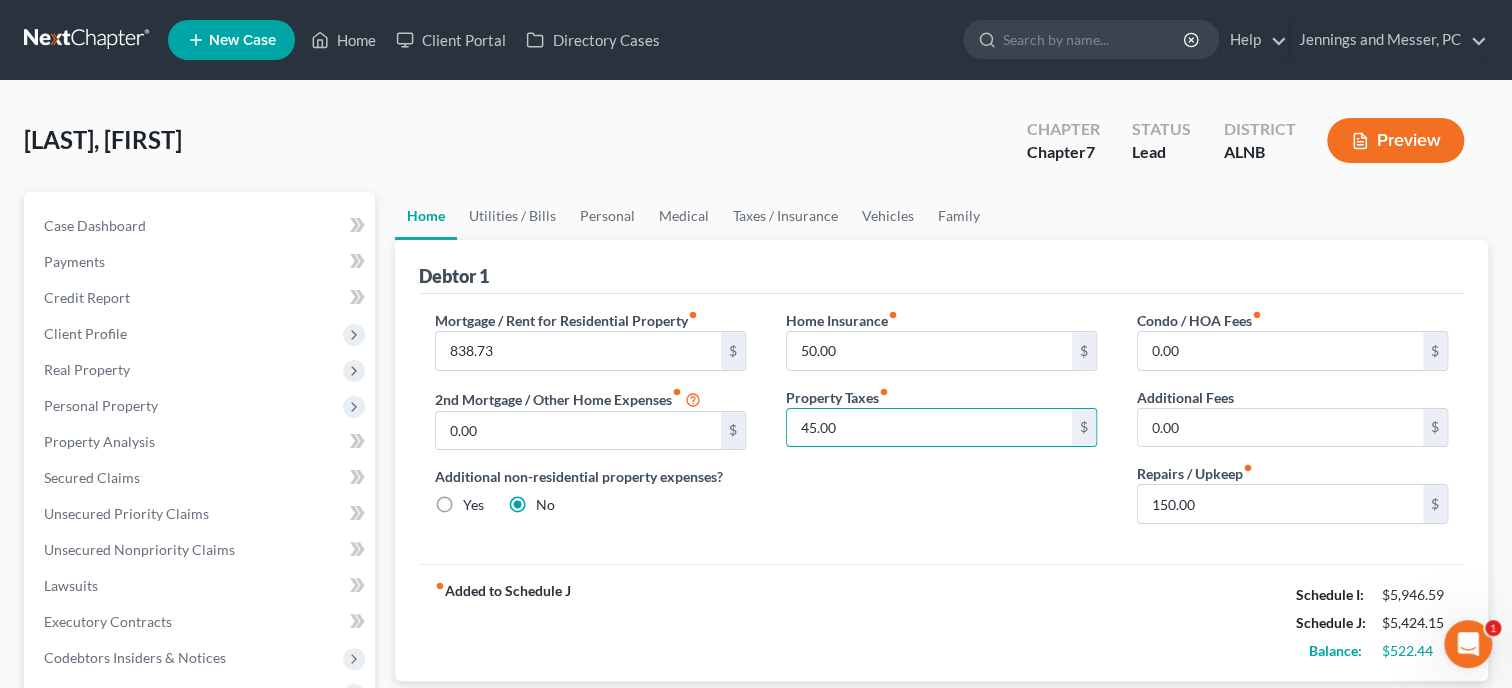 type on "45.00" 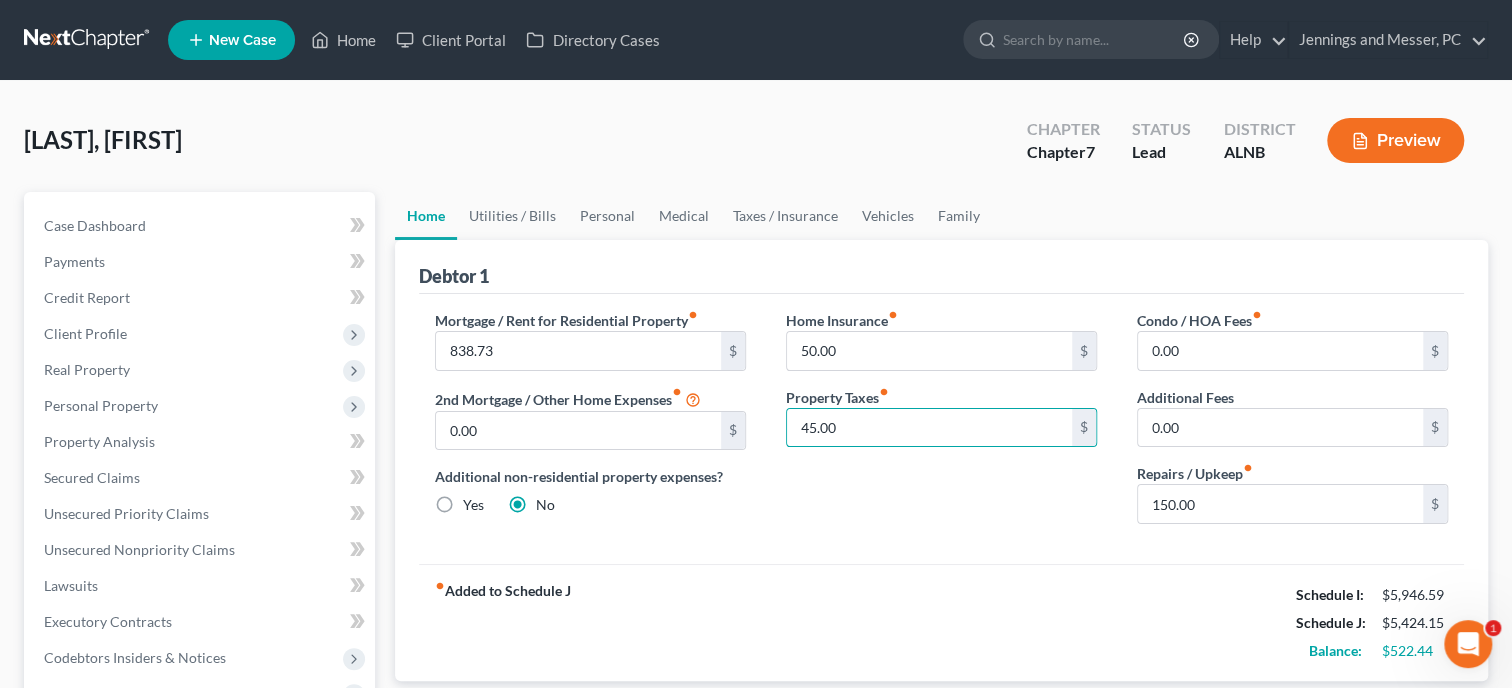 click on "Home Insurance  fiber_manual_record 50.00 $ Property Taxes  fiber_manual_record 45.00 $" at bounding box center (941, 425) 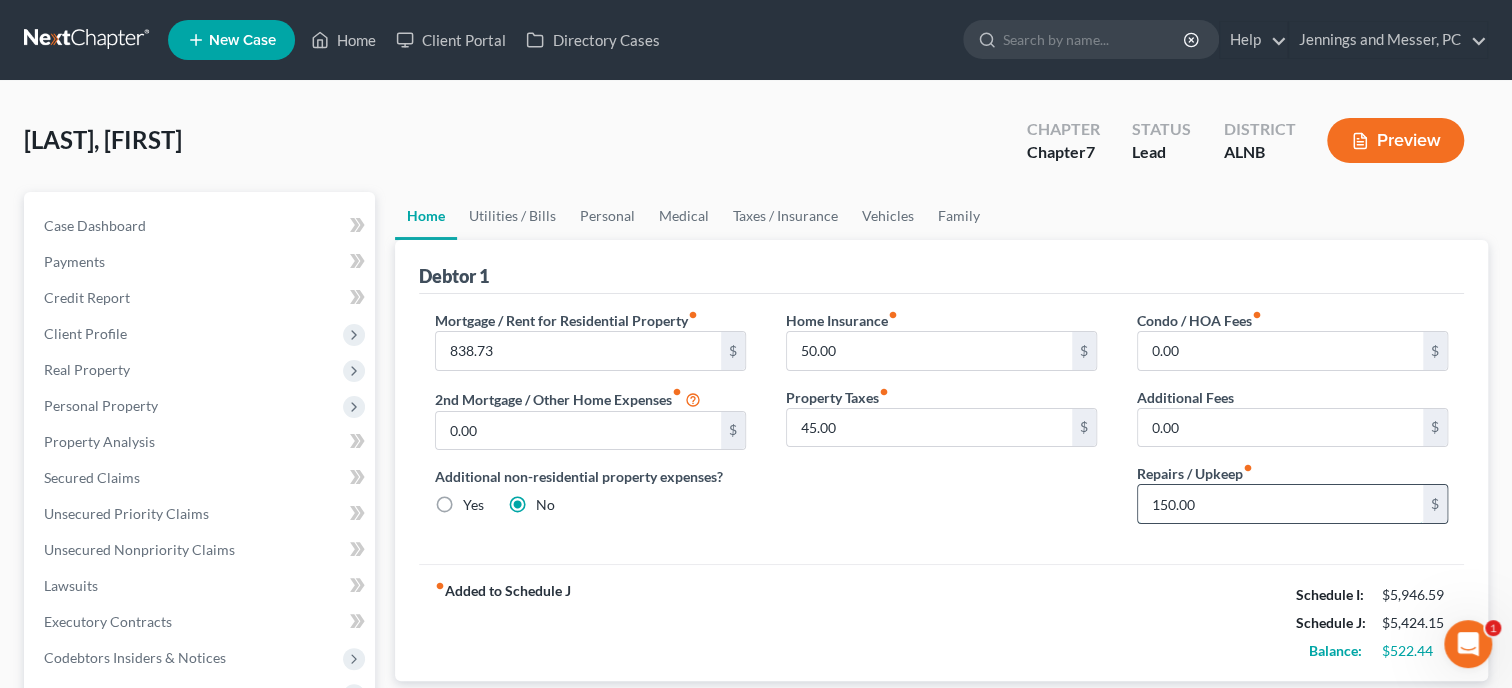 click on "150.00" at bounding box center (1280, 504) 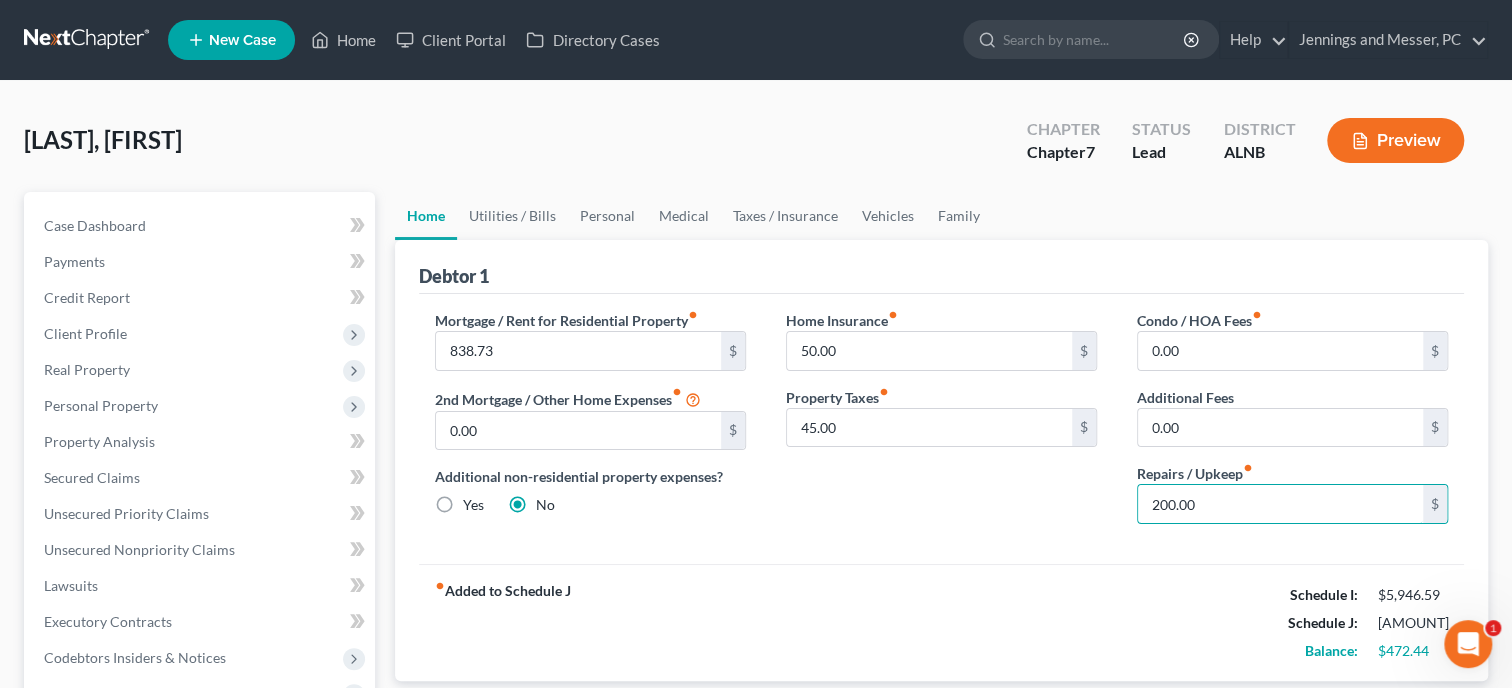 type on "200.00" 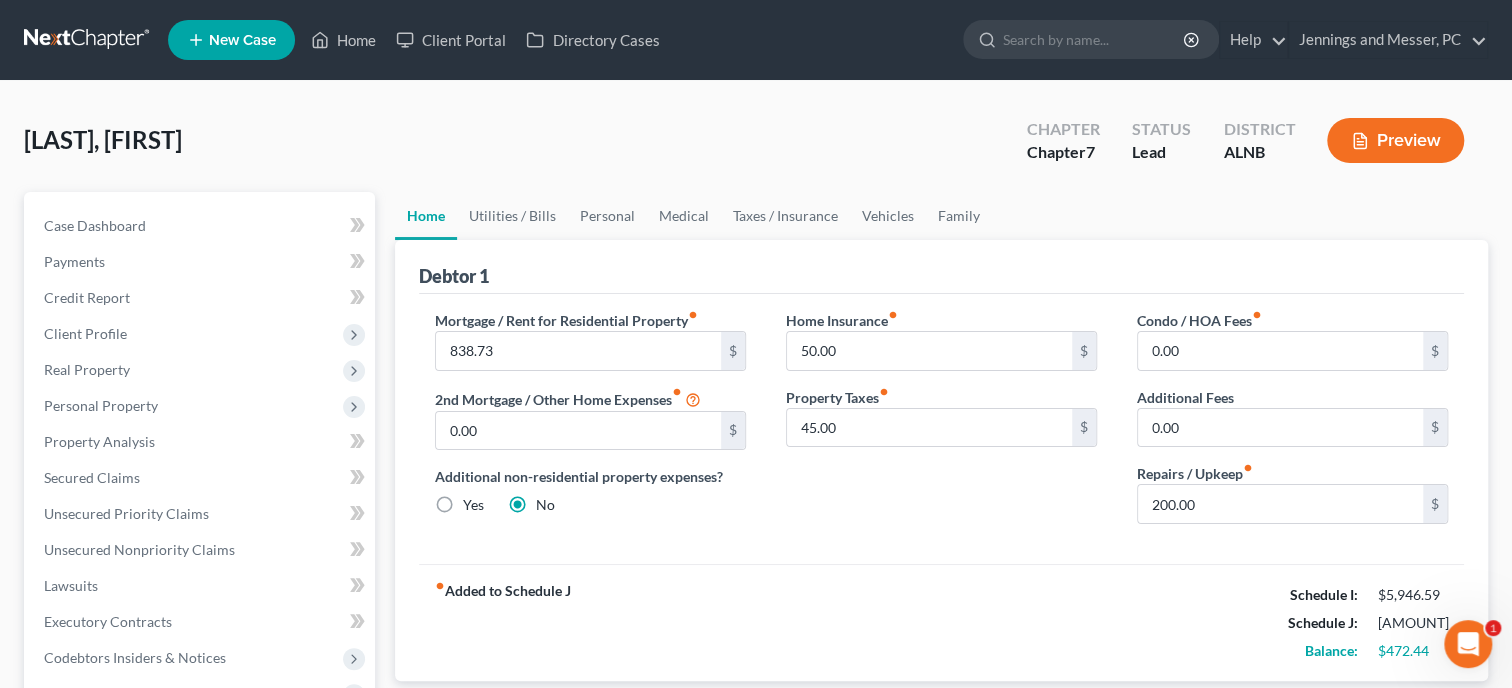 click on "Home Insurance  fiber_manual_record 50.00 $ Property Taxes  fiber_manual_record 45.00 $" at bounding box center (941, 425) 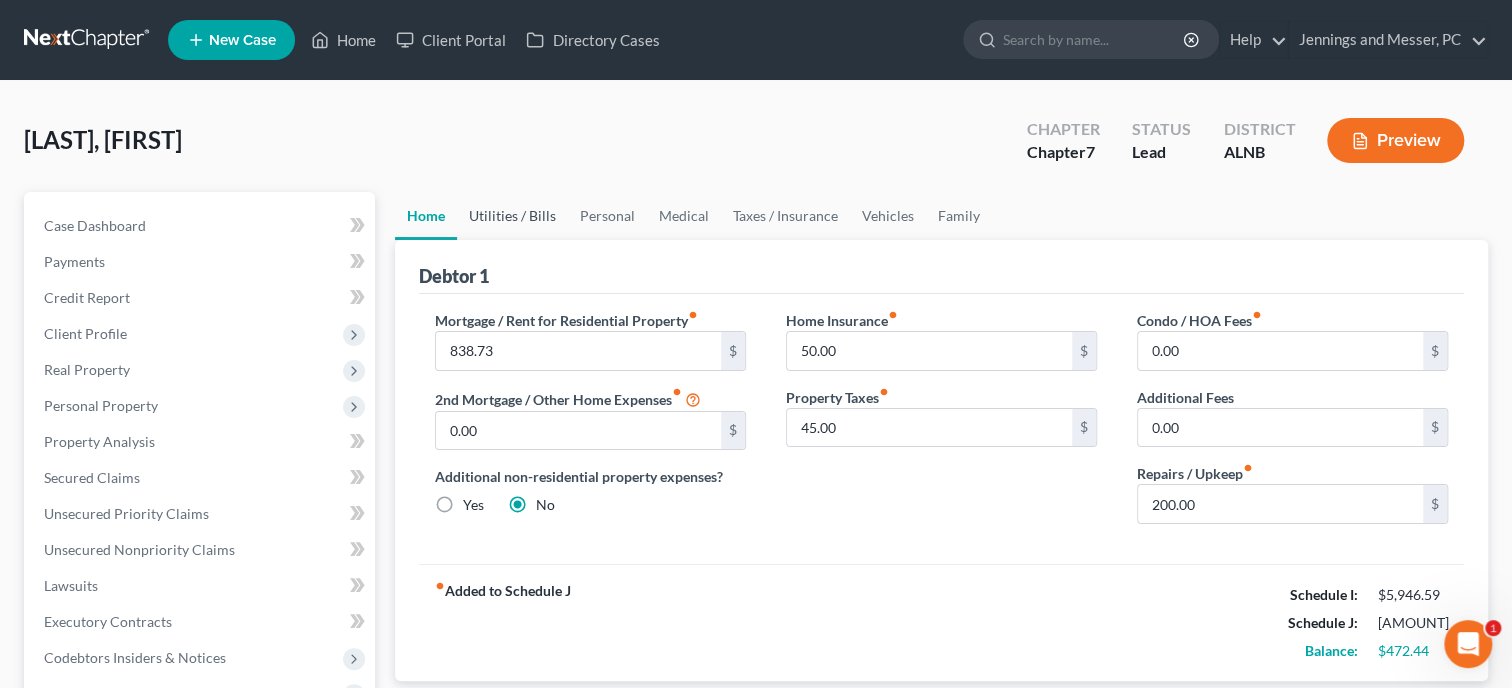 click on "Utilities / Bills" at bounding box center (512, 216) 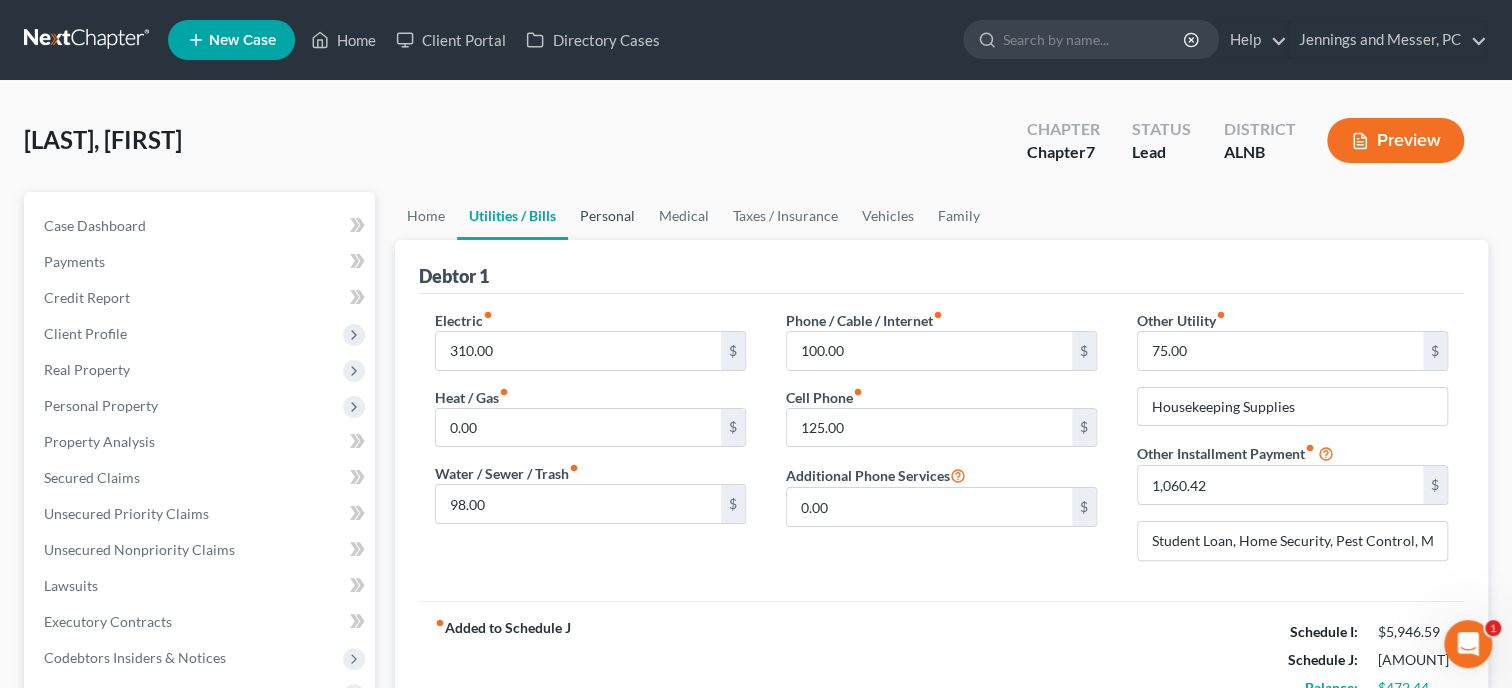 click on "Personal" at bounding box center [607, 216] 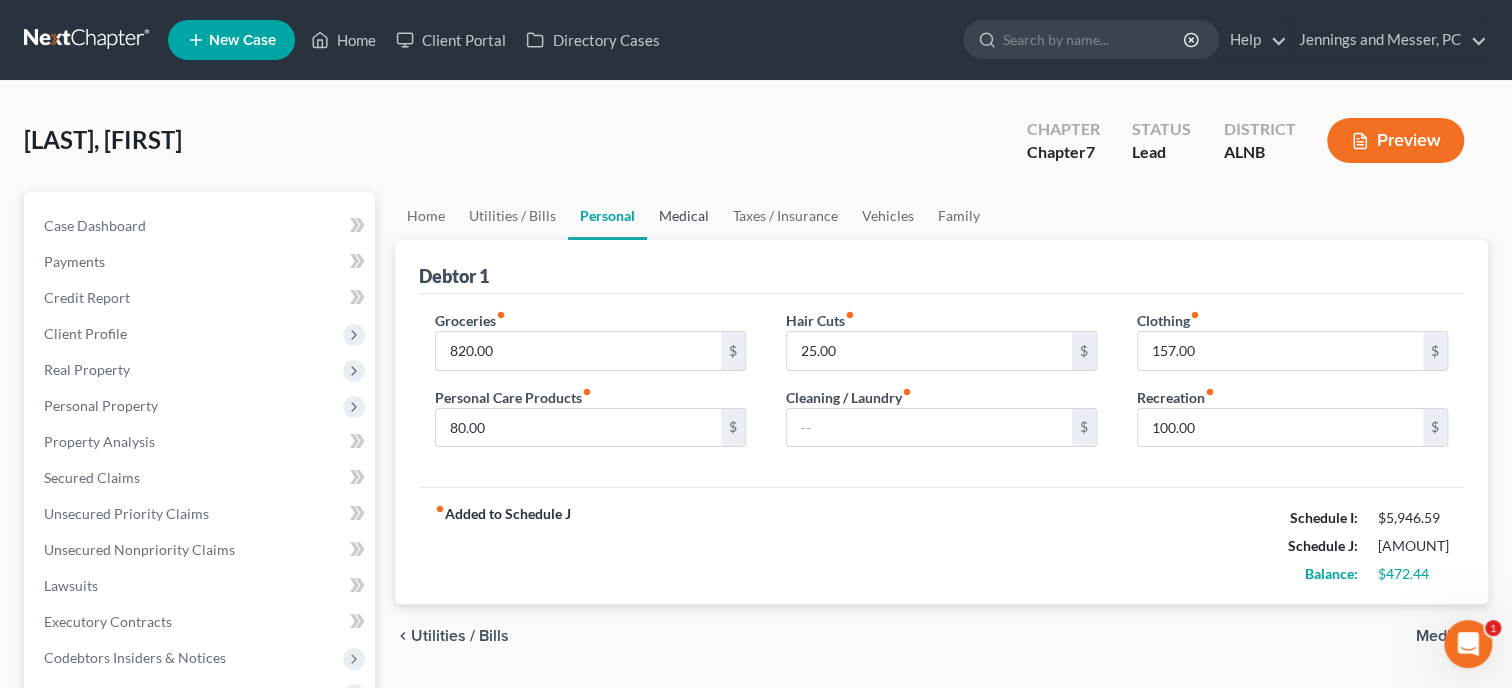 click on "Medical" at bounding box center [684, 216] 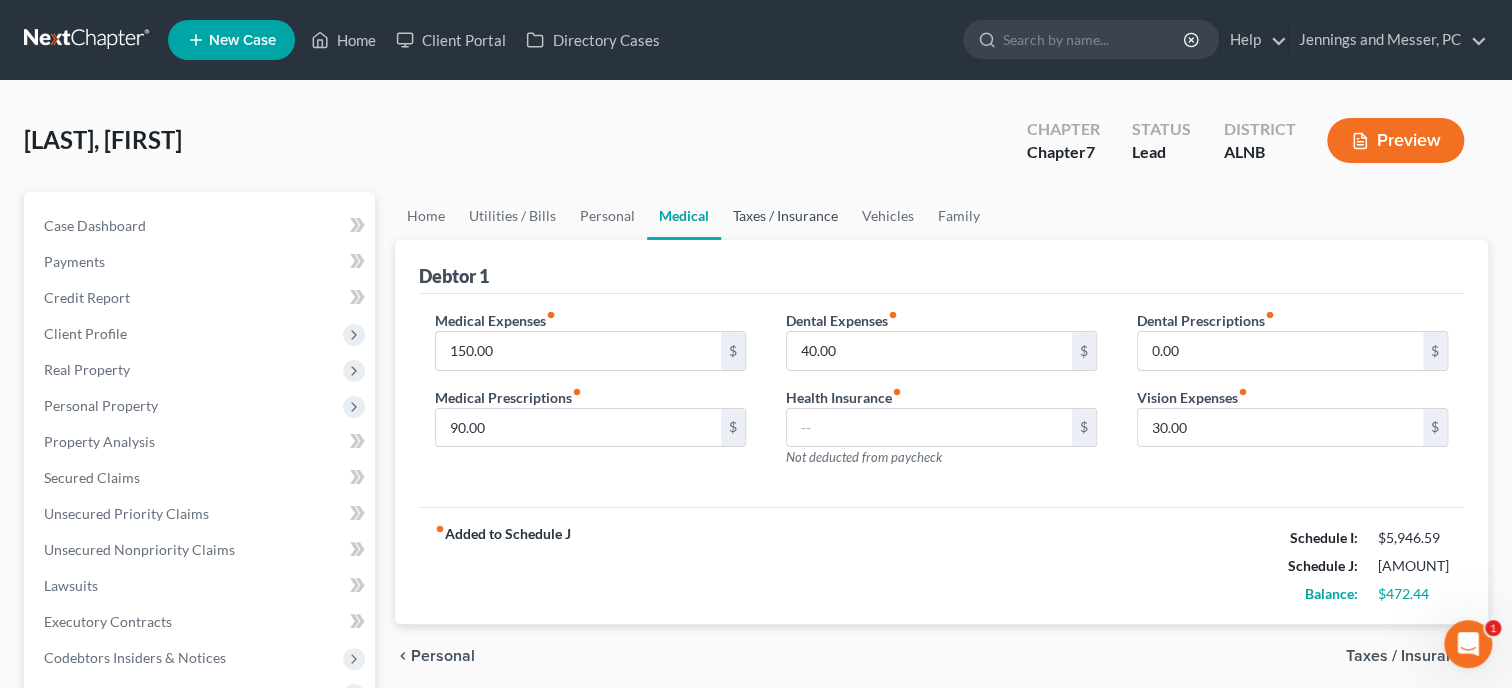 click on "Taxes / Insurance" at bounding box center [785, 216] 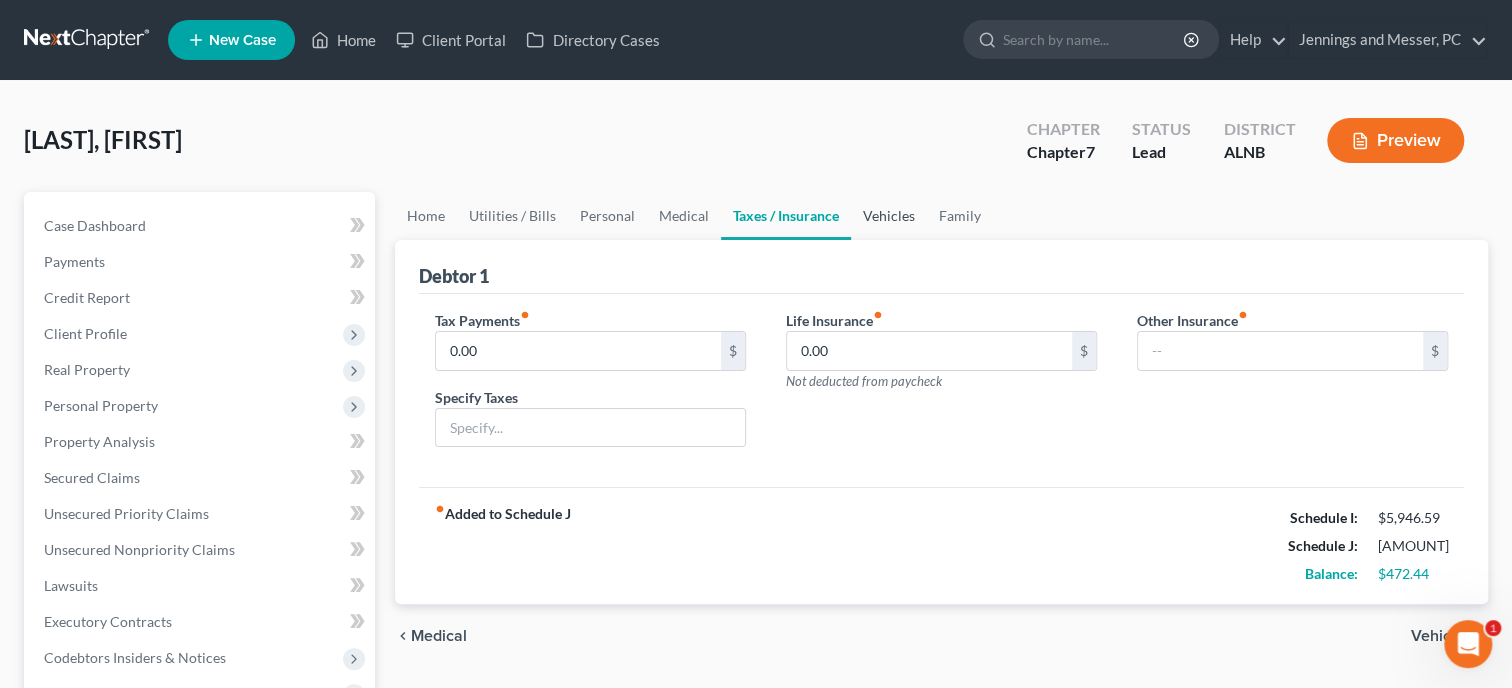 click on "Vehicles" at bounding box center [889, 216] 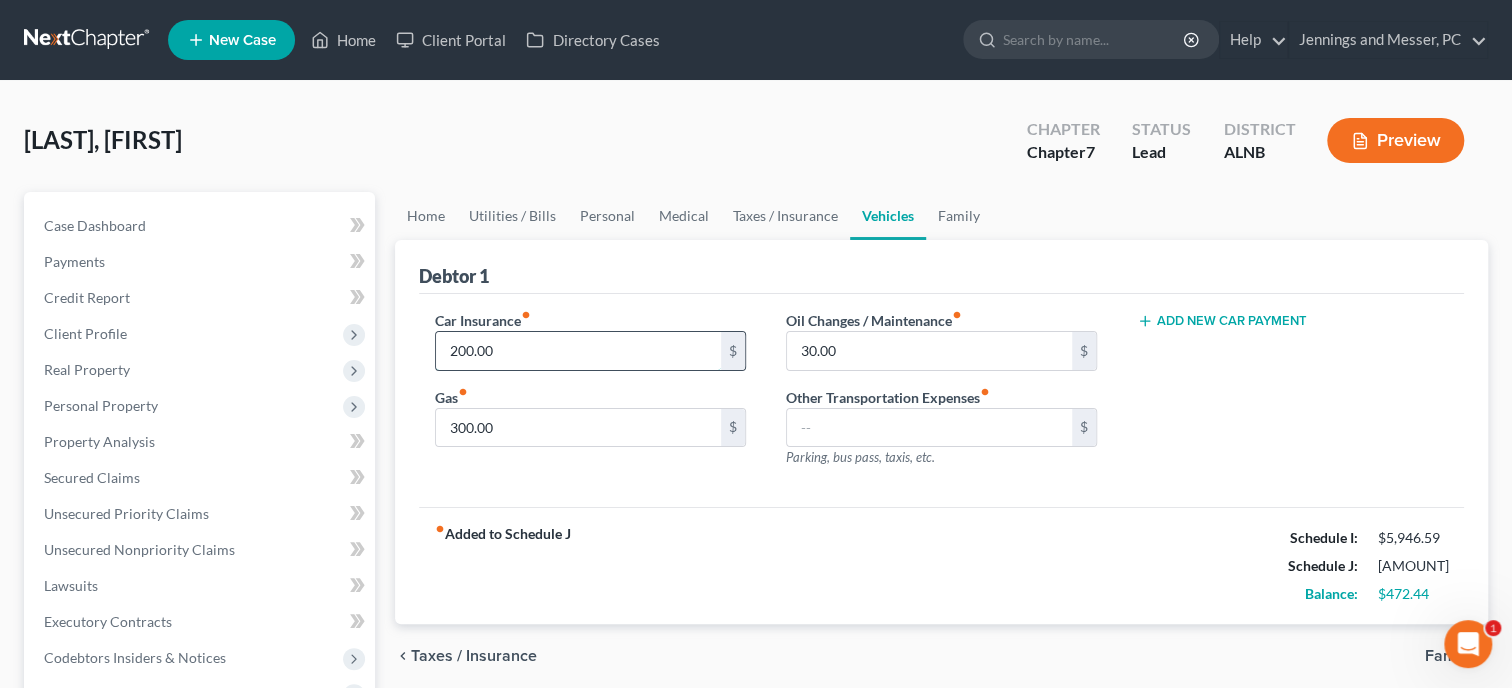 click on "200.00" at bounding box center (578, 351) 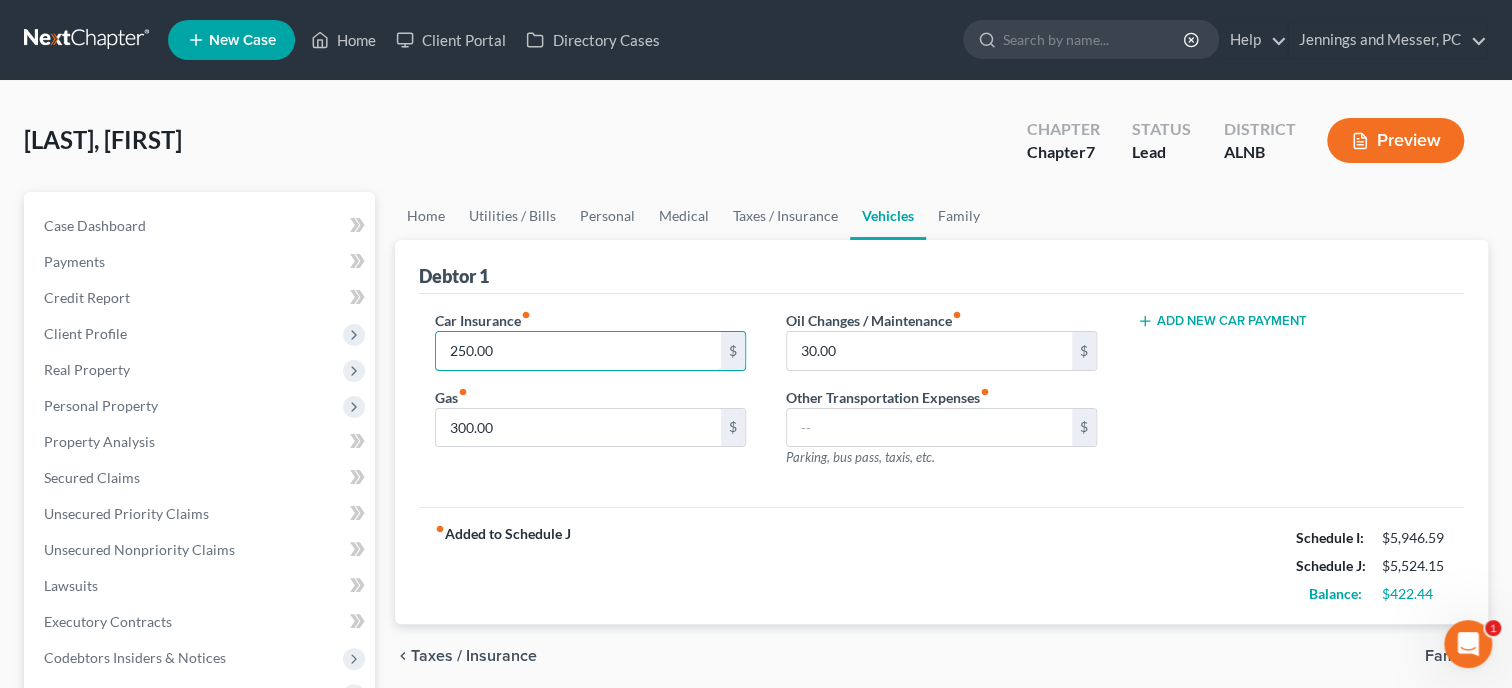 type on "250.00" 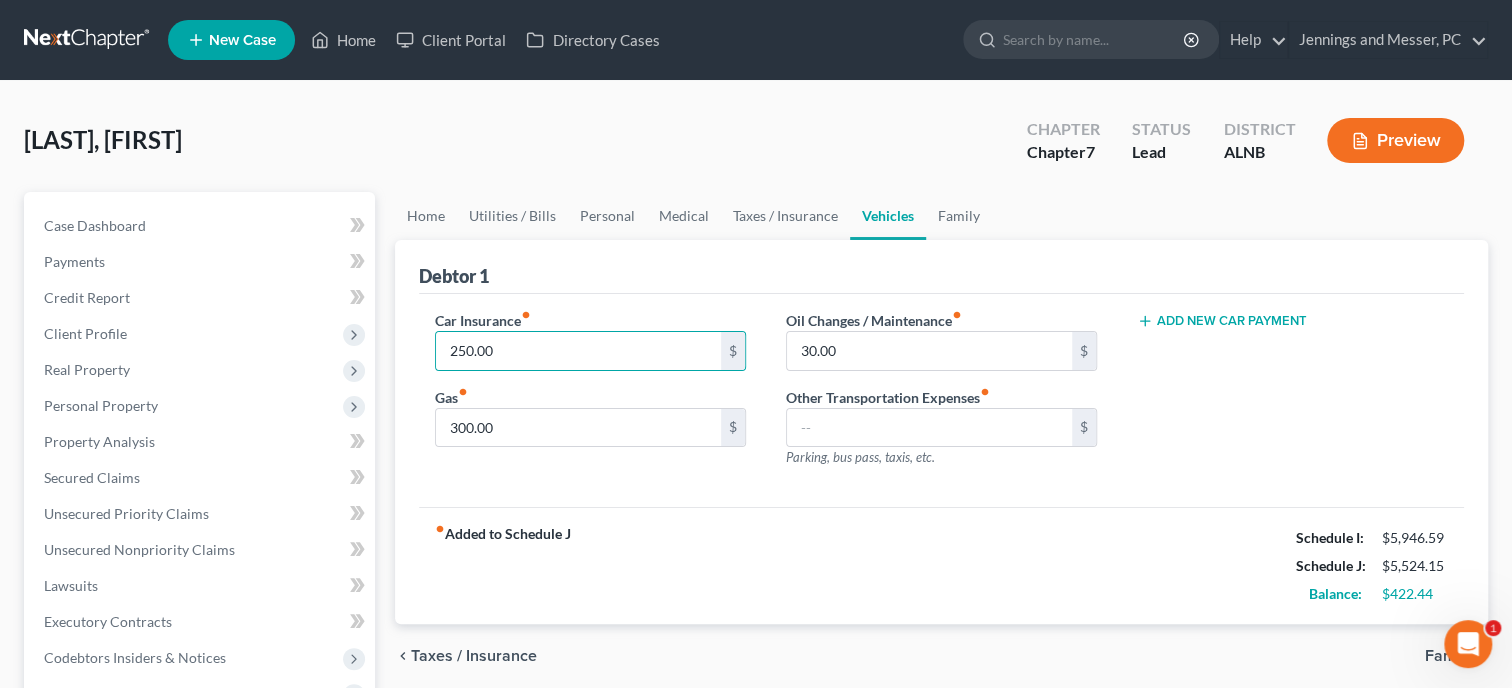 click on "Car Insurance  fiber_manual_record [PRICE] $ Gas  fiber_manual_record [PRICE] $ Oil Changes / Maintenance  fiber_manual_record [PRICE] $ Other Transportation Expenses  fiber_manual_record $ Parking, bus pass, taxis, etc. Add New Car Payment" at bounding box center (941, 401) 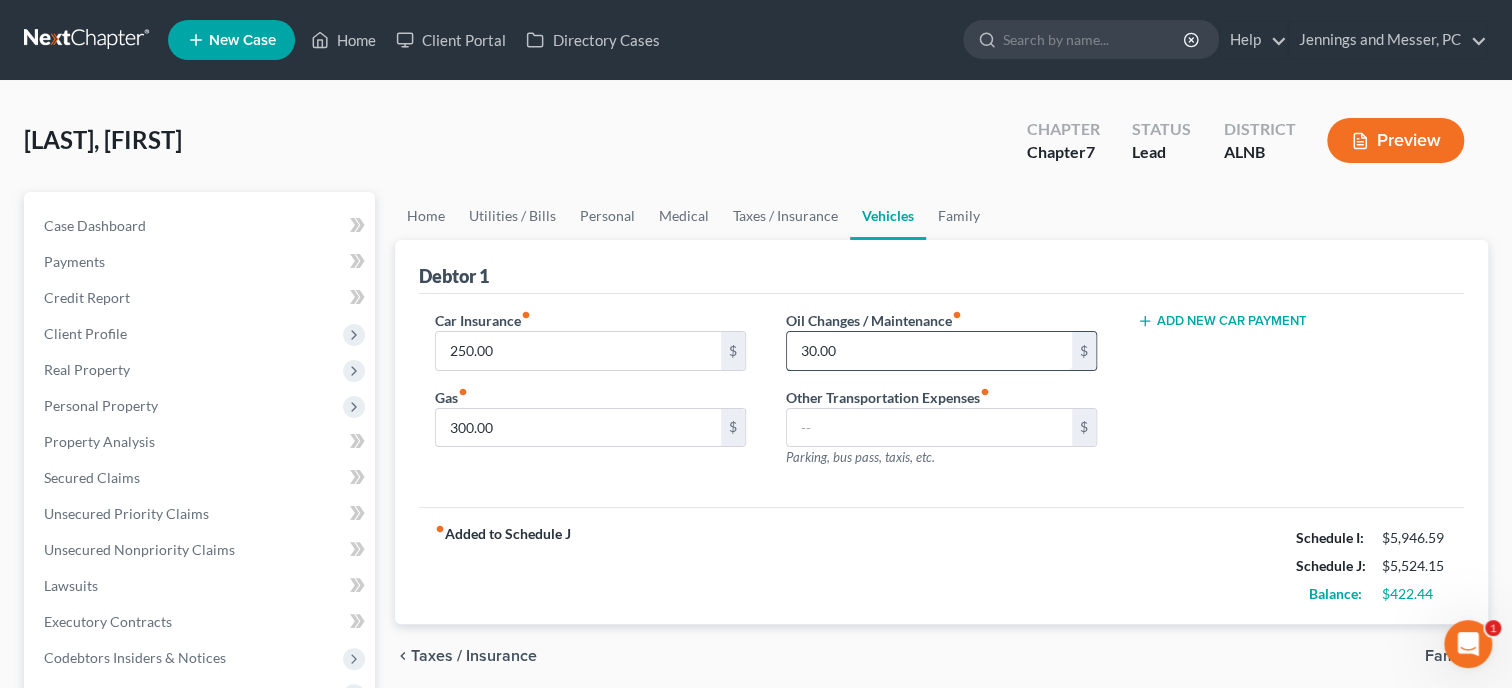 click on "30.00" at bounding box center (929, 351) 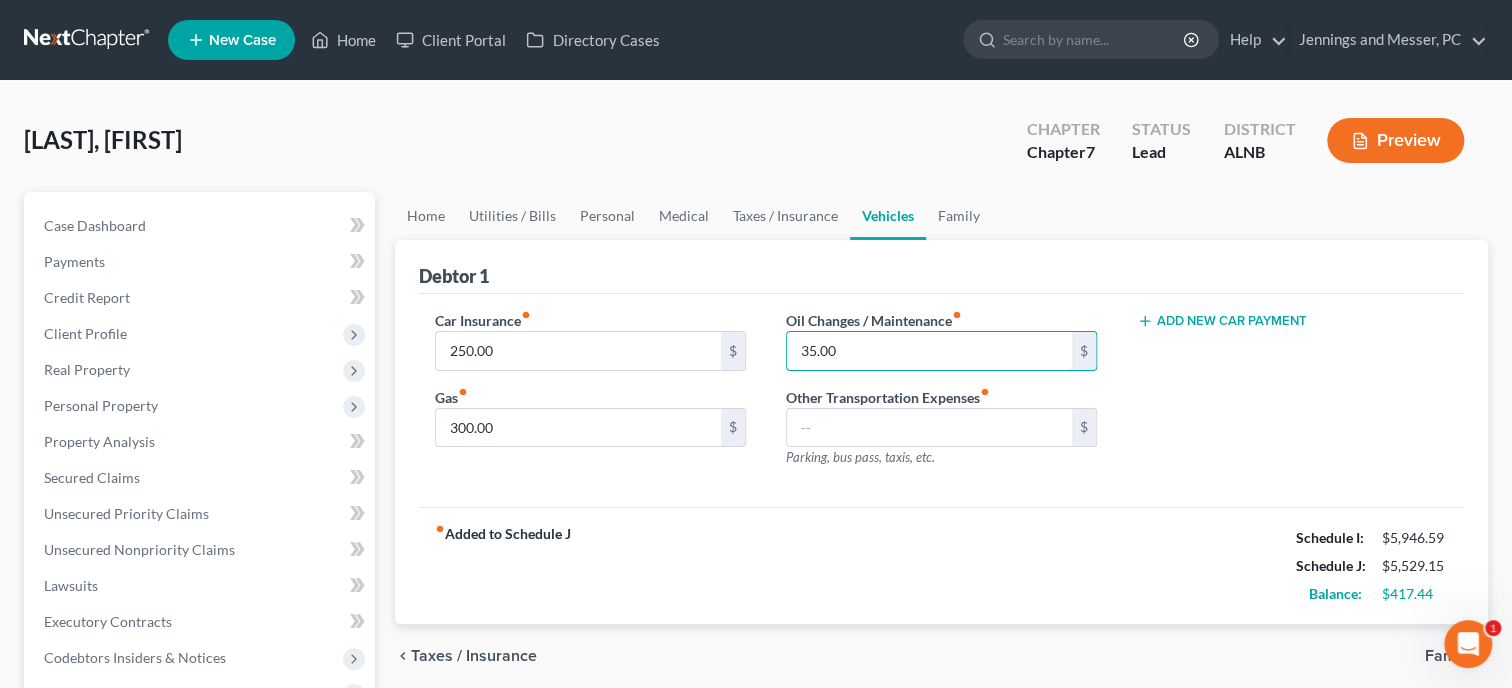 type on "35.00" 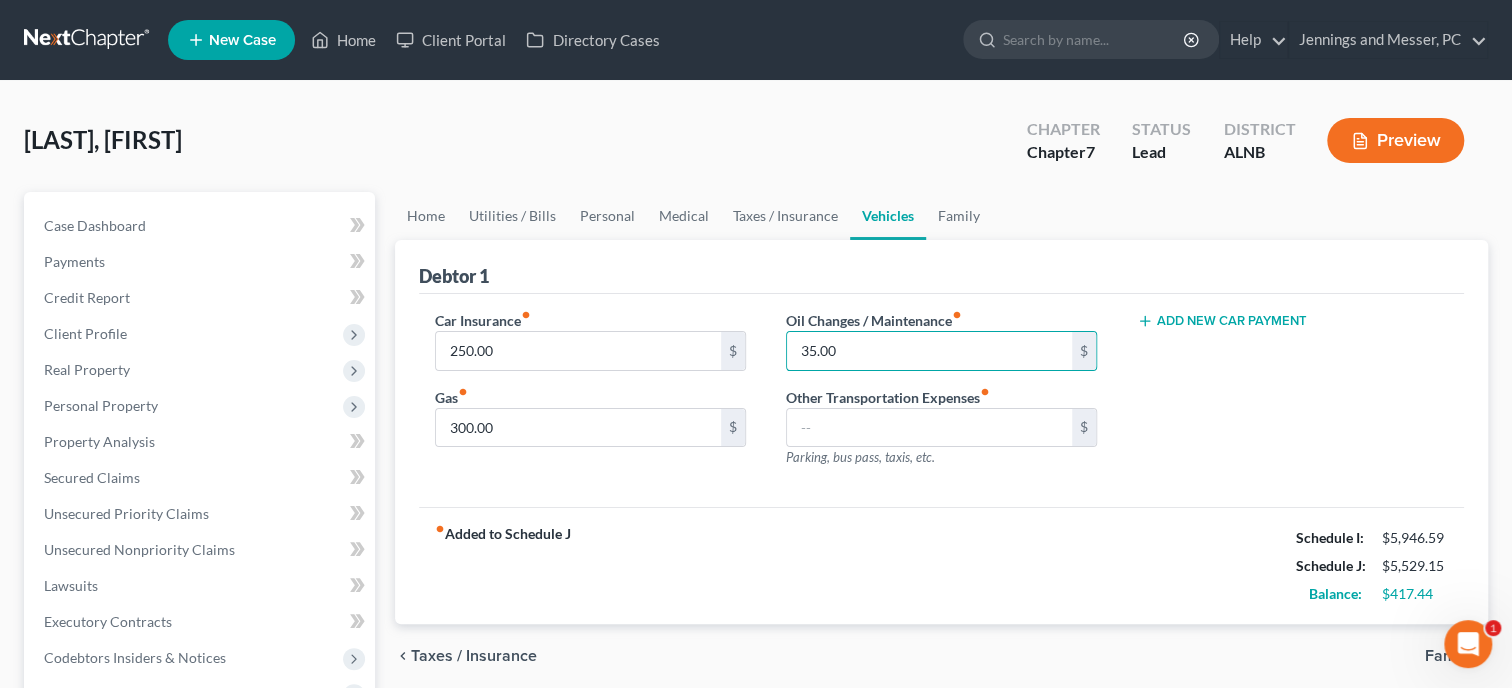 click on "Car Insurance  fiber_manual_record [AMOUNT] $ Gas  fiber_manual_record [AMOUNT] $" at bounding box center [590, 397] 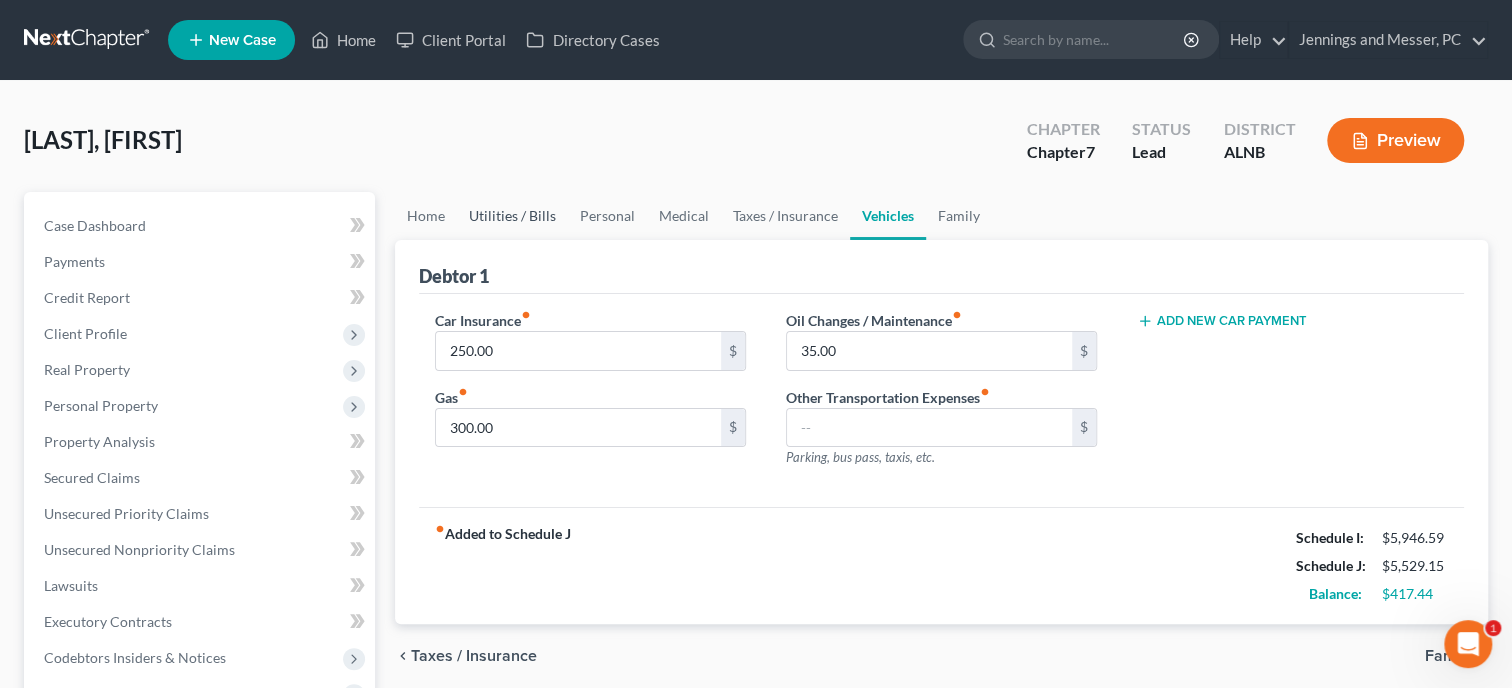 click on "Utilities / Bills" at bounding box center [512, 216] 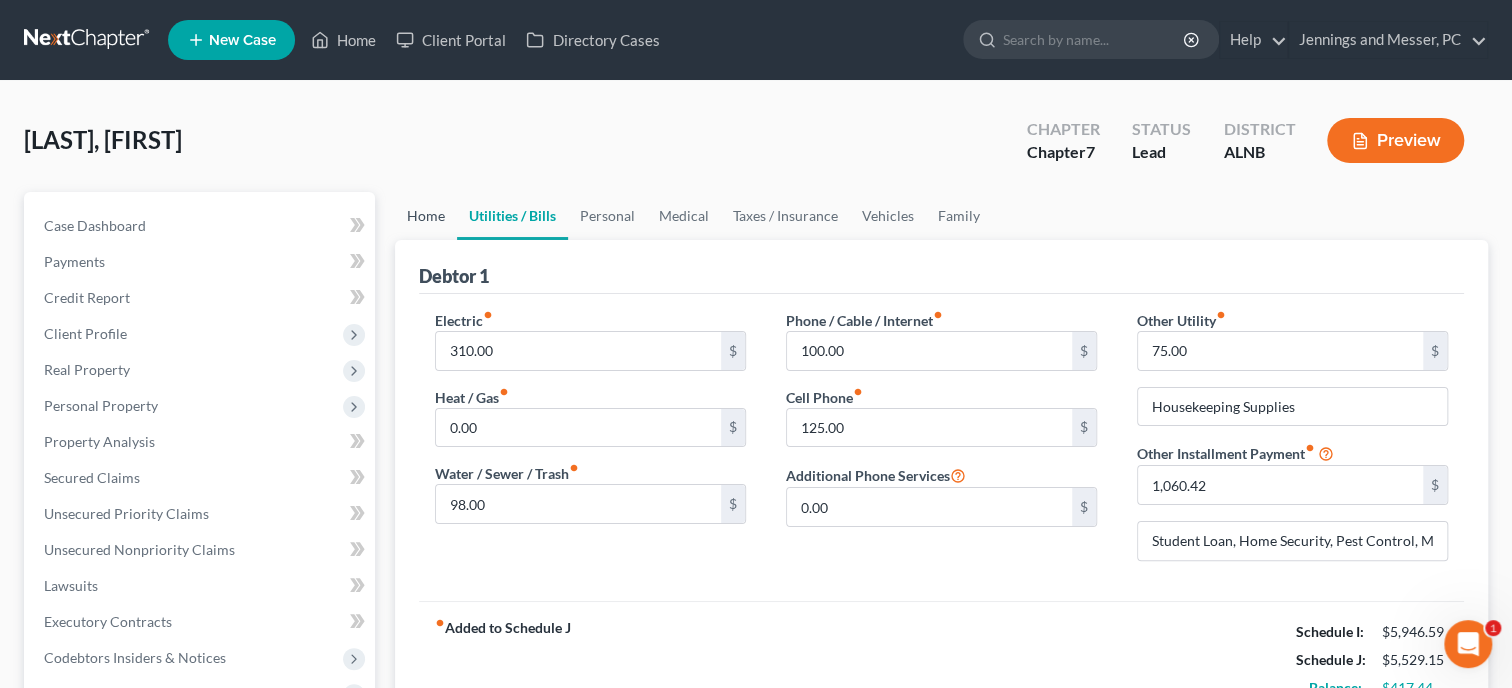 click on "Home" at bounding box center [426, 216] 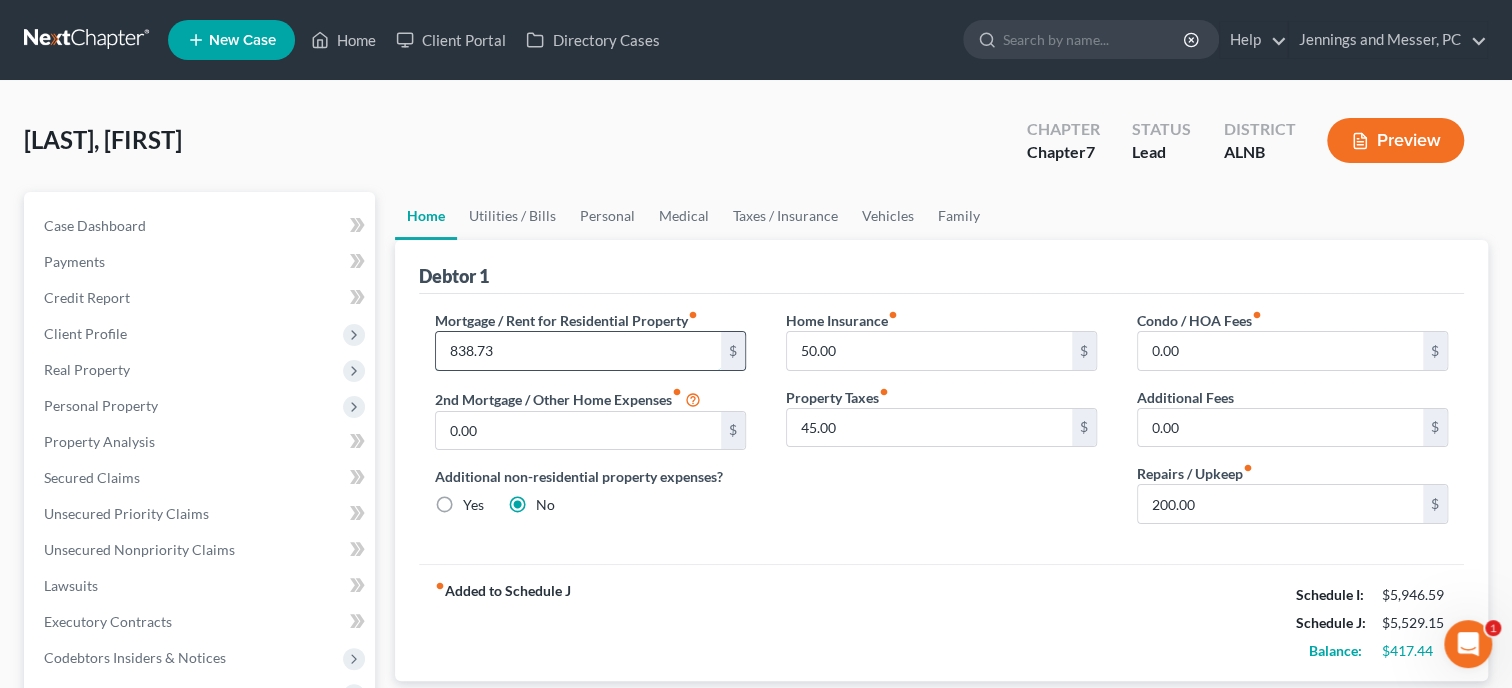 click on "838.73" at bounding box center (578, 351) 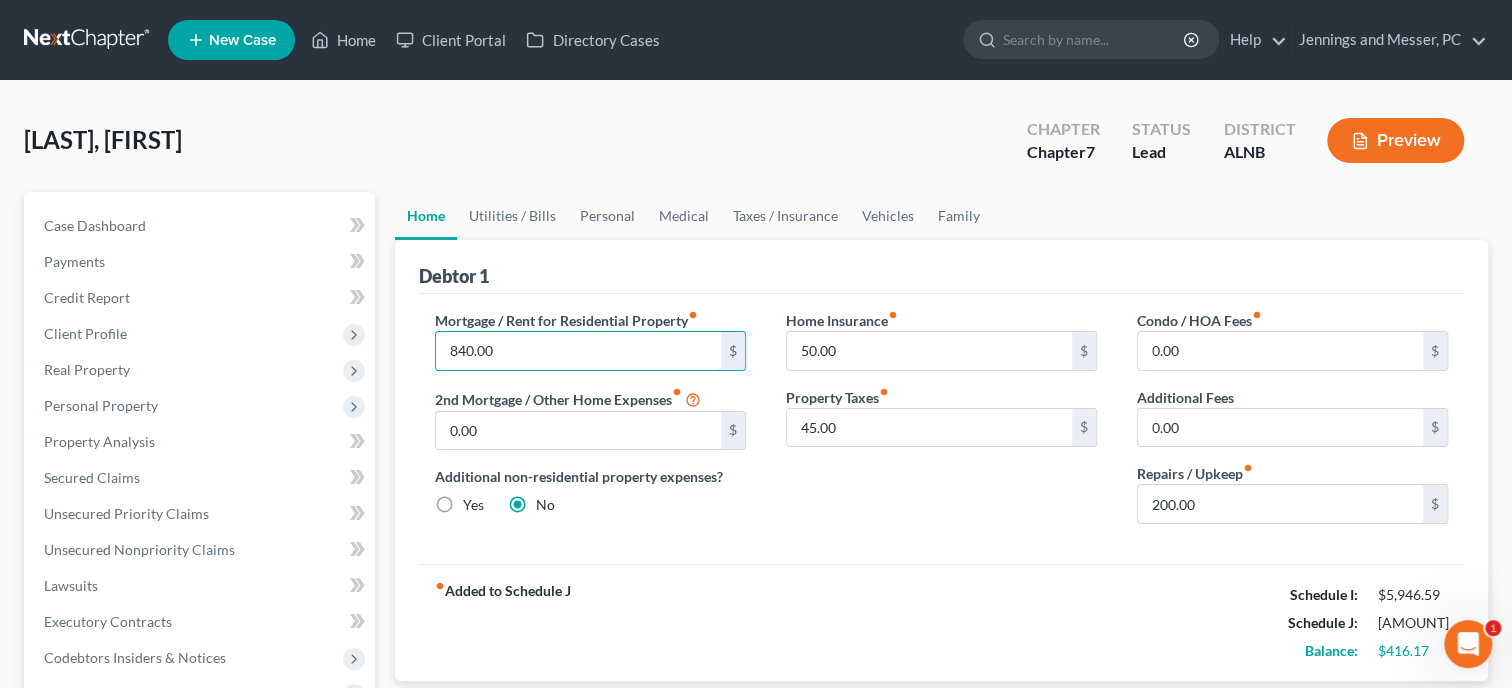 type on "840.00" 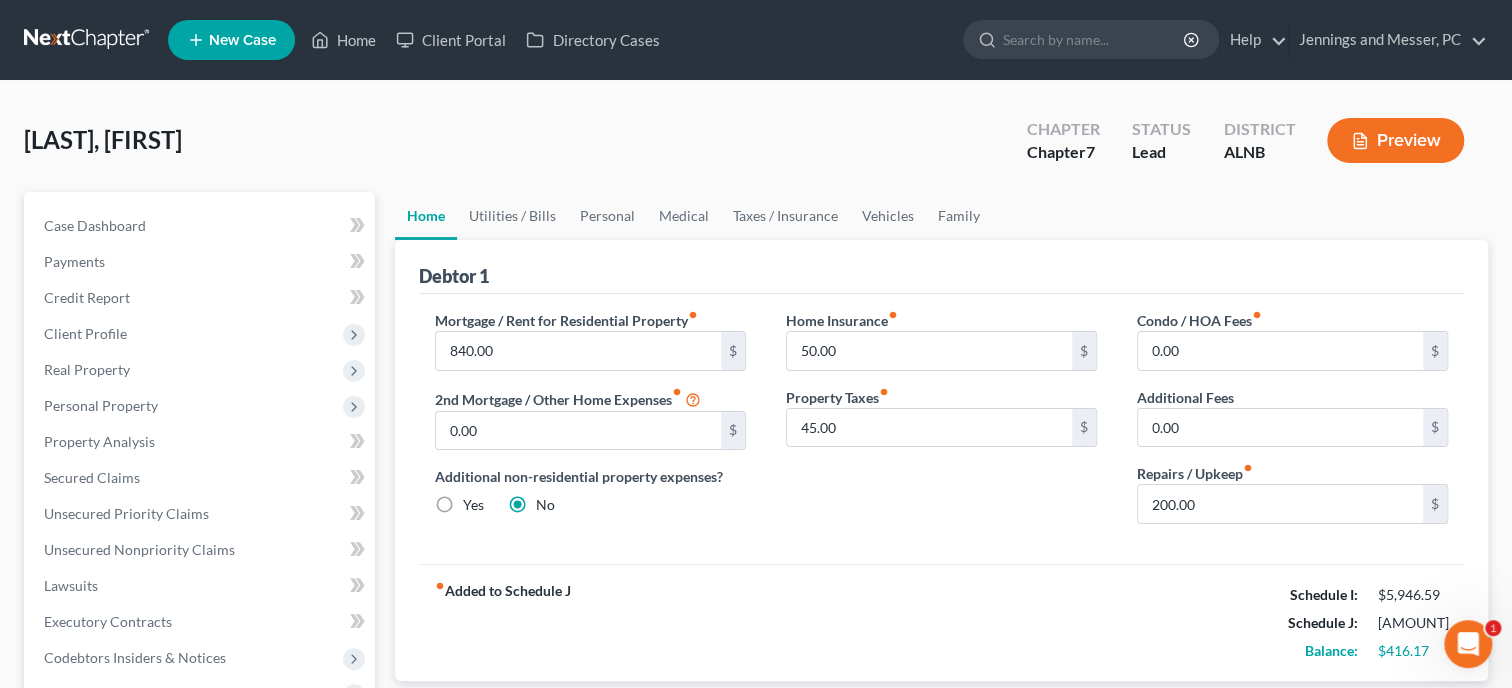 click on "Mortgage / Rent for Residential Property  fiber_manual_record 840.00 $ 2nd Mortgage / Other Home Expenses  fiber_manual_record   0.00 $ Additional non-residential property expenses? Yes No" at bounding box center (590, 425) 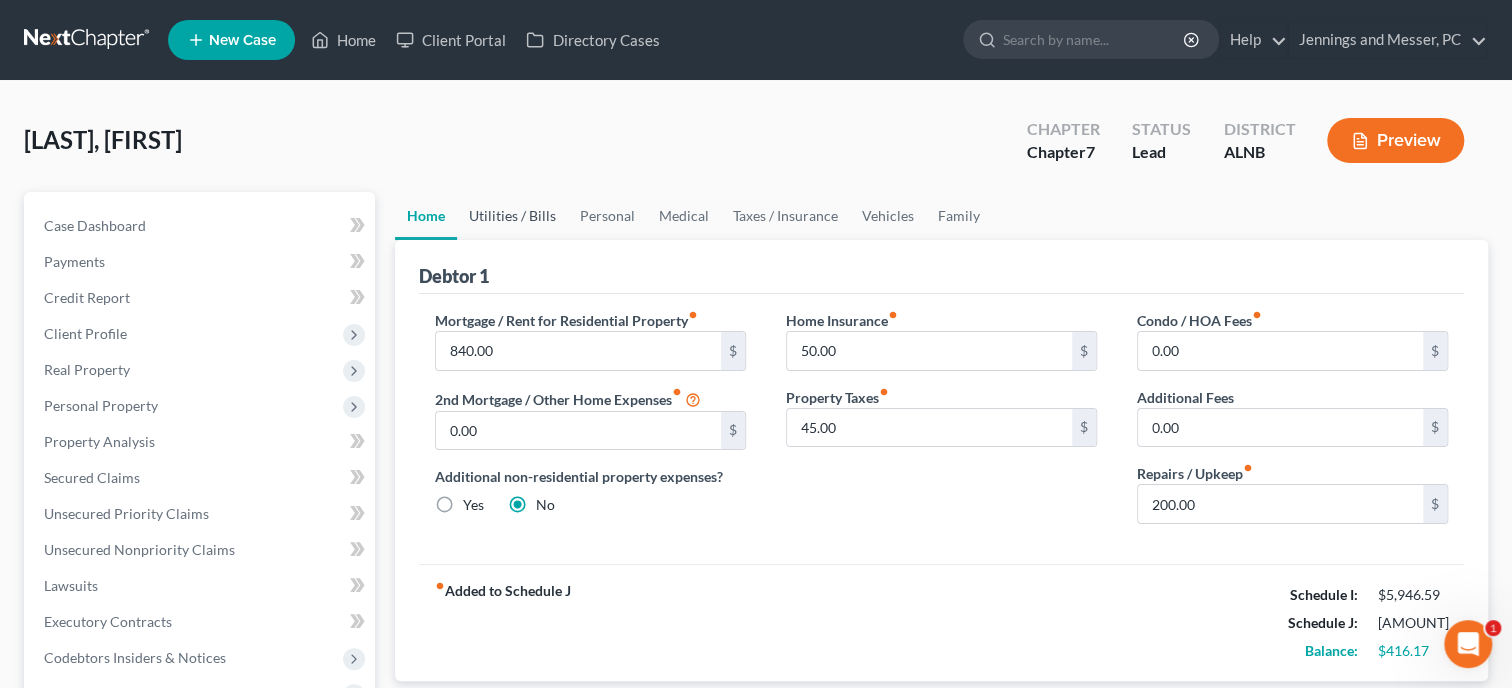 click on "Utilities / Bills" at bounding box center [512, 216] 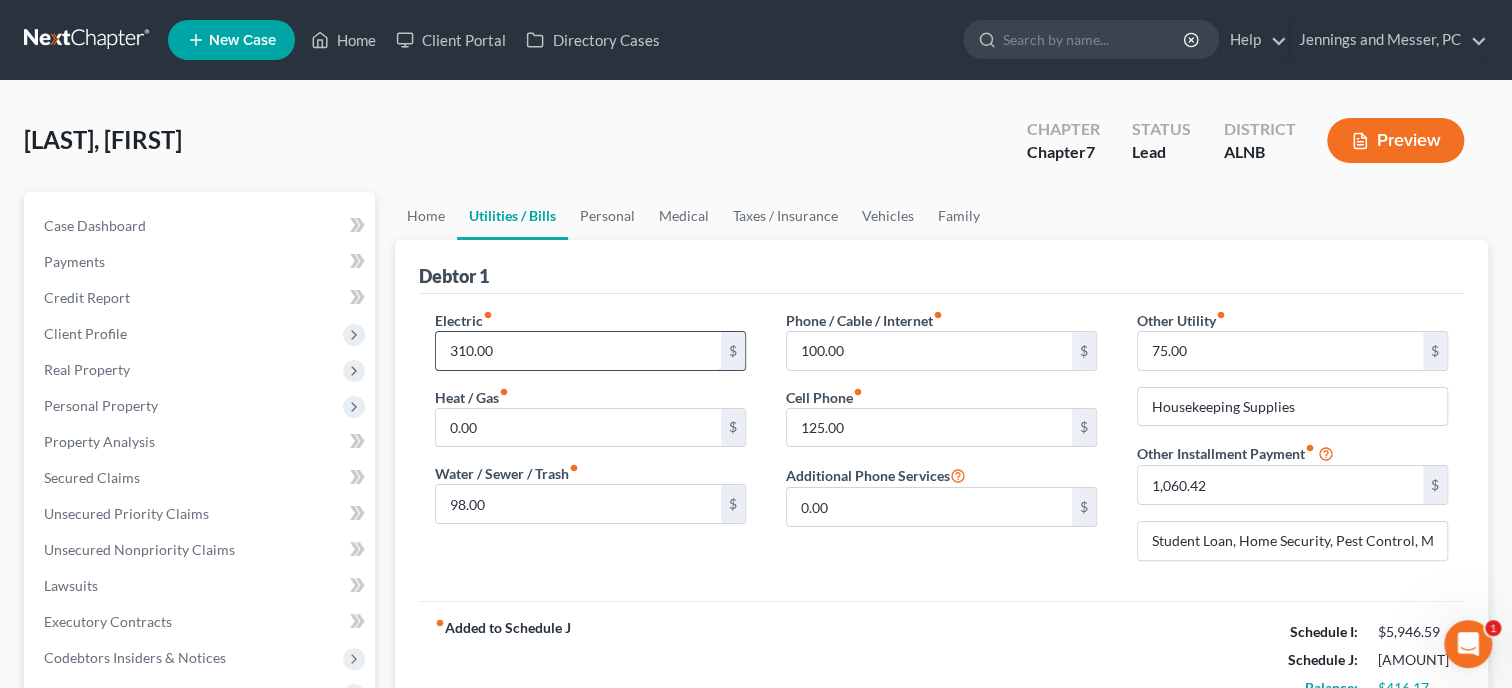 click on "310.00" at bounding box center [578, 351] 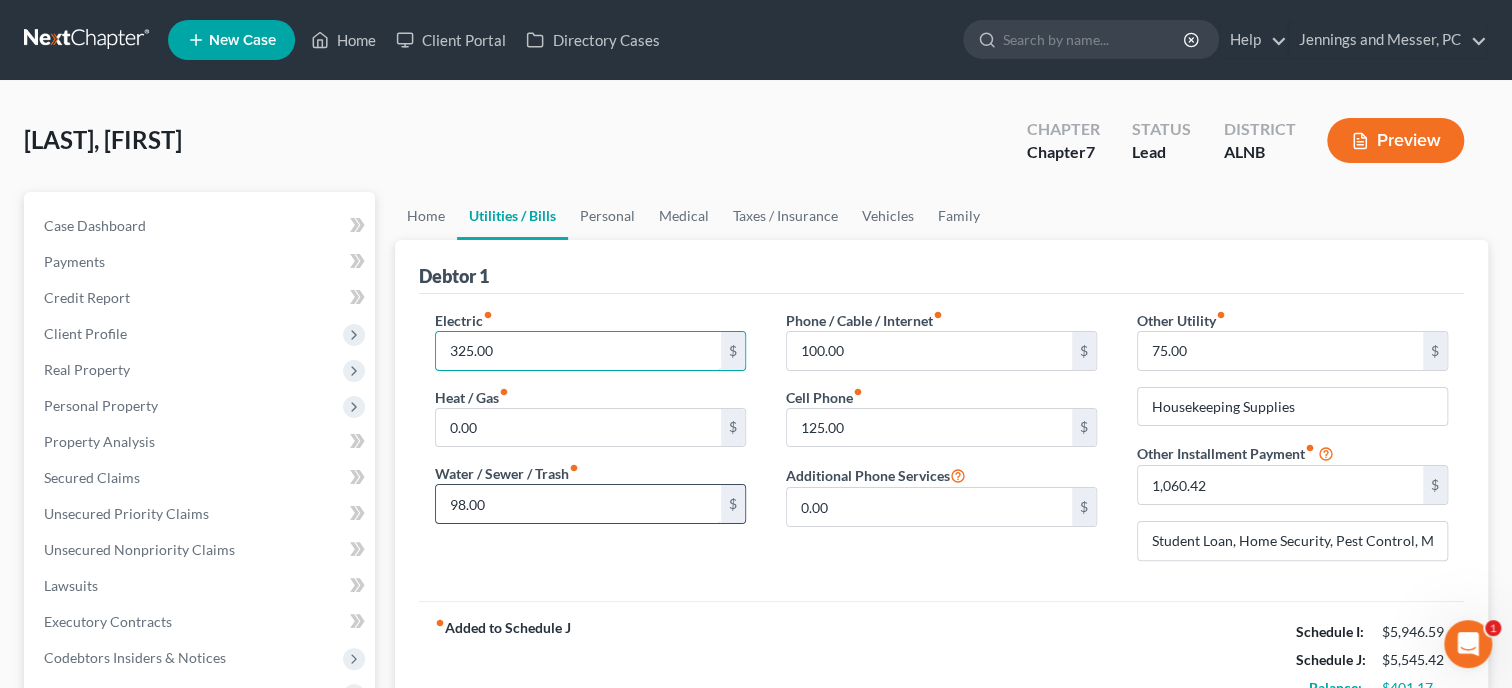 type on "325.00" 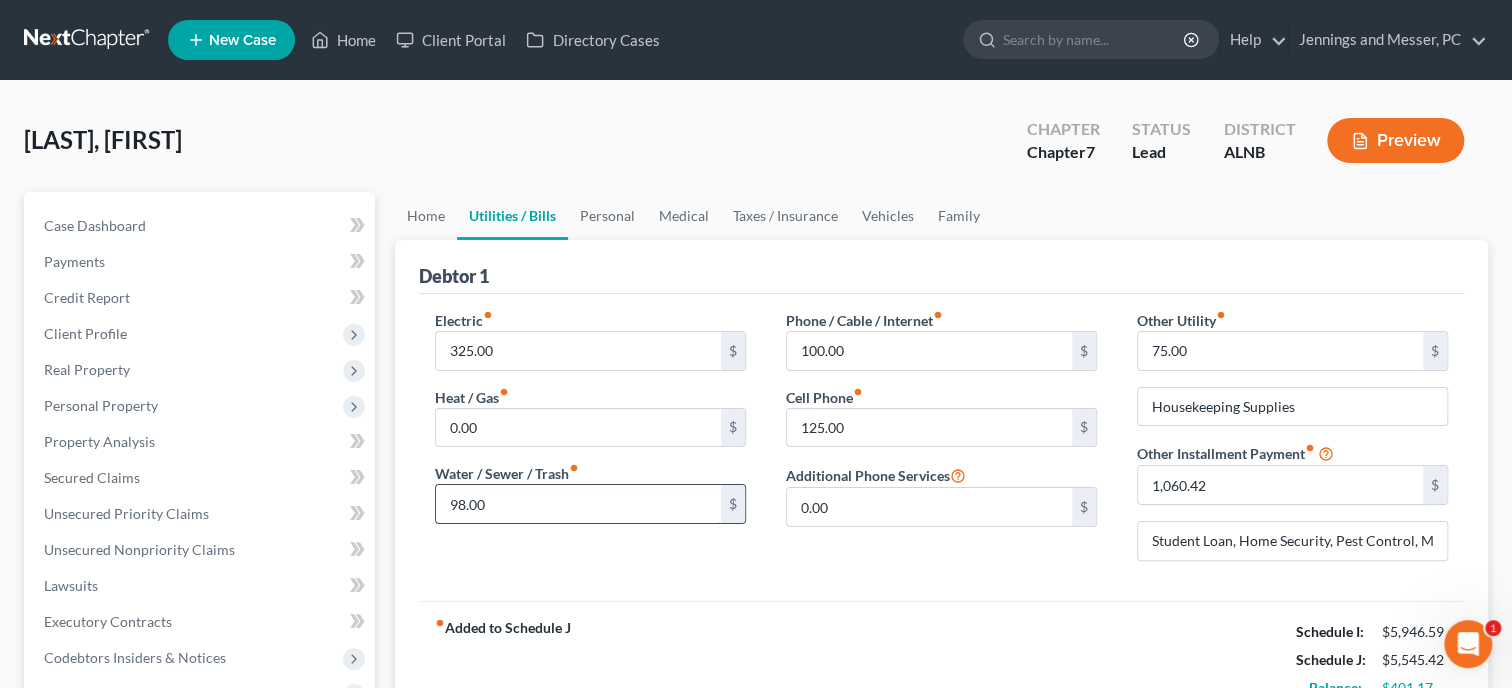 click on "98.00" at bounding box center (578, 504) 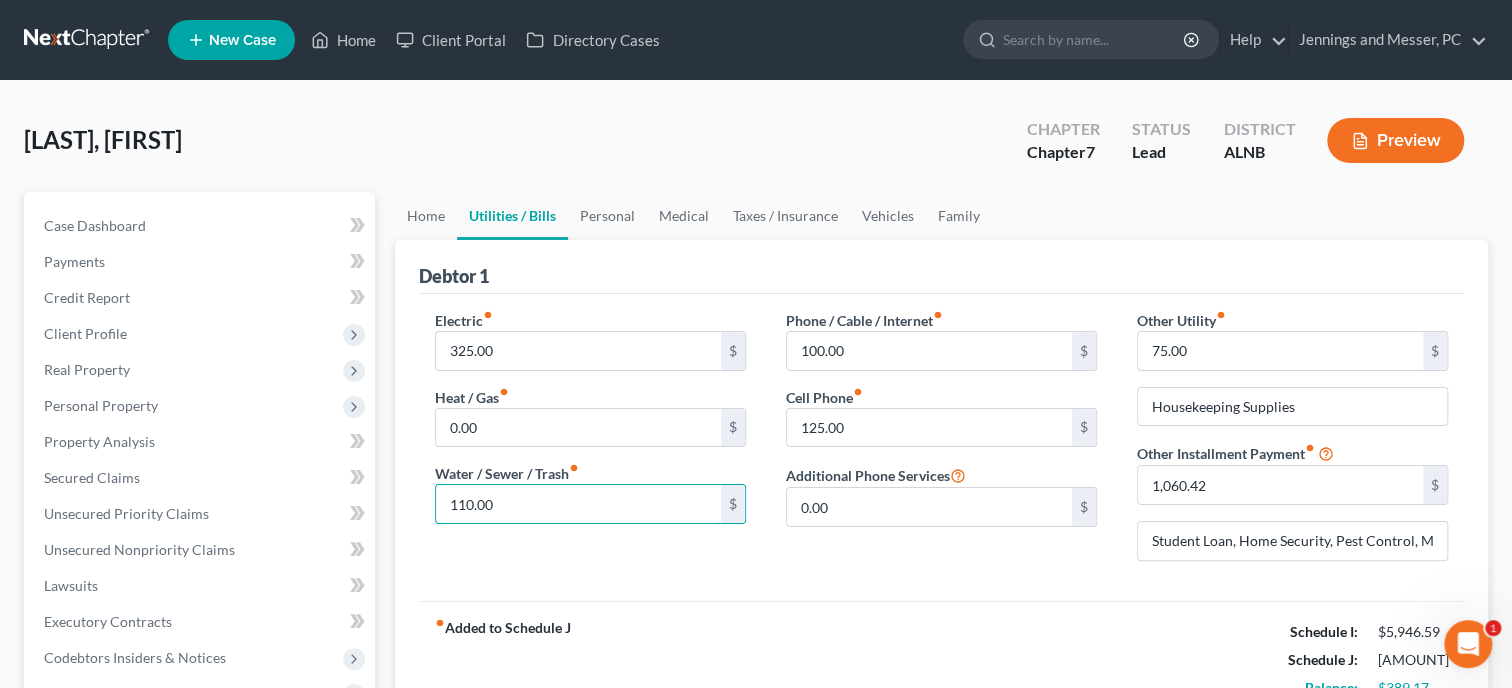 type on "110.00" 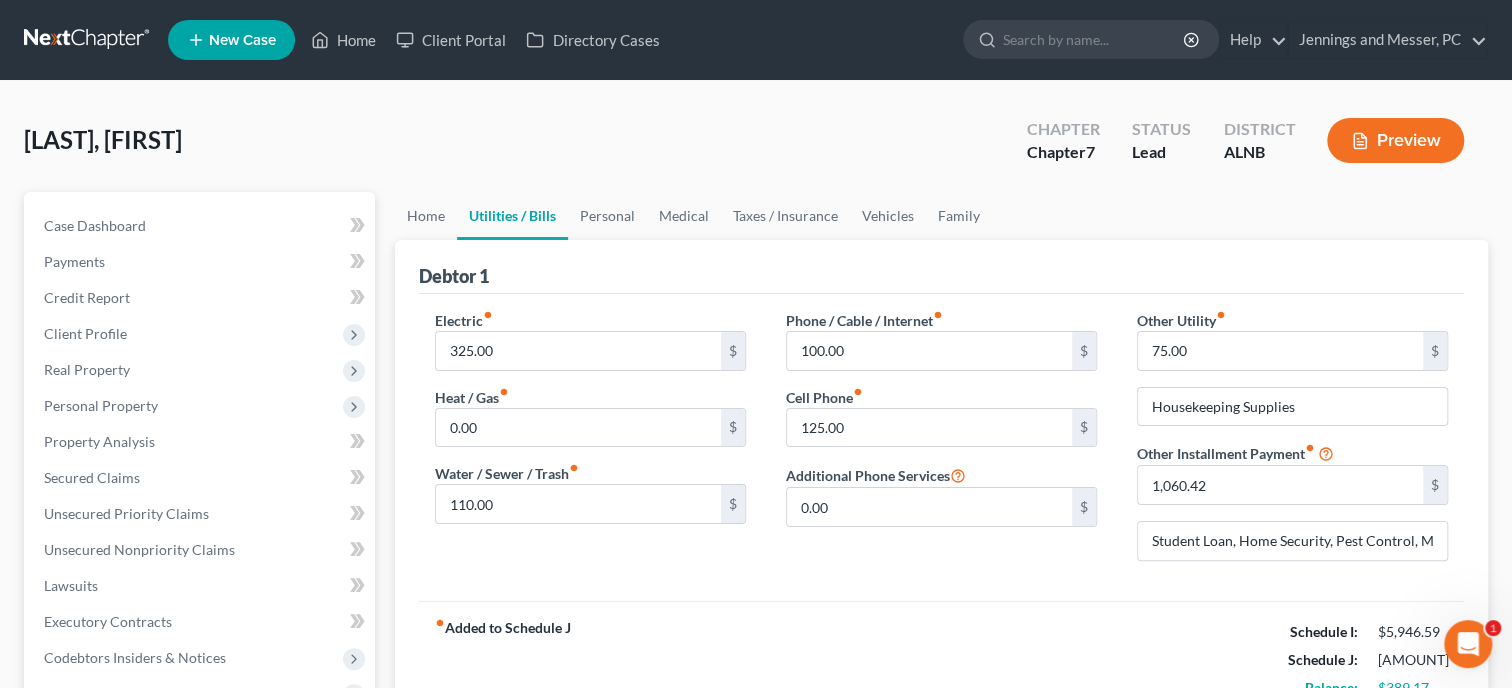 click on "fiber_manual_record  Added to Schedule J Schedule I: [AMOUNT] Schedule J: [AMOUNT] Balance: [AMOUNT]" at bounding box center (941, 659) 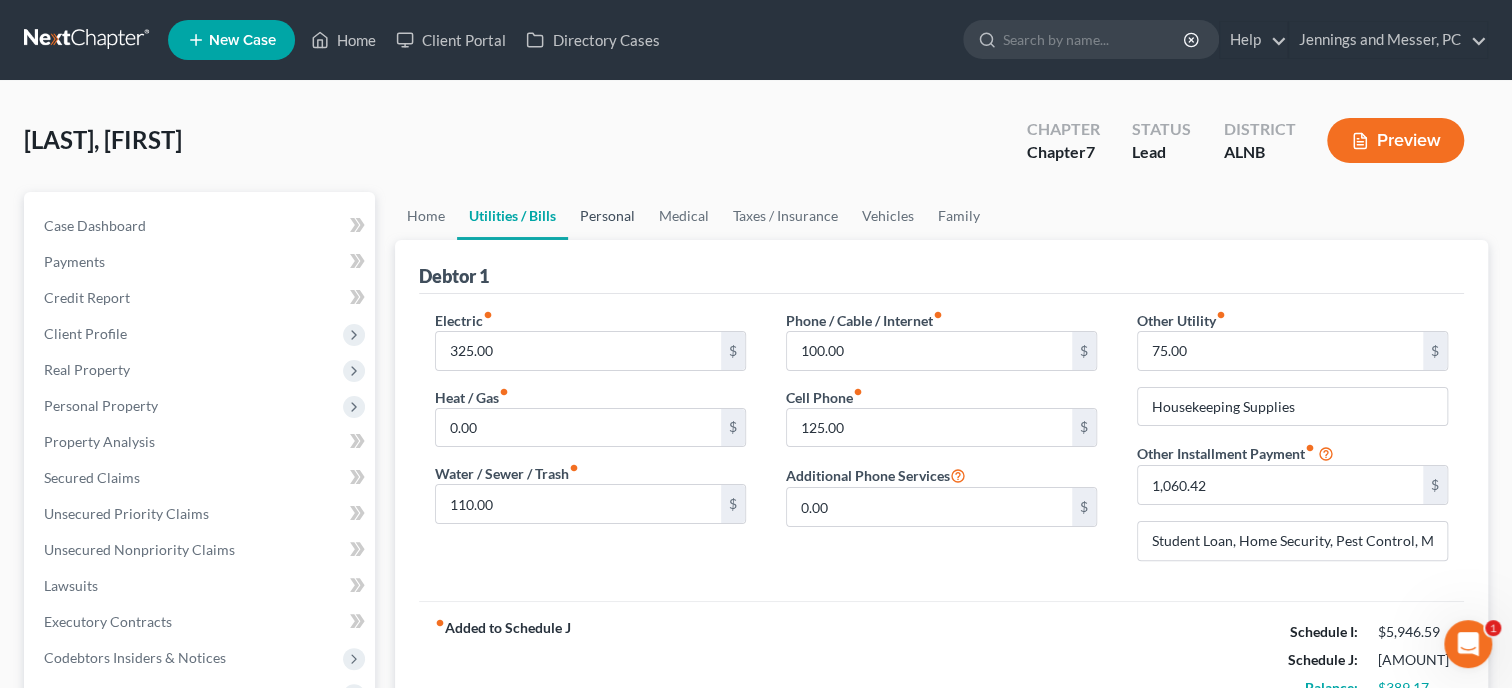 click on "Personal" at bounding box center (607, 216) 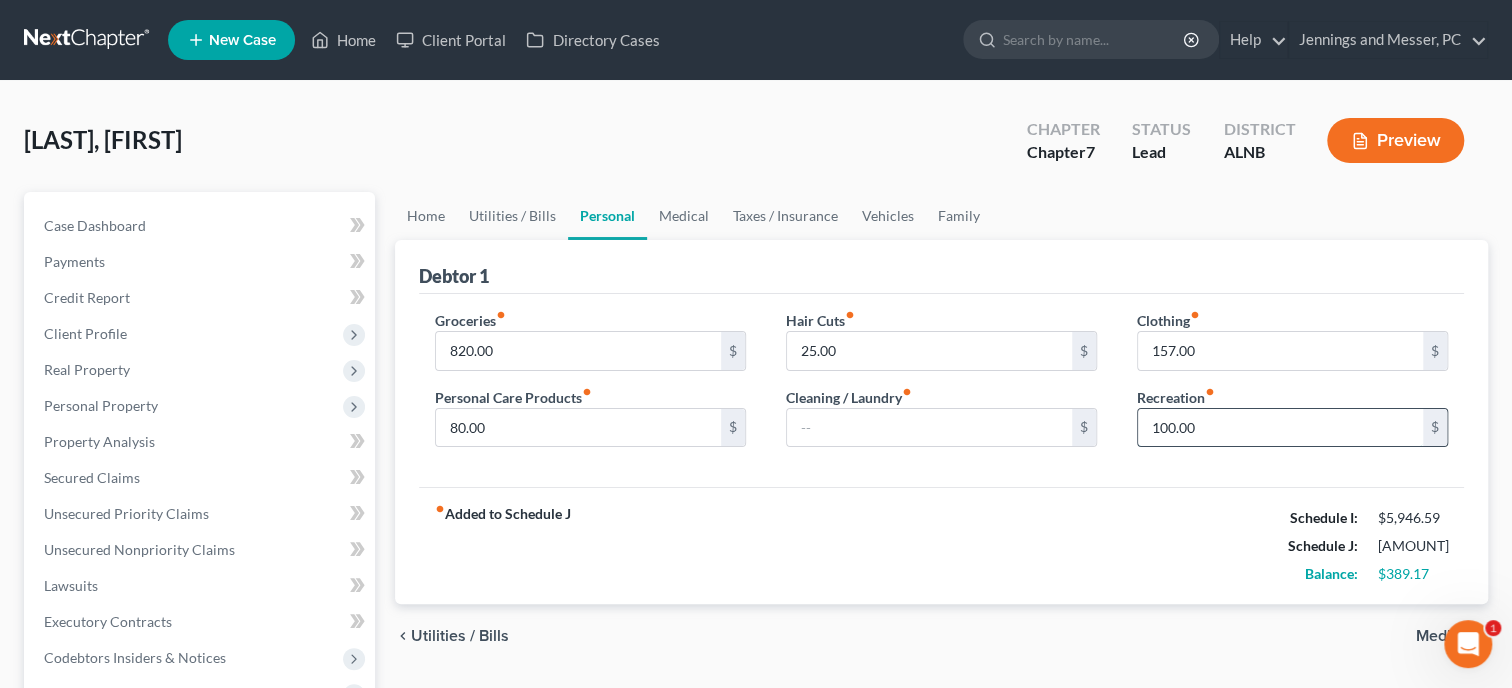 click on "100.00" at bounding box center [1280, 428] 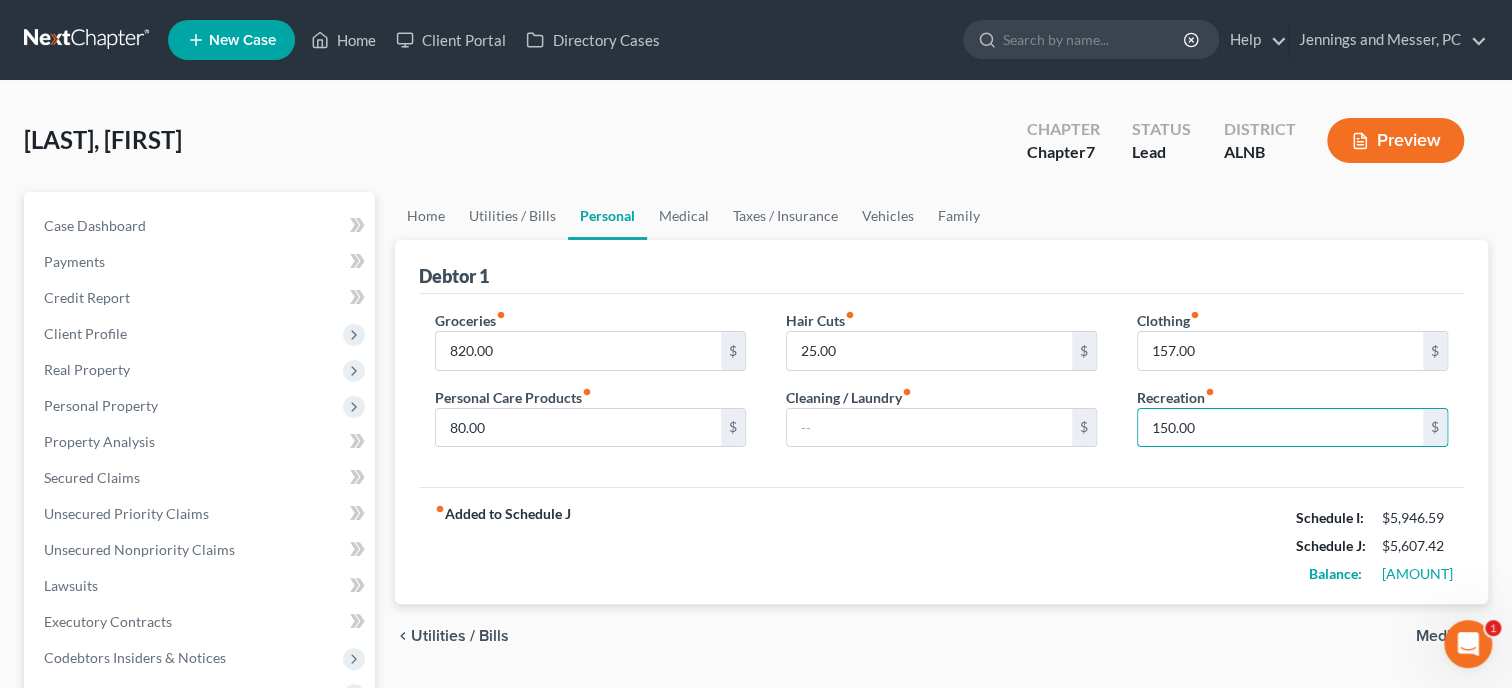 type on "150.00" 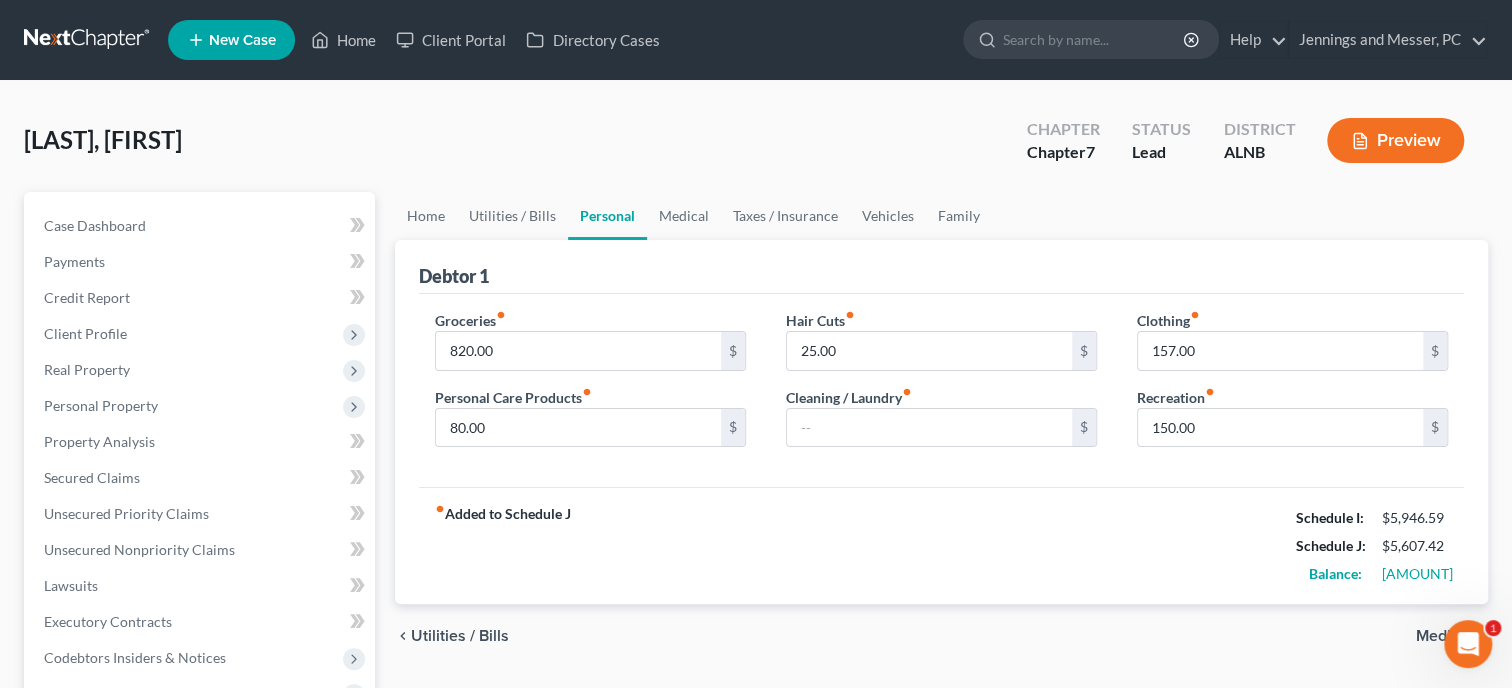 click on "fiber_manual_record  Added to Schedule J Schedule I: [AMOUNT] Schedule J: [AMOUNT] Balance: [AMOUNT]" at bounding box center (941, 545) 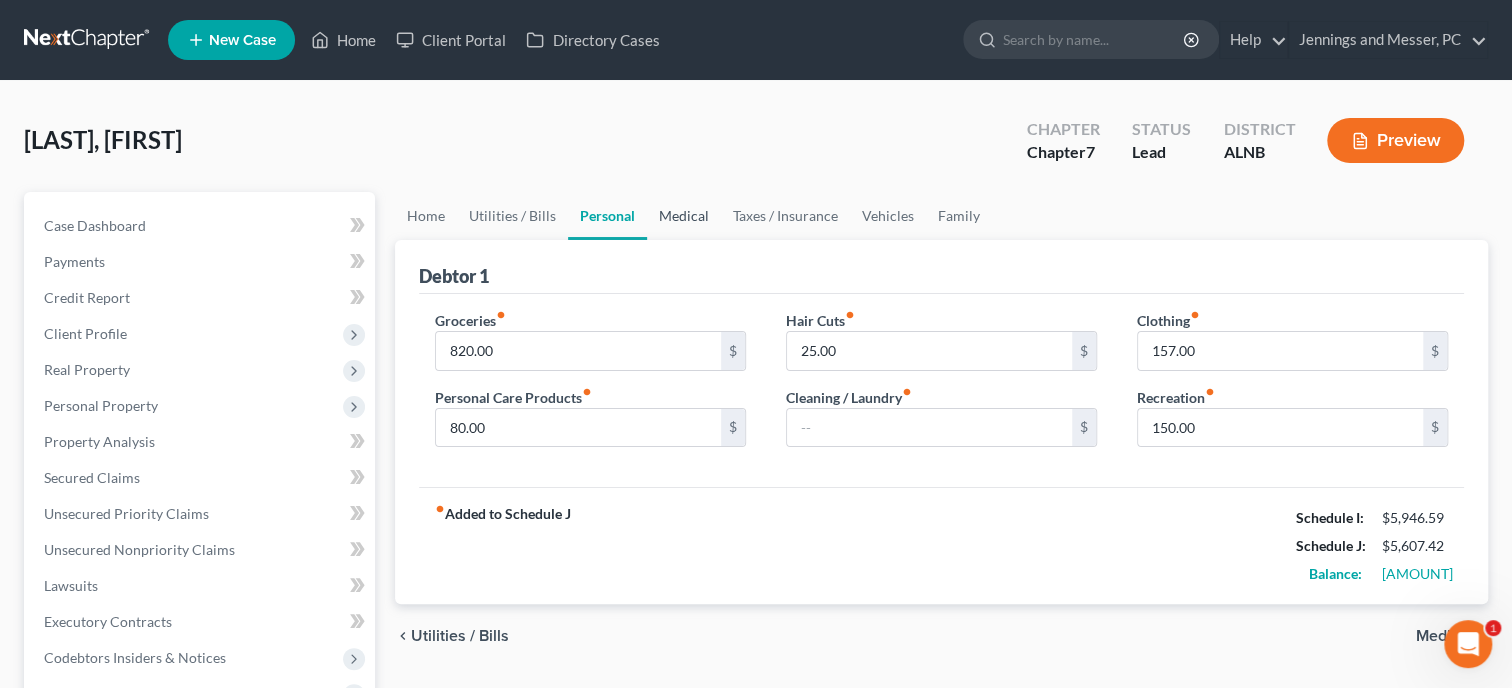 click on "Medical" at bounding box center [684, 216] 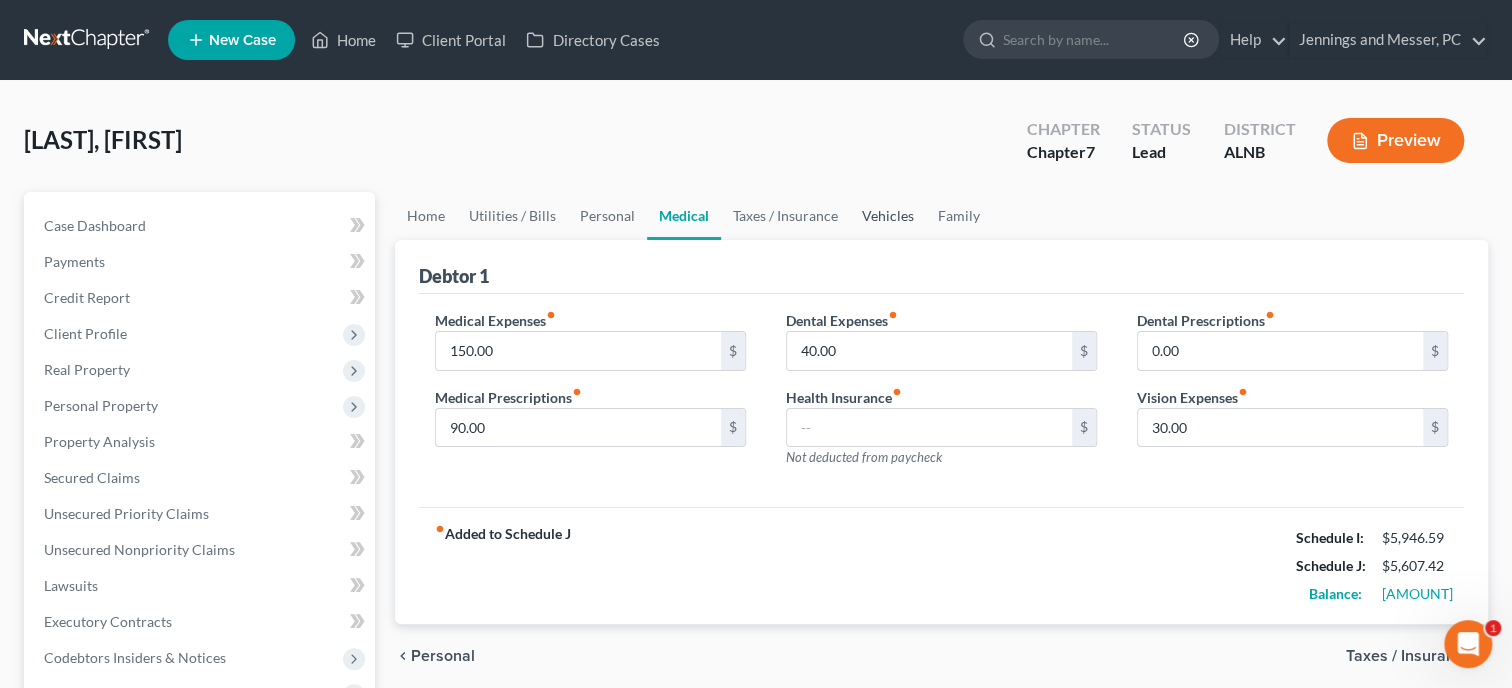 click on "Vehicles" at bounding box center (888, 216) 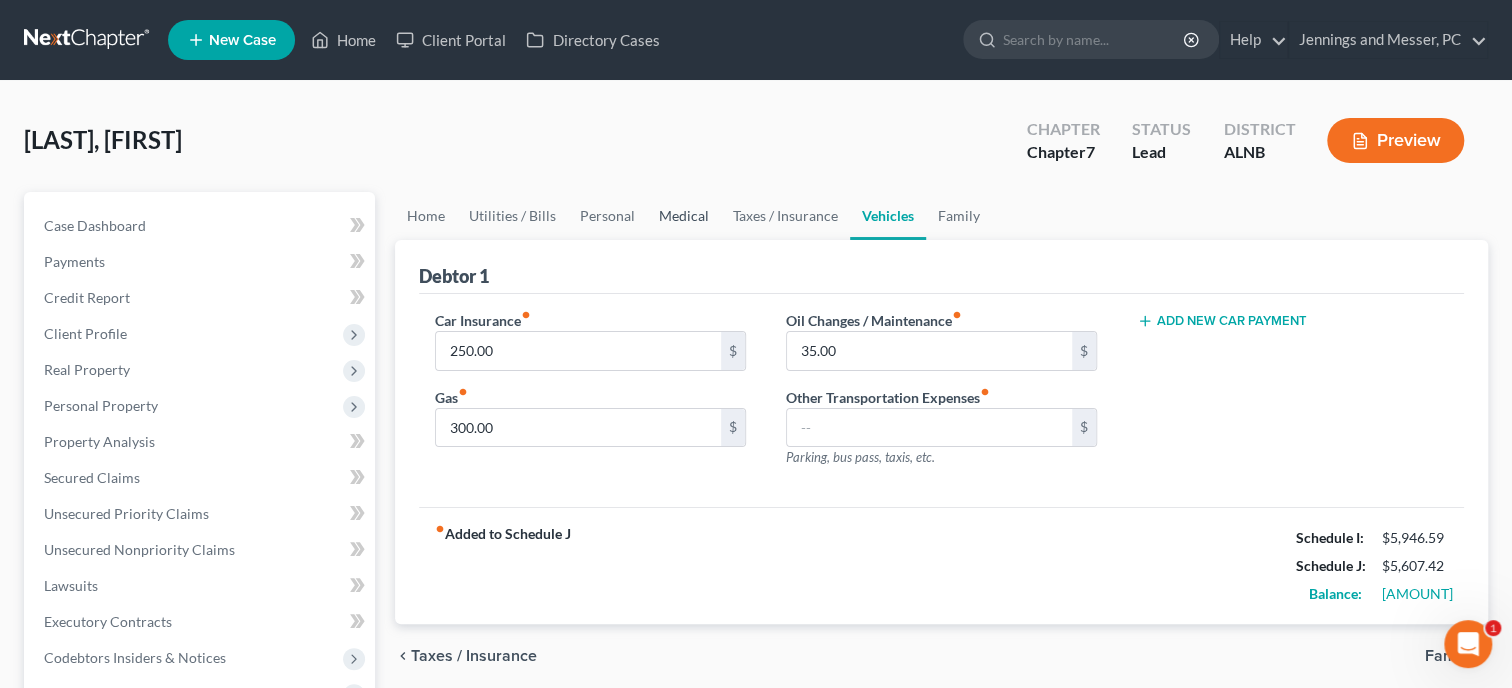 click on "Medical" at bounding box center (684, 216) 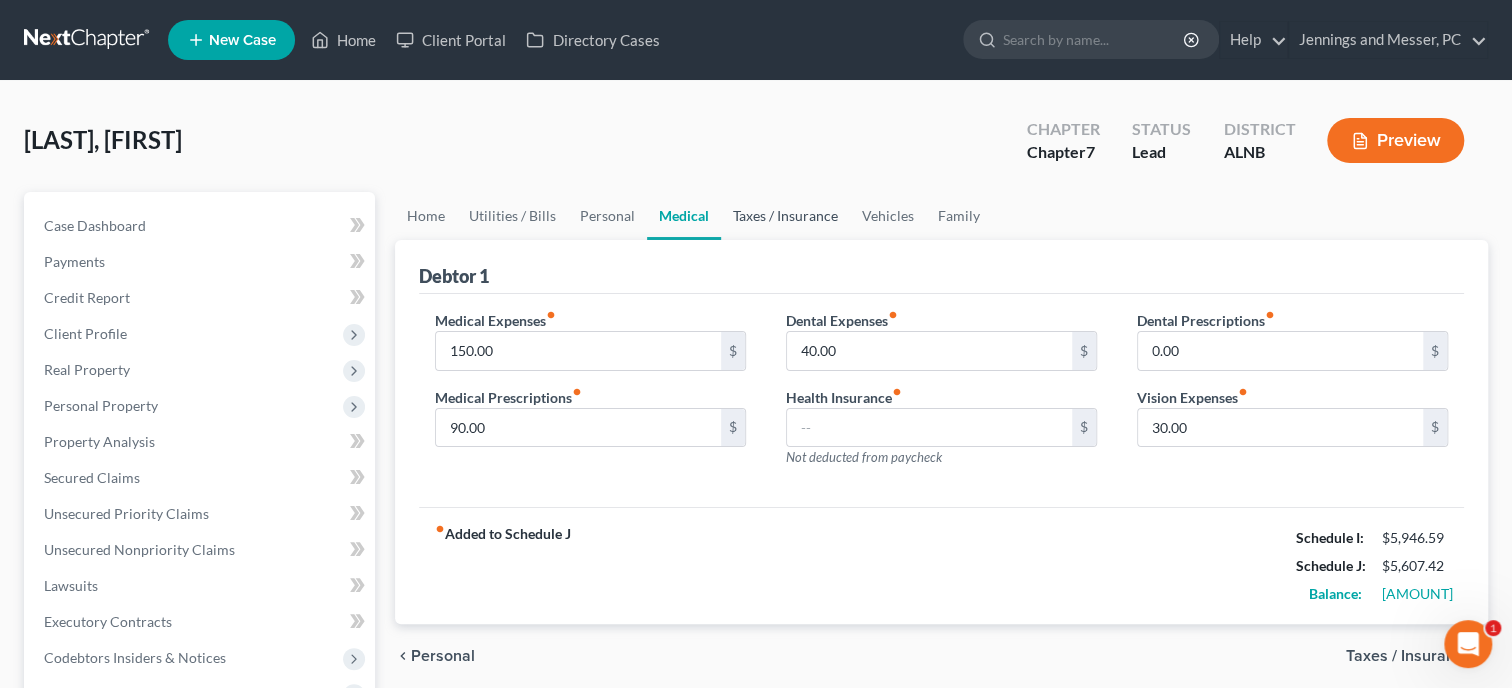 click on "Taxes / Insurance" at bounding box center (785, 216) 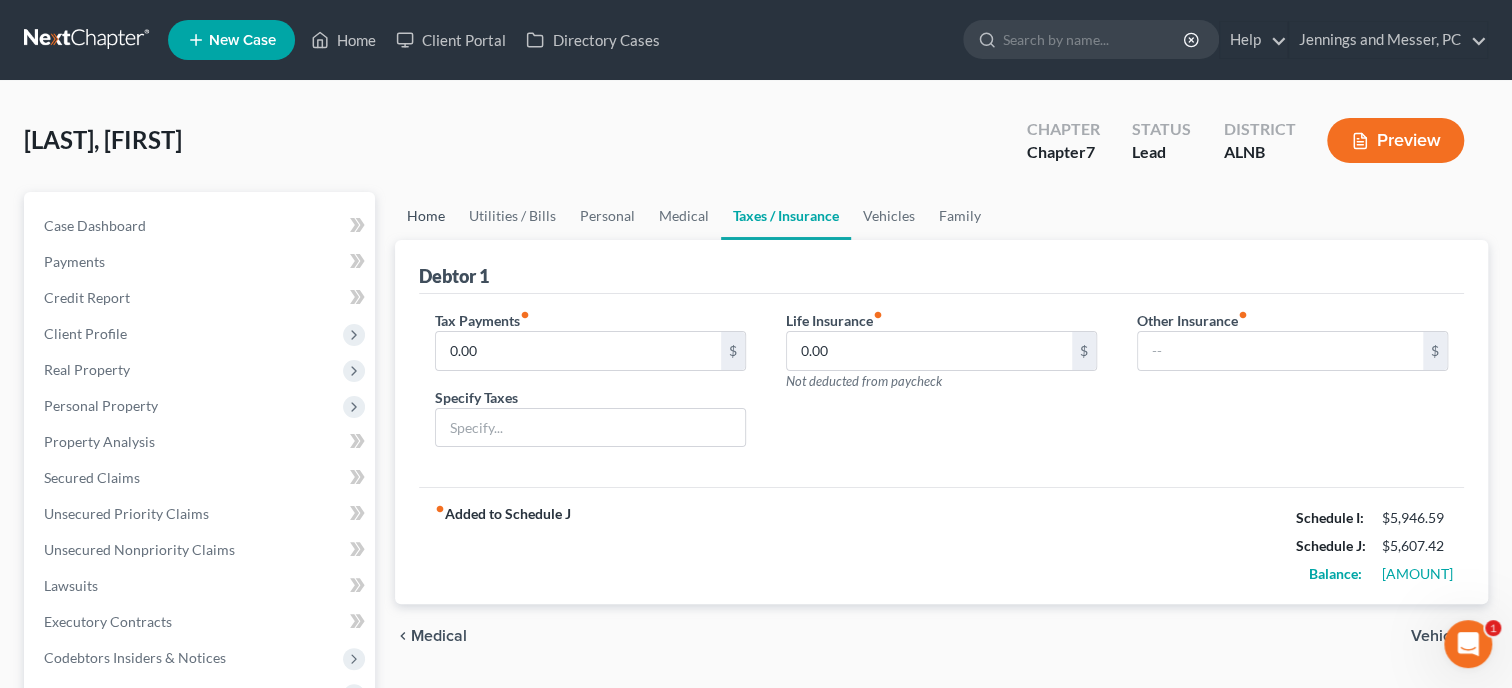 click on "Home" at bounding box center (426, 216) 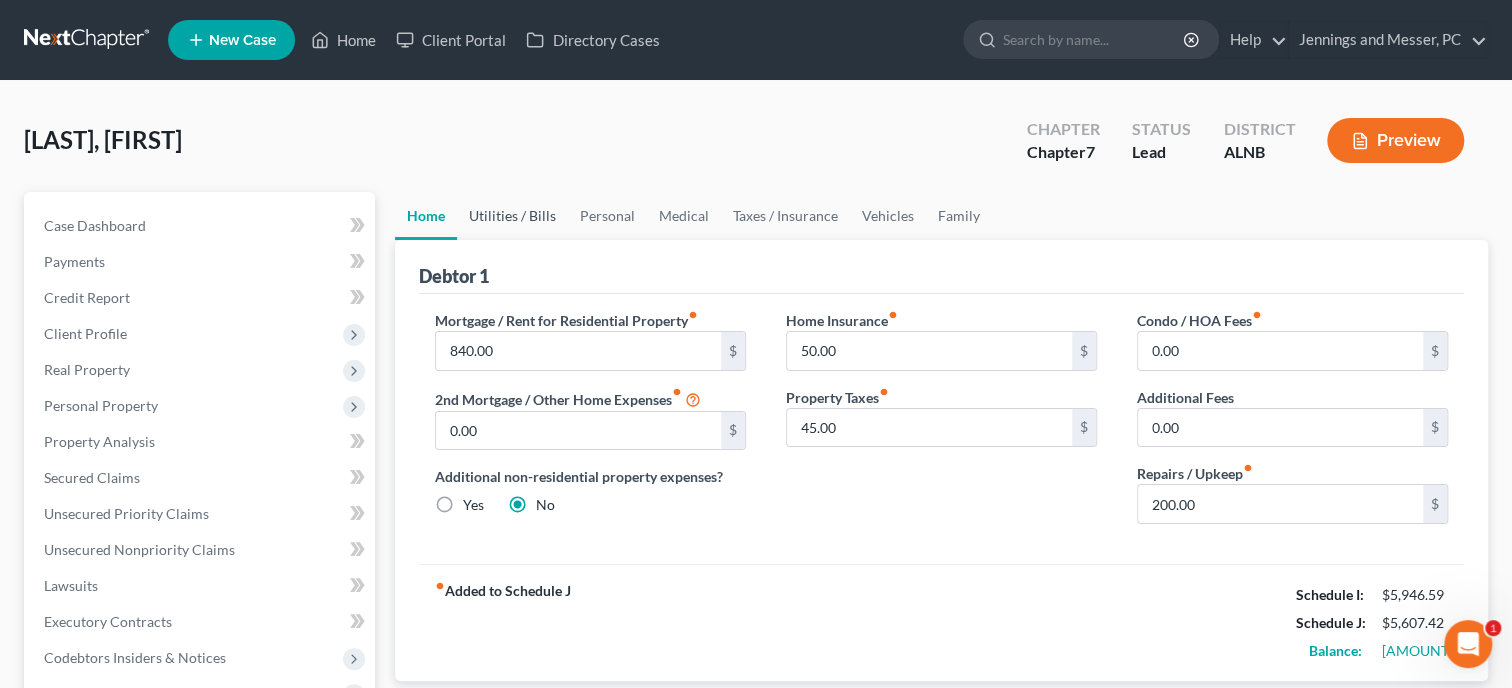 click on "Utilities / Bills" at bounding box center [512, 216] 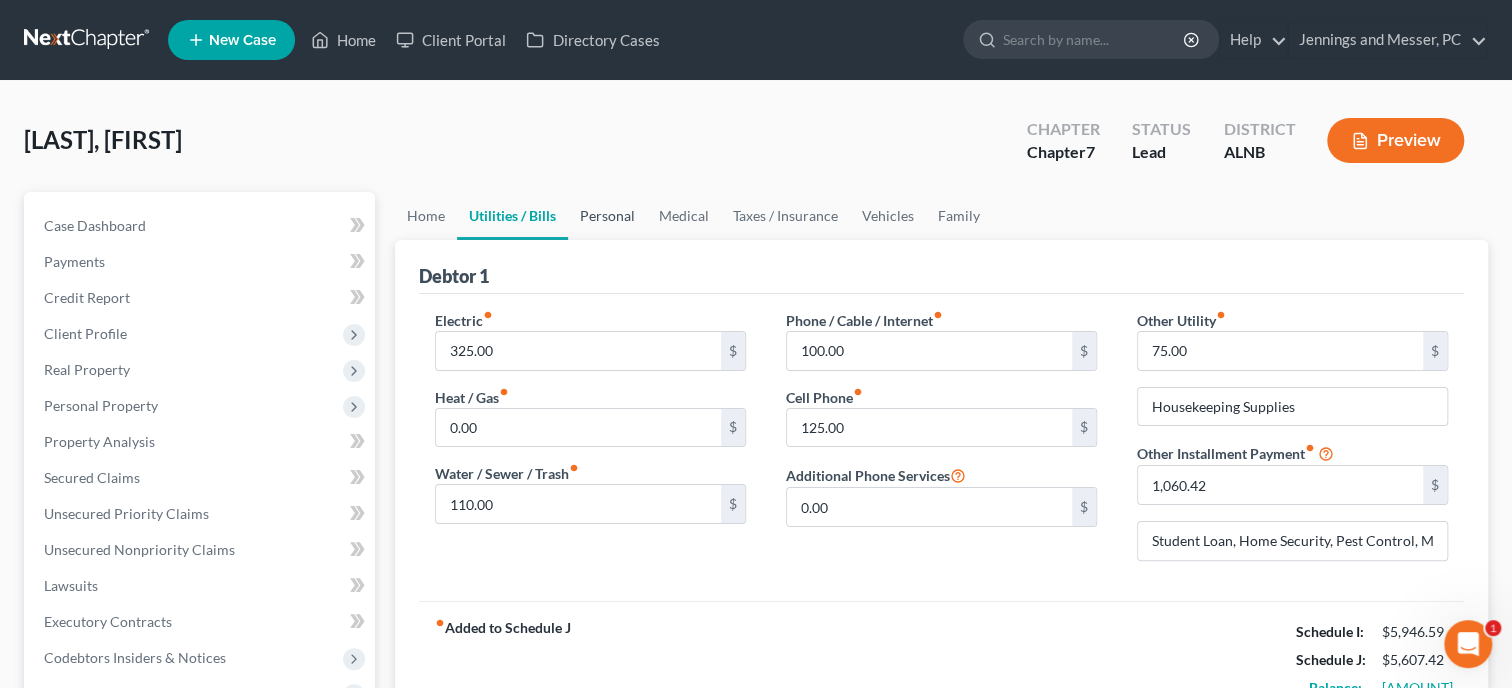 click on "Personal" at bounding box center (607, 216) 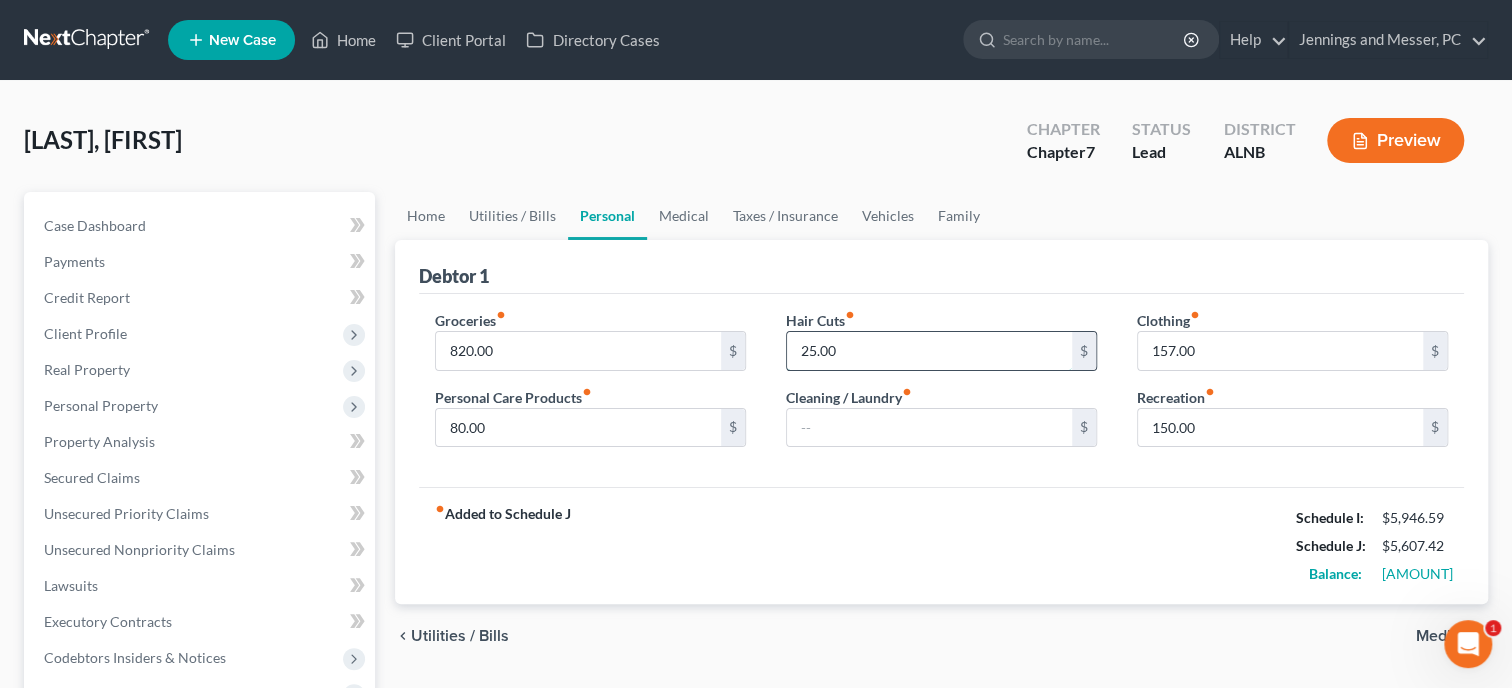 click on "25.00" at bounding box center [929, 351] 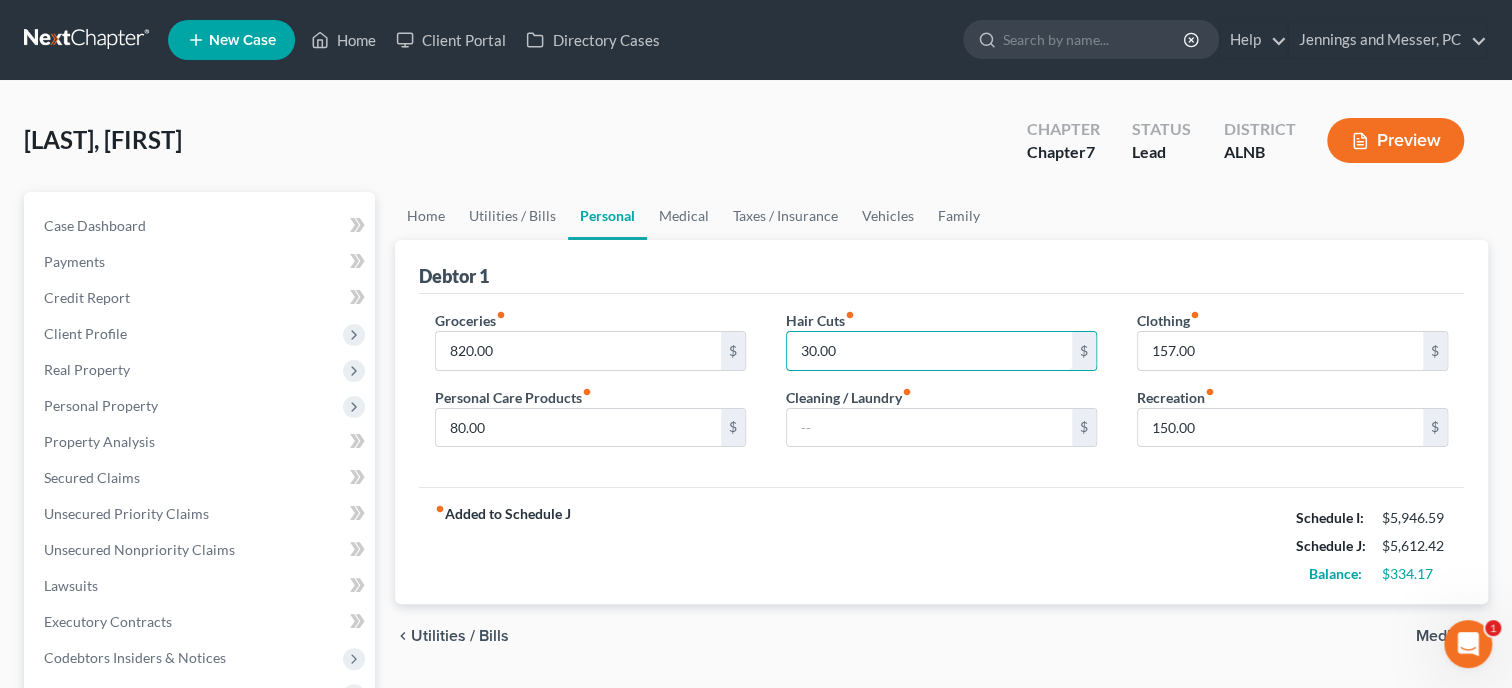 type on "30.00" 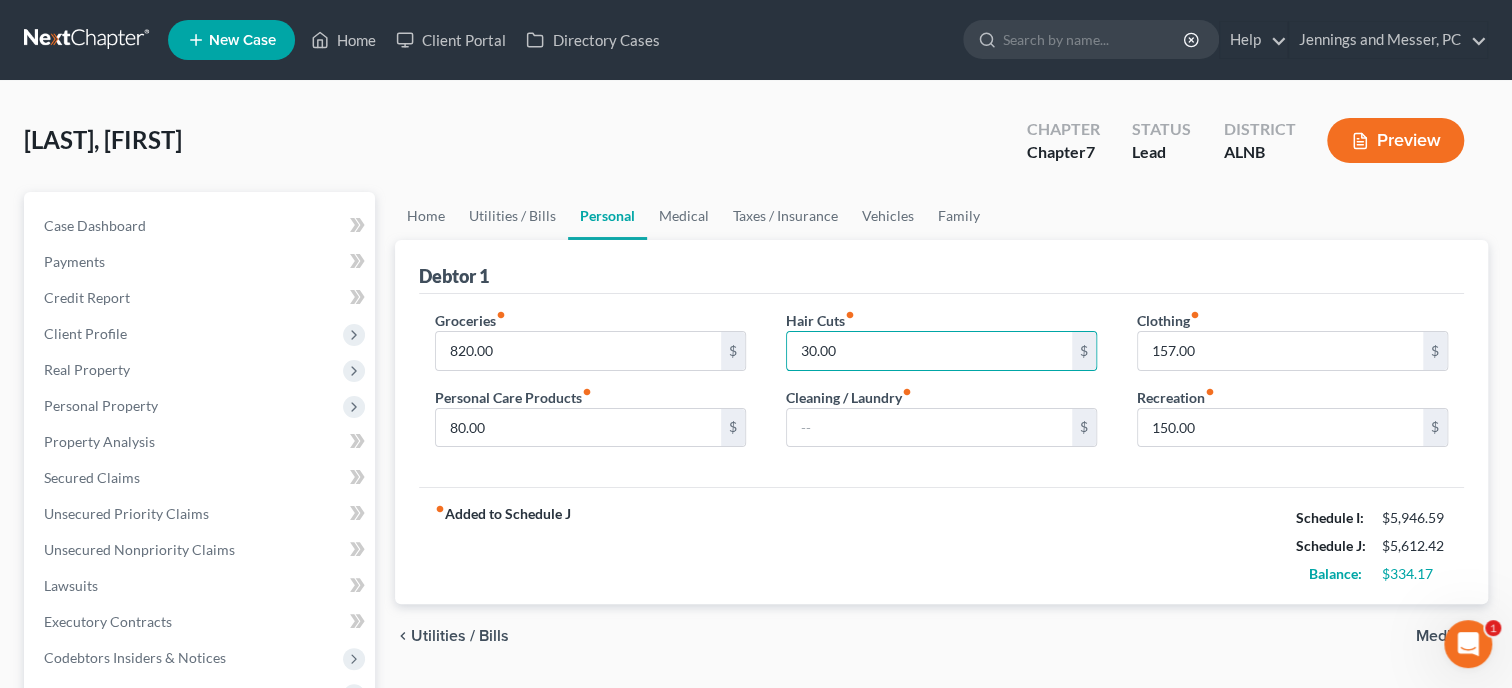 click on "Groceries  fiber_manual_record [AMOUNT] $ Personal Care Products  fiber_manual_record [AMOUNT] $ Hair Cuts  fiber_manual_record [AMOUNT] $ Cleaning / Laundry  fiber_manual_record $ Clothing  fiber_manual_record [AMOUNT] $ Recreation  fiber_manual_record [AMOUNT] $" at bounding box center [941, 391] 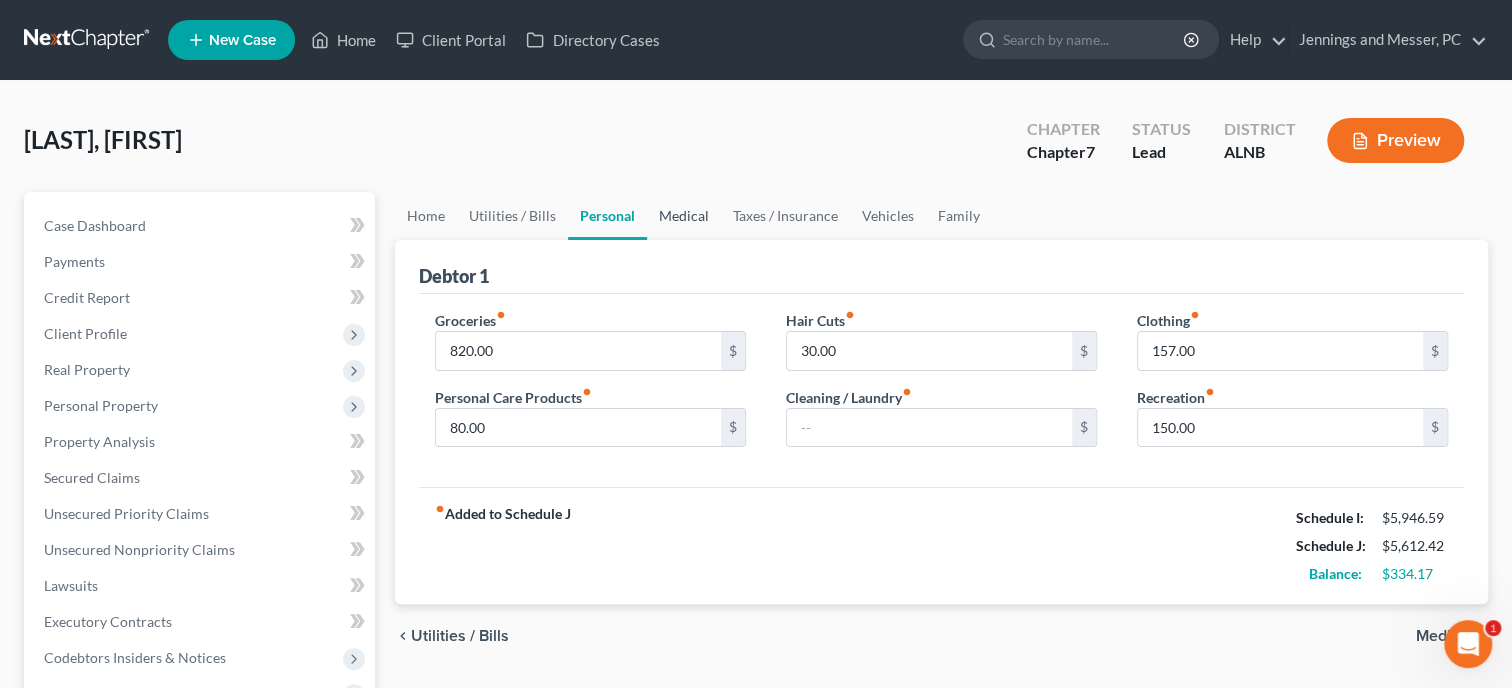 click on "Medical" at bounding box center (684, 216) 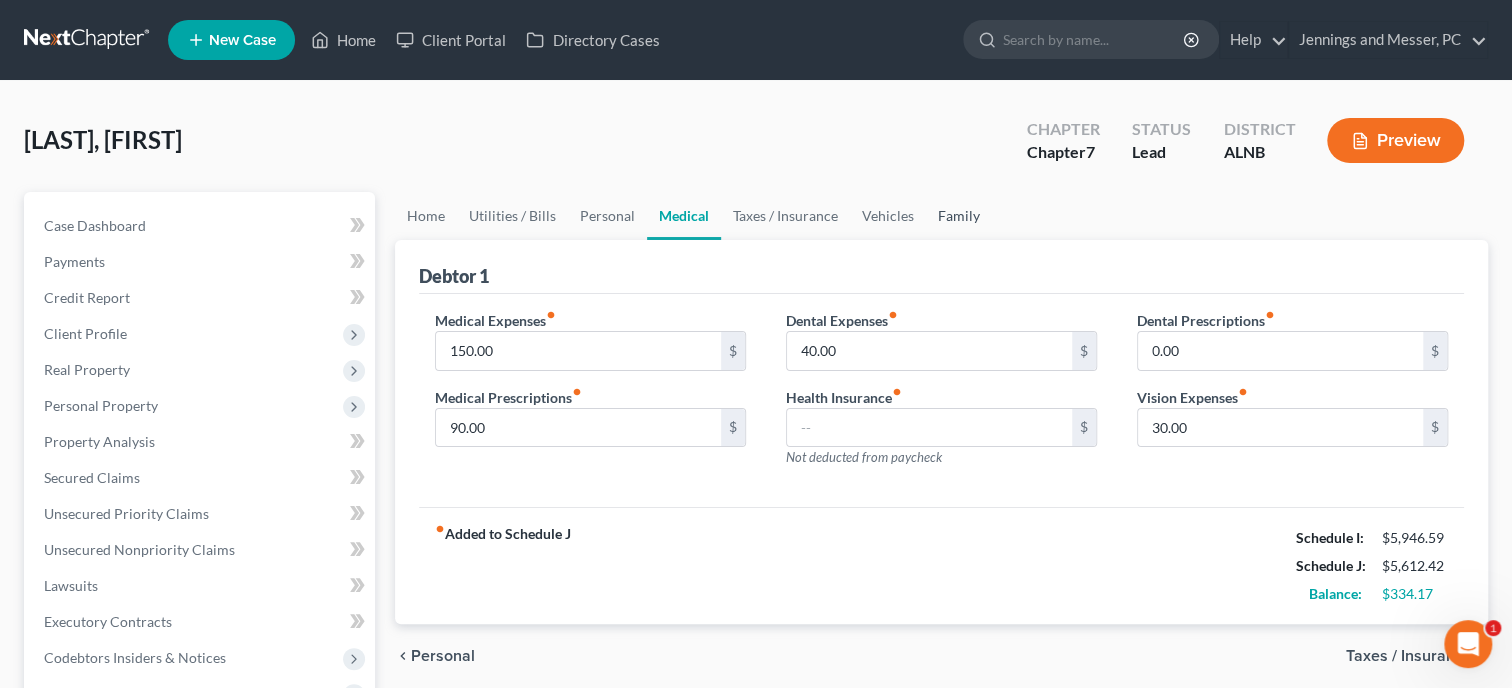click on "Family" at bounding box center (959, 216) 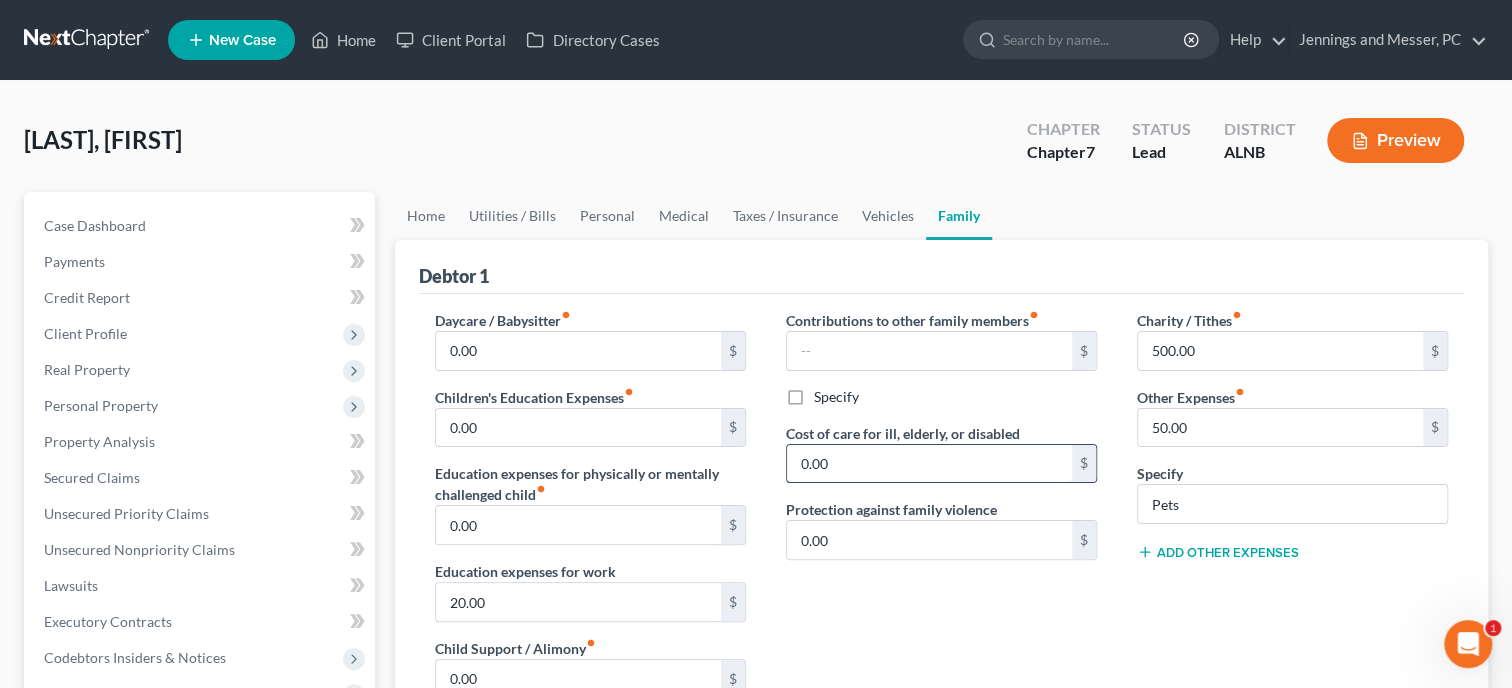 click on "0.00" at bounding box center (929, 464) 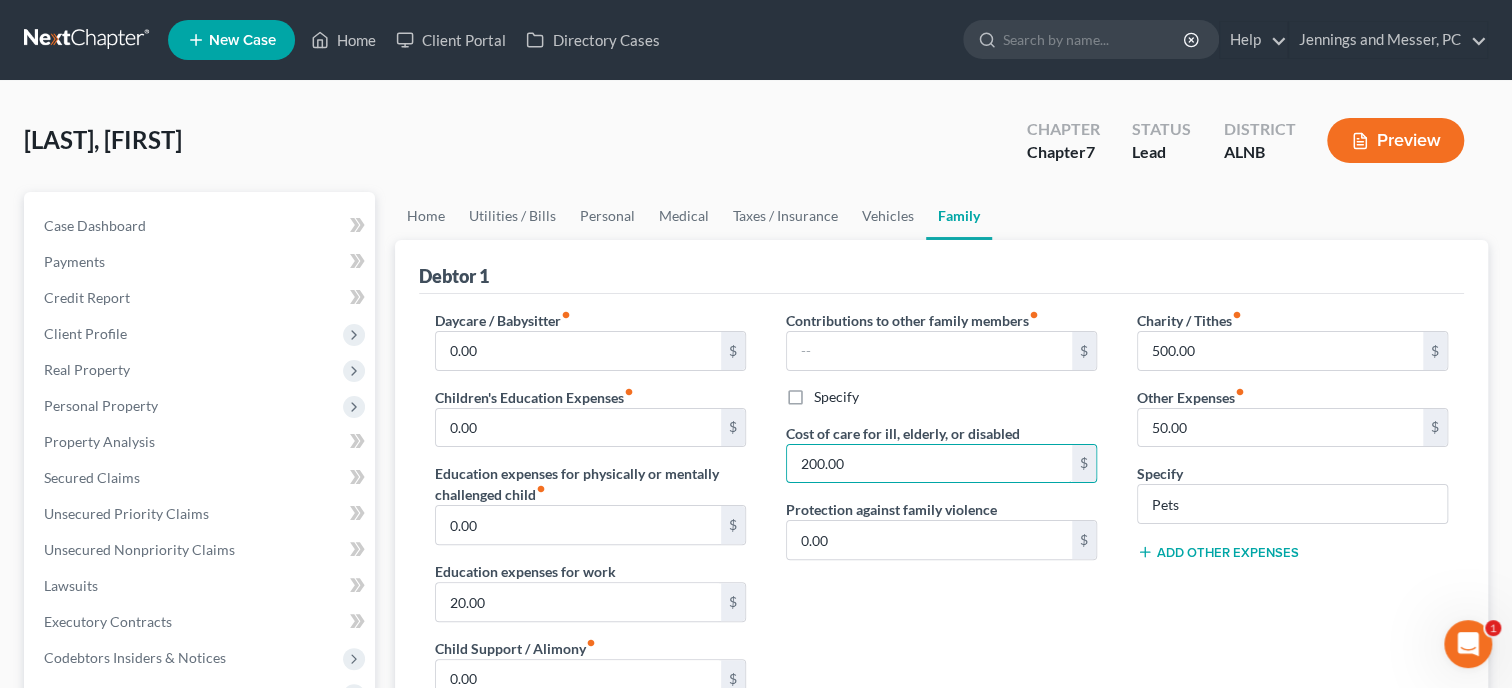 type on "200.00" 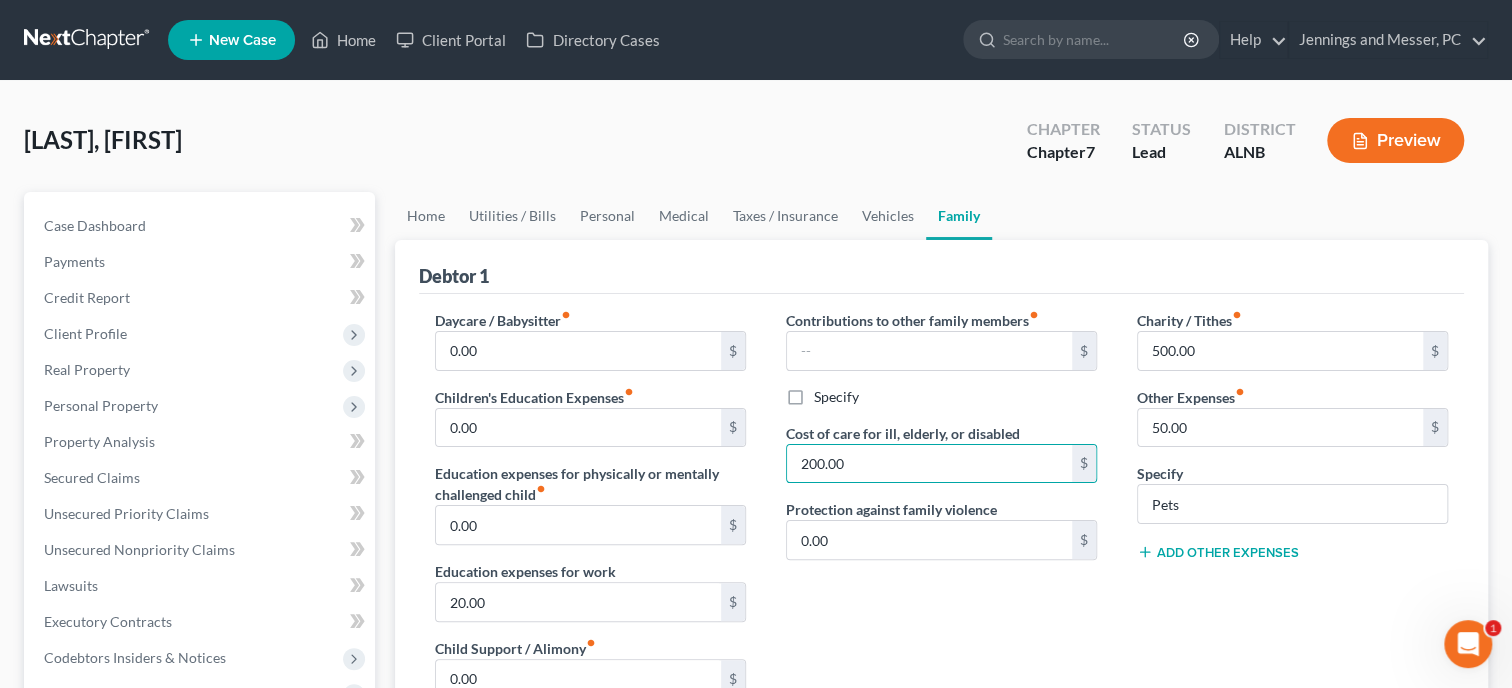 click on "Contributions to other family members  fiber_manual_record $ Specify Cost of care for ill, elderly, or disabled [AMOUNT] $ Protection against family violence [AMOUNT] $" at bounding box center [941, 522] 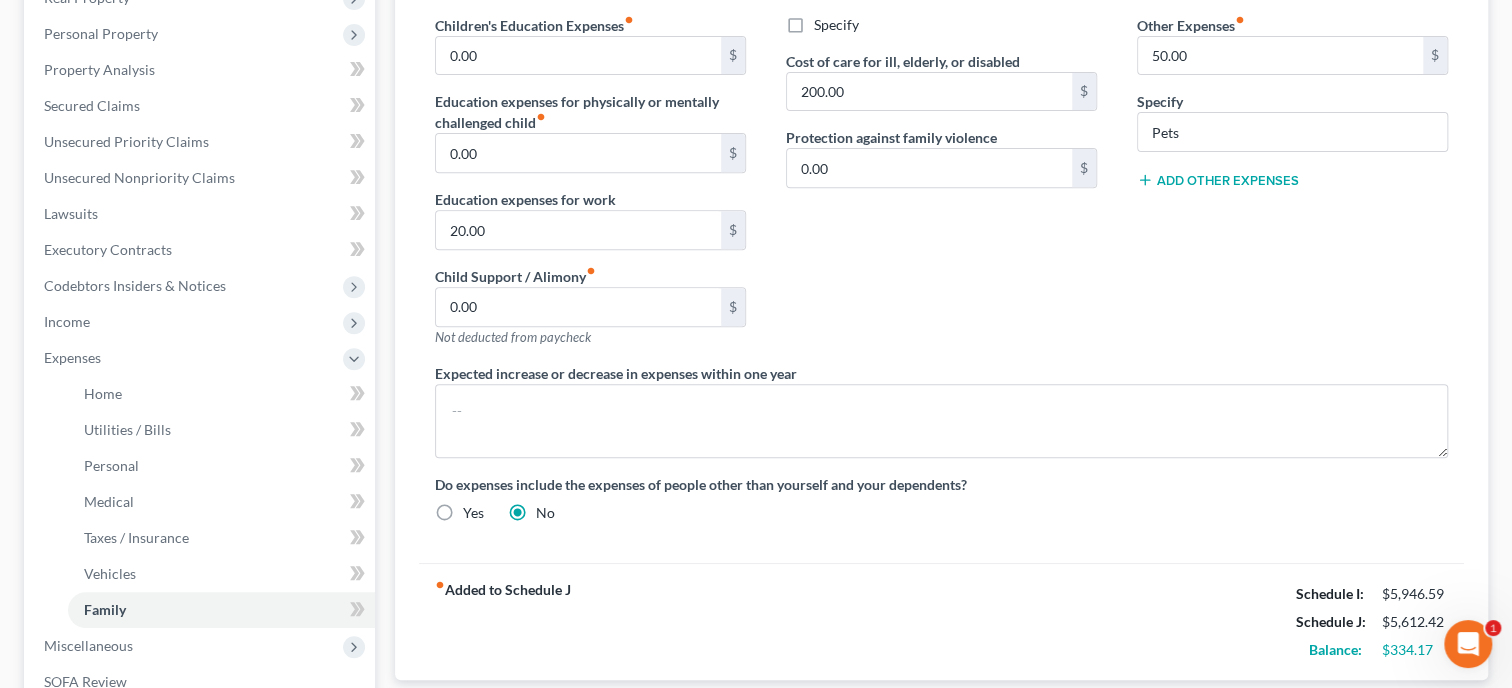 scroll, scrollTop: 411, scrollLeft: 0, axis: vertical 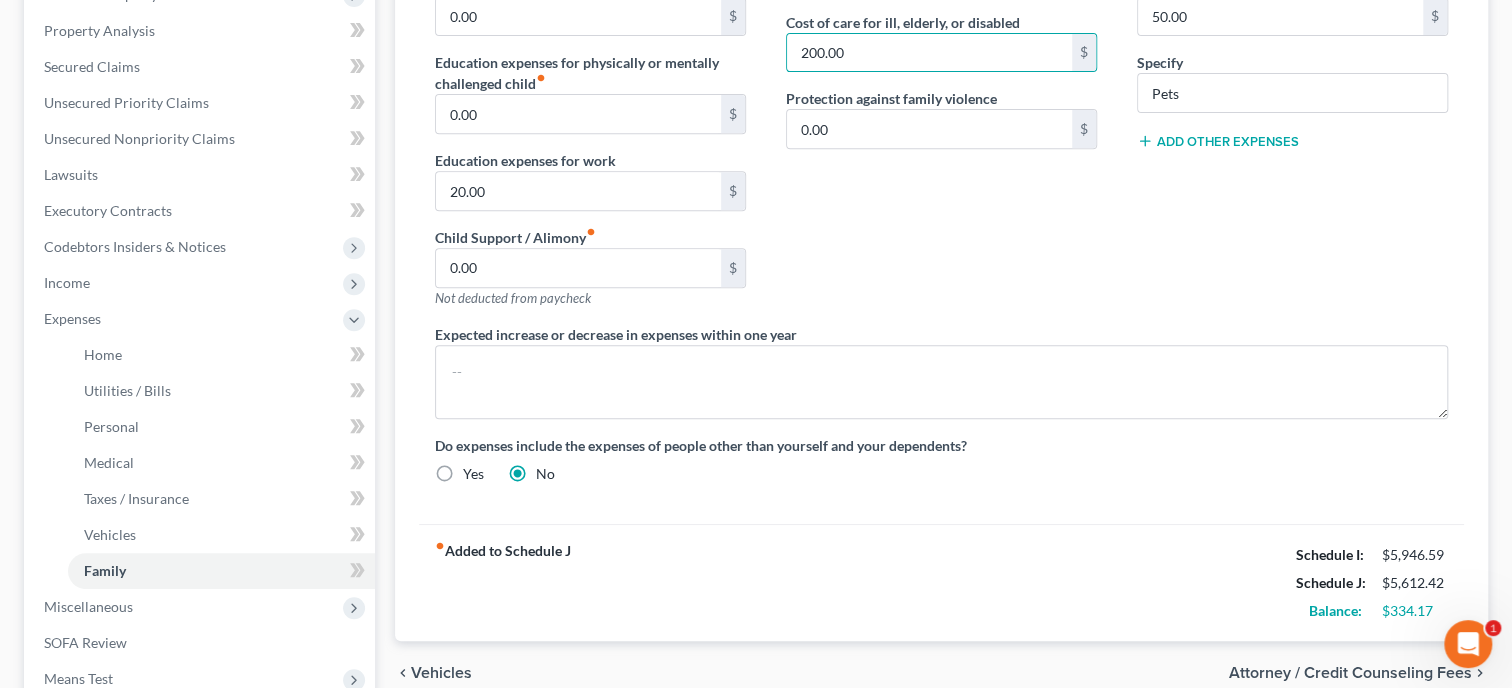 click on "Contributions to other family members  fiber_manual_record $ Specify Cost of care for ill, elderly, or disabled [AMOUNT] $ Protection against family violence [AMOUNT] $" at bounding box center (941, 111) 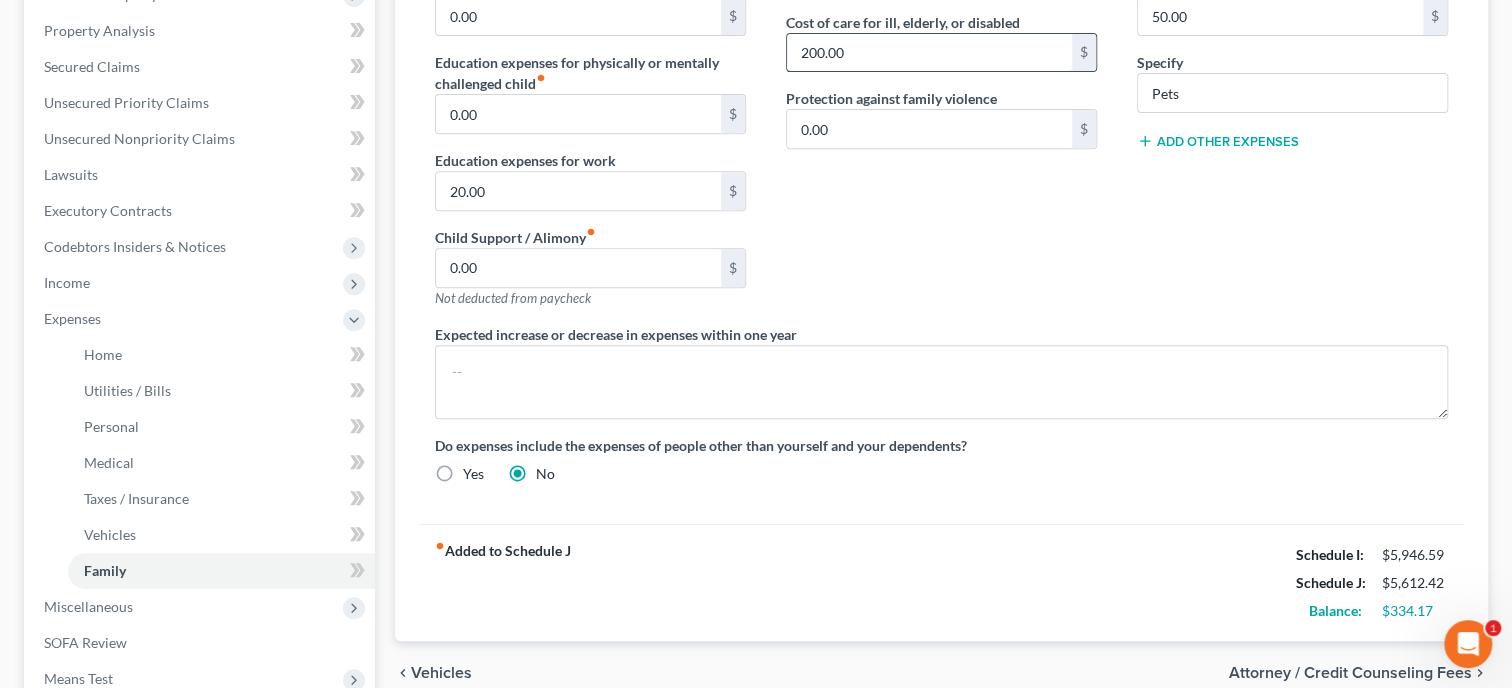 click on "200.00" at bounding box center (929, 53) 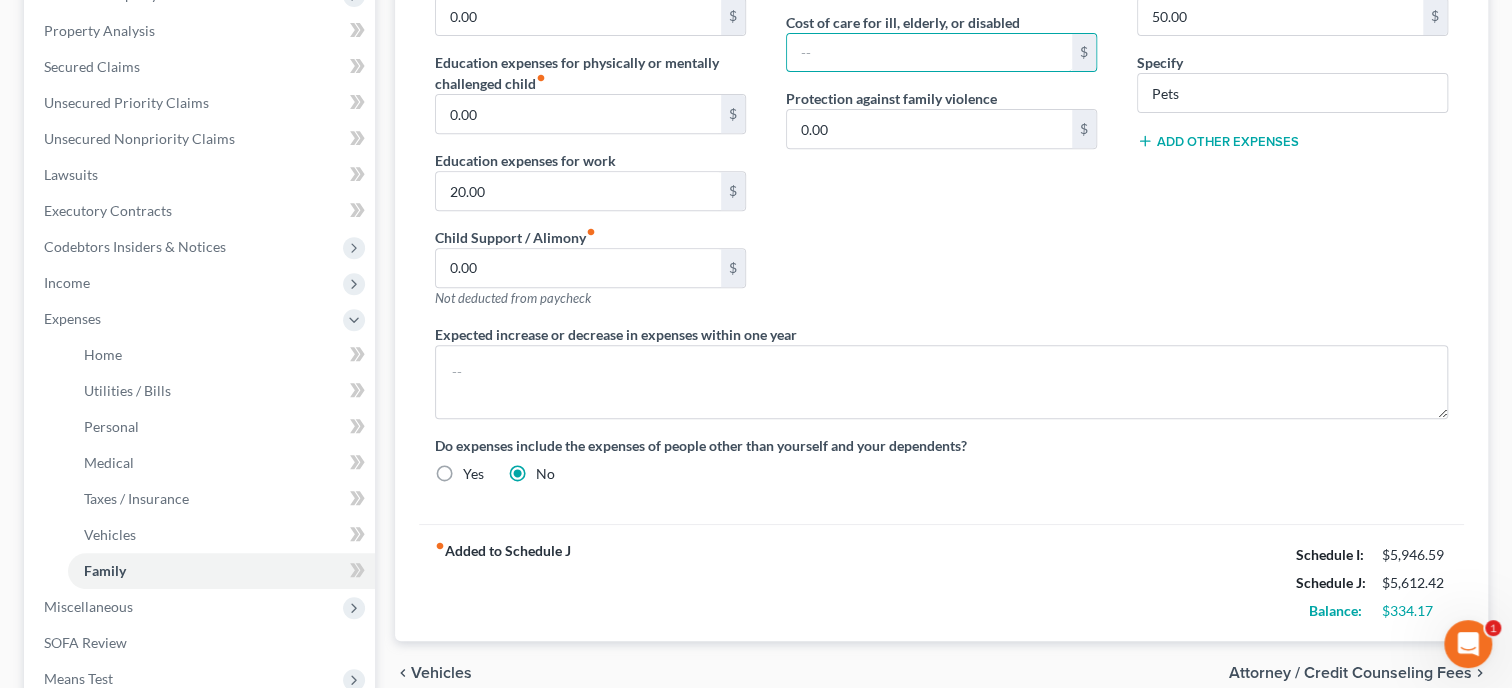 type 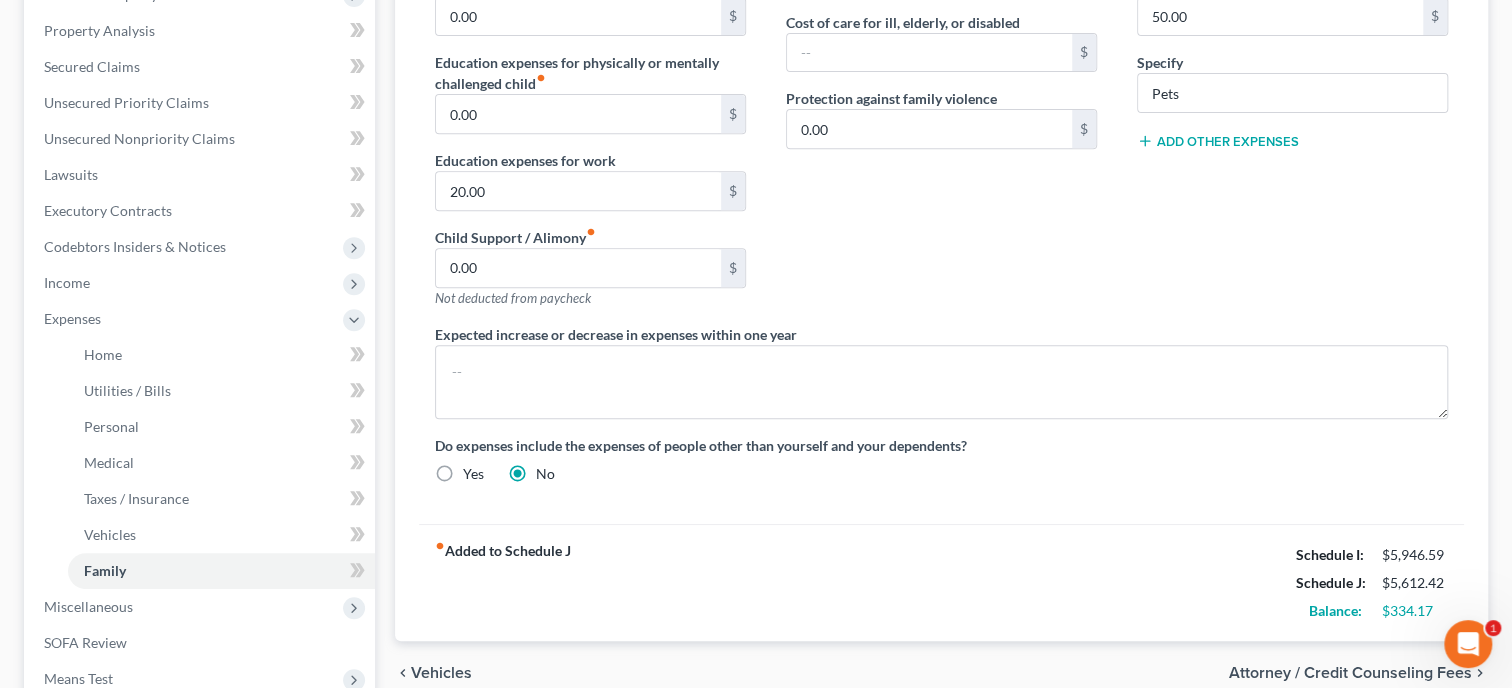 click on "Contributions to other family members  fiber_manual_record $ Specify Cost of care for ill, elderly, or disabled $ Protection against family violence [AMOUNT] $" at bounding box center (941, 111) 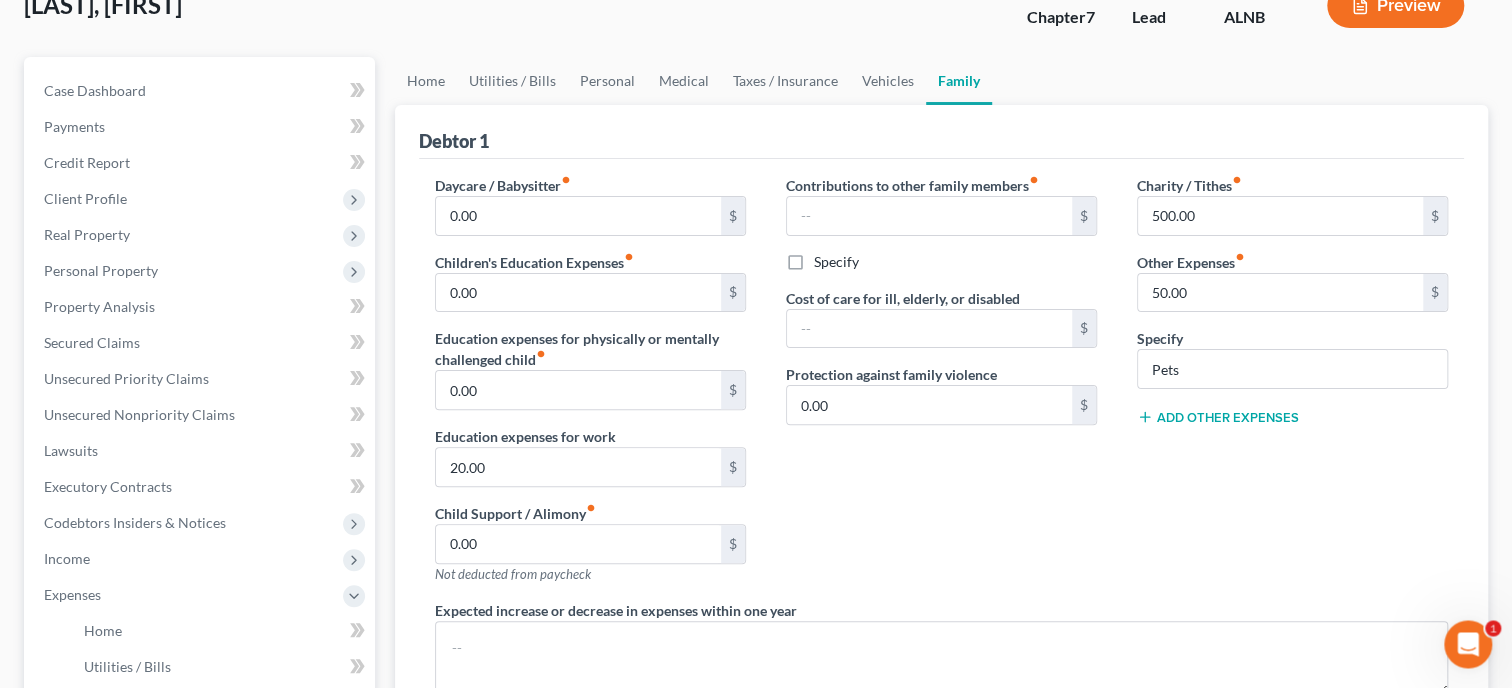scroll, scrollTop: 102, scrollLeft: 0, axis: vertical 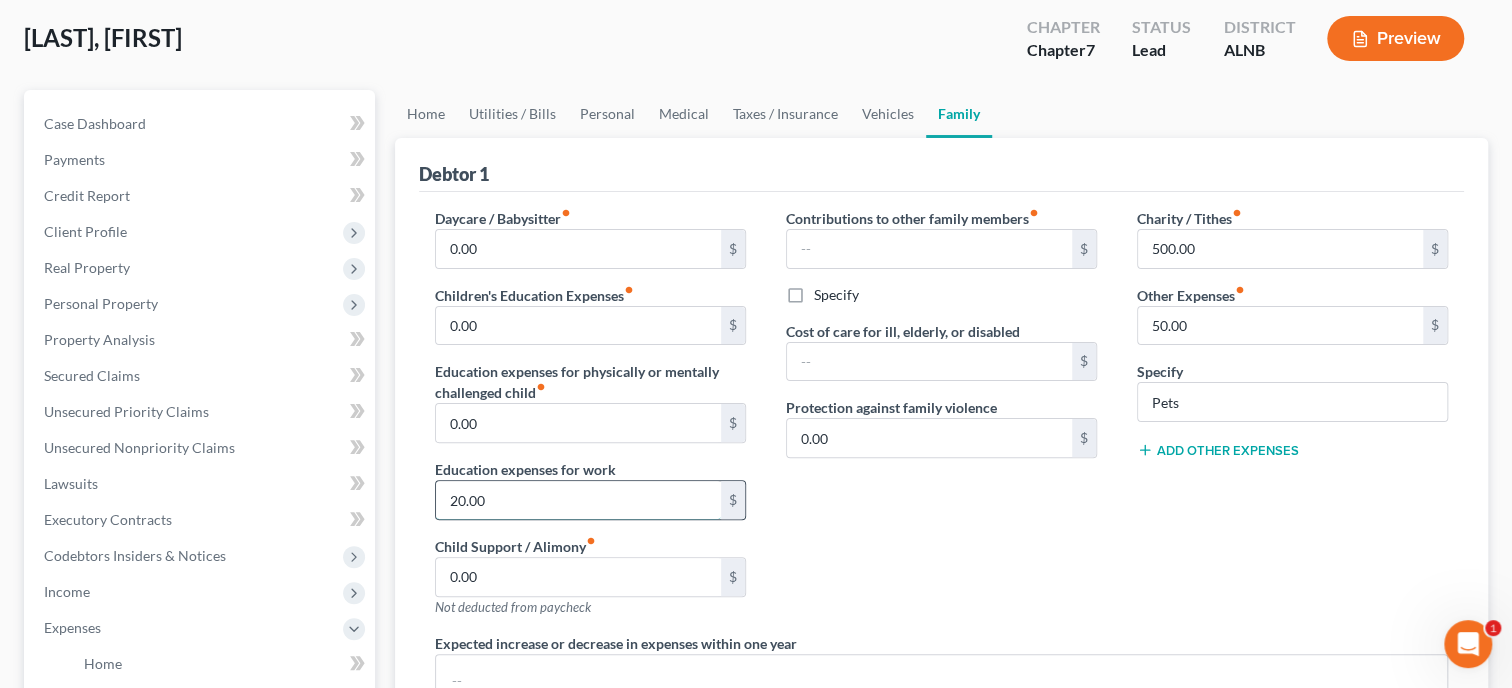 click on "20.00" at bounding box center (578, 500) 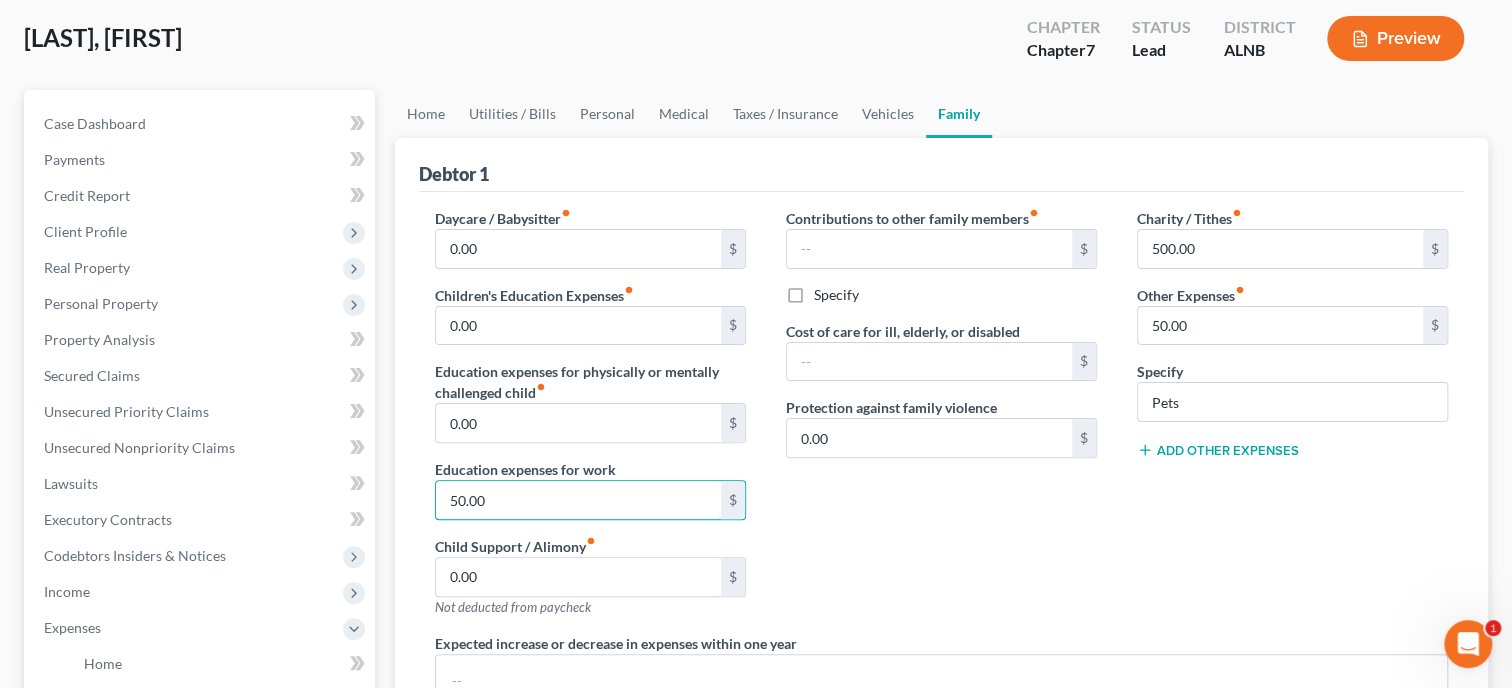 type on "50.00" 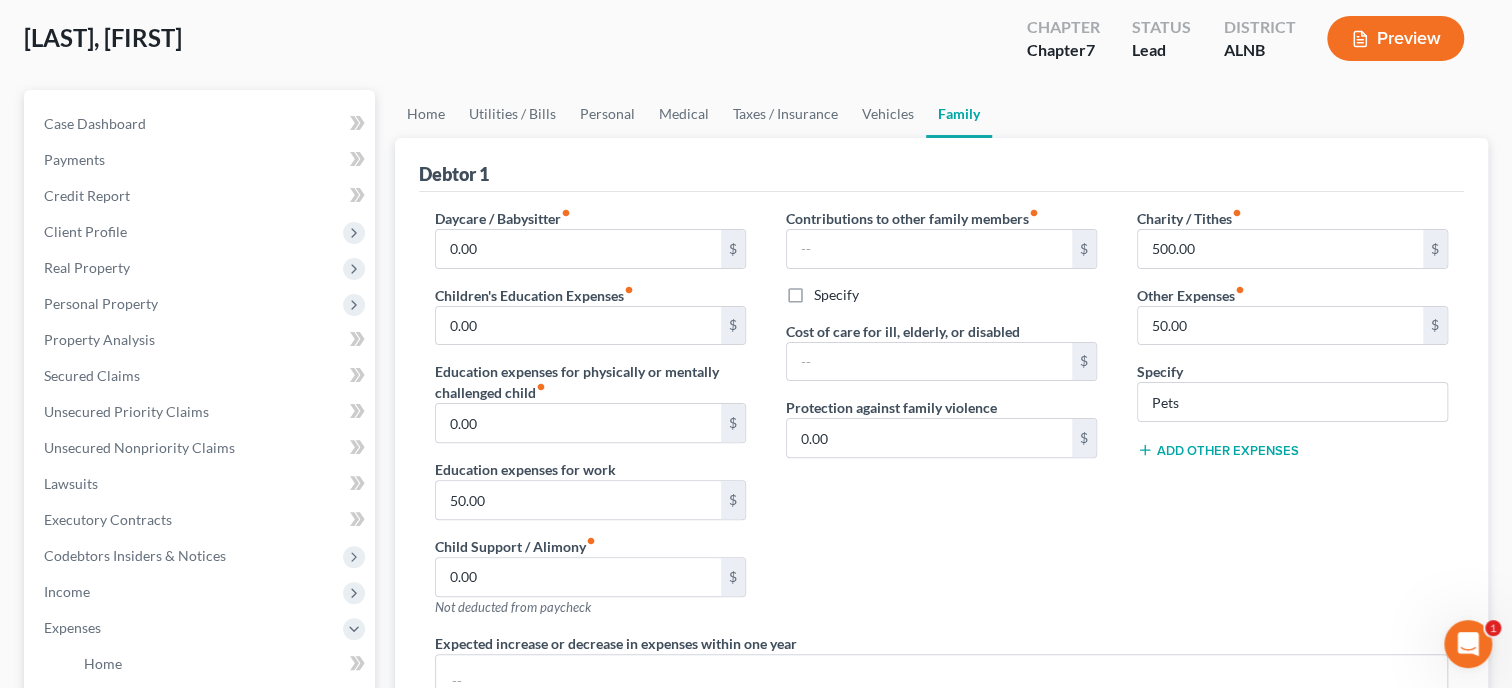 click on "Contributions to other family members  fiber_manual_record $ Specify Cost of care for ill, elderly, or disabled $ Protection against family violence [AMOUNT] $" at bounding box center (941, 420) 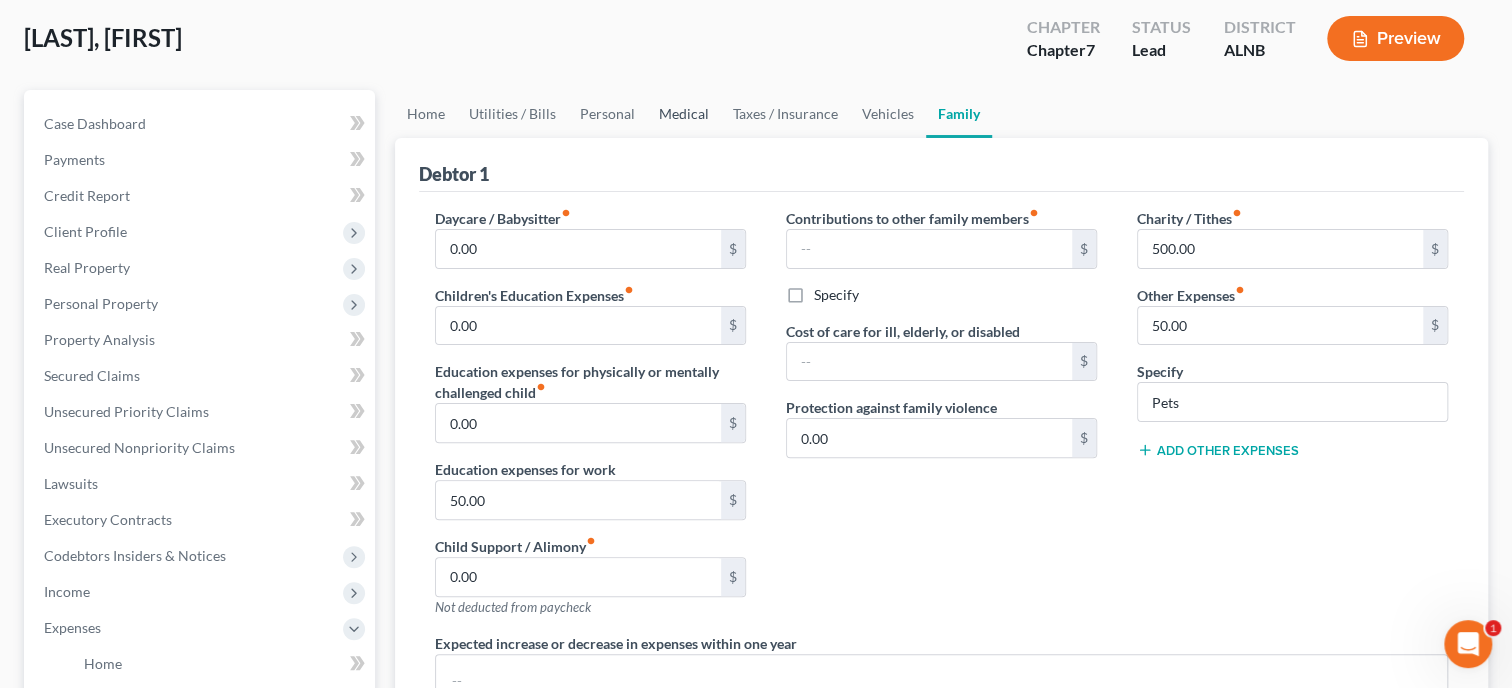 click on "Medical" at bounding box center (684, 114) 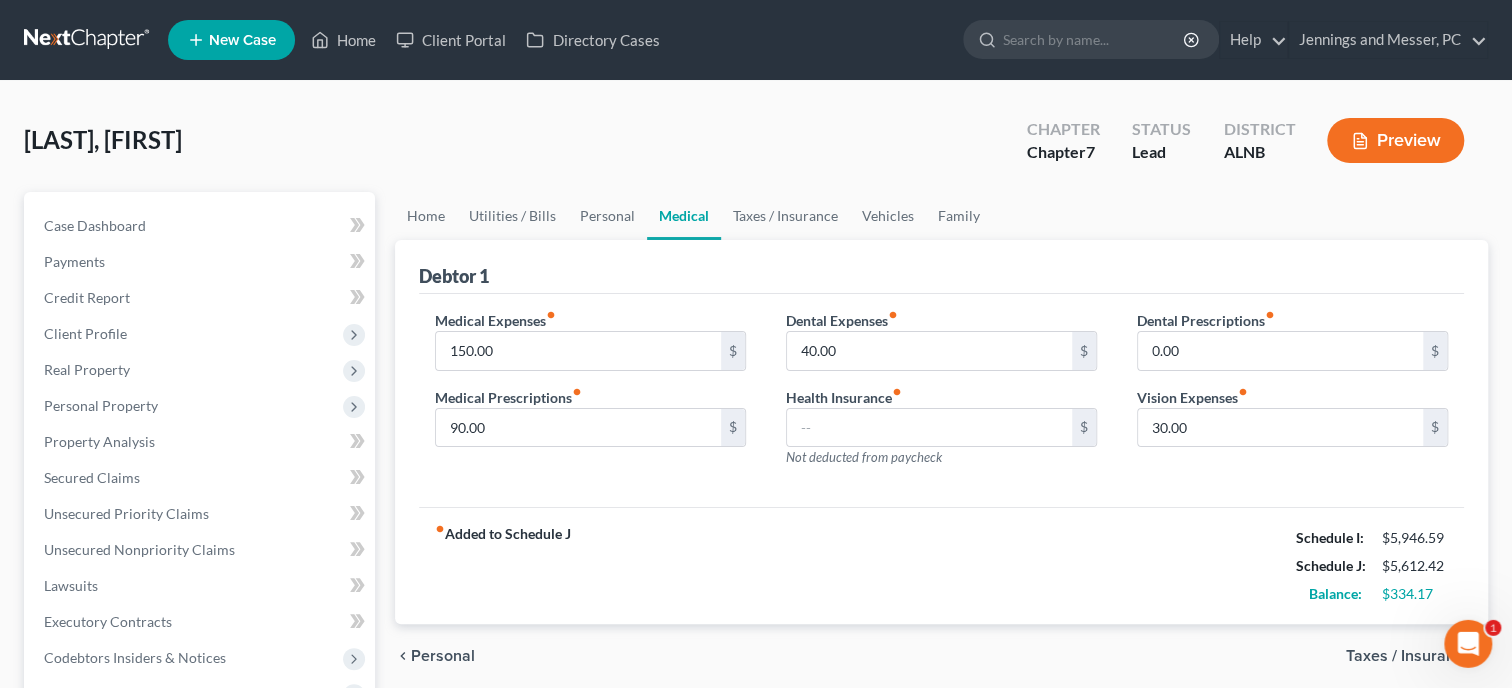 scroll, scrollTop: 0, scrollLeft: 0, axis: both 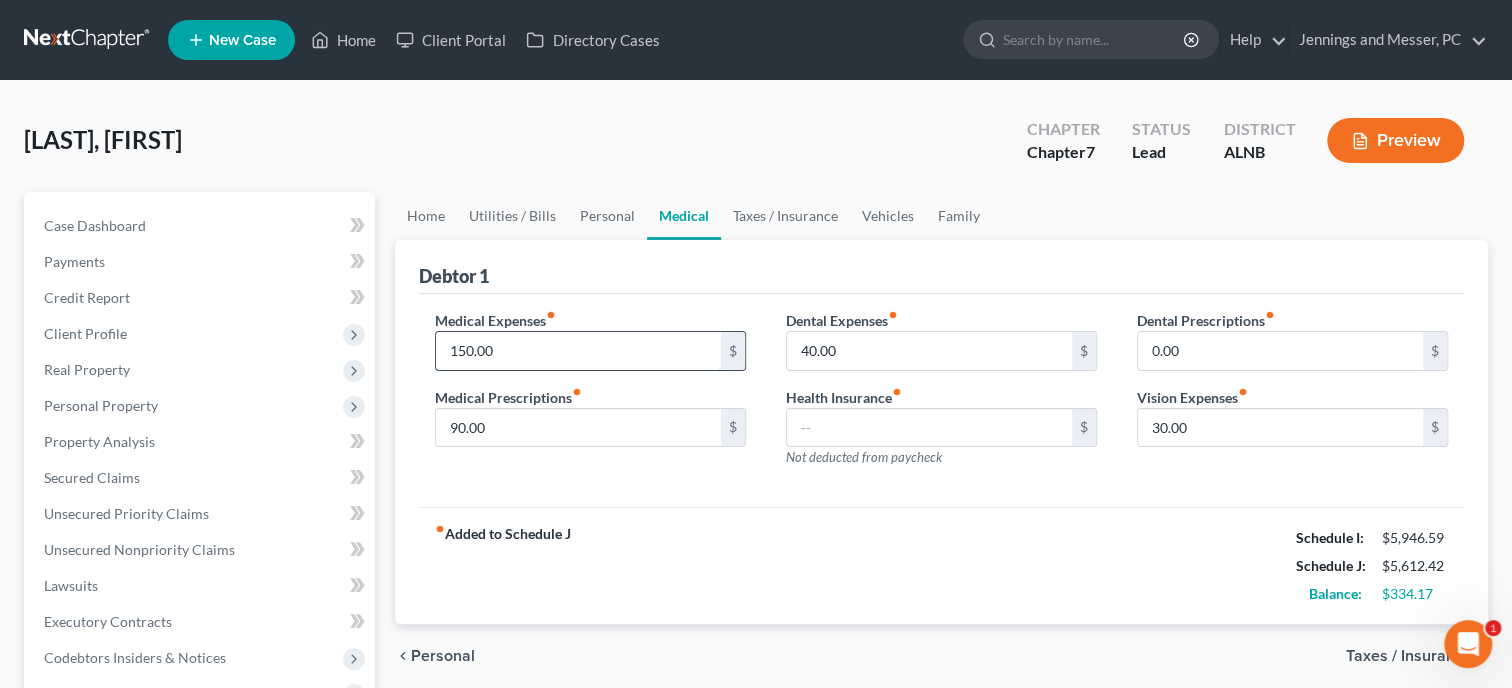 click on "150.00" at bounding box center [578, 351] 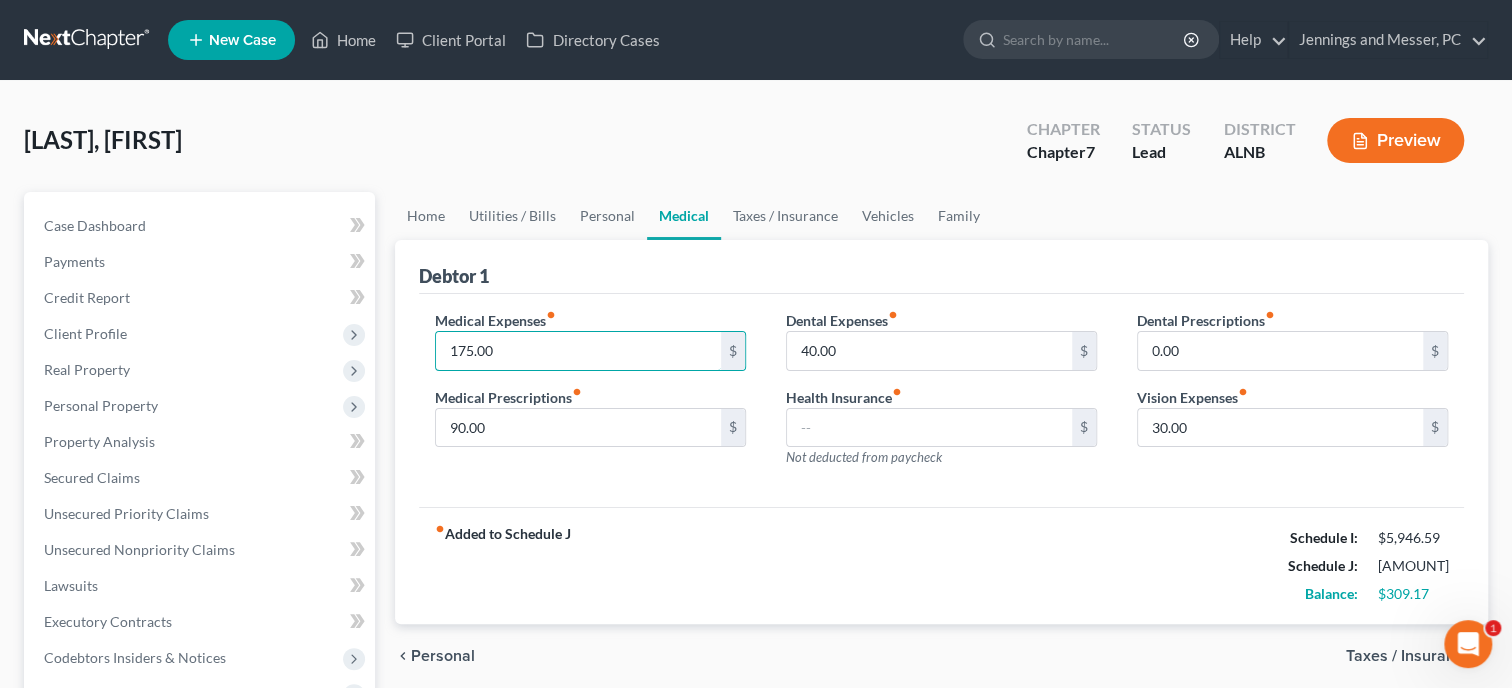 type on "175.00" 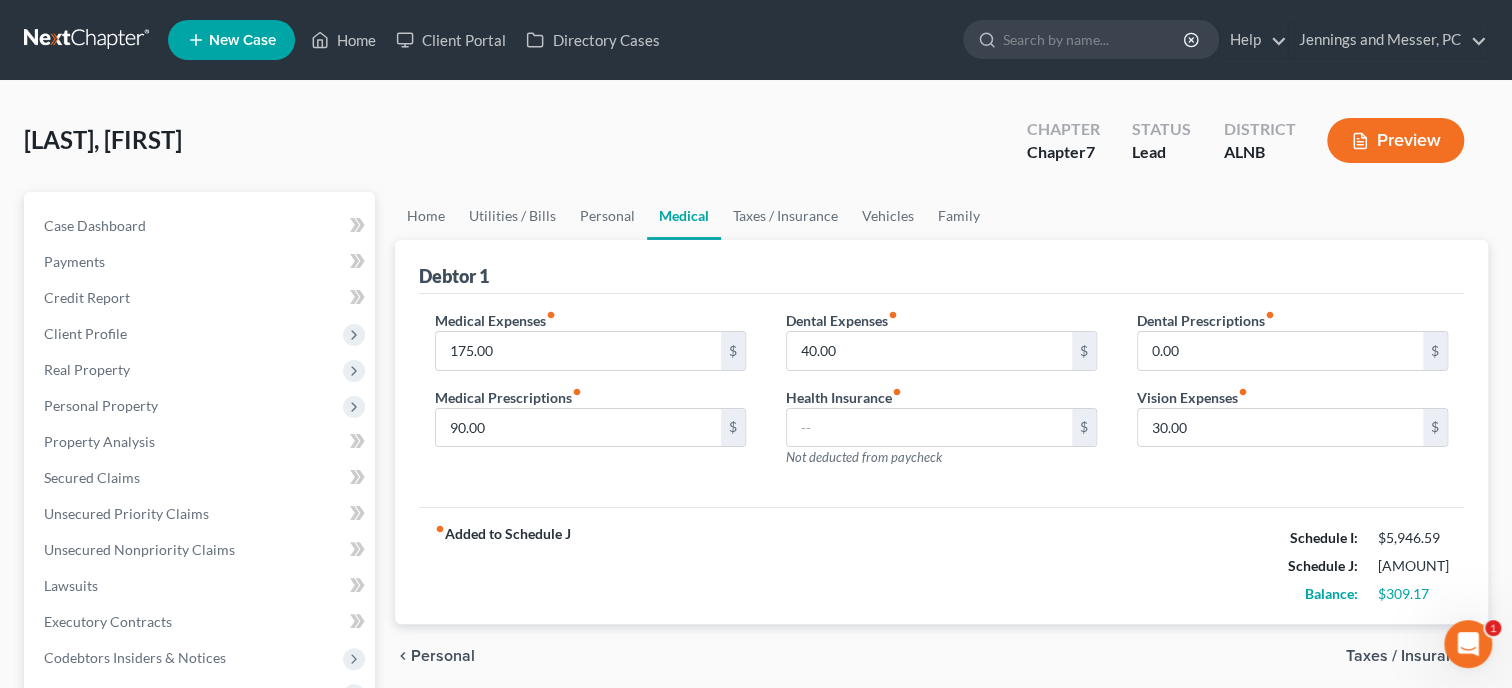 click on "fiber_manual_record  Added to Schedule J Schedule I: [AMOUNT] Schedule J: [AMOUNT] Balance: [AMOUNT]" at bounding box center [941, 565] 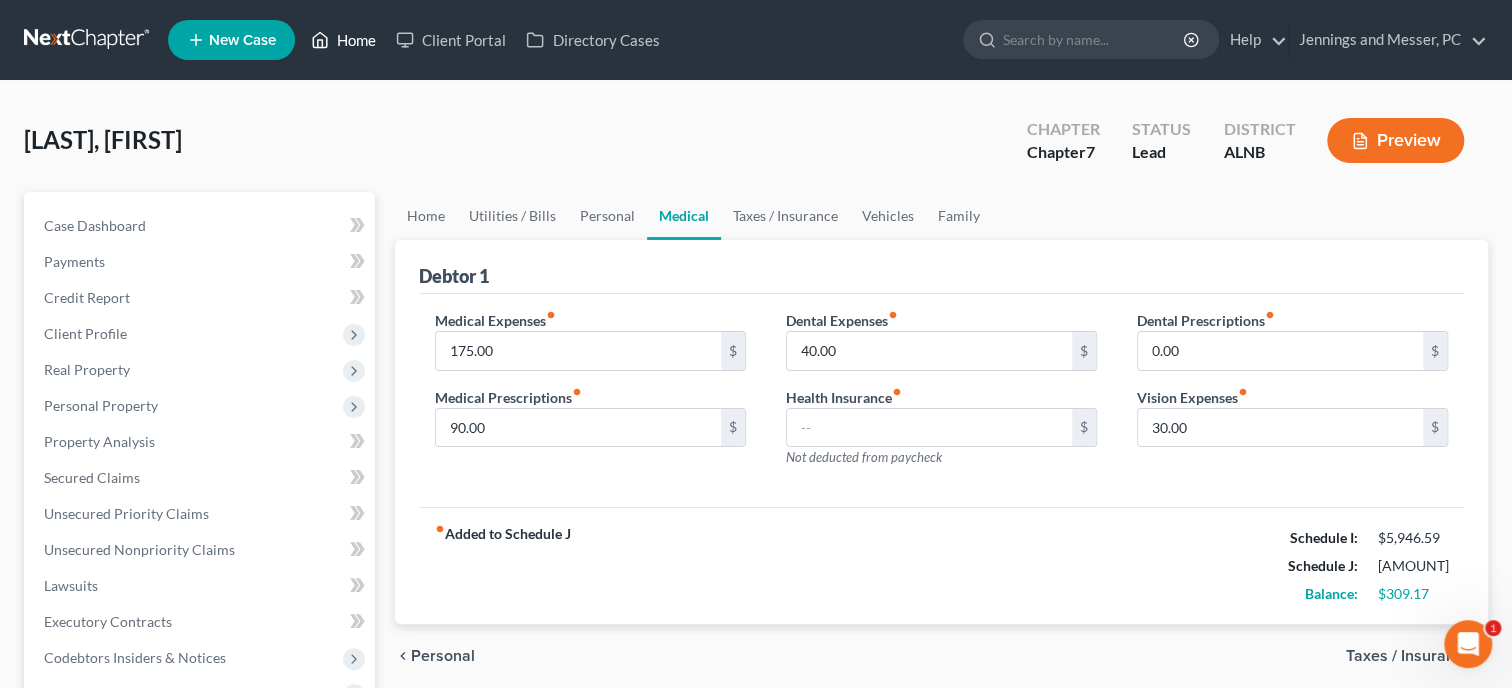 click on "Home" at bounding box center (343, 40) 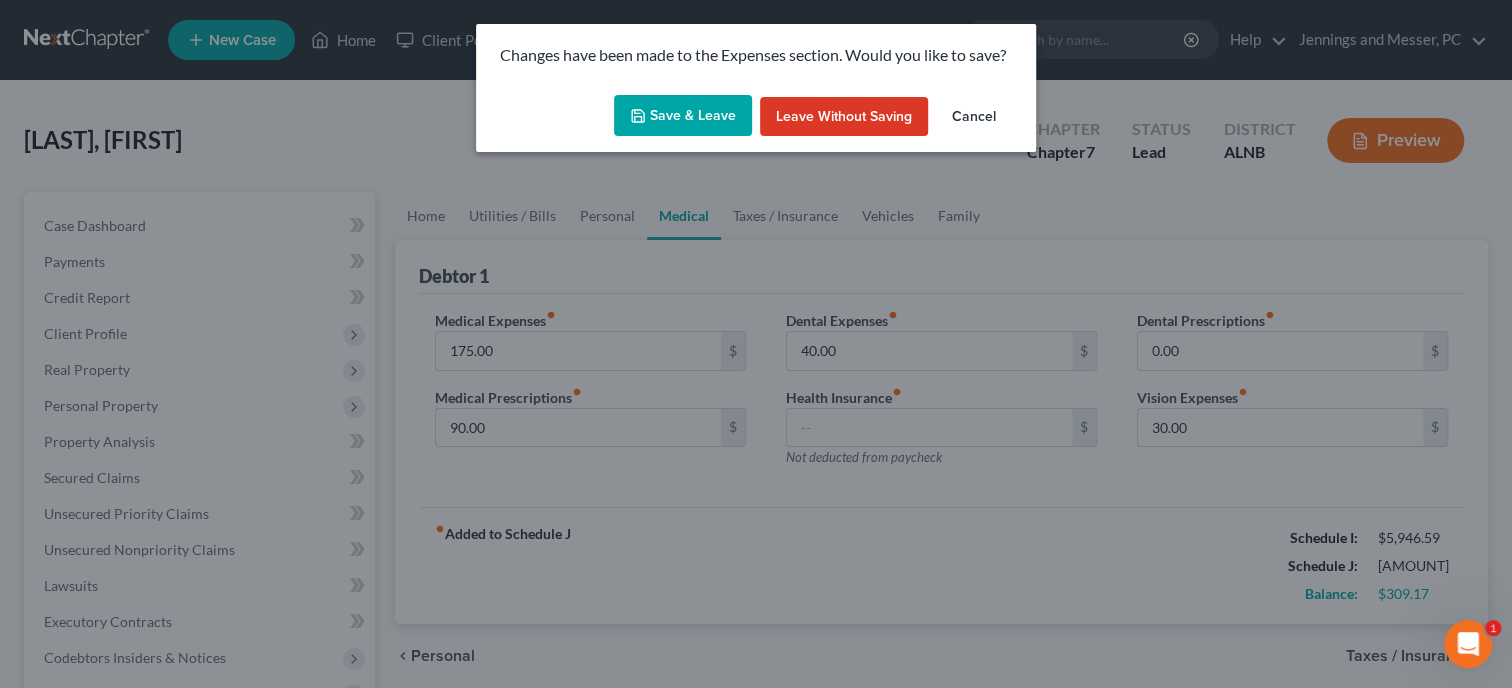 click on "Save & Leave" at bounding box center (683, 116) 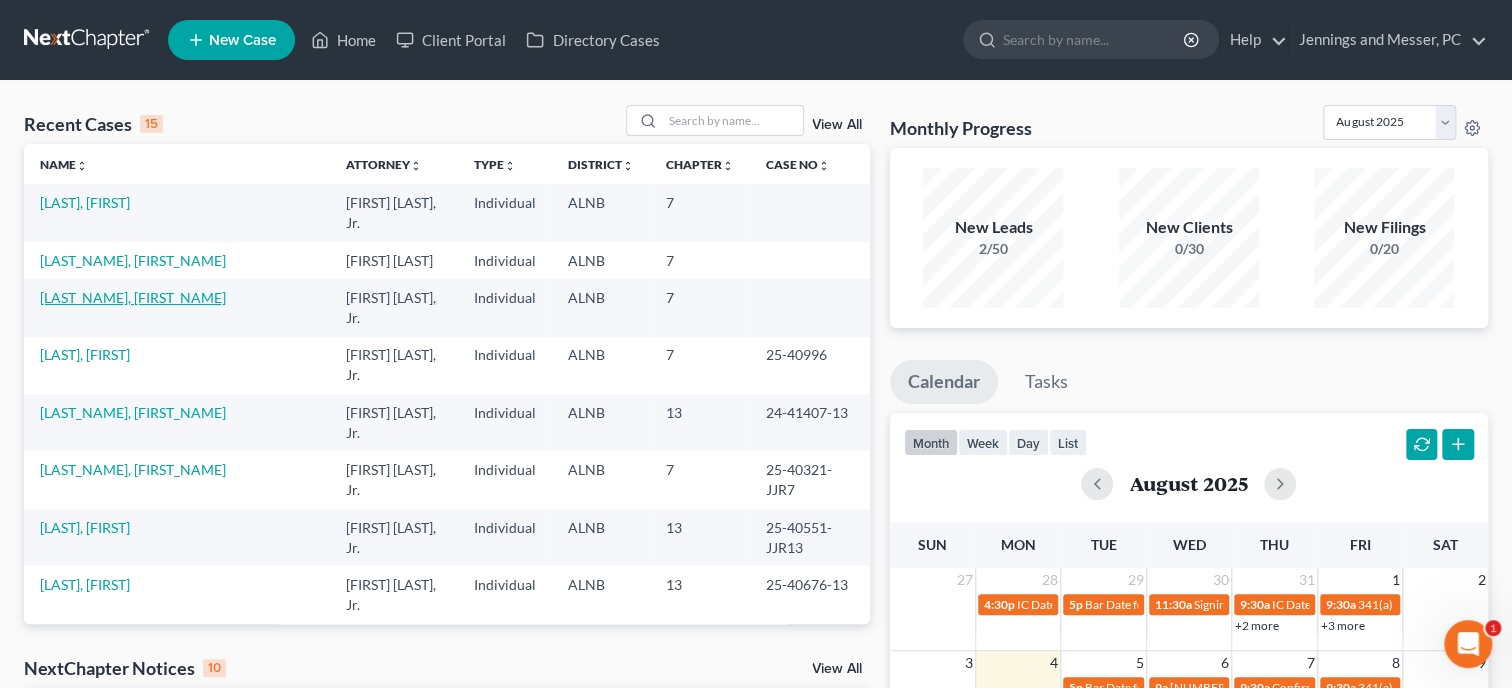 click on "[LAST_NAME], [FIRST_NAME]" at bounding box center [133, 297] 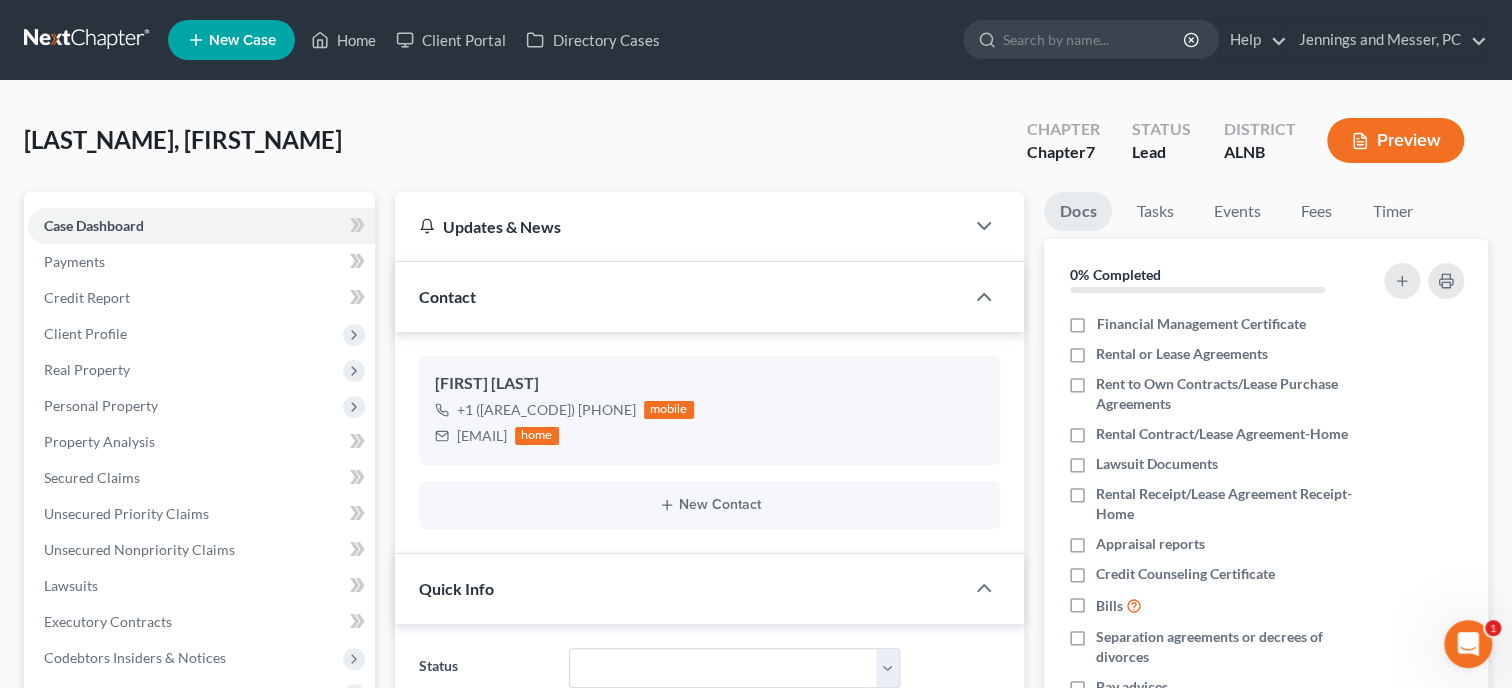 scroll, scrollTop: 68, scrollLeft: 0, axis: vertical 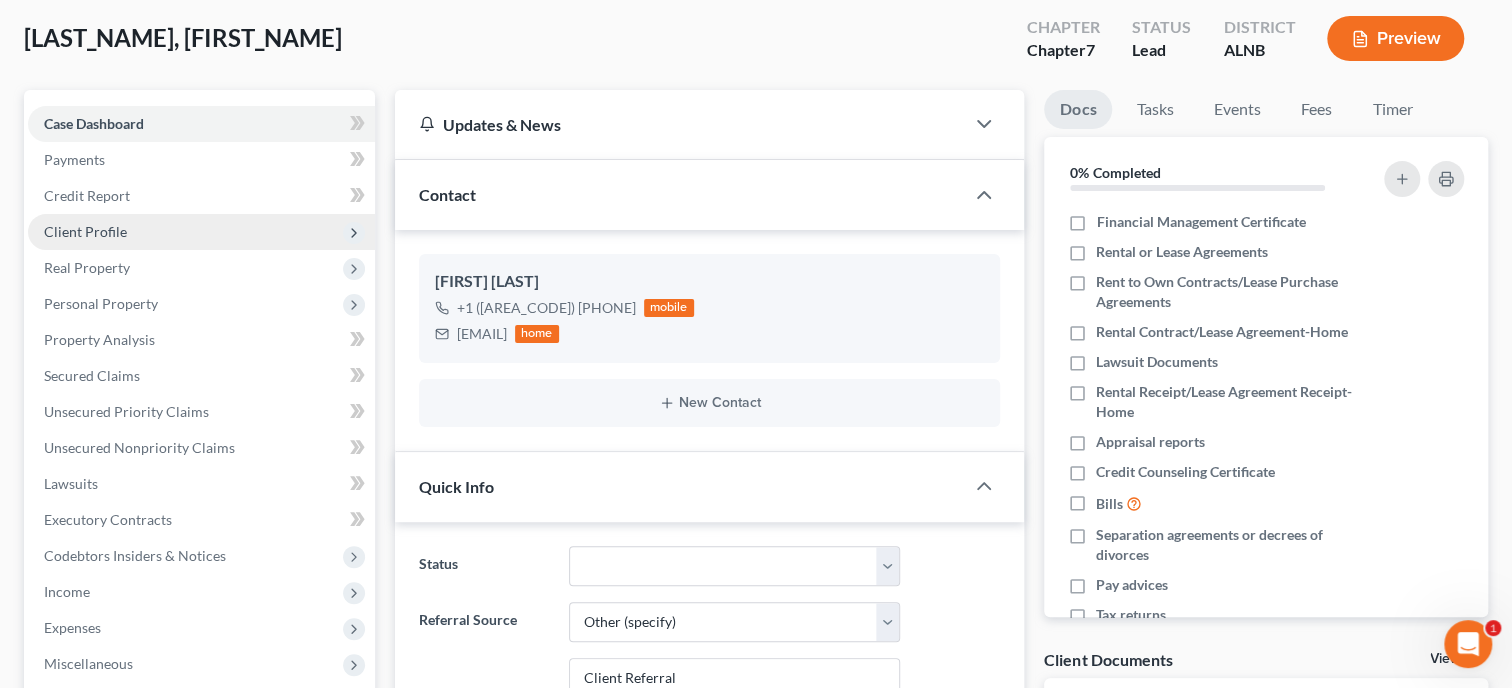 click on "Client Profile" at bounding box center [85, 231] 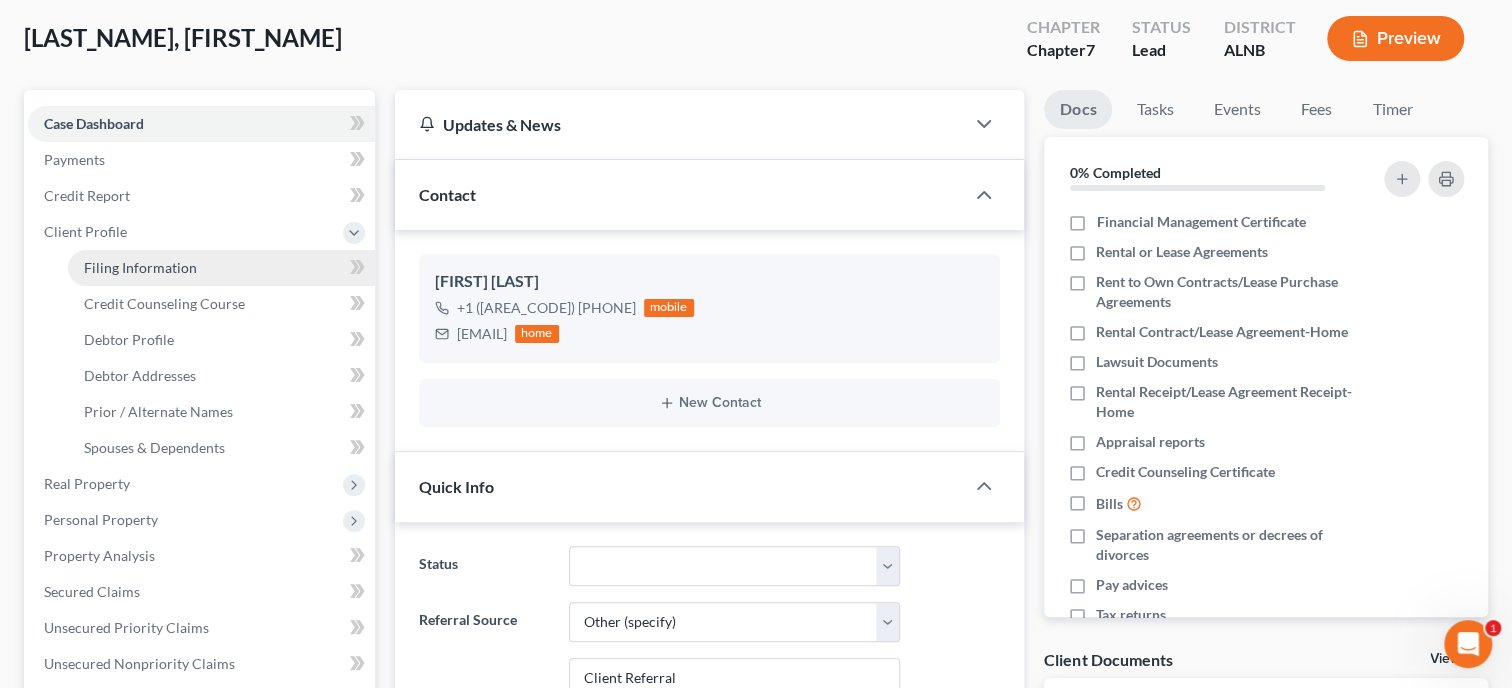 click on "Filing Information" at bounding box center [140, 267] 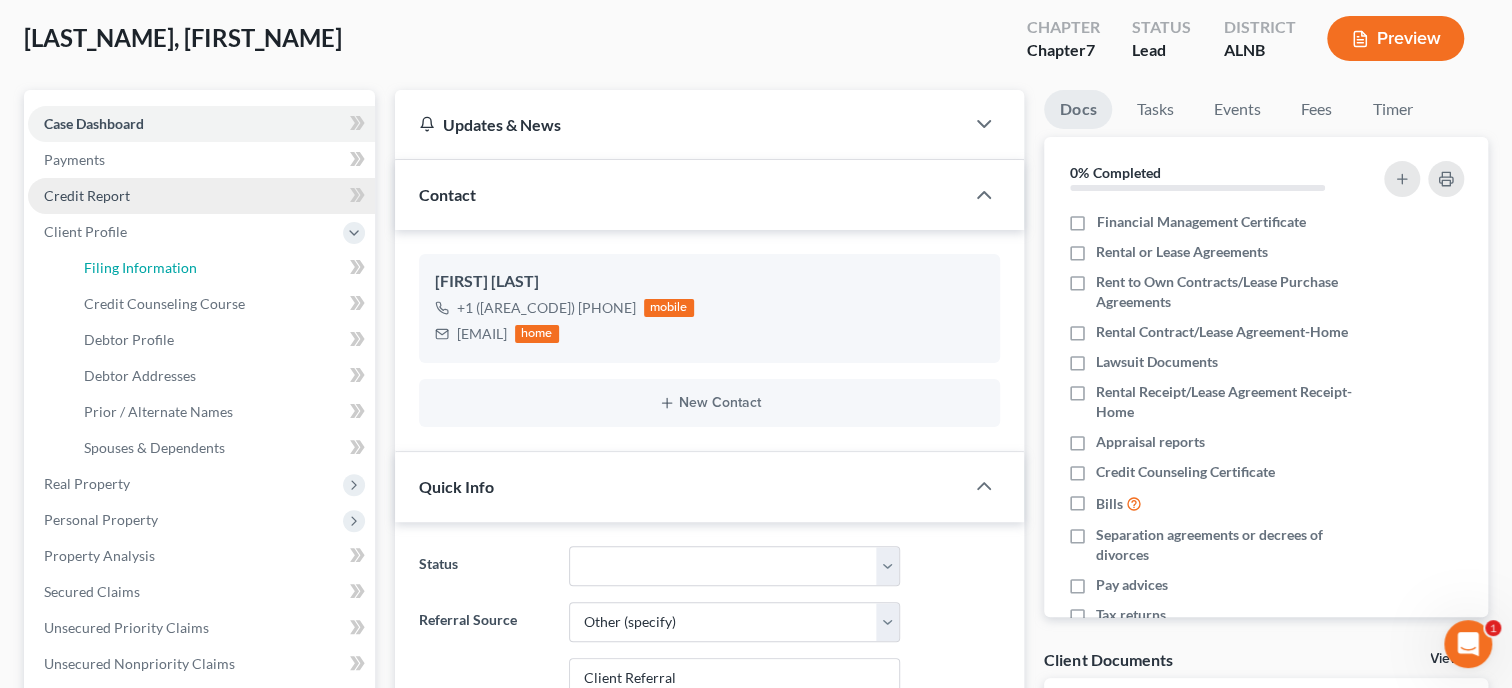 select on "1" 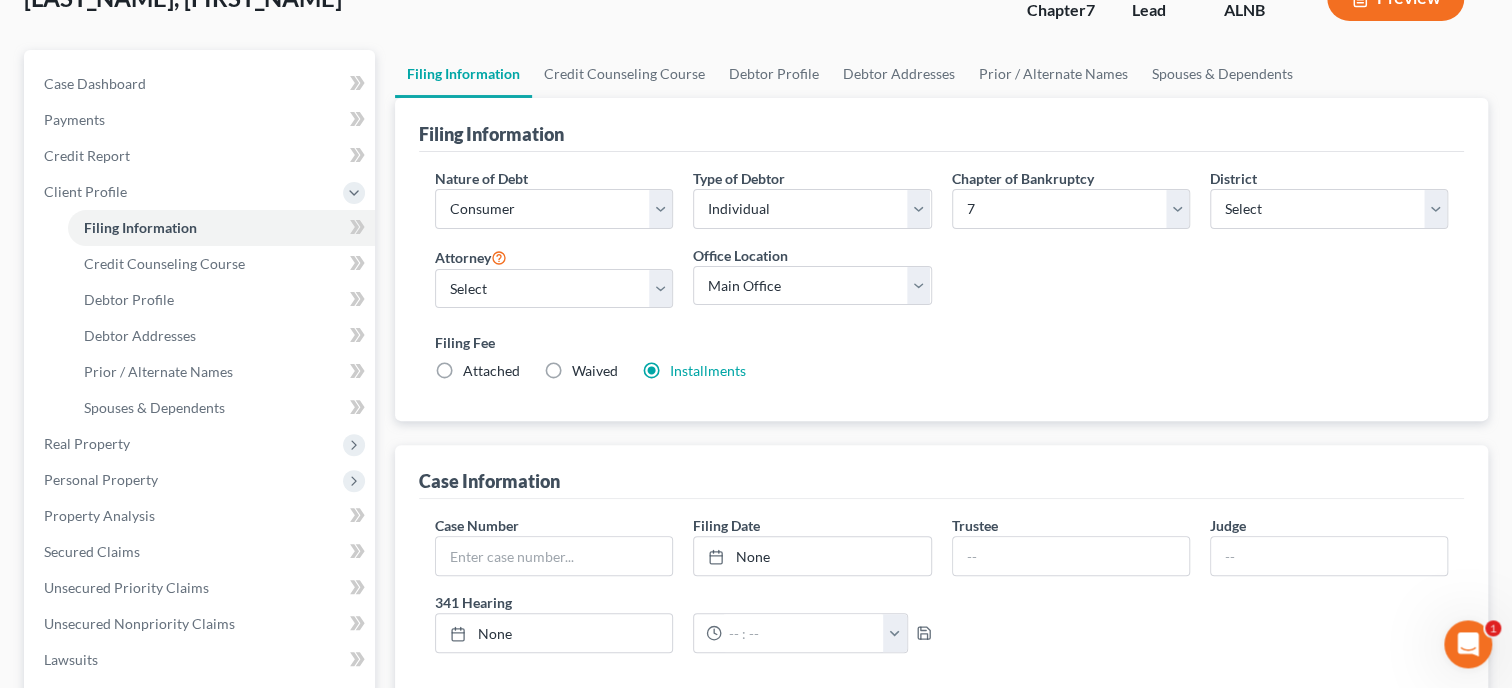 scroll, scrollTop: 308, scrollLeft: 0, axis: vertical 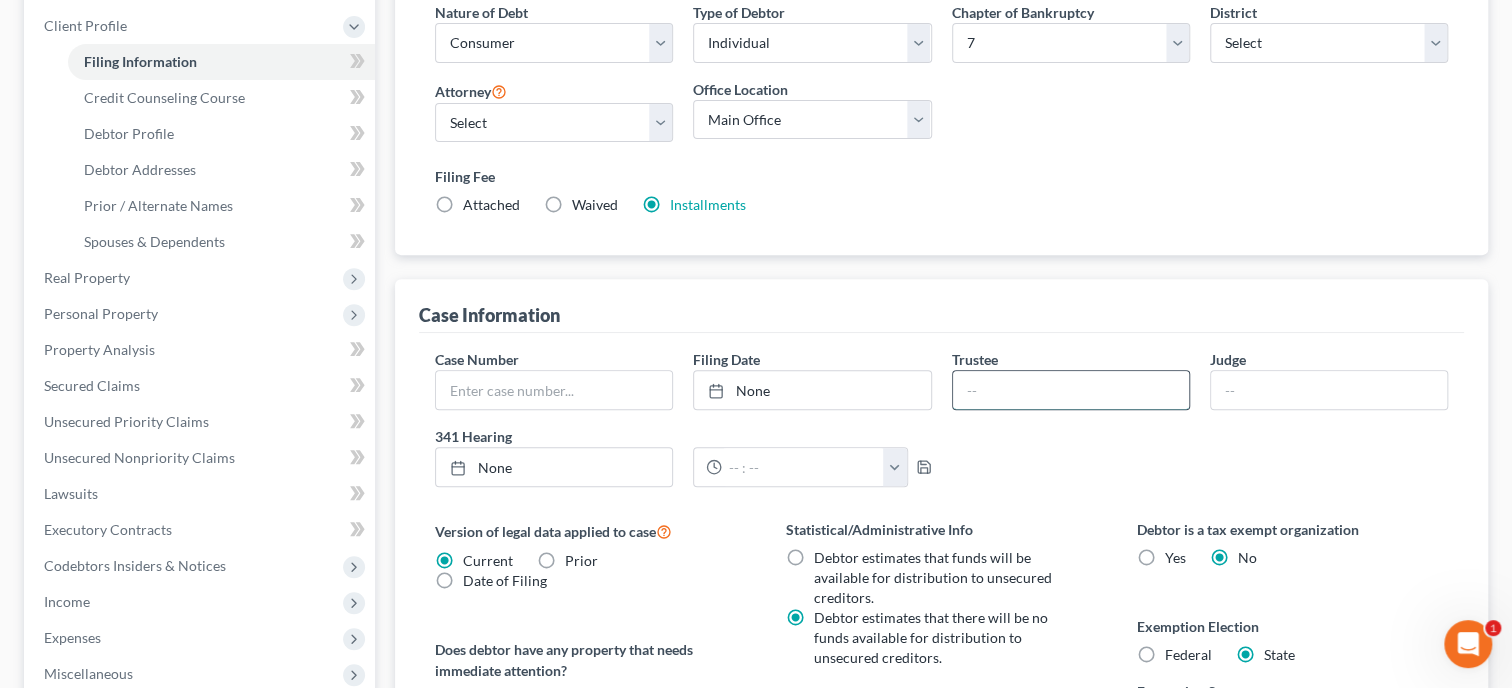 click at bounding box center (1071, 390) 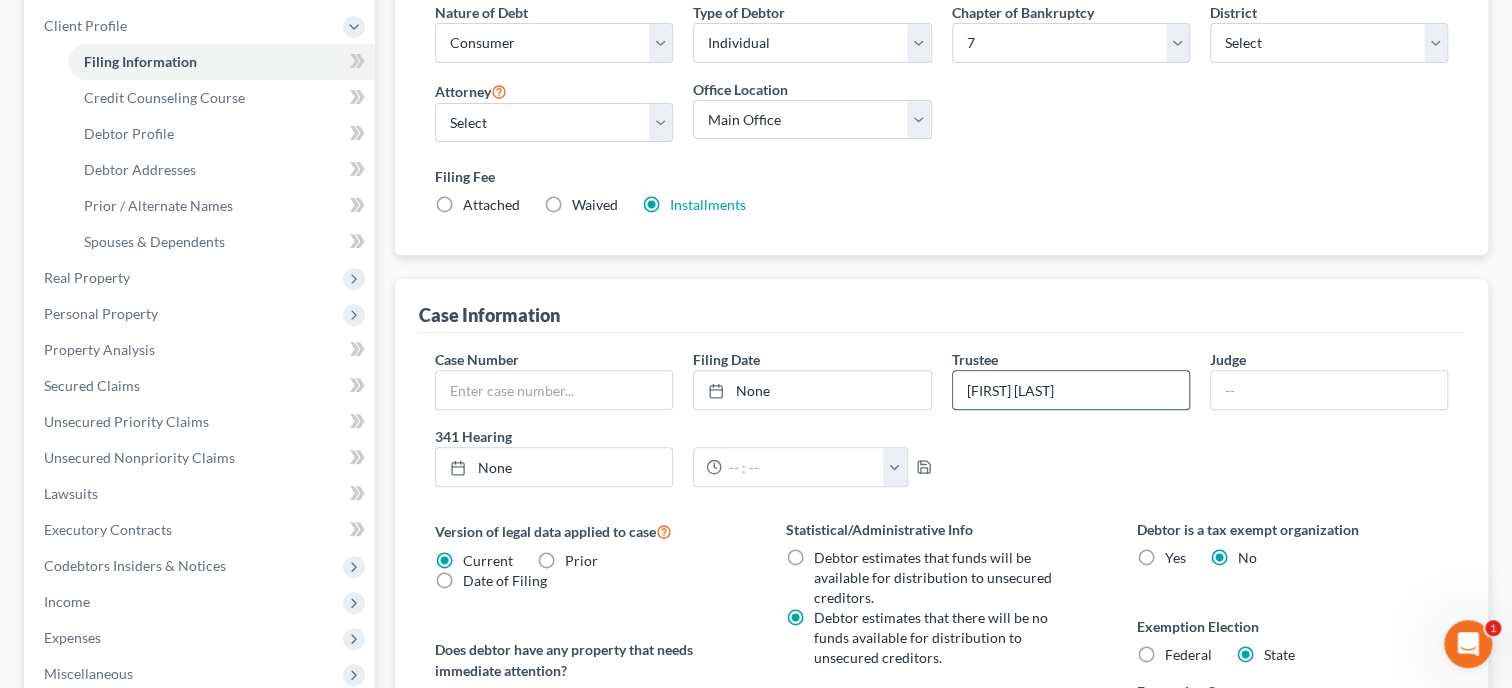 type on "[FIRST] [LAST]" 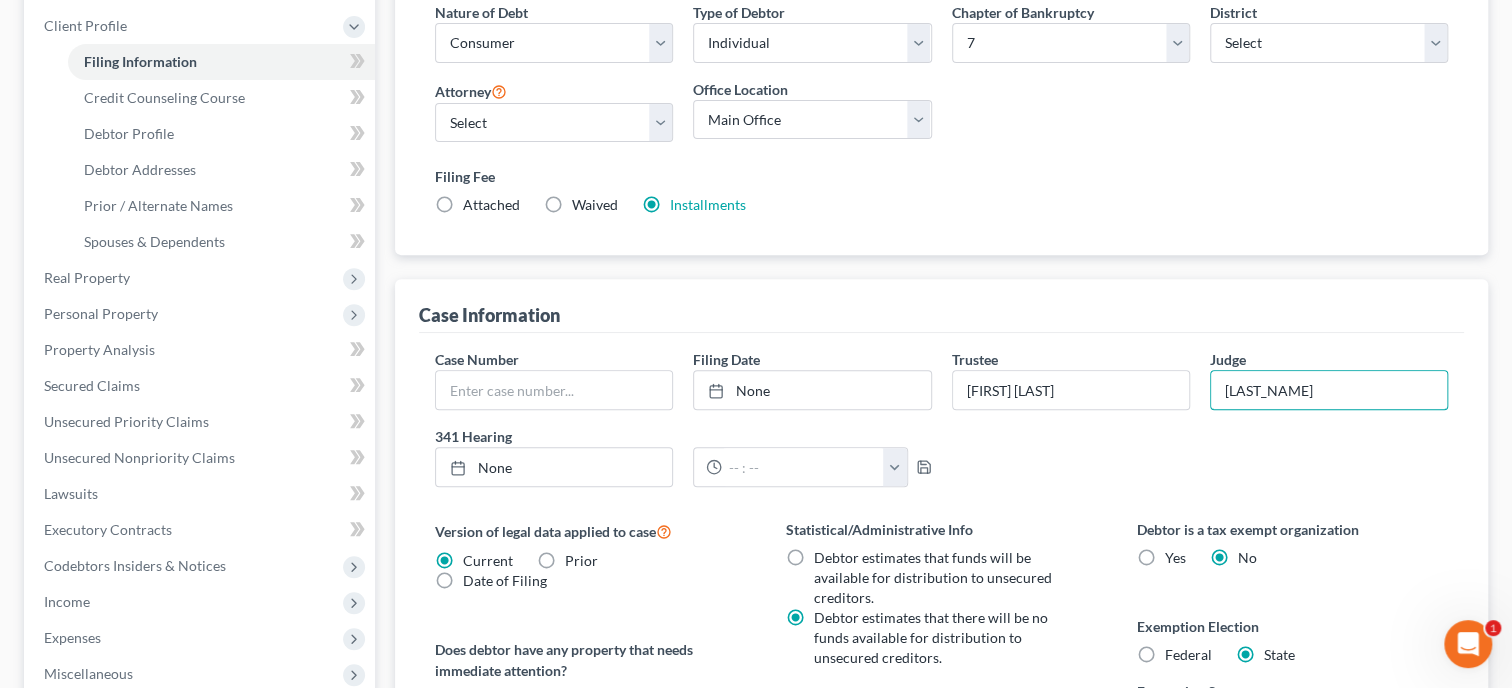 type on "[LAST_NAME]" 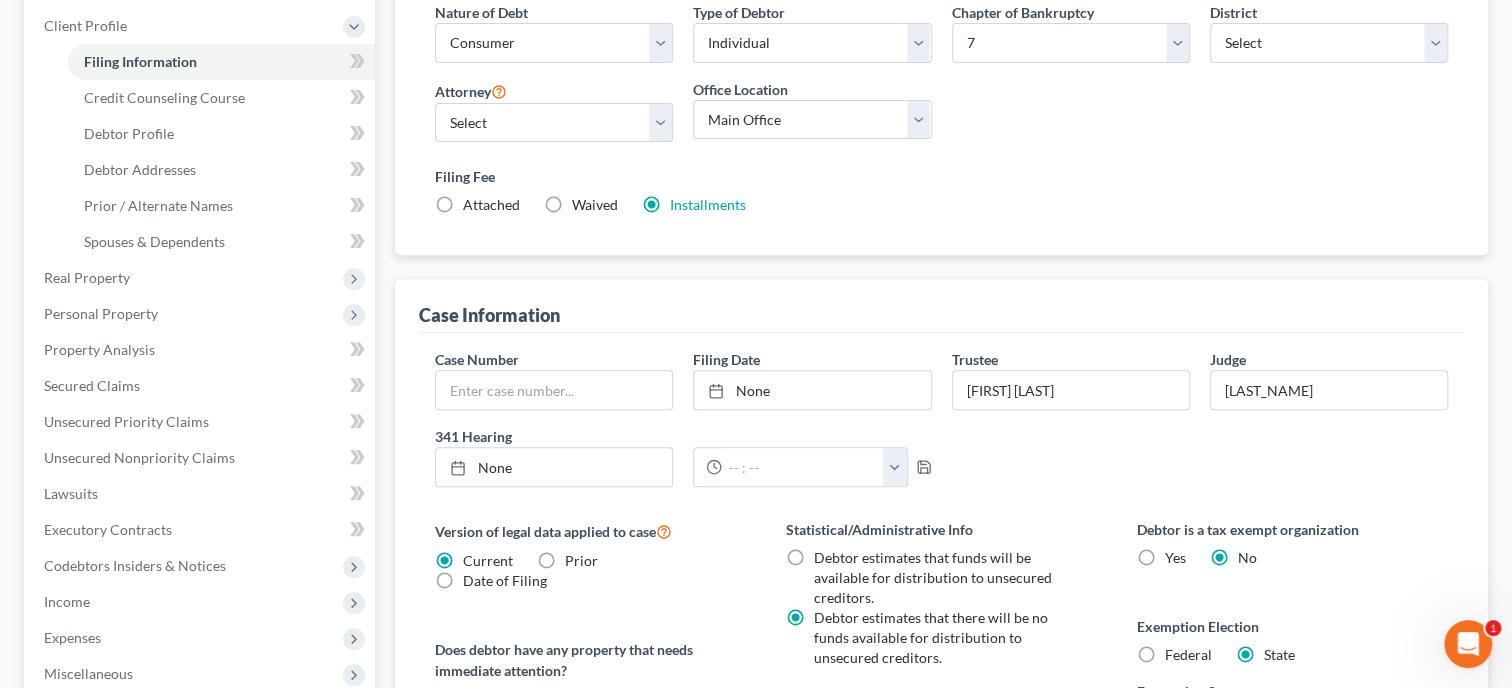 click on "Case Number Filing Date
None
close
Date
Time
chevron_left
August 2025
chevron_right
Su M Tu W Th F Sa
27 28 29 30 31 1 2
3 4 5 6 7 8 9
10 11 12 13 14 15 16
17 18 19 20 21 22 23
24 25 26 27 28 29 30
31 1 2 3 4 5 6
Clear
Trustee Rocco Leo Judge [LAST_NAME] 341 Hearing
None
close
Date
Time
chevron_left
August 2025
chevron_right
Su M Tu W Th F Sa
27 28 29 30 31 1 2
3 4 5 6 7 8 9
10 11 12" at bounding box center (941, 426) 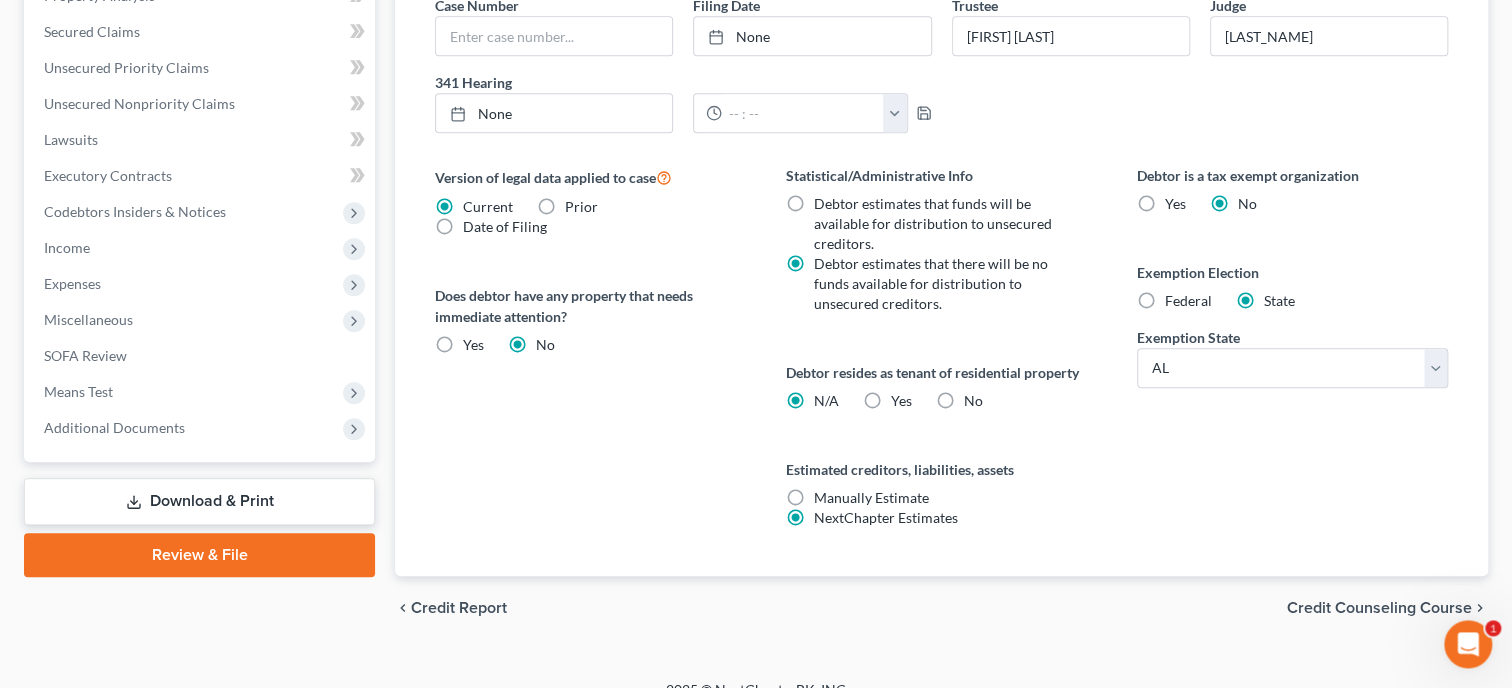 scroll, scrollTop: 687, scrollLeft: 0, axis: vertical 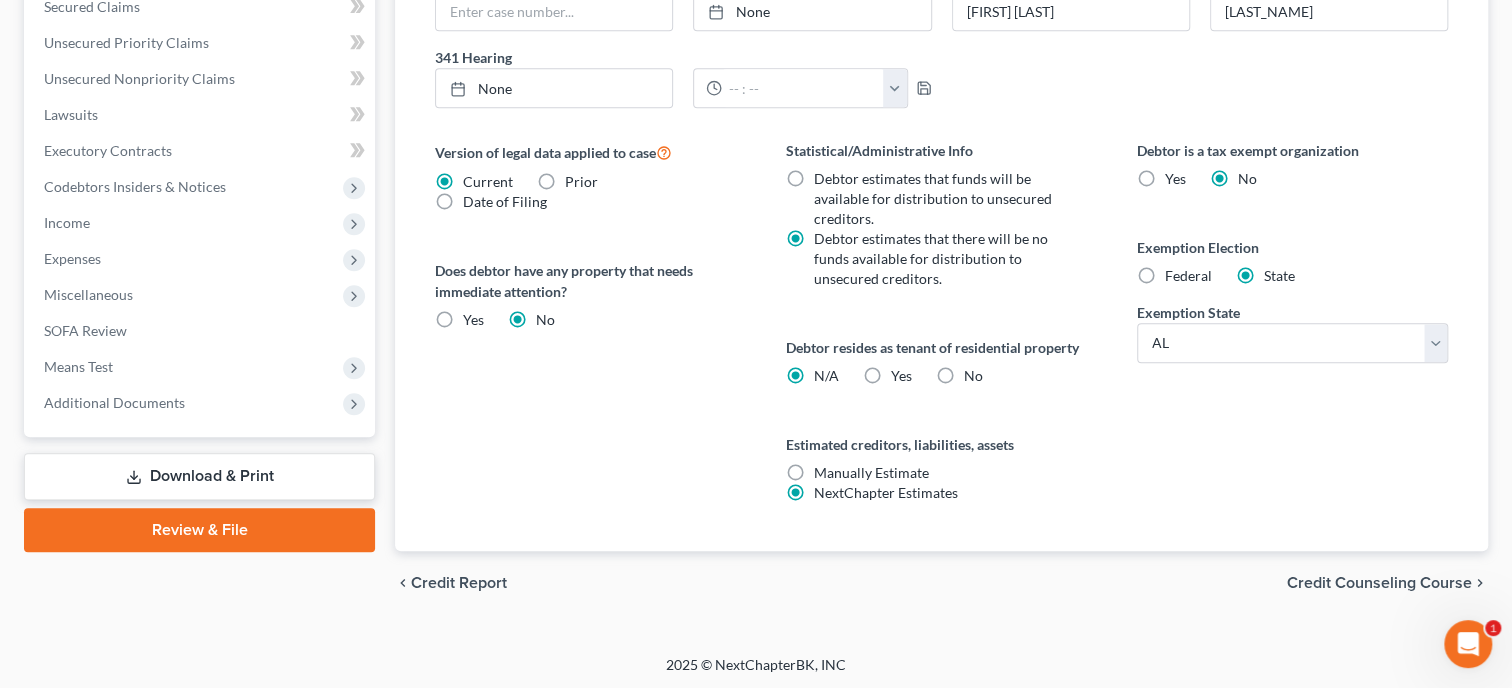 click on "Credit Counseling Course" at bounding box center (1379, 583) 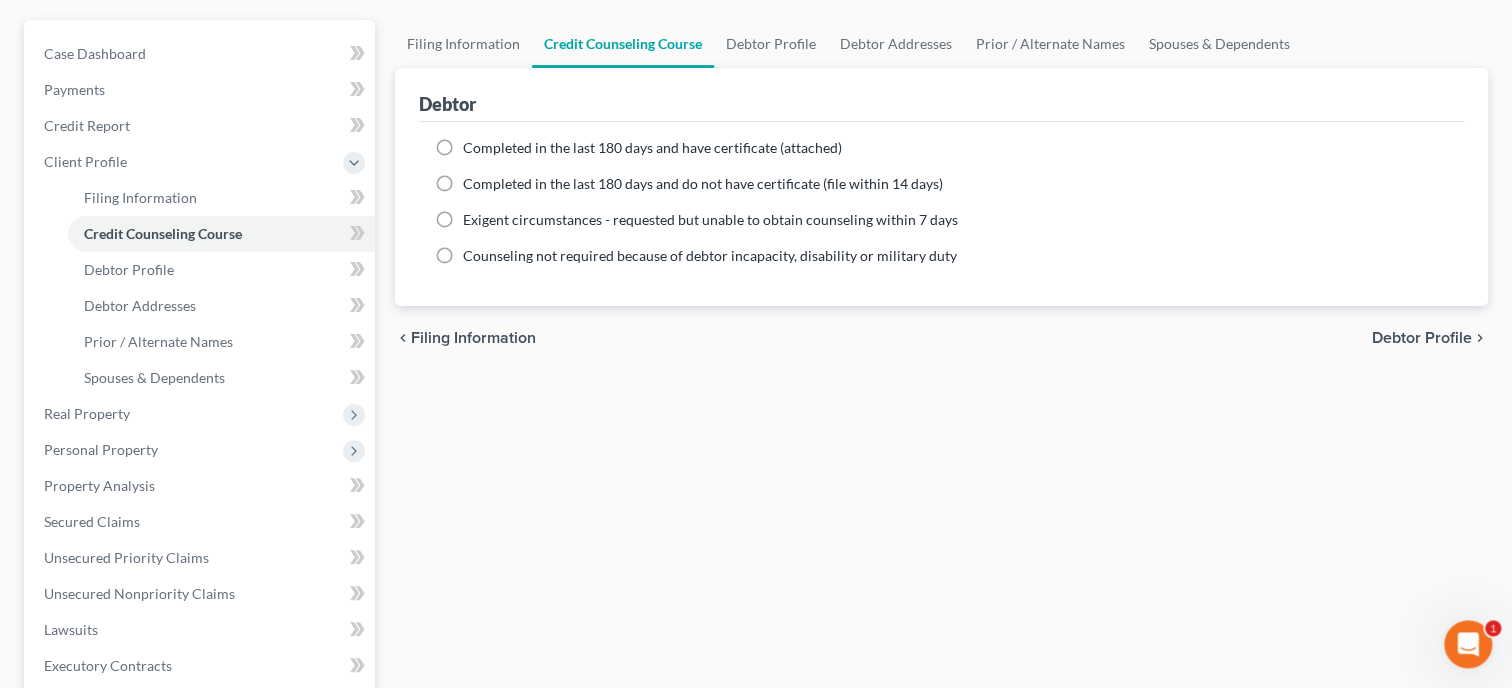 scroll, scrollTop: 110, scrollLeft: 0, axis: vertical 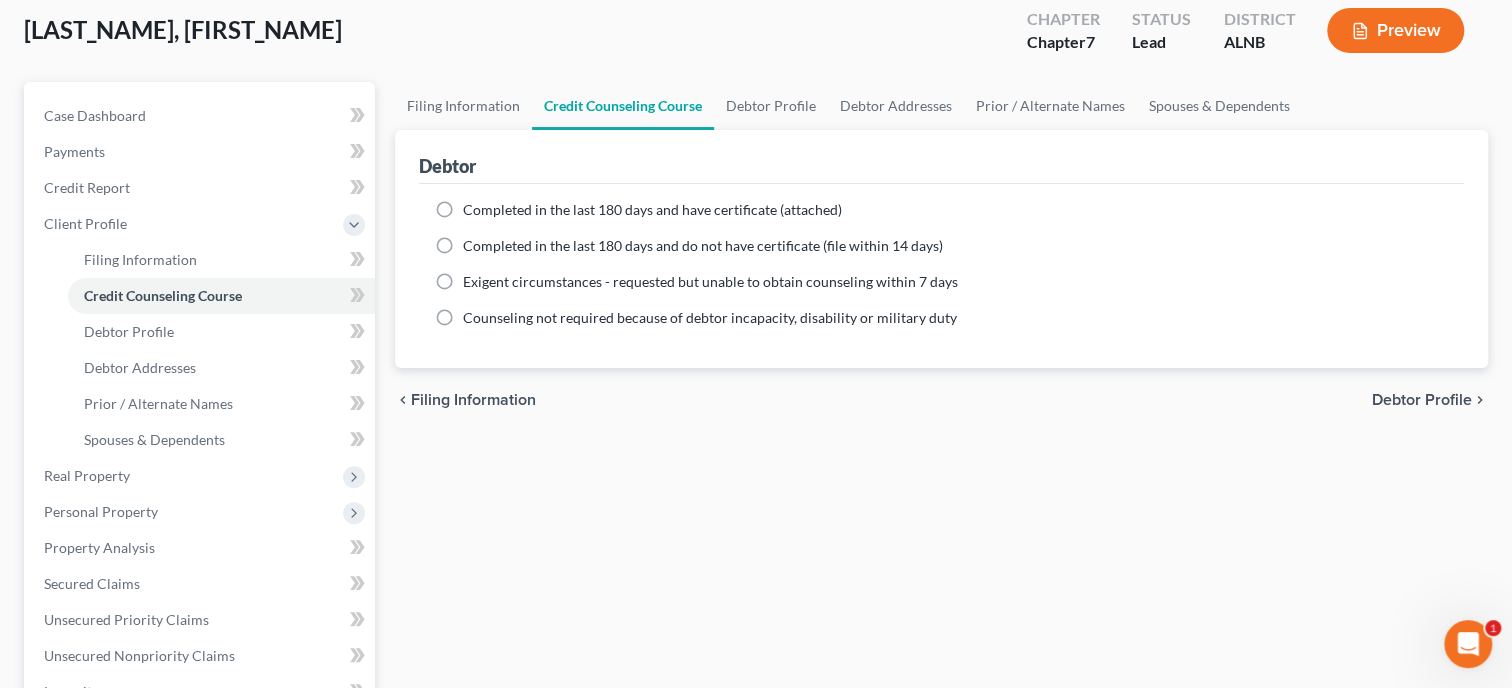click on "Completed in the last 180 days and do not have certificate (file within 14 days)" at bounding box center [703, 245] 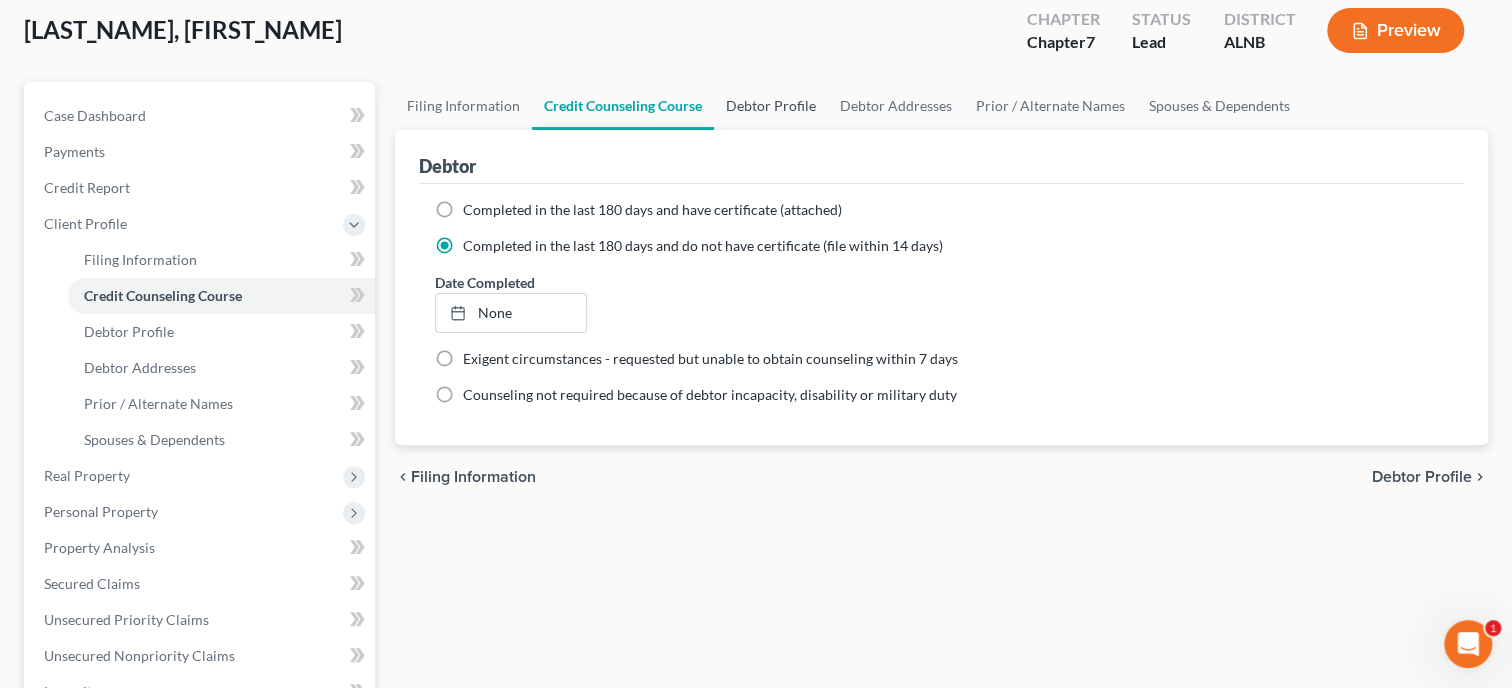 click on "Debtor Profile" at bounding box center (771, 106) 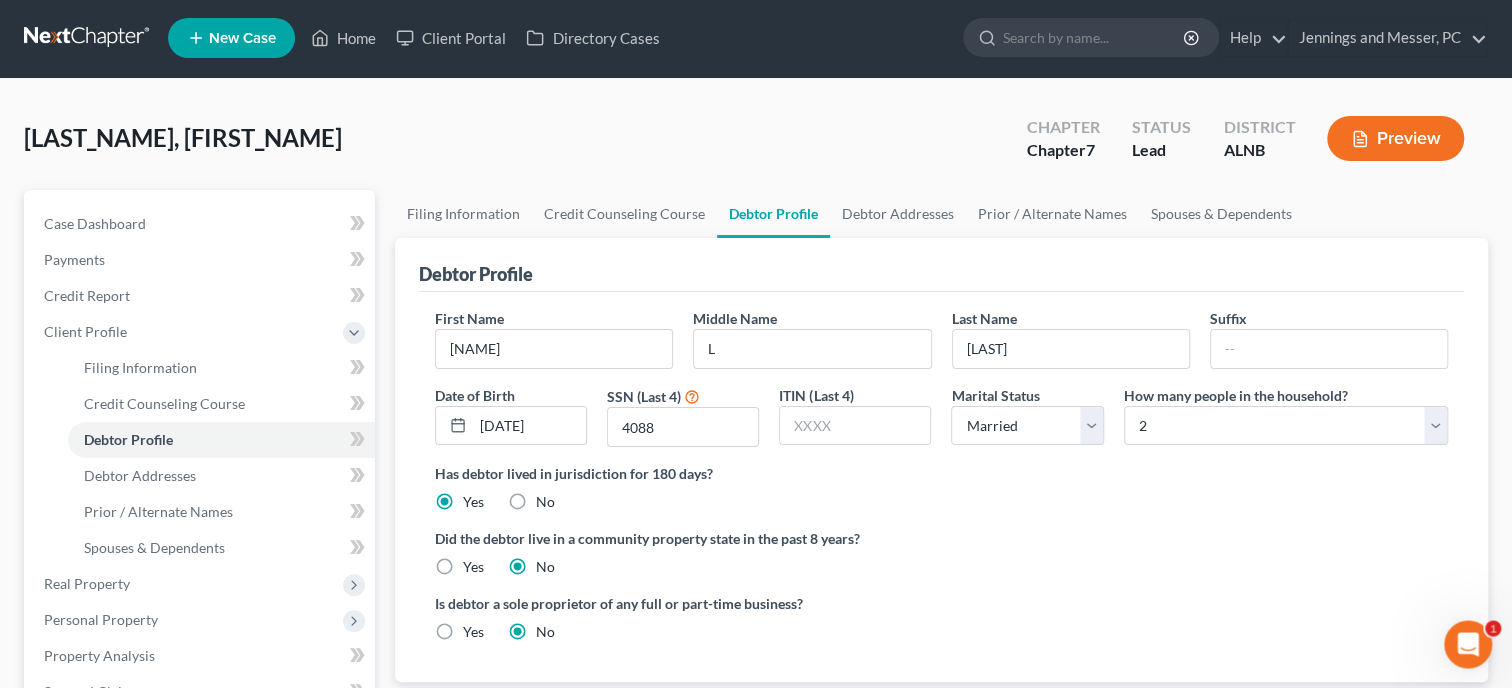 scroll, scrollTop: 0, scrollLeft: 0, axis: both 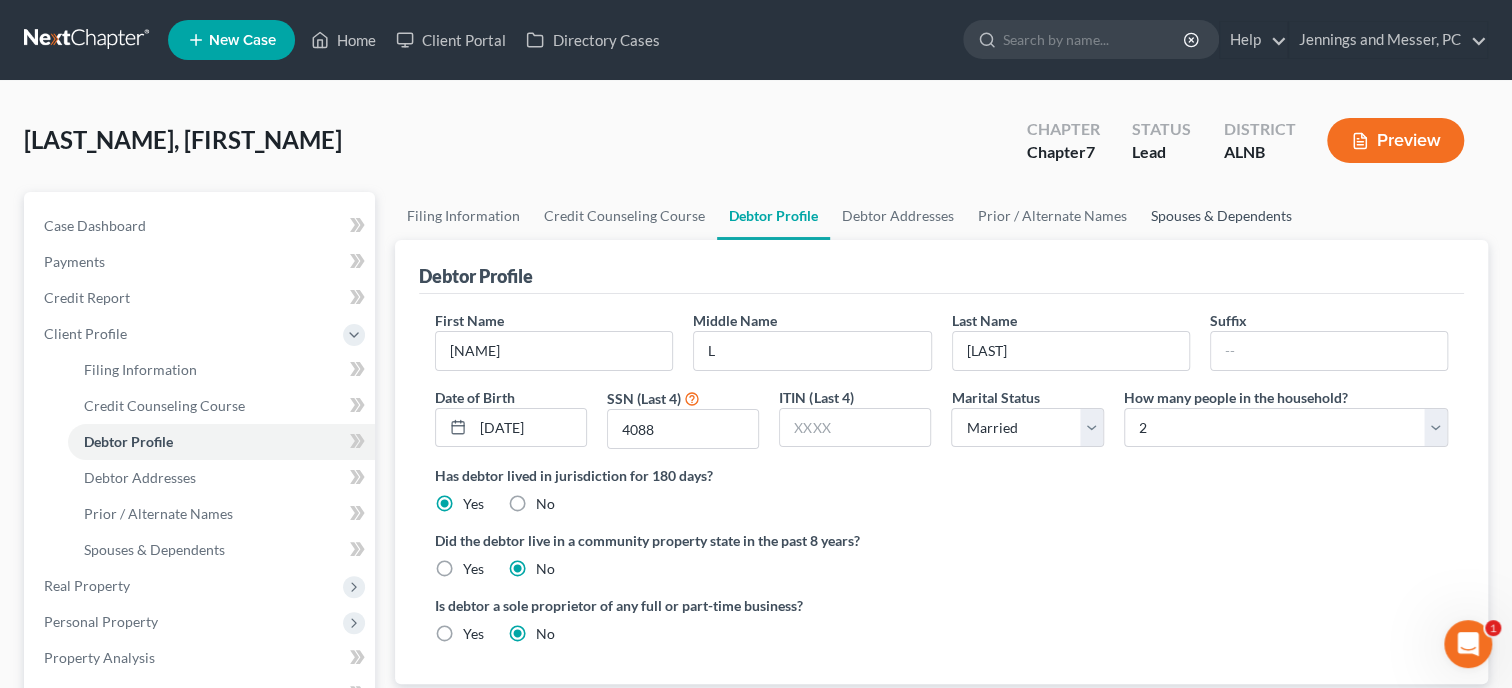 click on "Spouses & Dependents" at bounding box center [1221, 216] 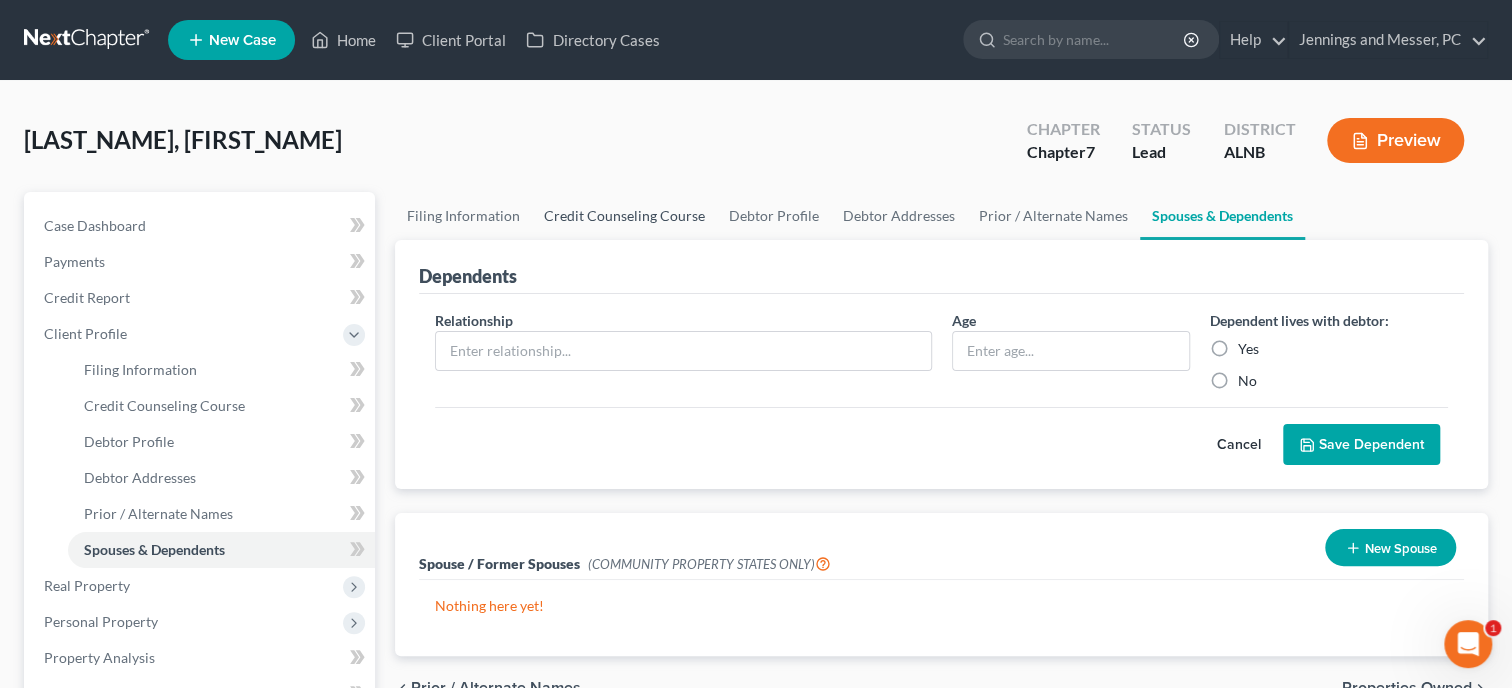 click on "Credit Counseling Course" at bounding box center (624, 216) 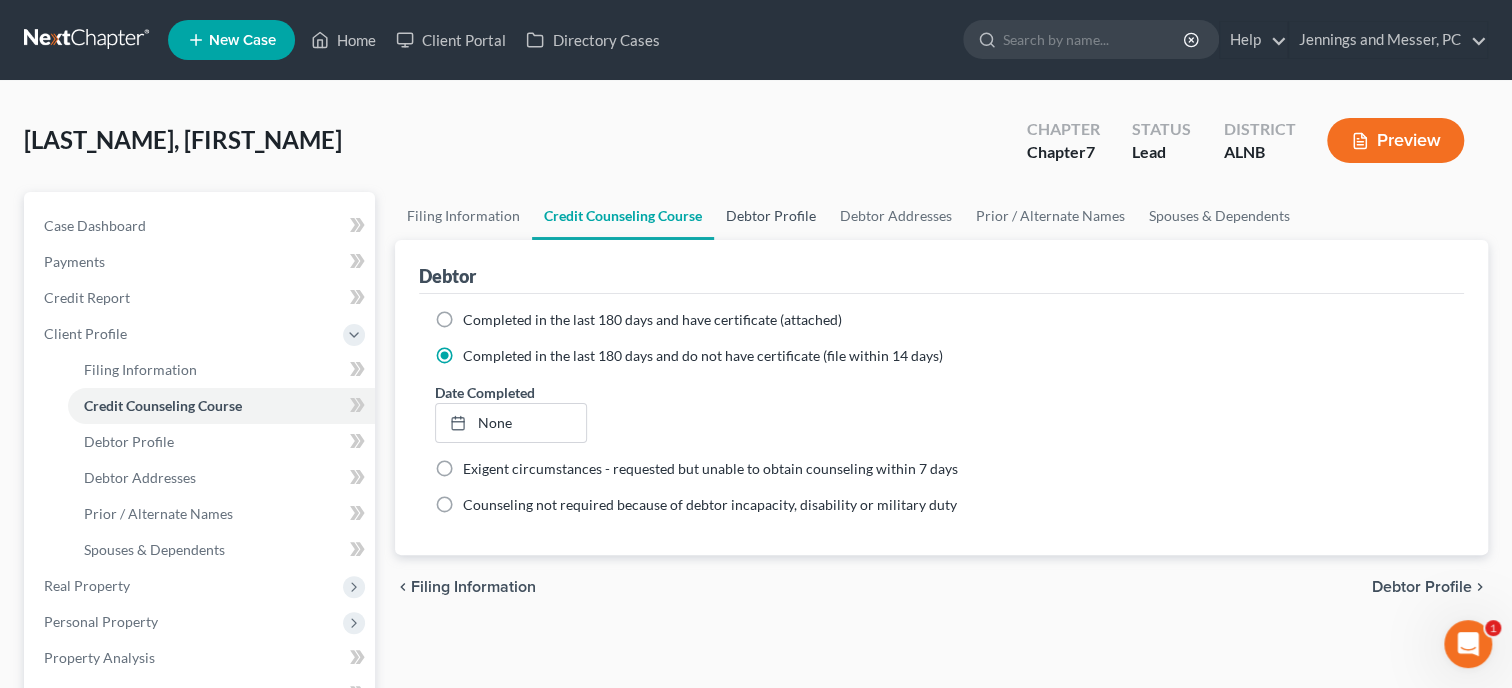 click on "Debtor Profile" at bounding box center (771, 216) 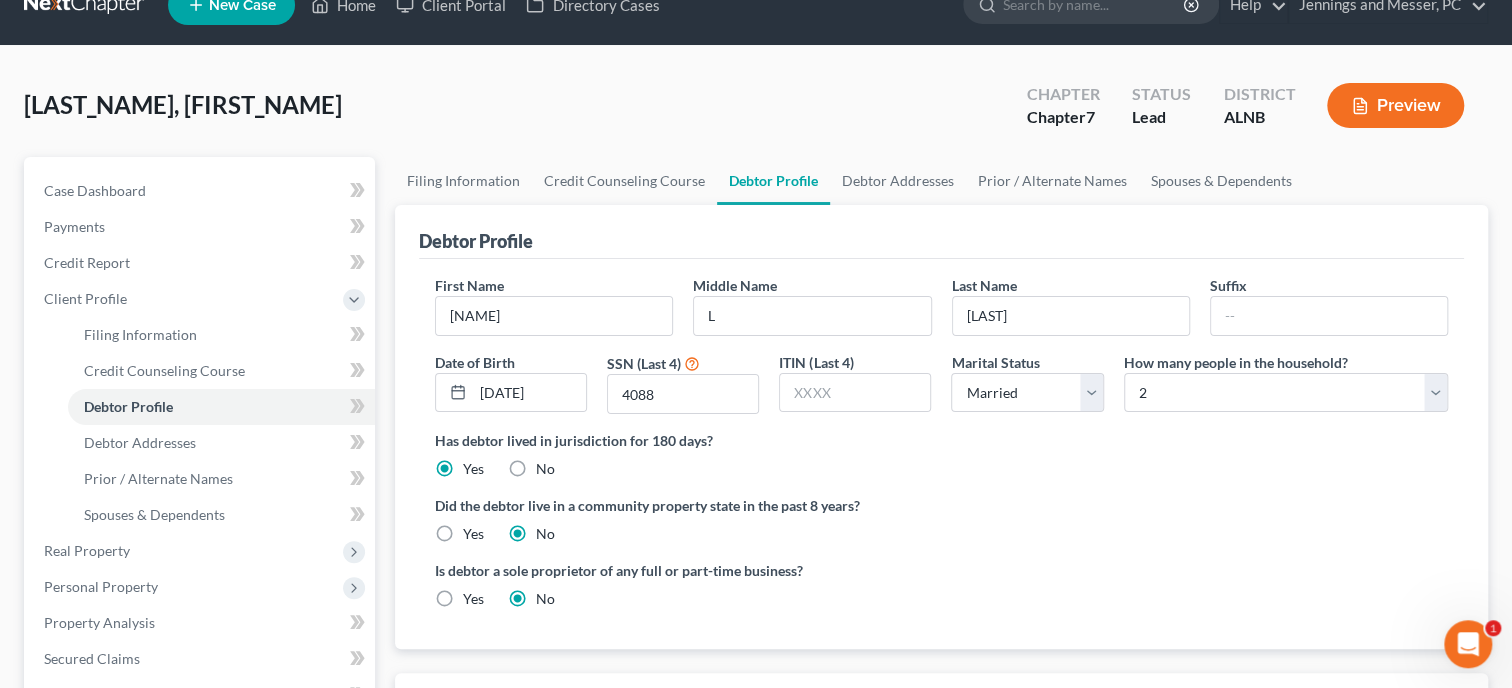 scroll, scrollTop: 0, scrollLeft: 0, axis: both 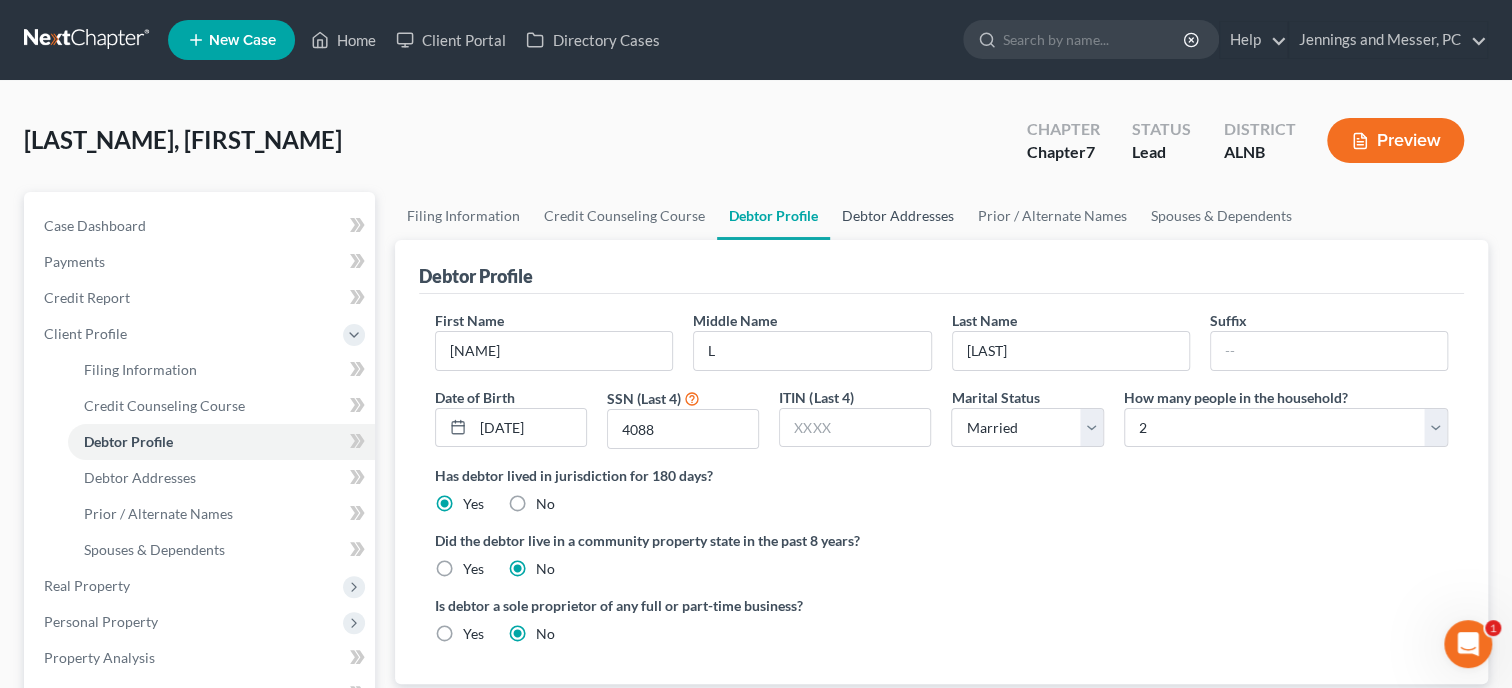 click on "Debtor Addresses" at bounding box center [898, 216] 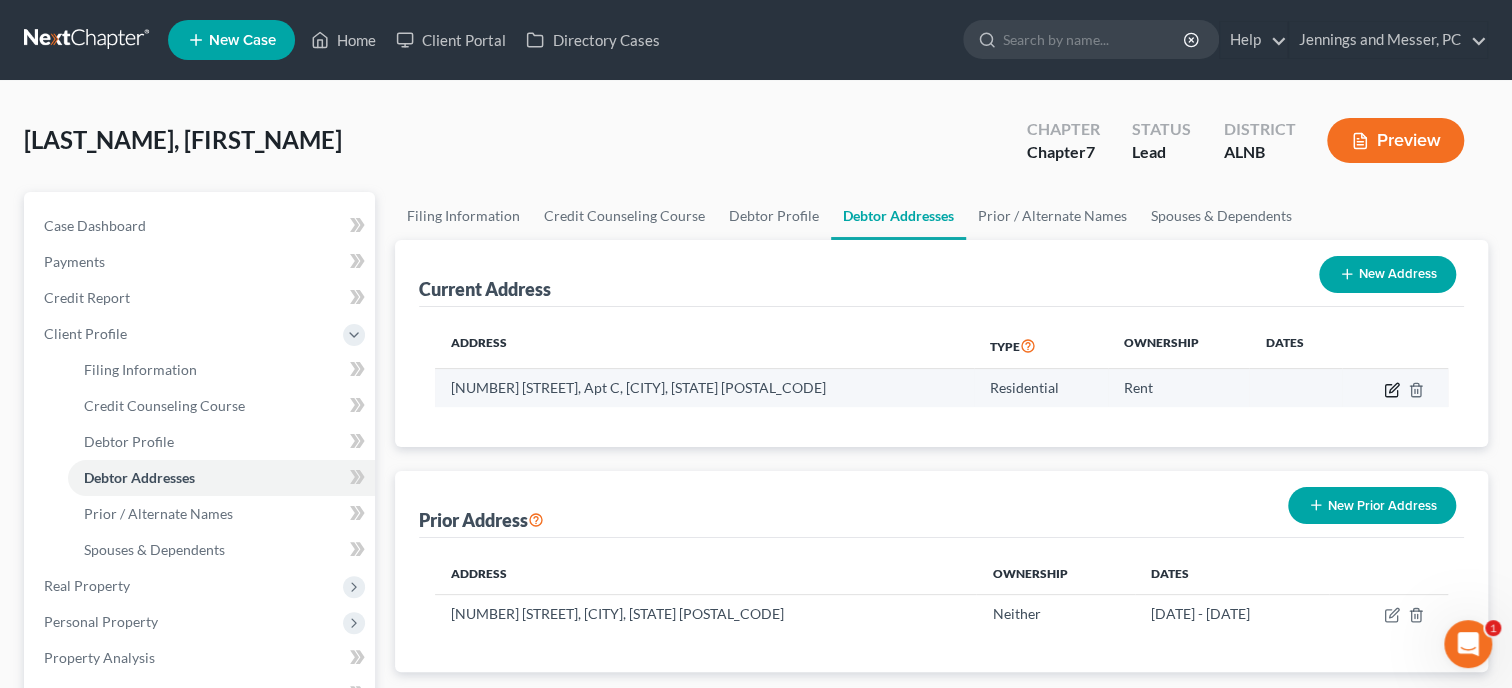 click 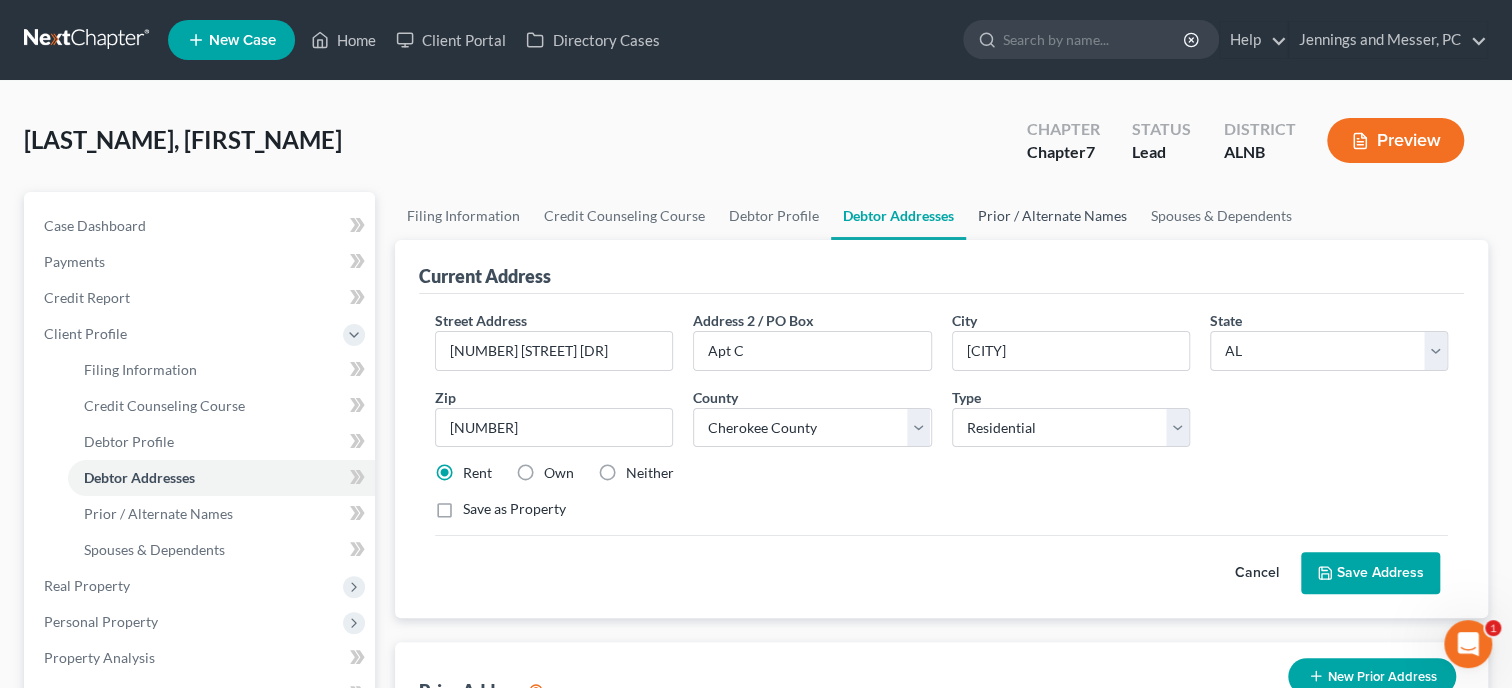 click on "Prior / Alternate Names" at bounding box center (1052, 216) 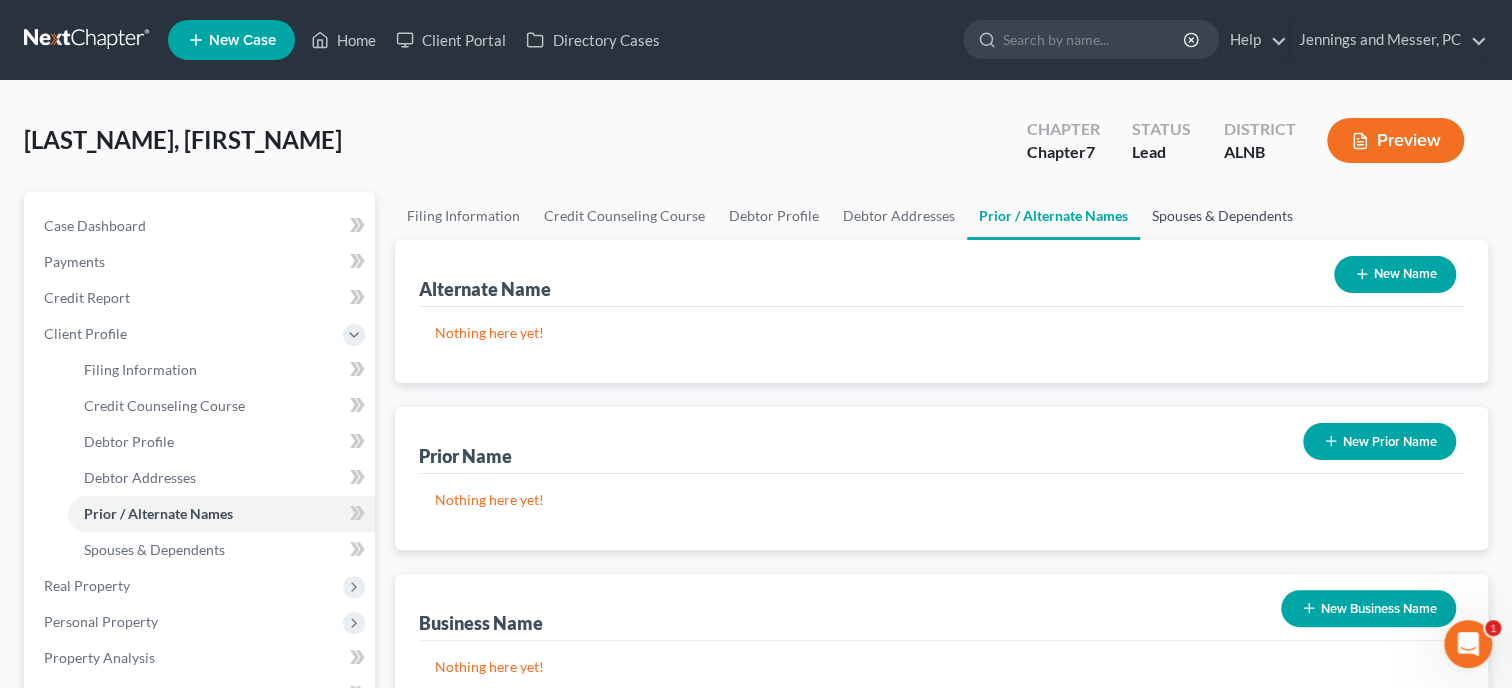click on "Spouses & Dependents" at bounding box center (1222, 216) 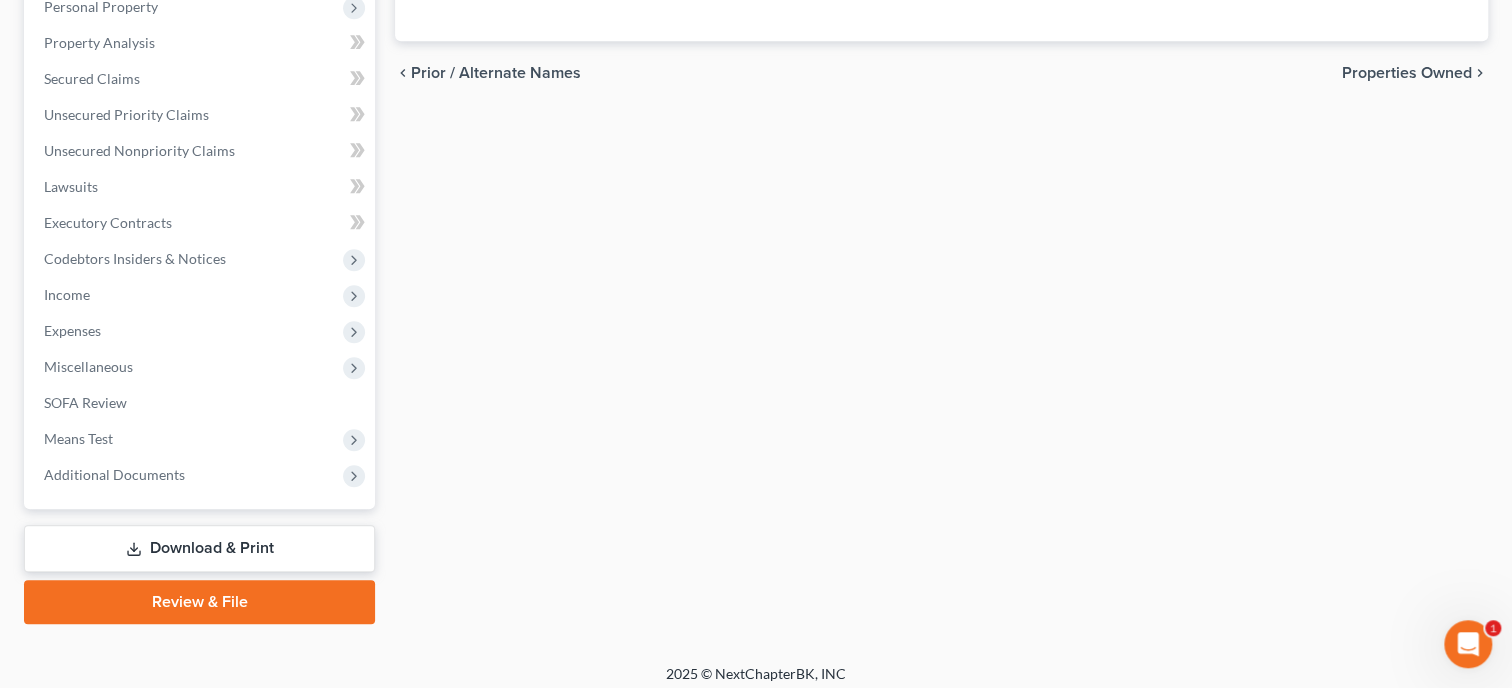 scroll, scrollTop: 617, scrollLeft: 0, axis: vertical 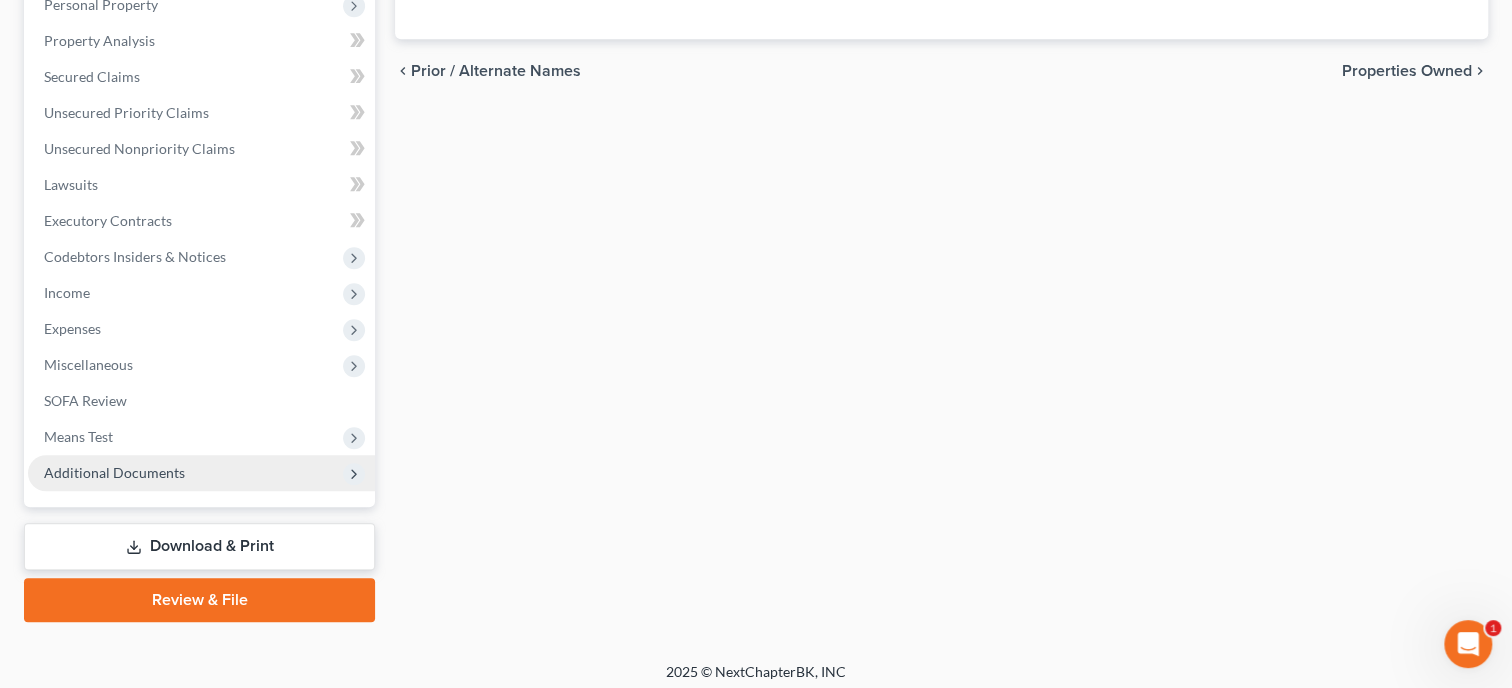 click on "Additional Documents" at bounding box center [201, 473] 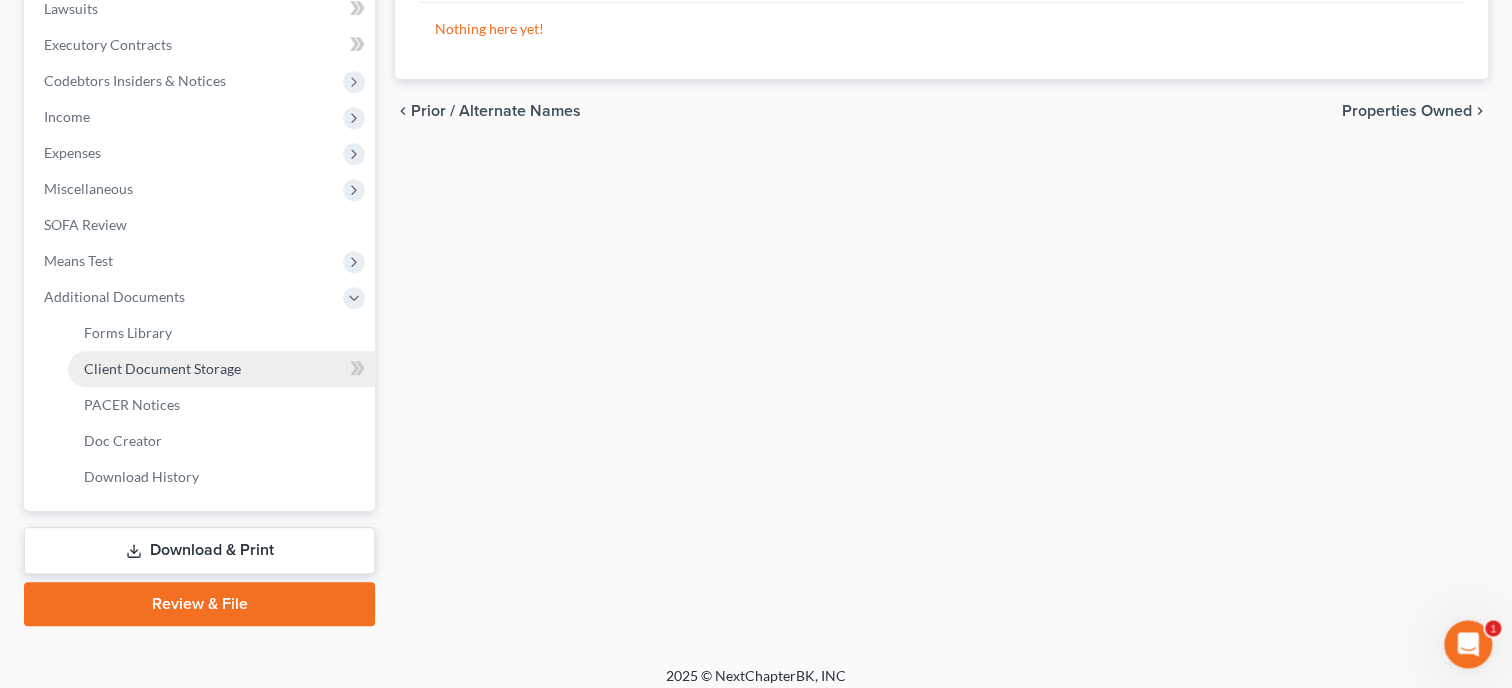 scroll, scrollTop: 588, scrollLeft: 0, axis: vertical 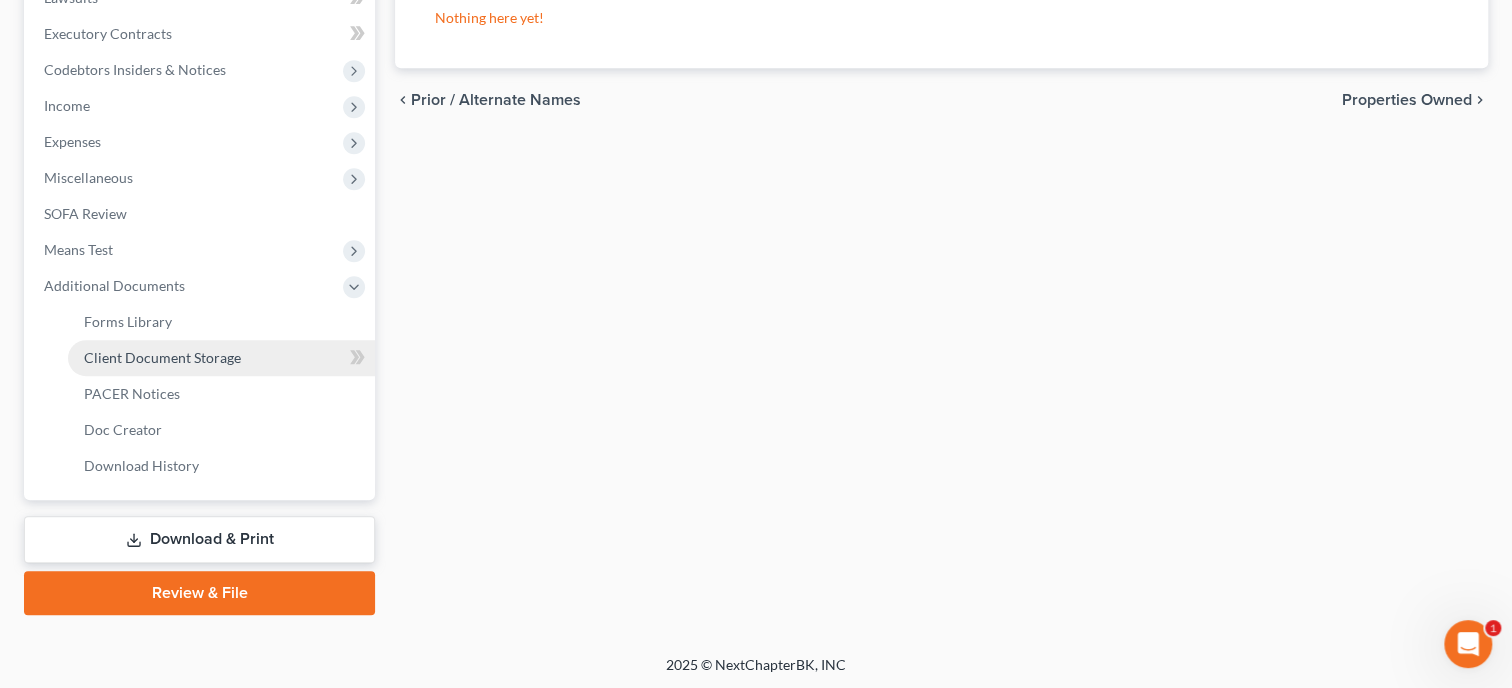 click on "Client Document Storage" at bounding box center (162, 357) 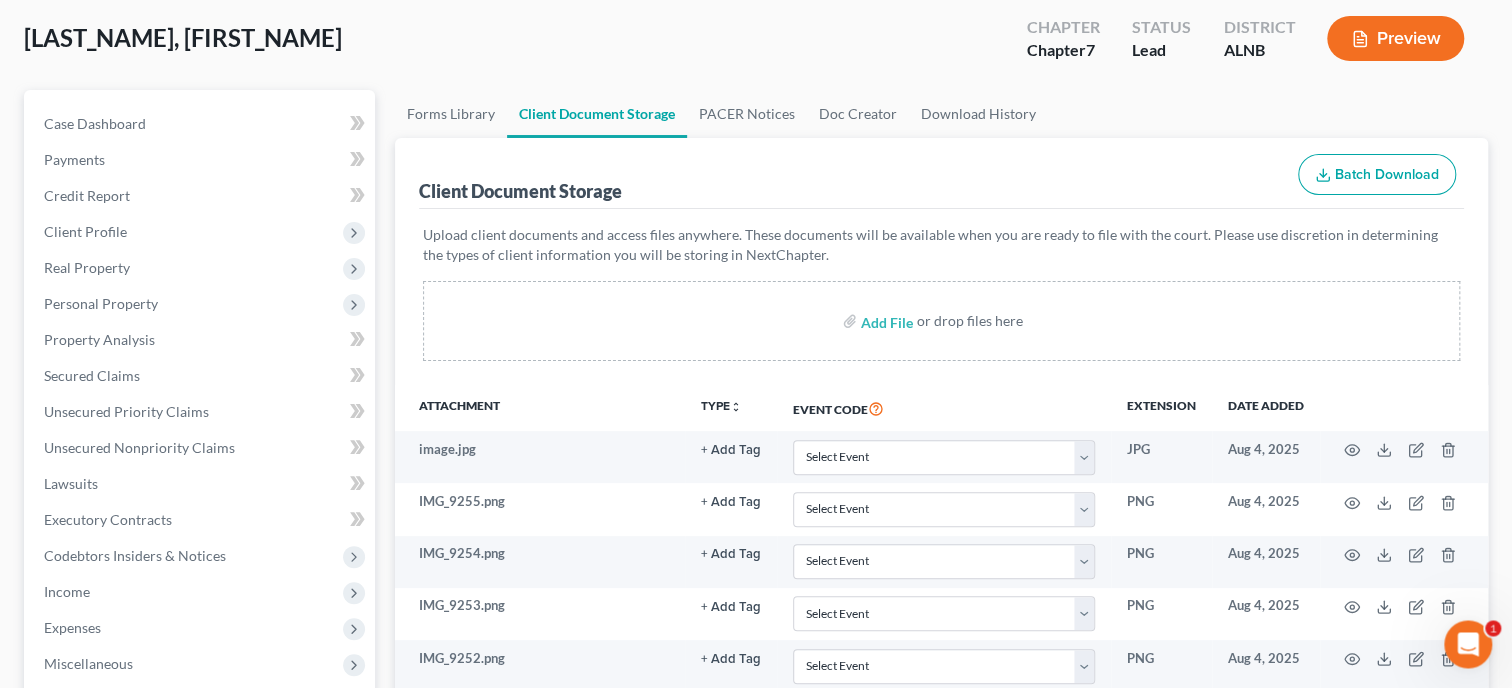 scroll, scrollTop: 205, scrollLeft: 0, axis: vertical 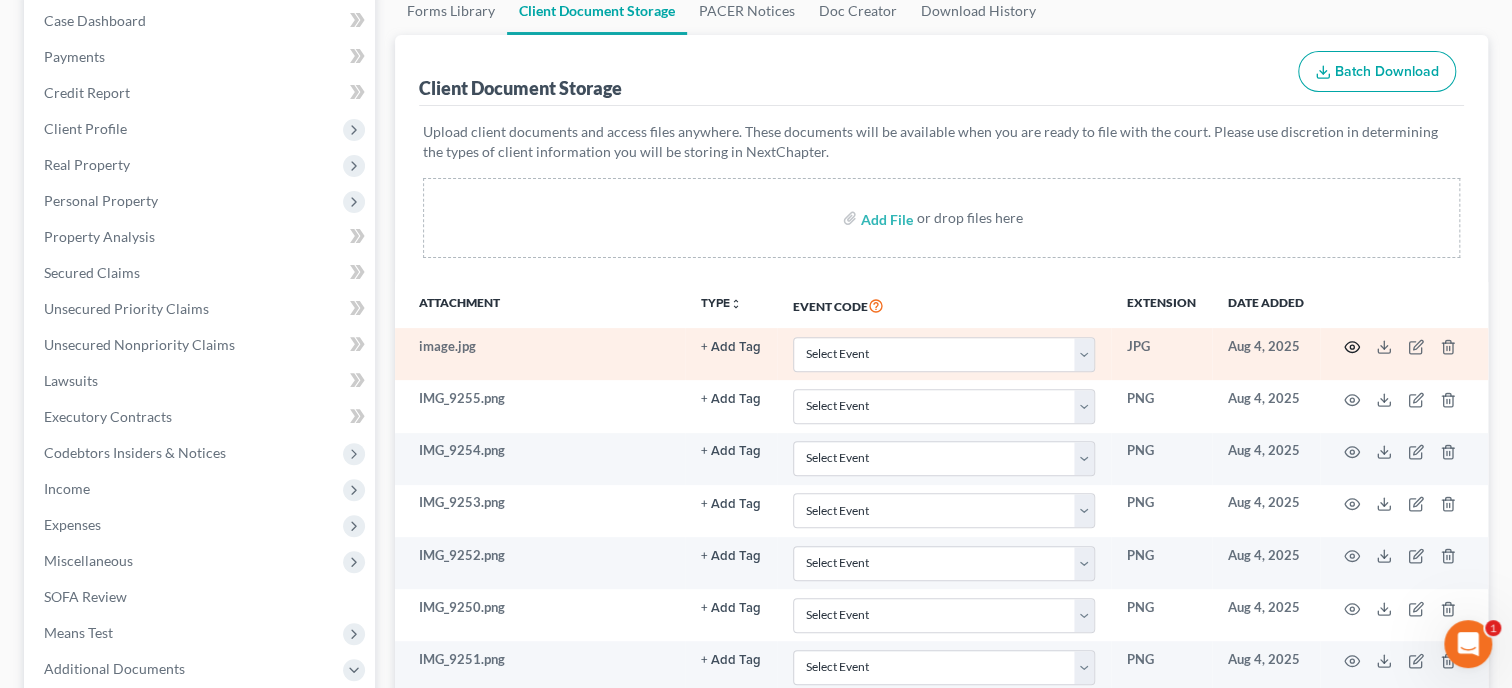 click 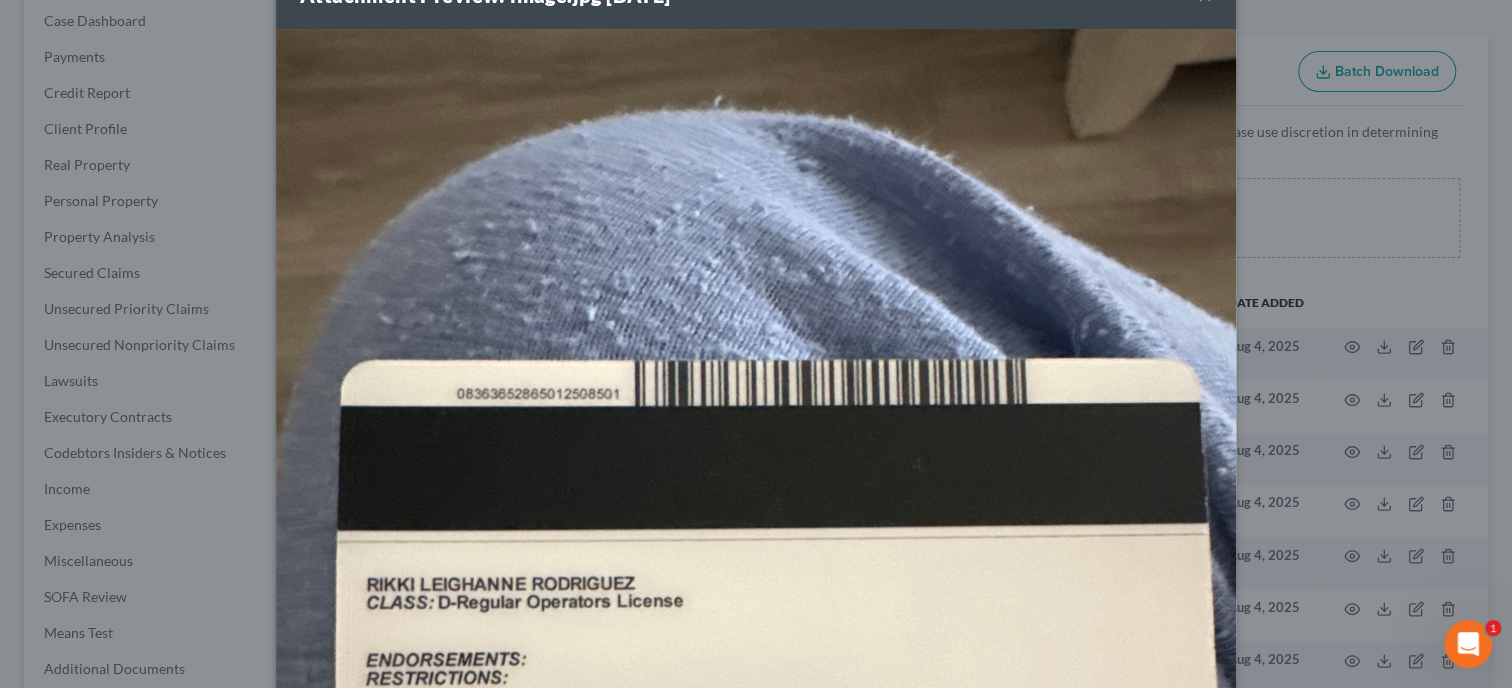 scroll, scrollTop: 0, scrollLeft: 0, axis: both 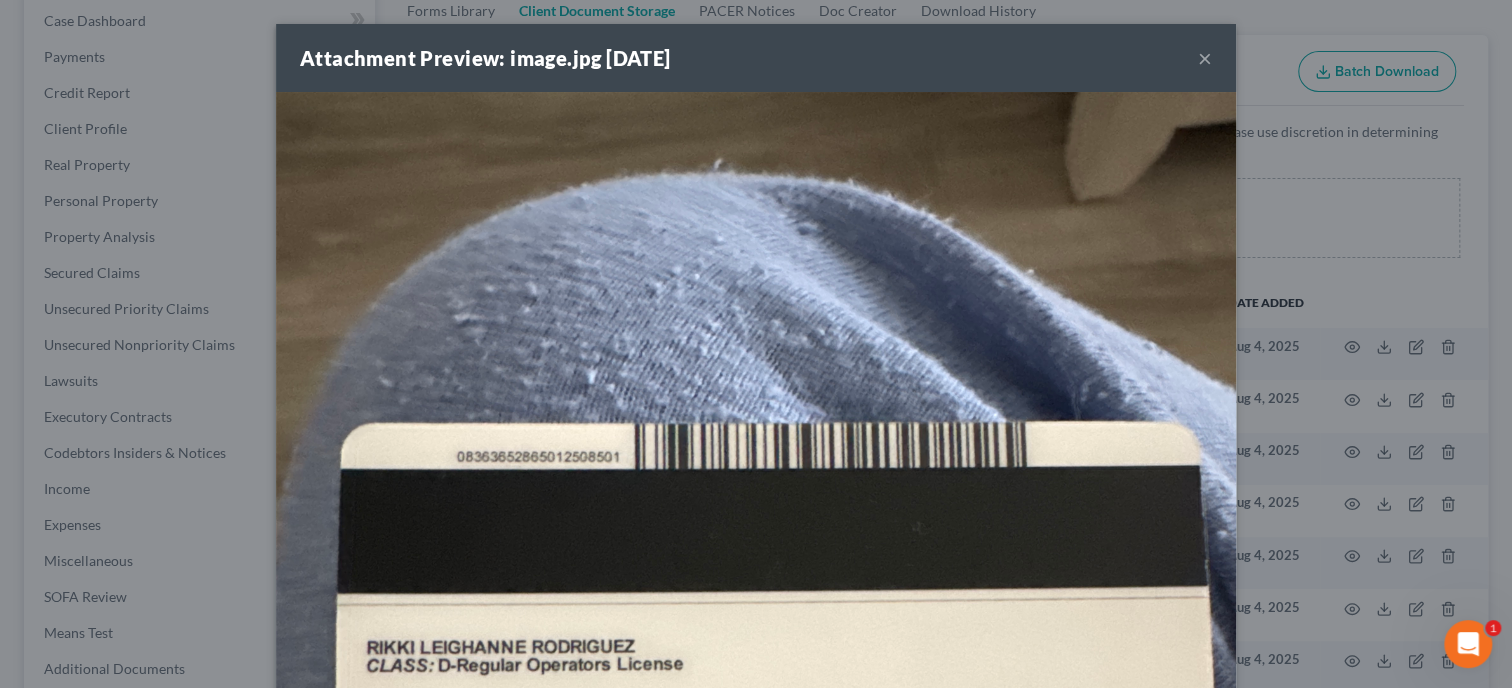 click on "×" at bounding box center (1205, 58) 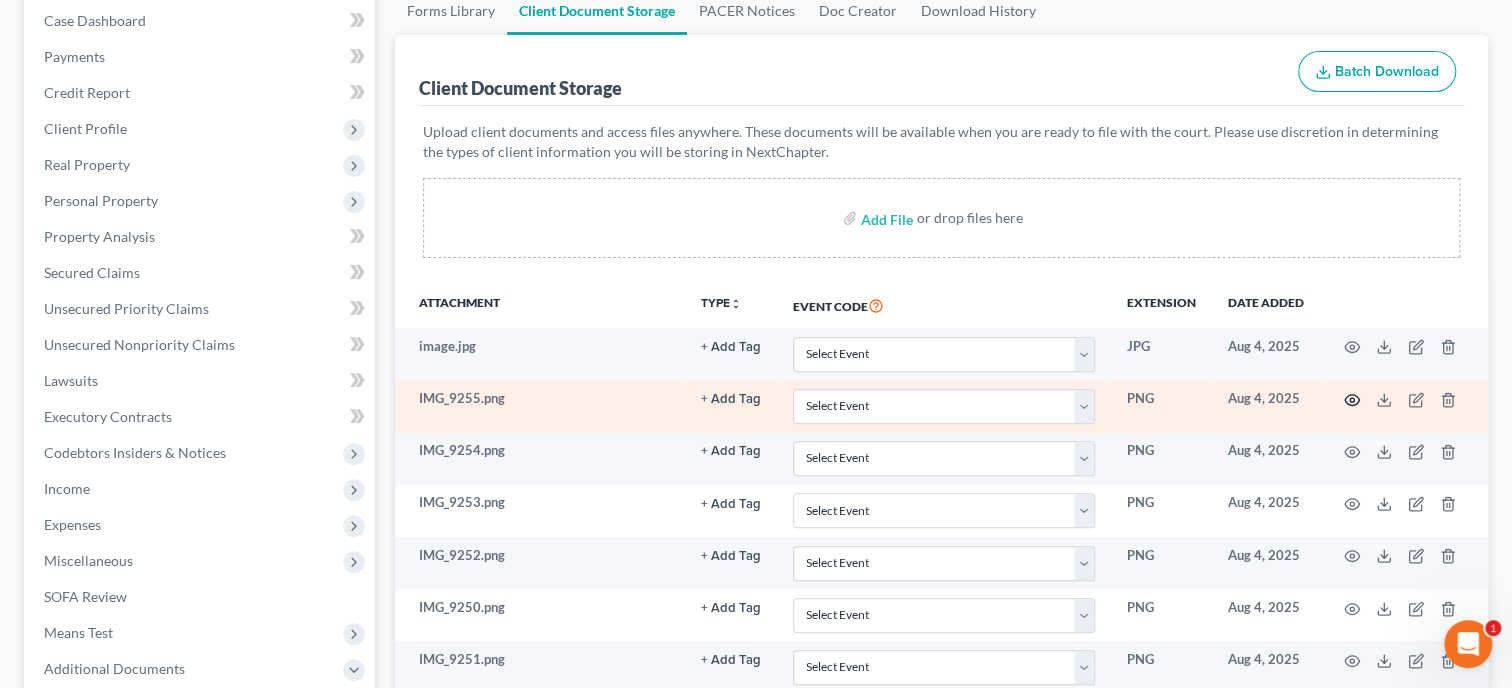 click 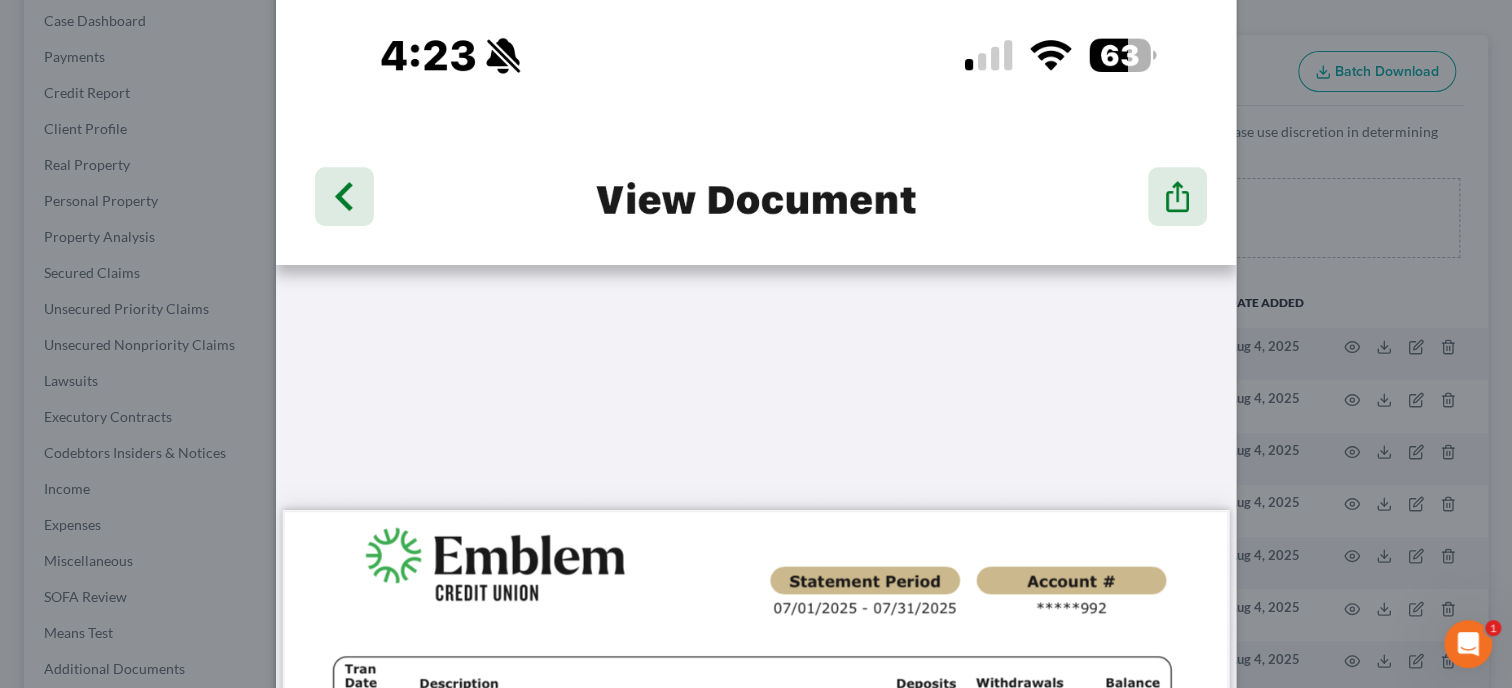 scroll, scrollTop: 0, scrollLeft: 0, axis: both 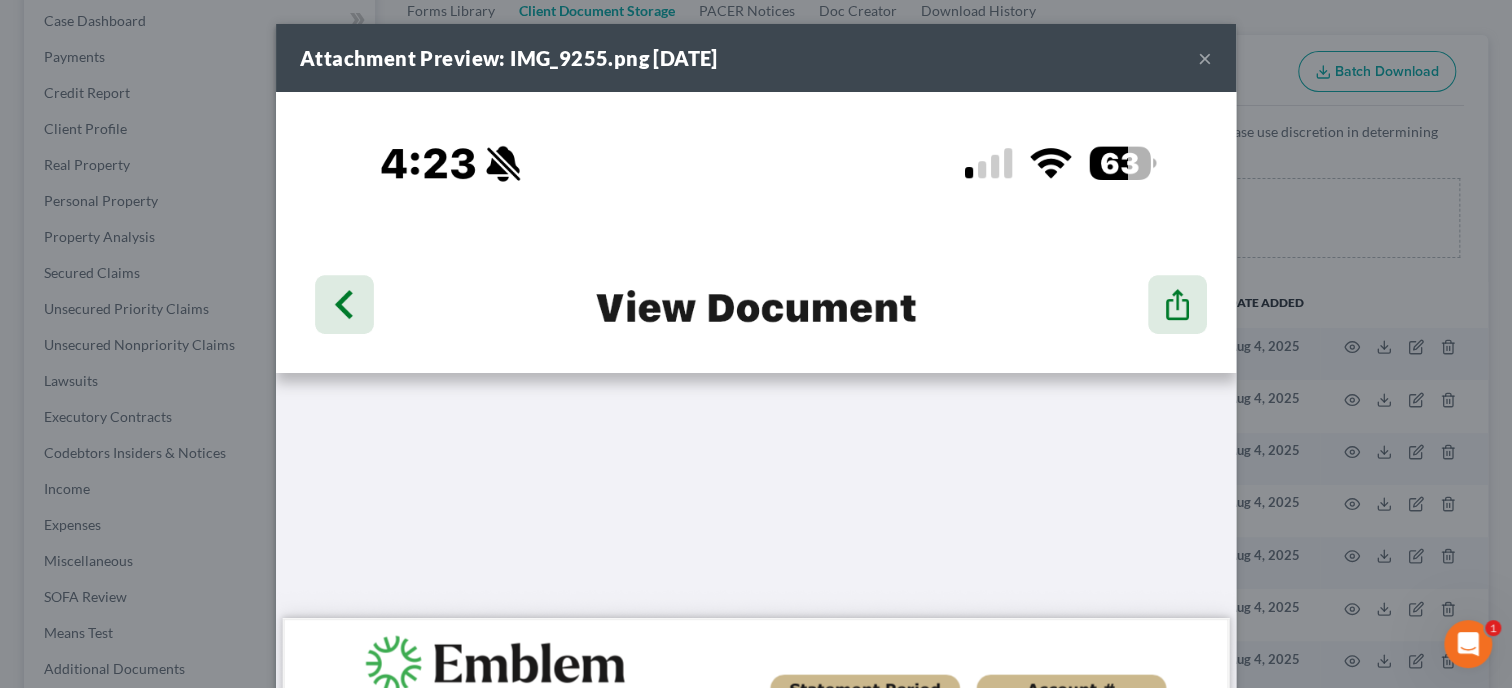 click on "×" at bounding box center (1205, 58) 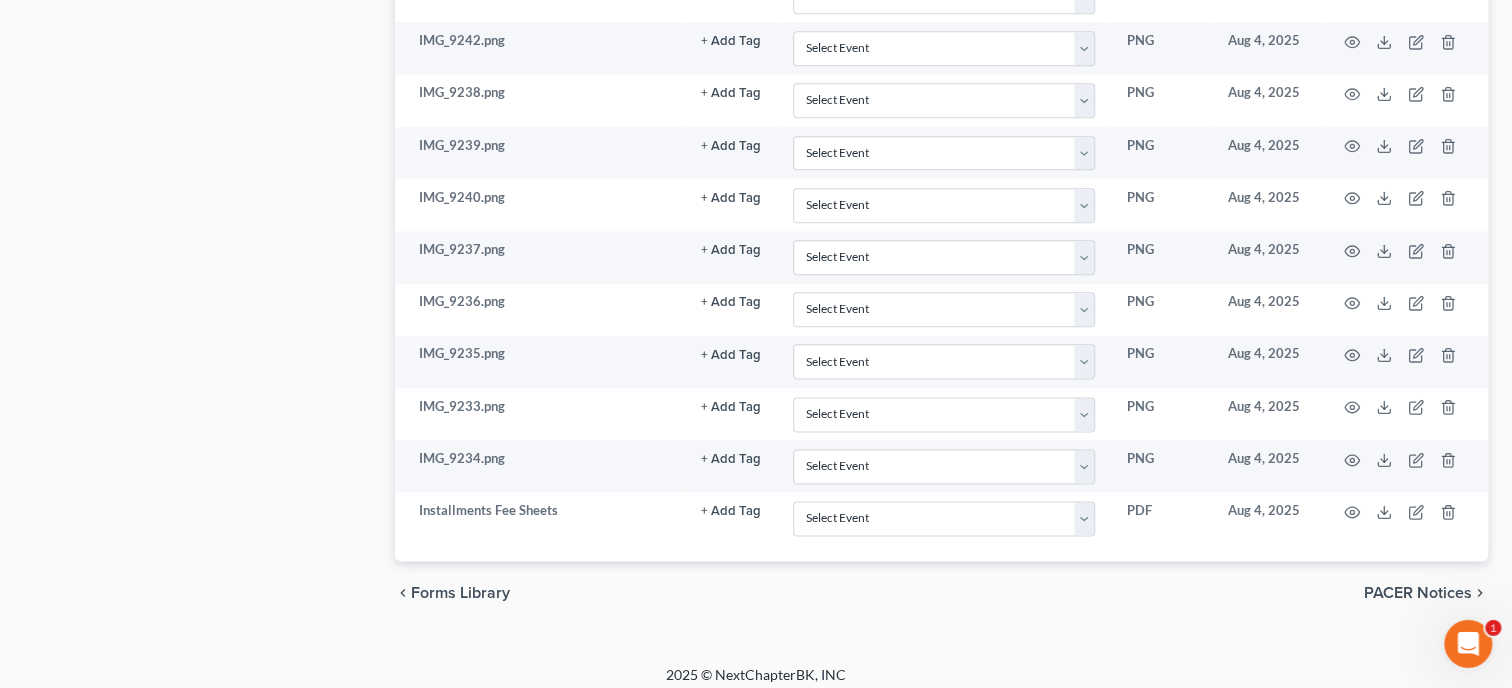 scroll, scrollTop: 1246, scrollLeft: 0, axis: vertical 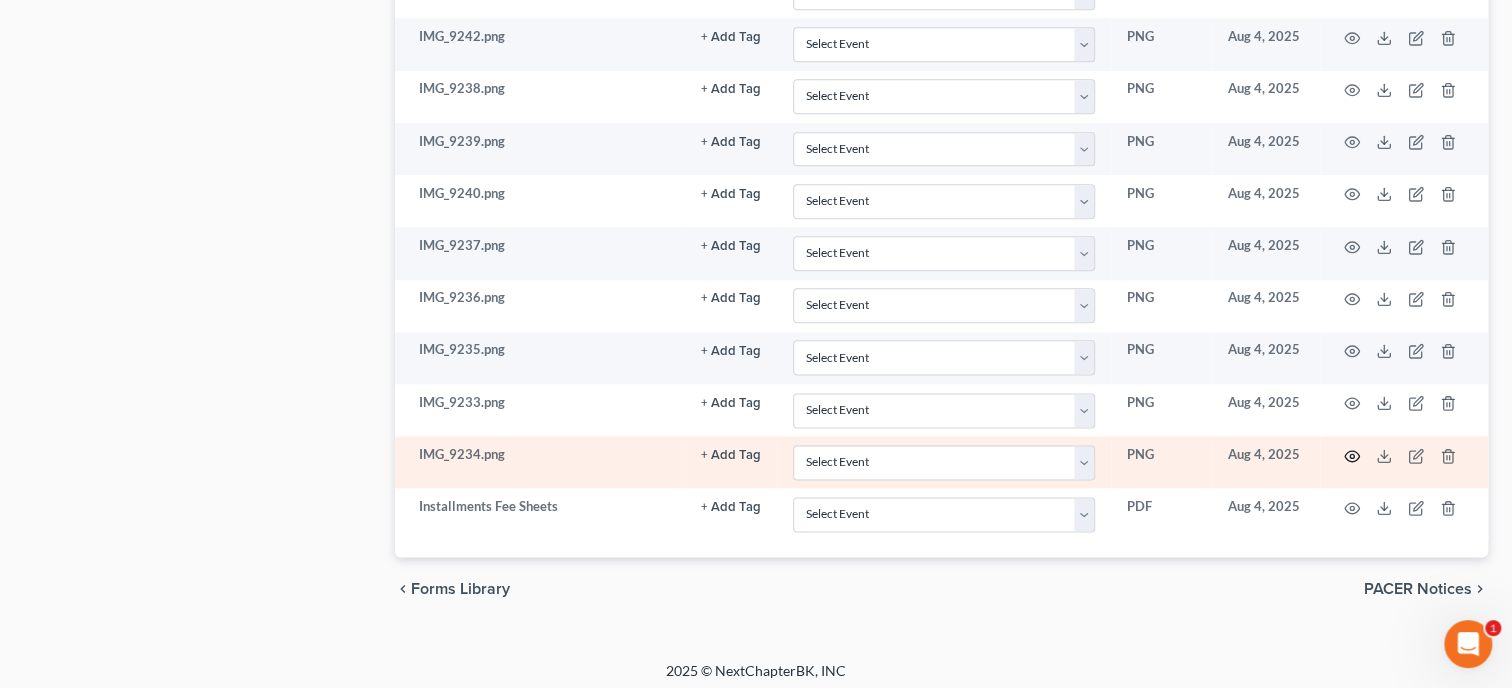 click 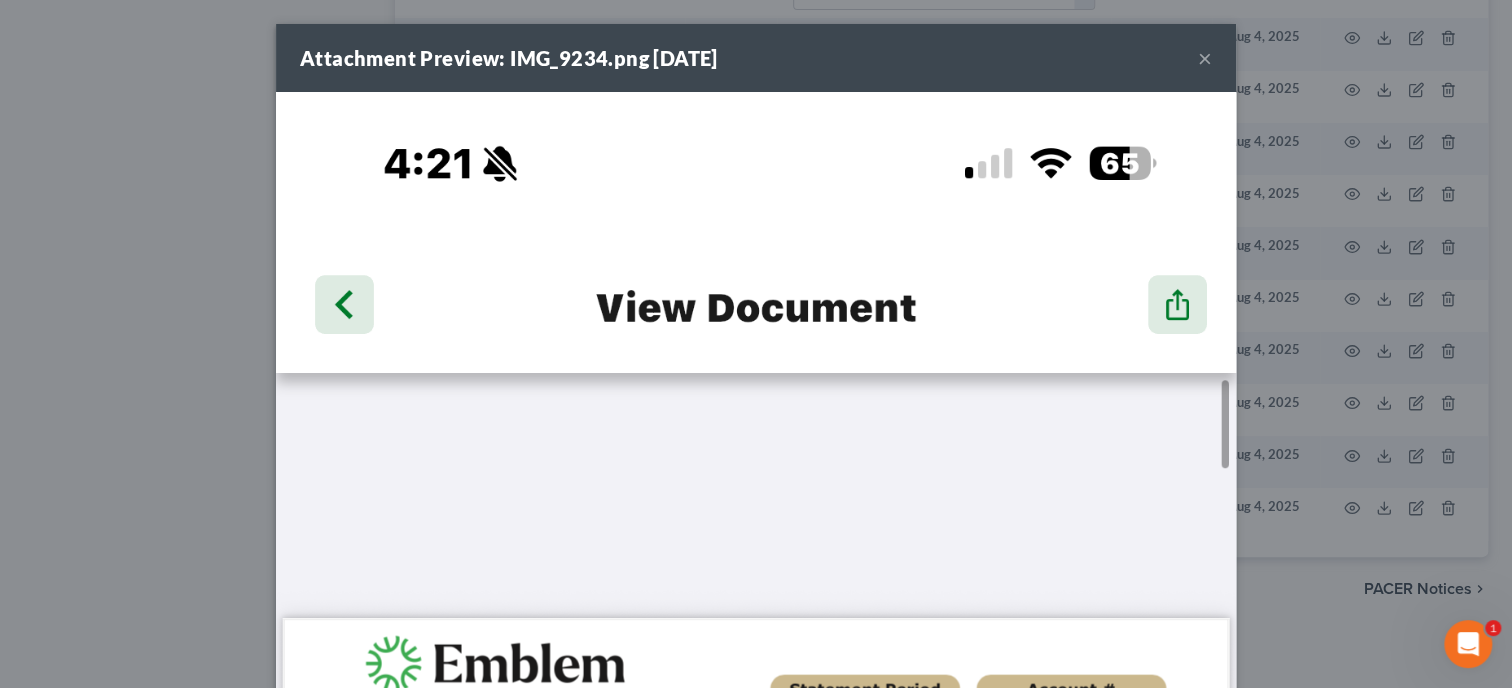 click on "×" at bounding box center [1205, 58] 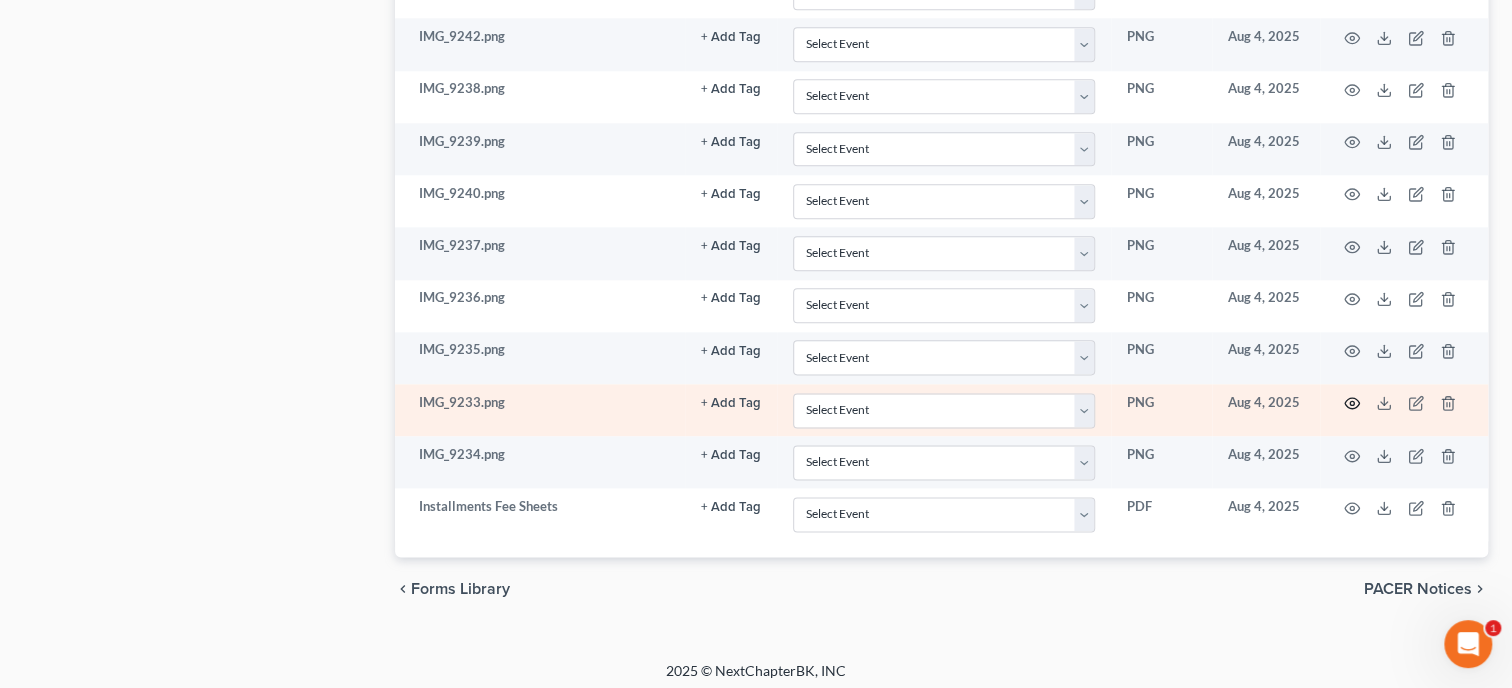 click 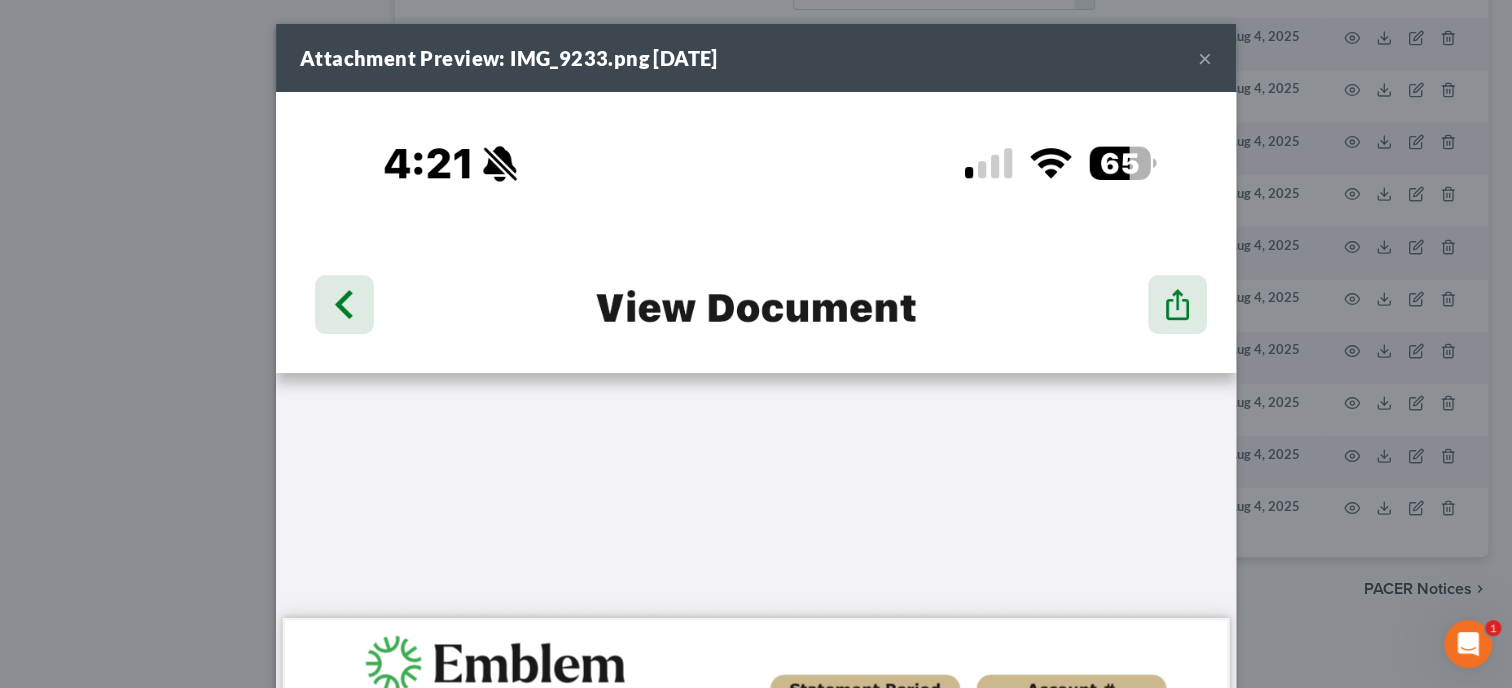 click on "×" at bounding box center [1205, 58] 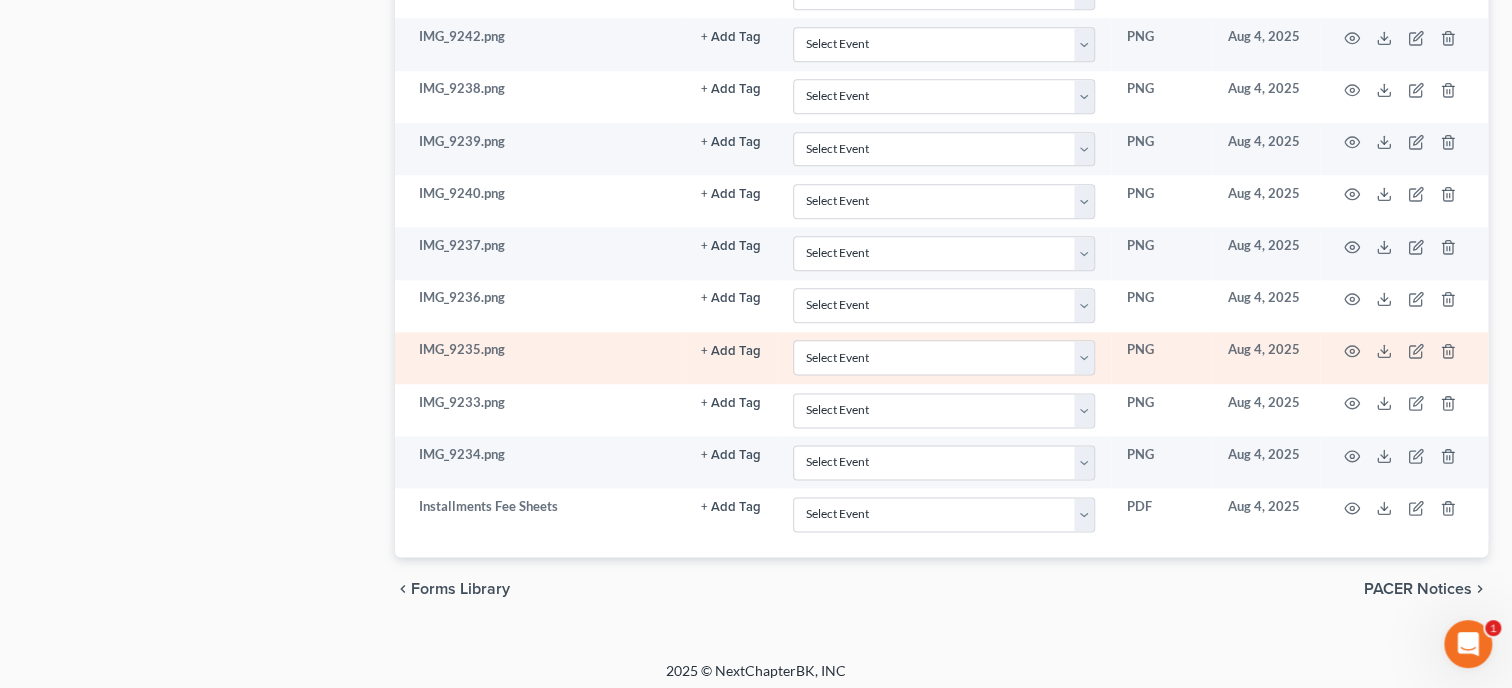 click at bounding box center (1404, 358) 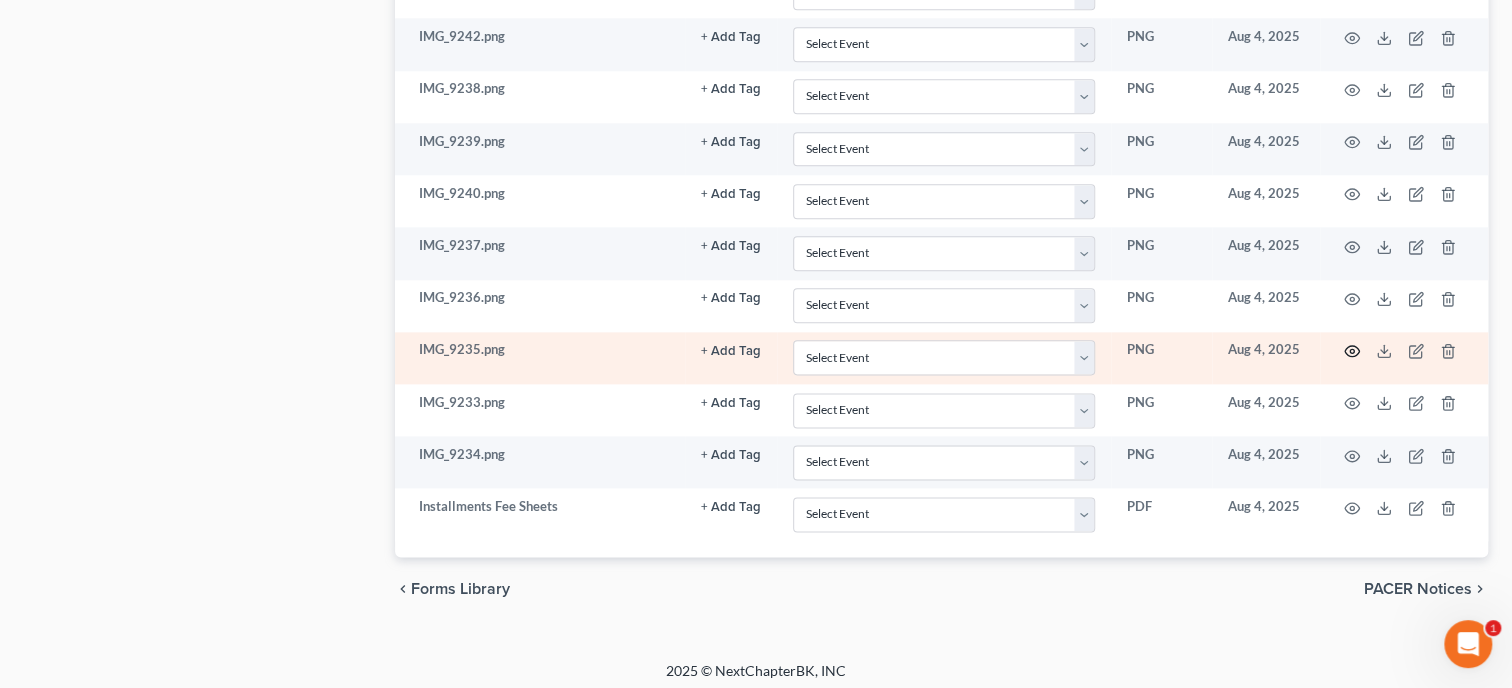 click 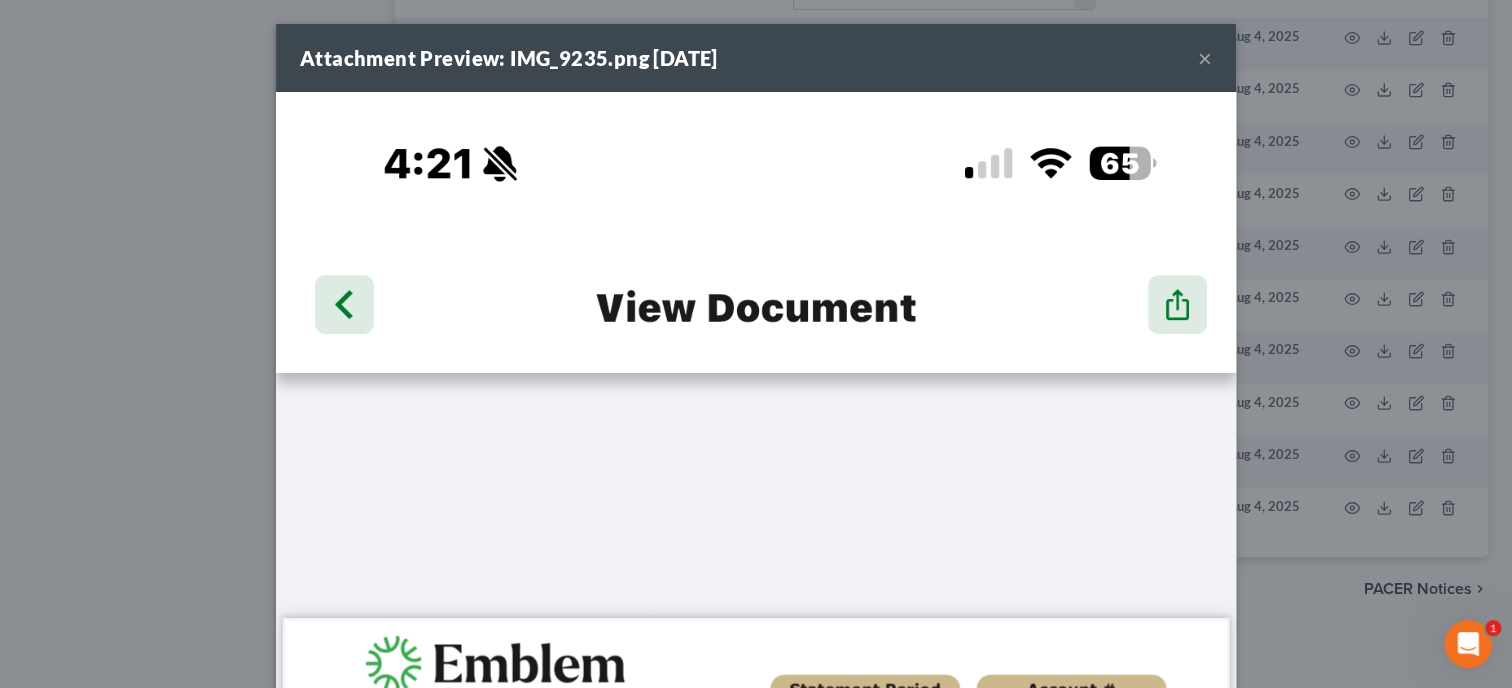 click on "×" at bounding box center (1205, 58) 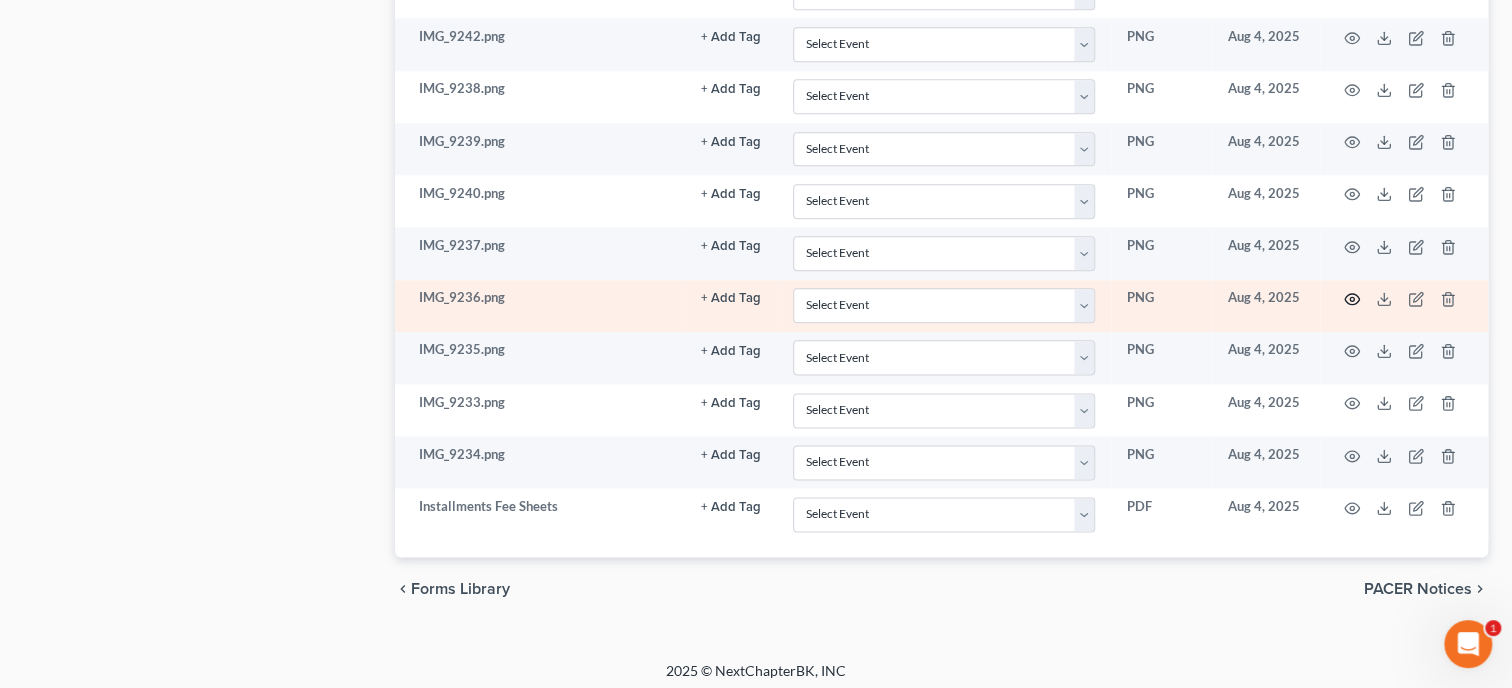 click 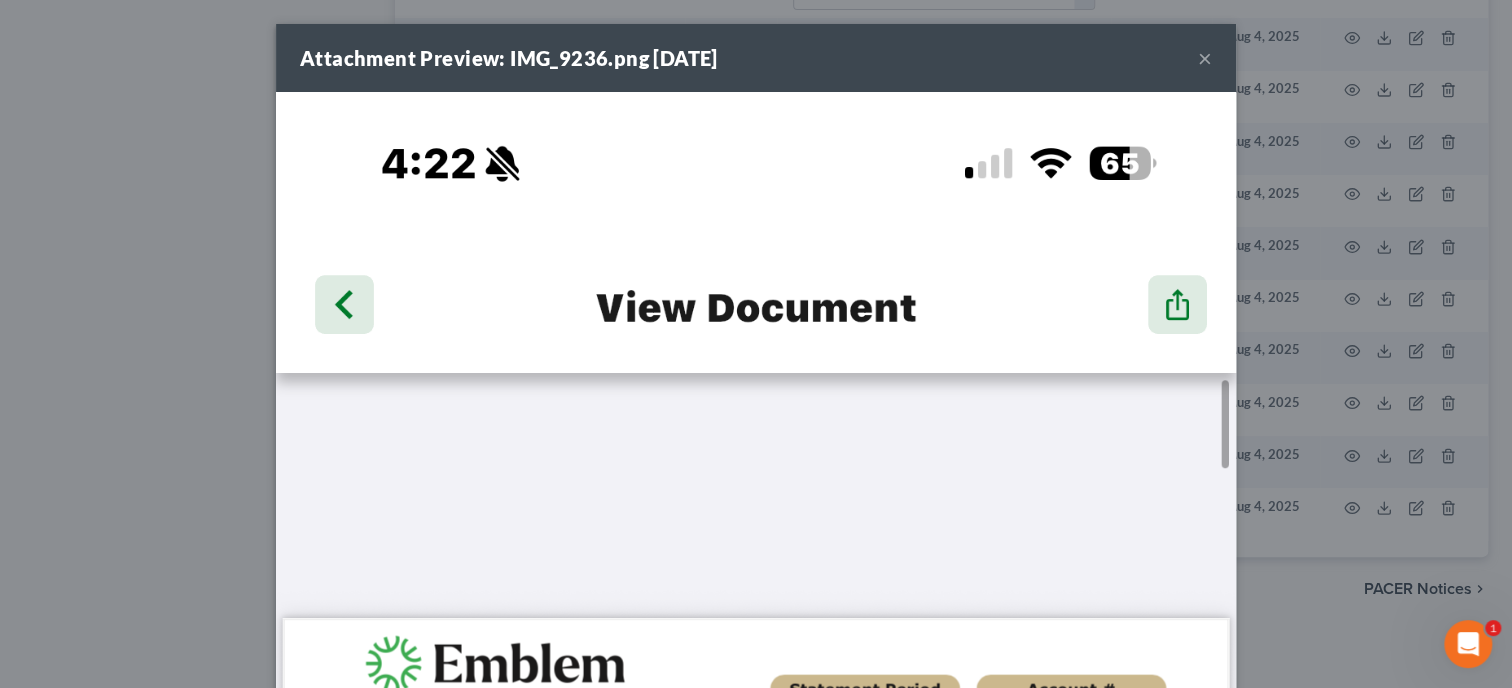 click on "×" at bounding box center [1205, 58] 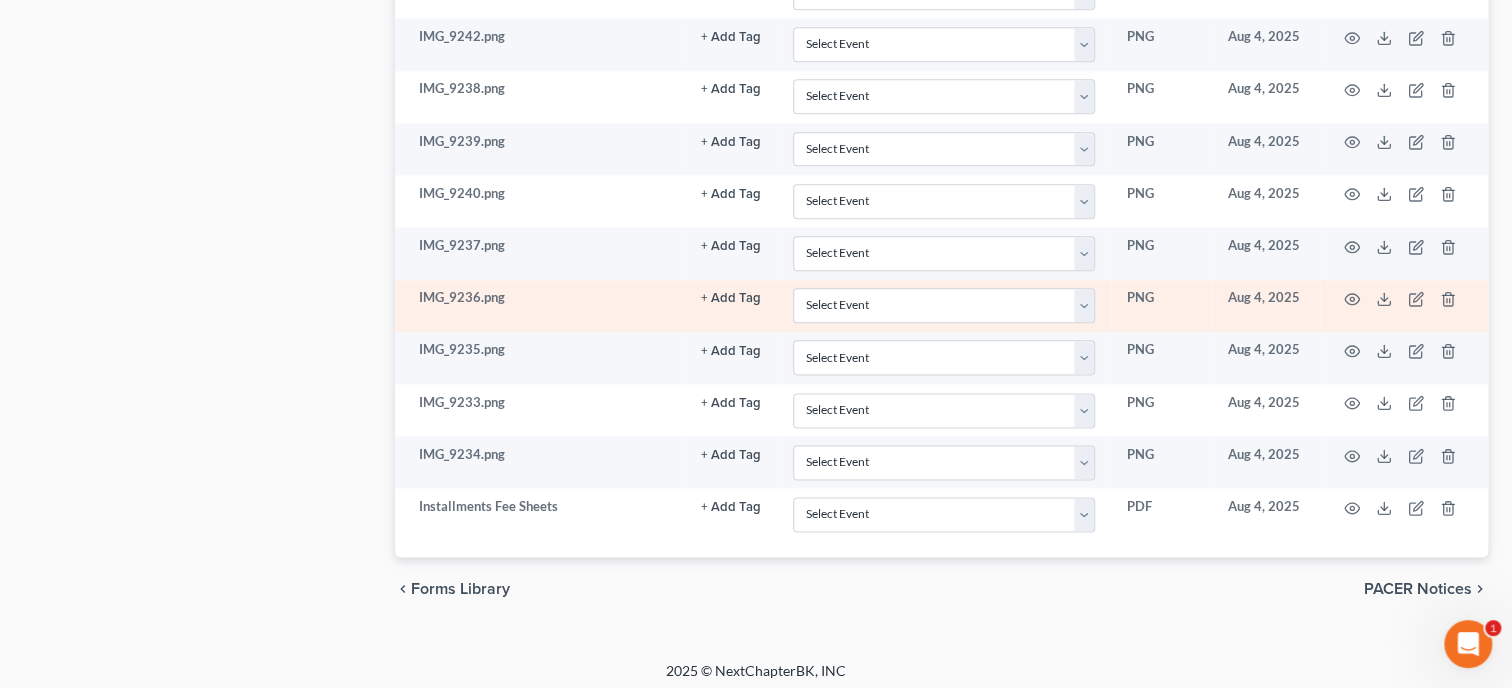 click at bounding box center [1404, 306] 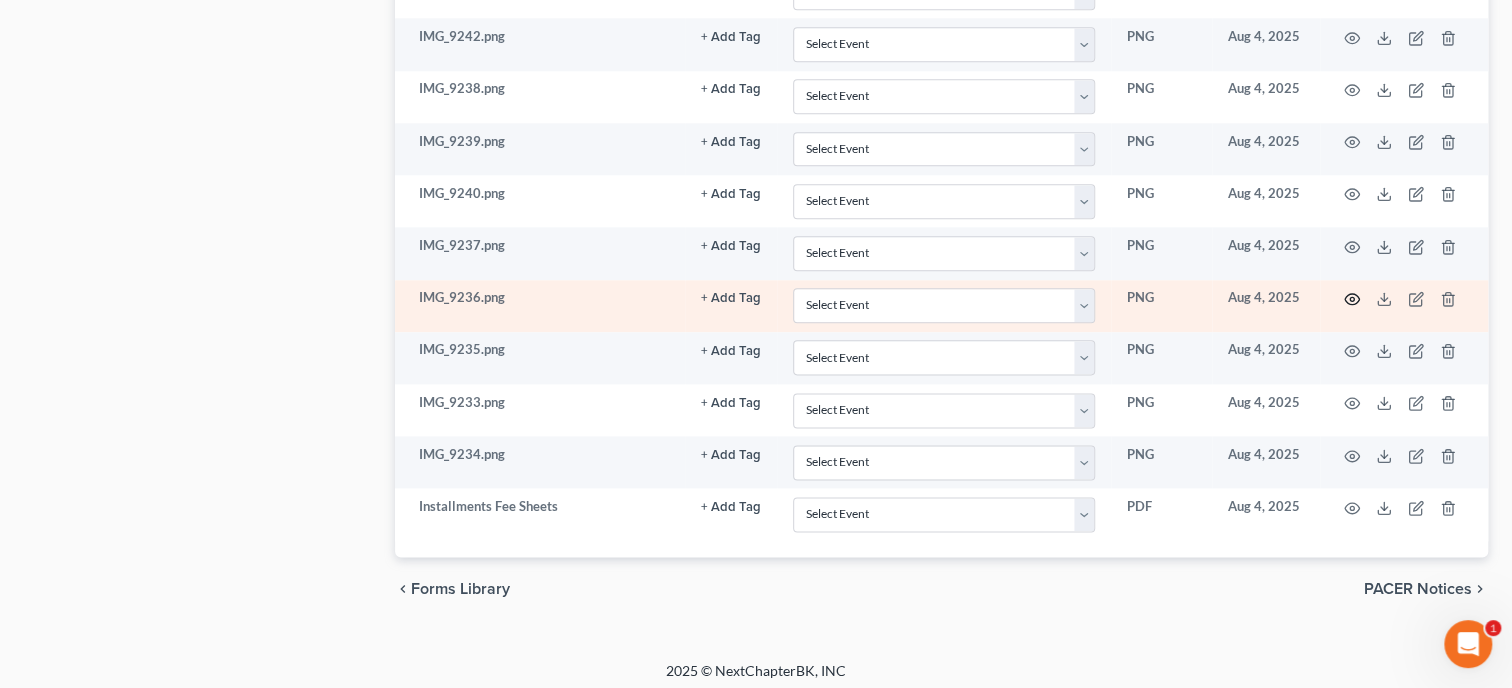 click 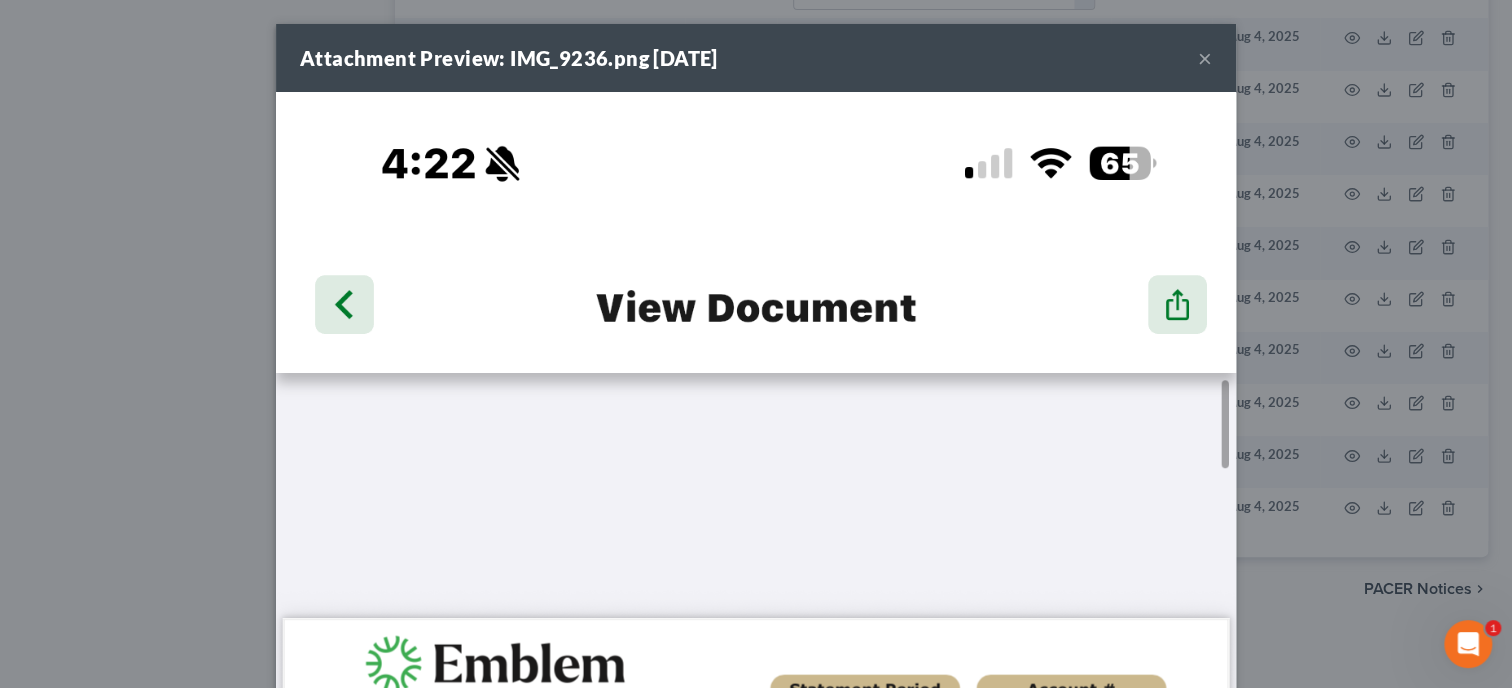click on "×" at bounding box center (1205, 58) 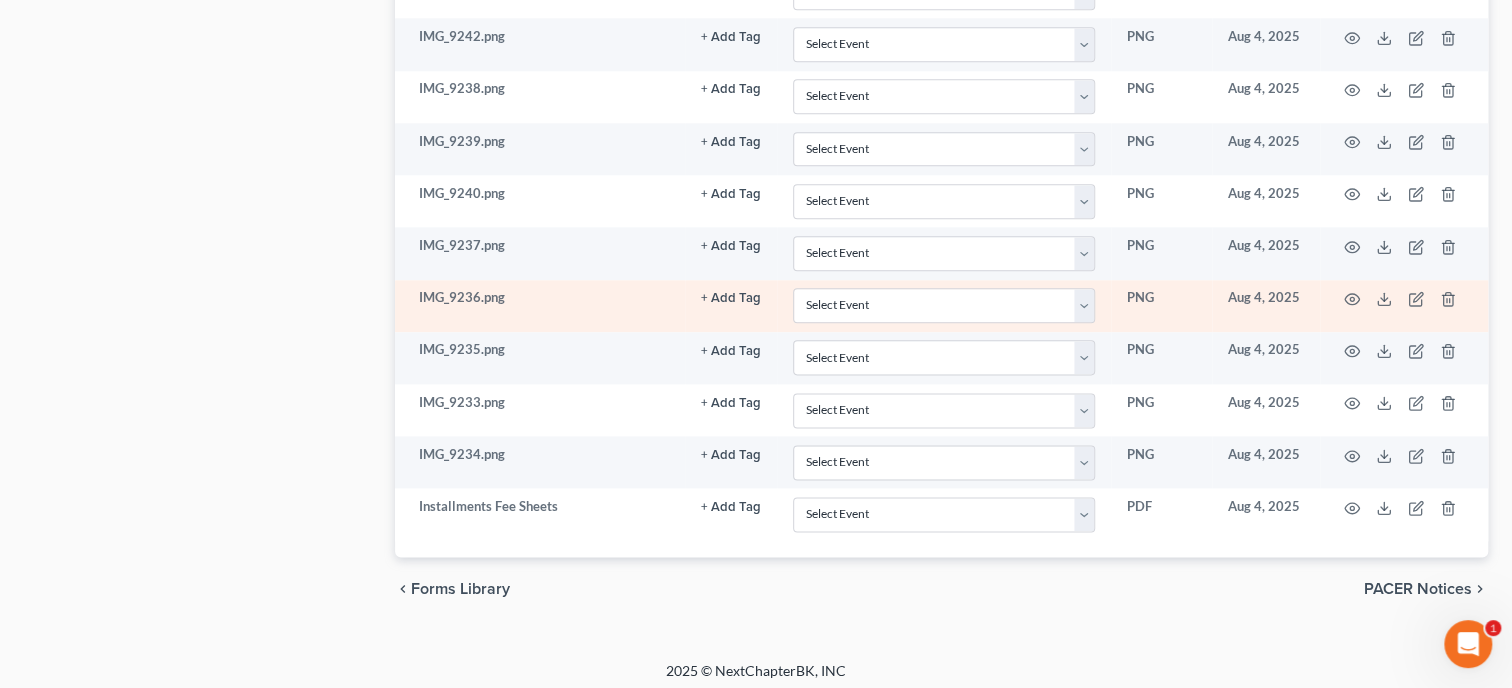 click at bounding box center (1404, 306) 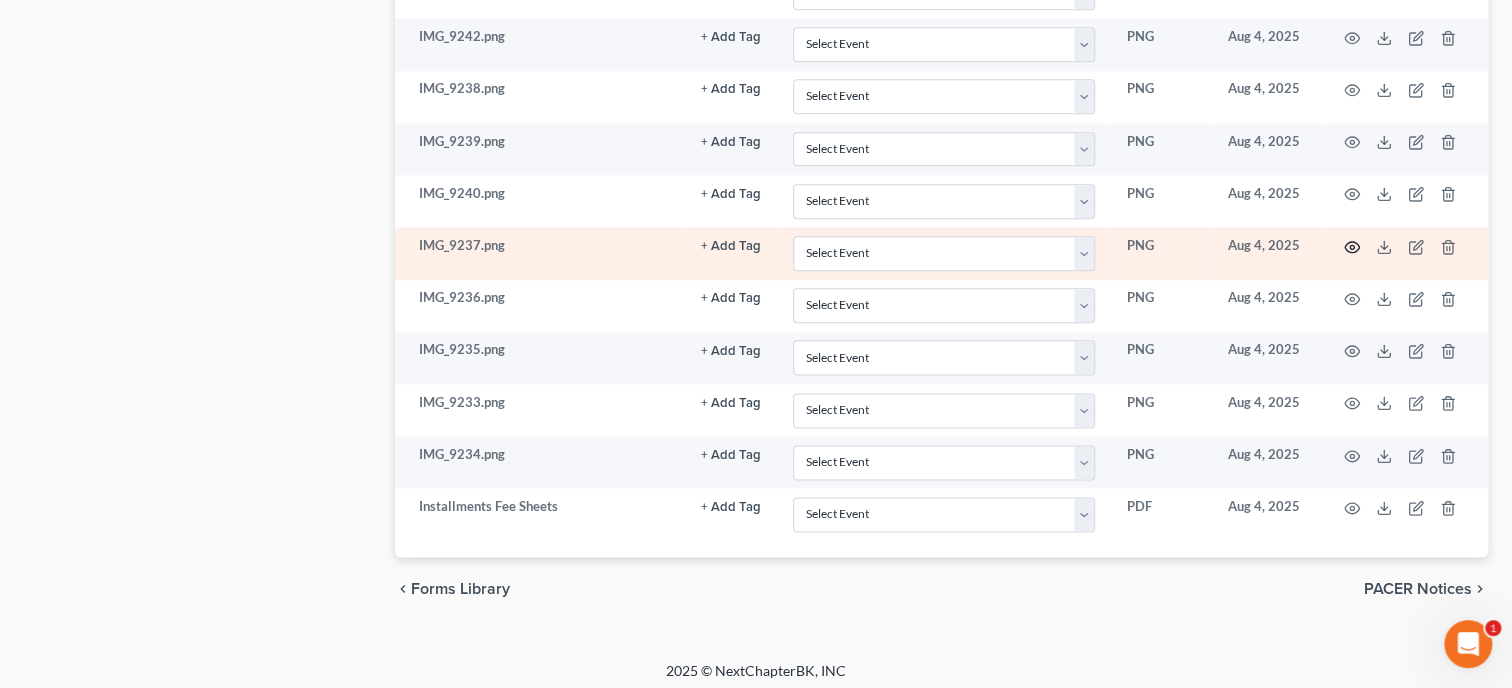click 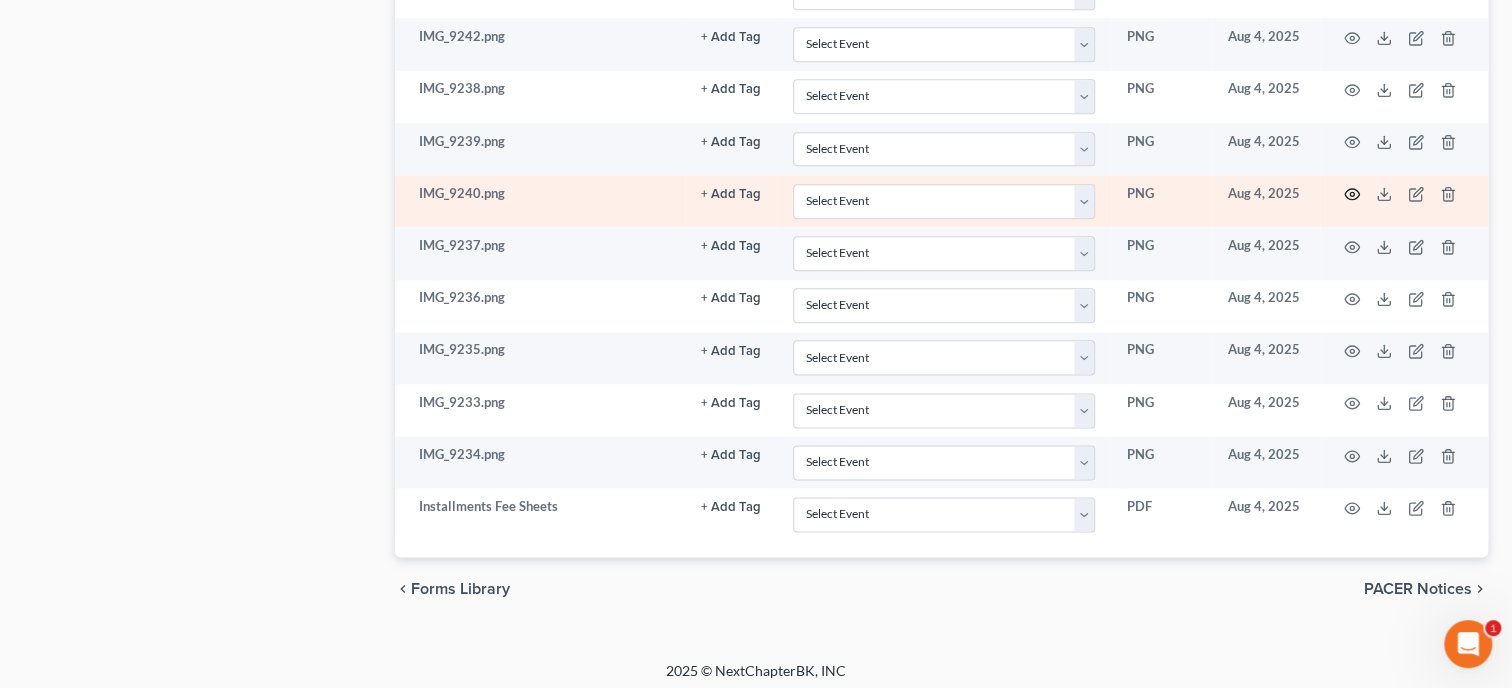 click 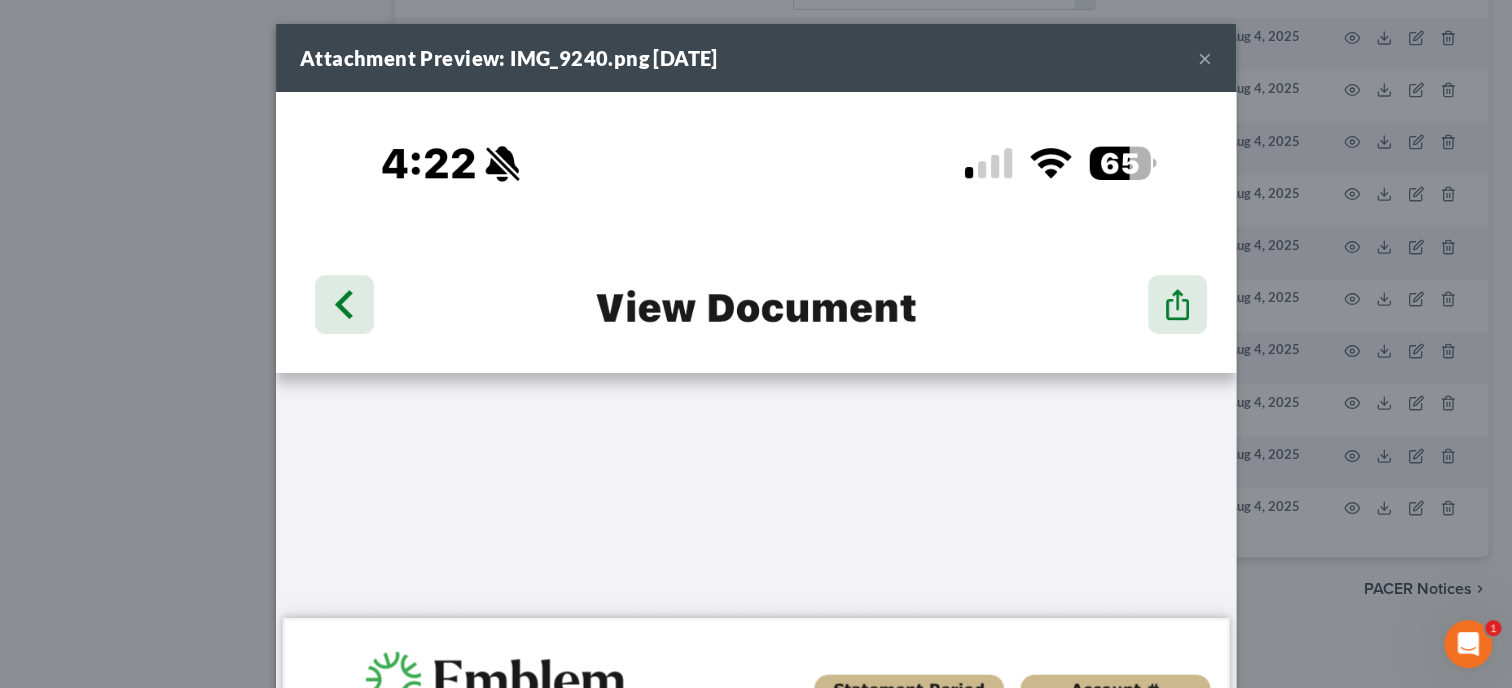 click on "×" at bounding box center (1205, 58) 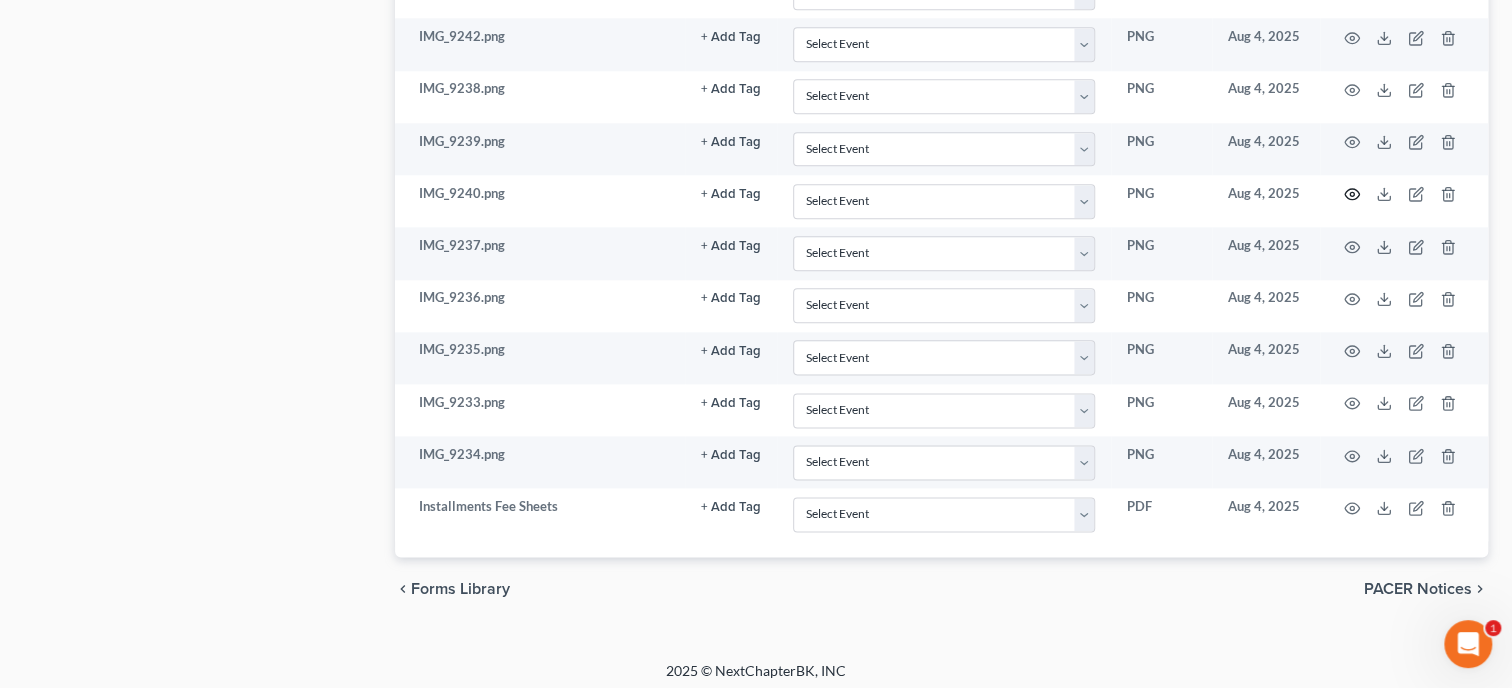 click 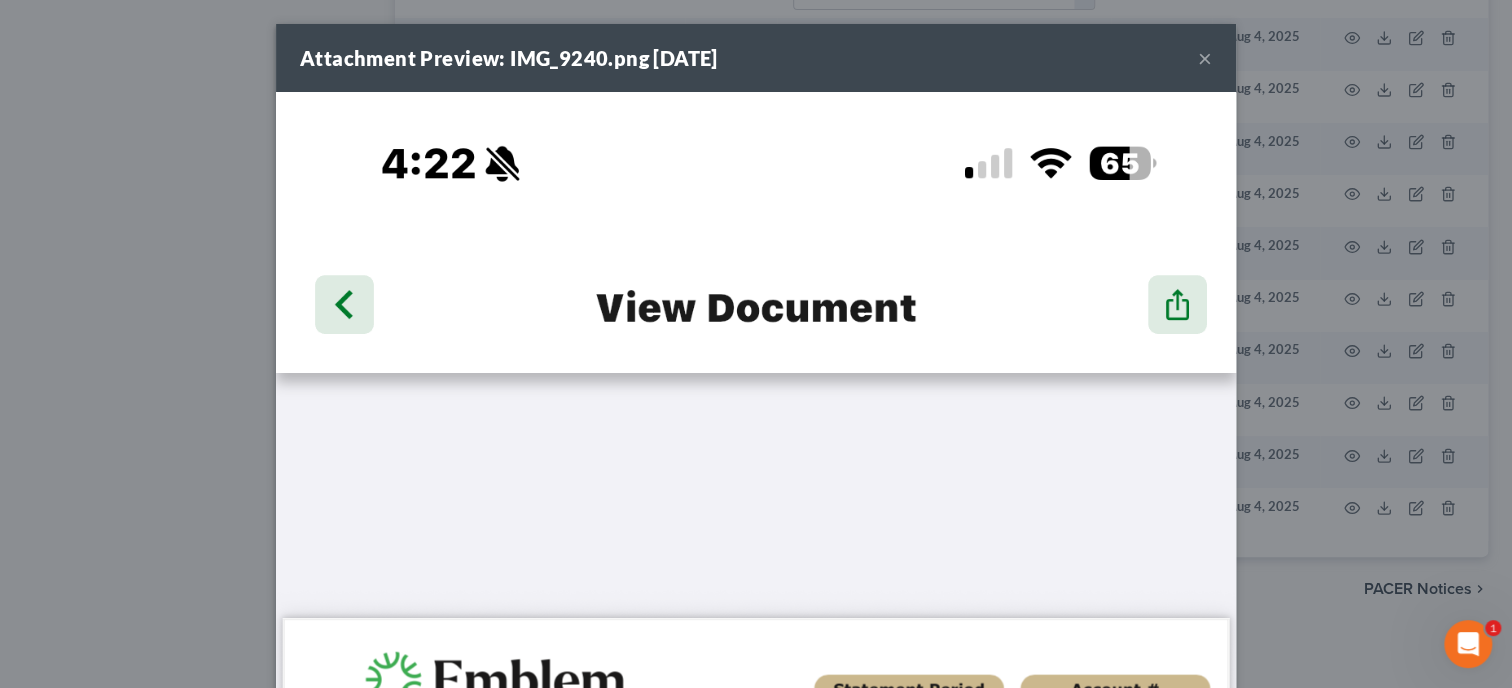 click on "×" at bounding box center [1205, 58] 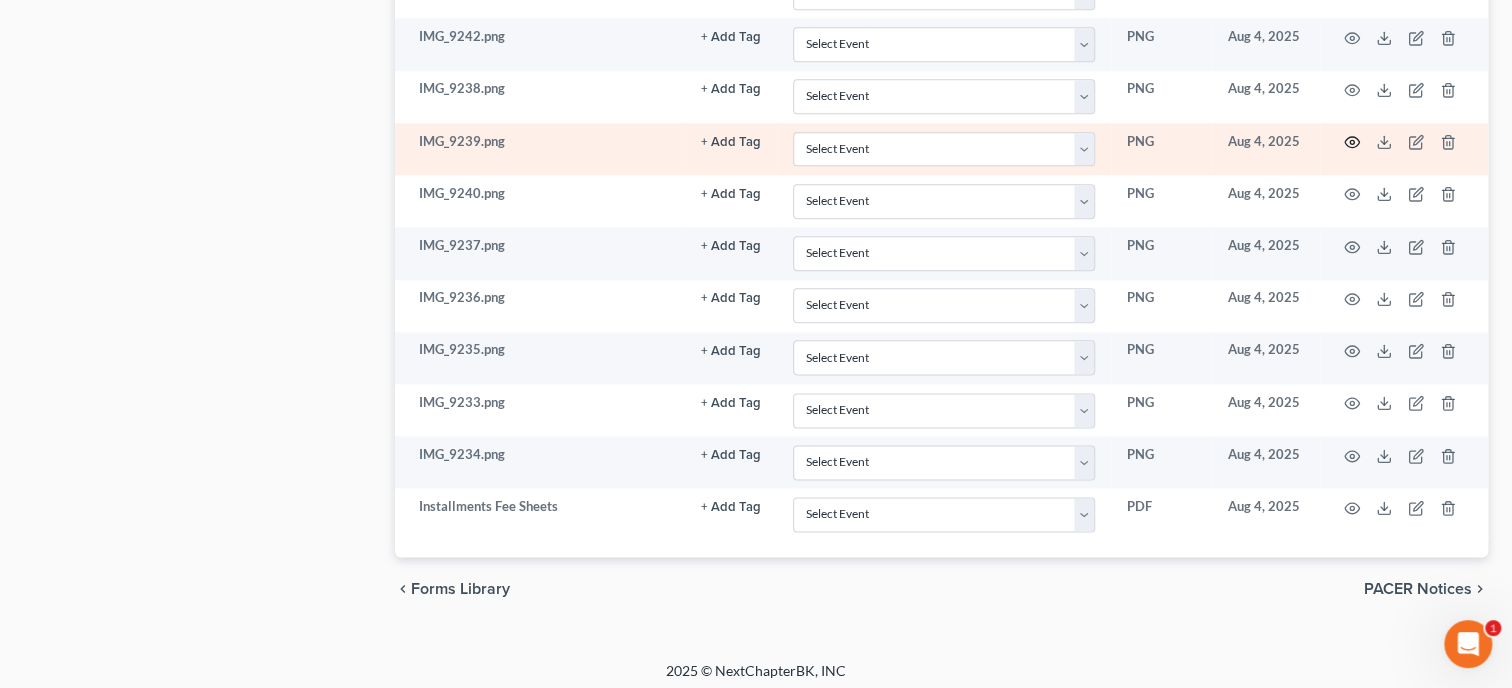 click 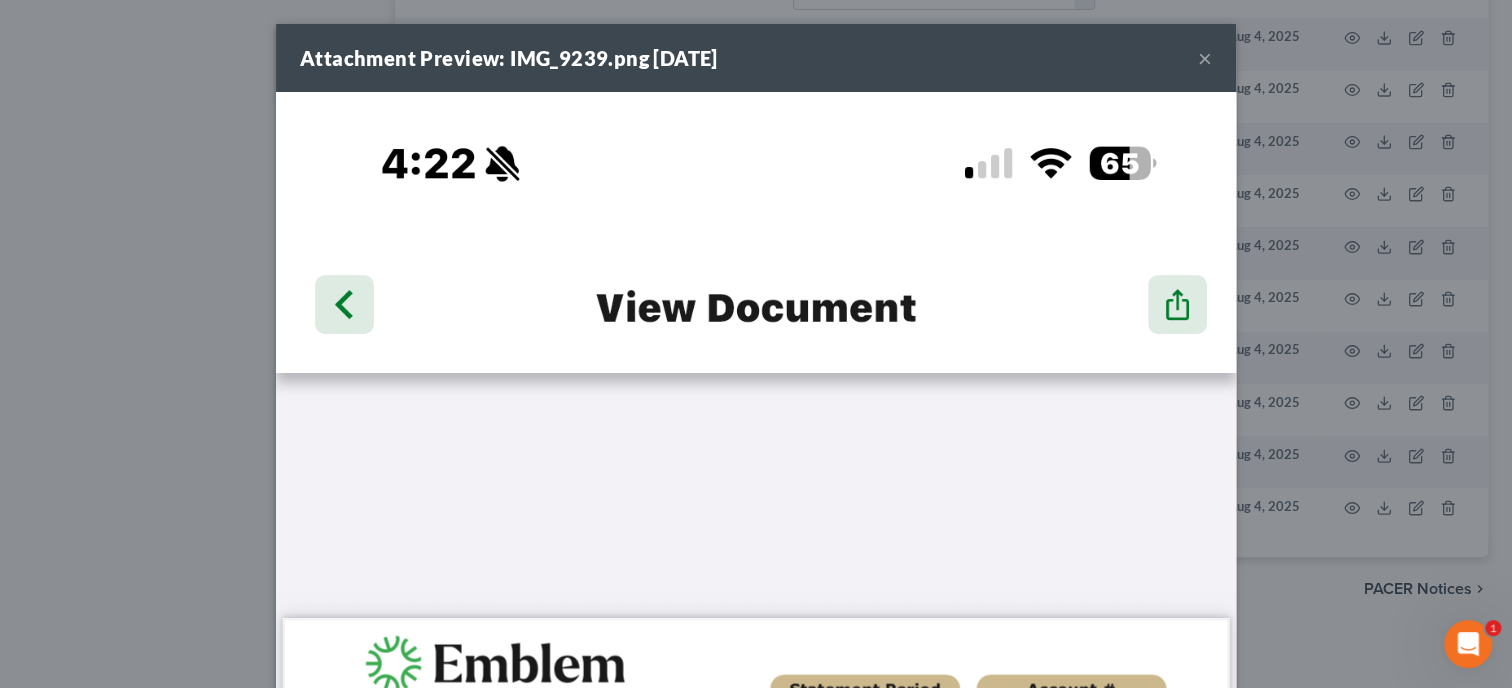 click on "×" at bounding box center (1205, 58) 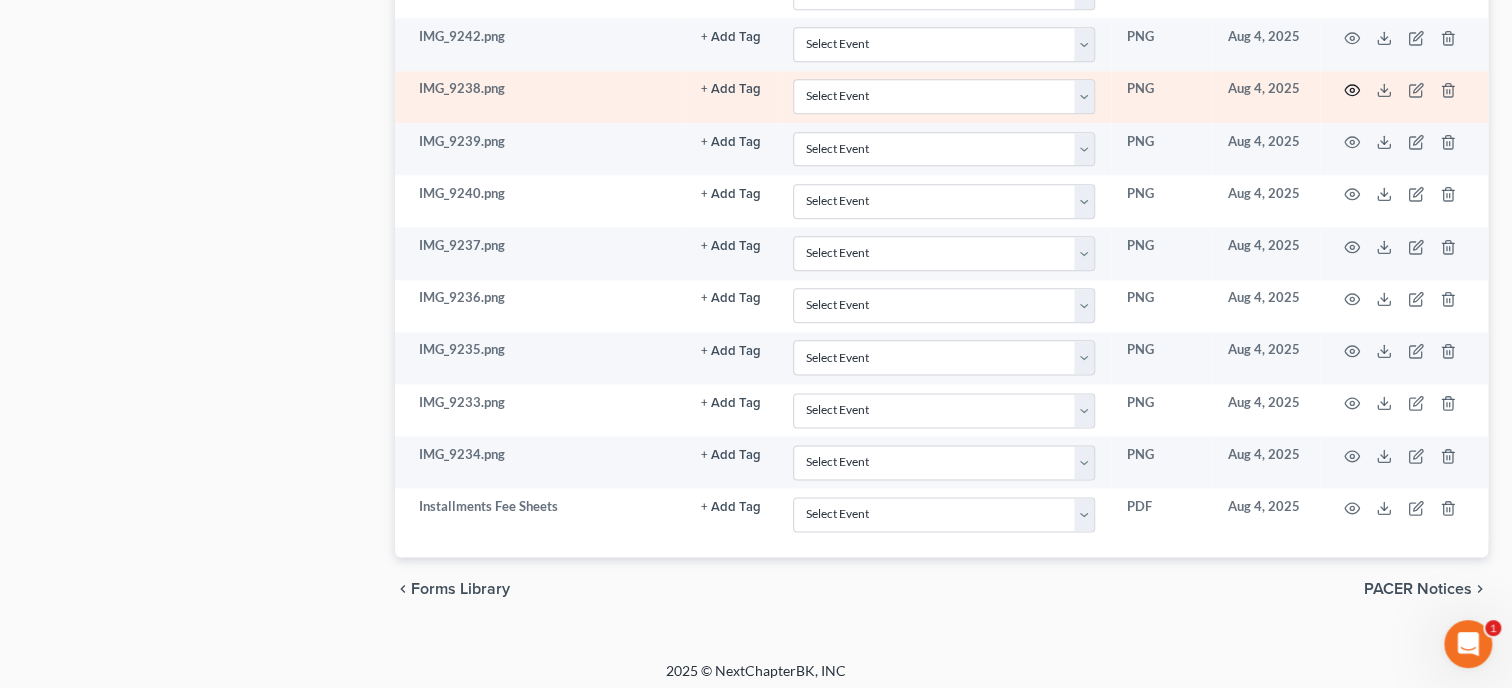 click 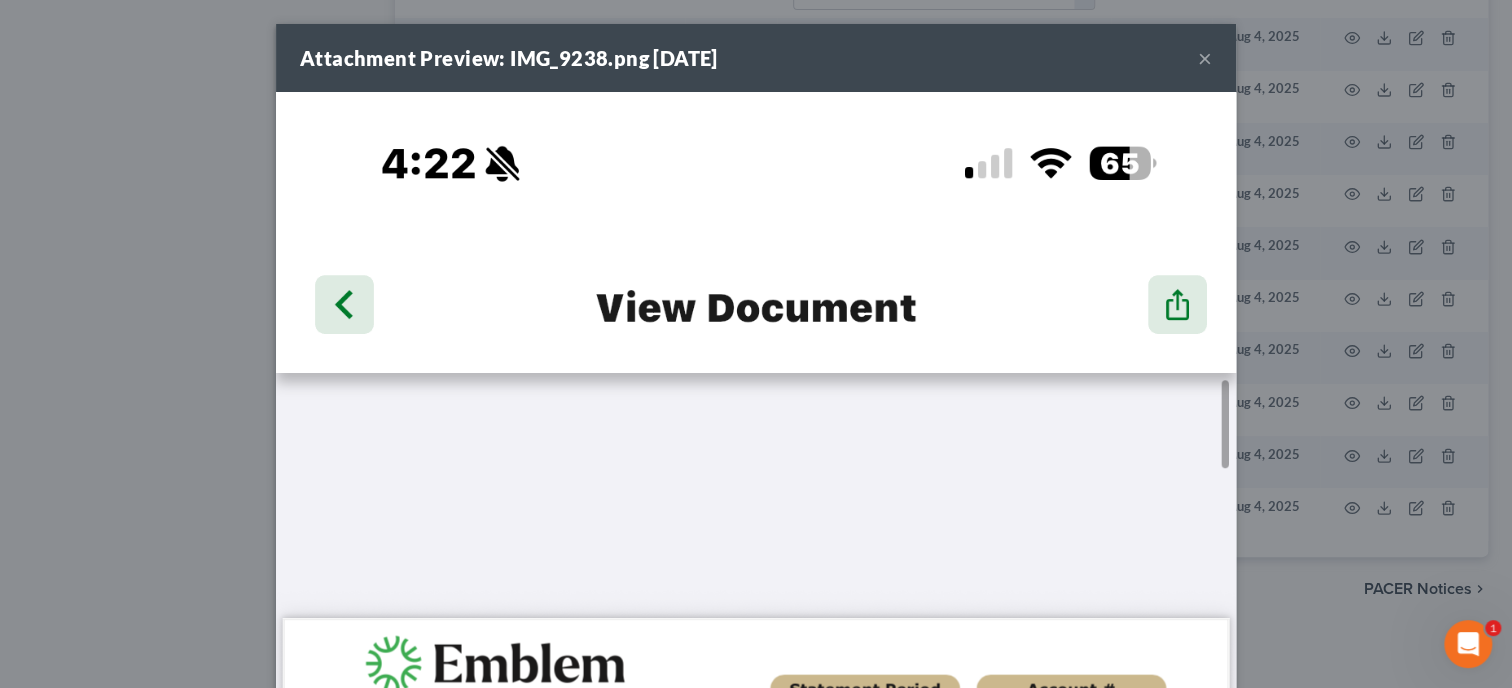 click on "×" at bounding box center (1205, 58) 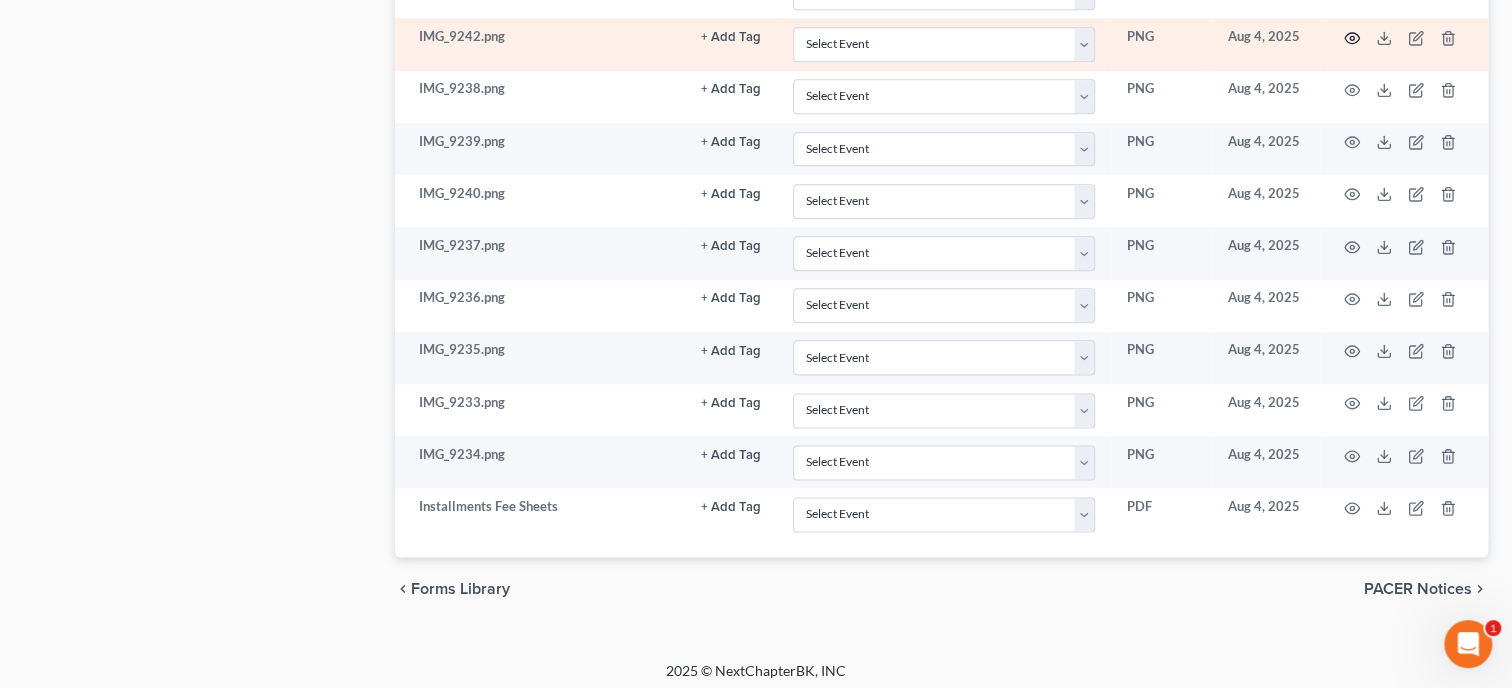 click 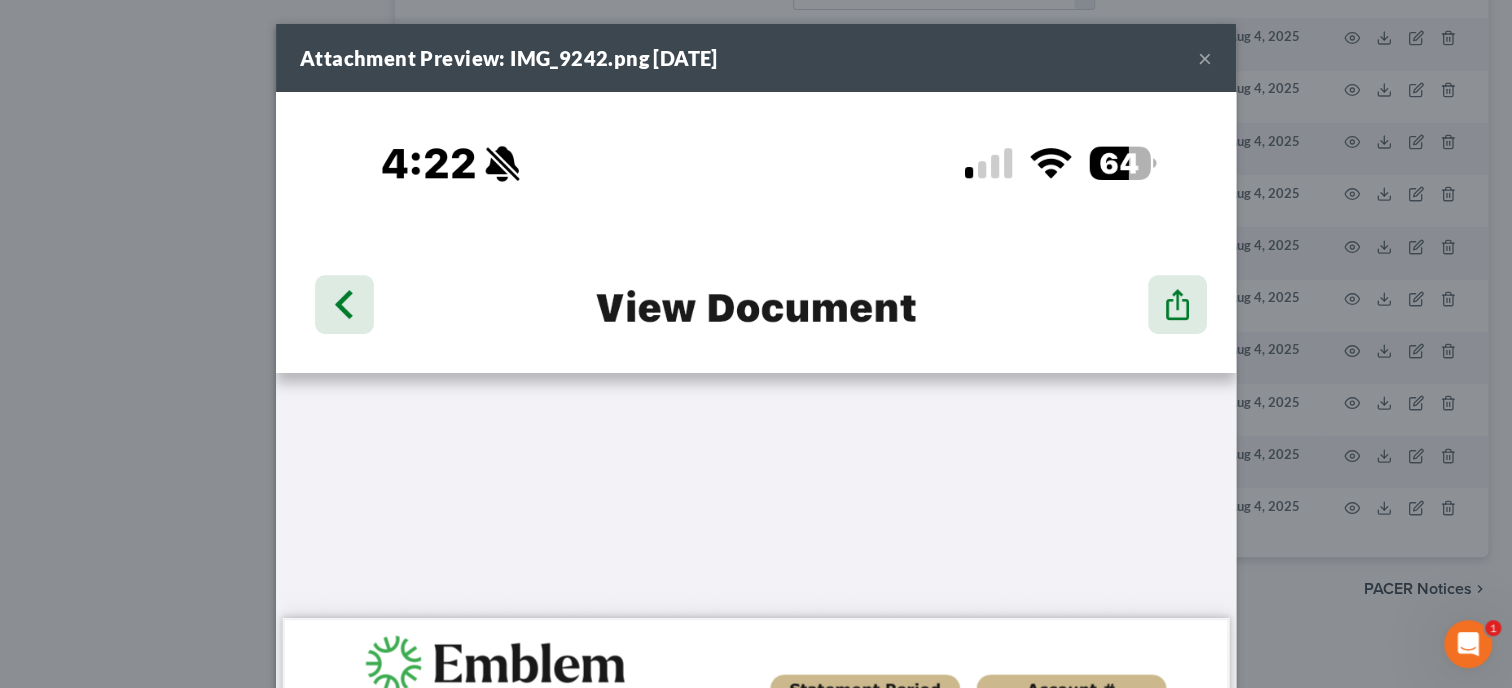 click on "×" at bounding box center (1205, 58) 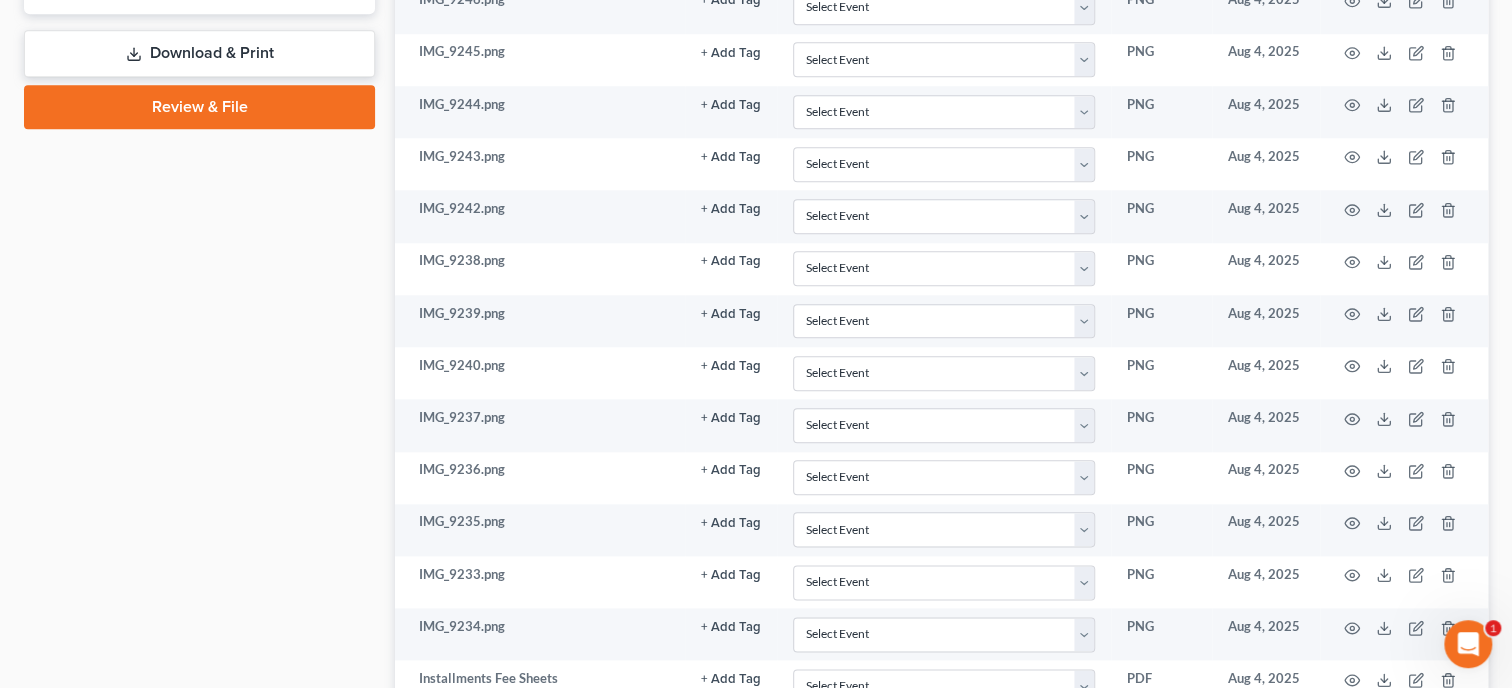 scroll, scrollTop: 1040, scrollLeft: 0, axis: vertical 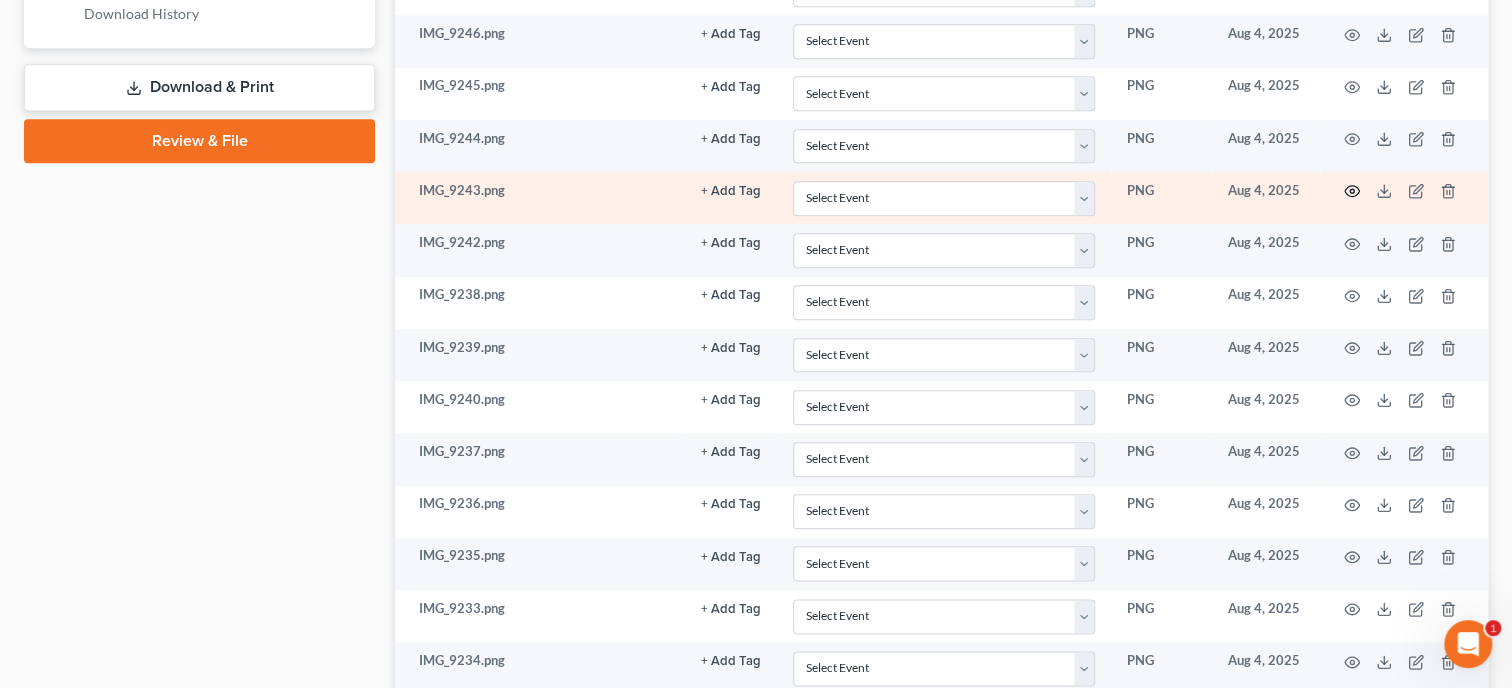 click 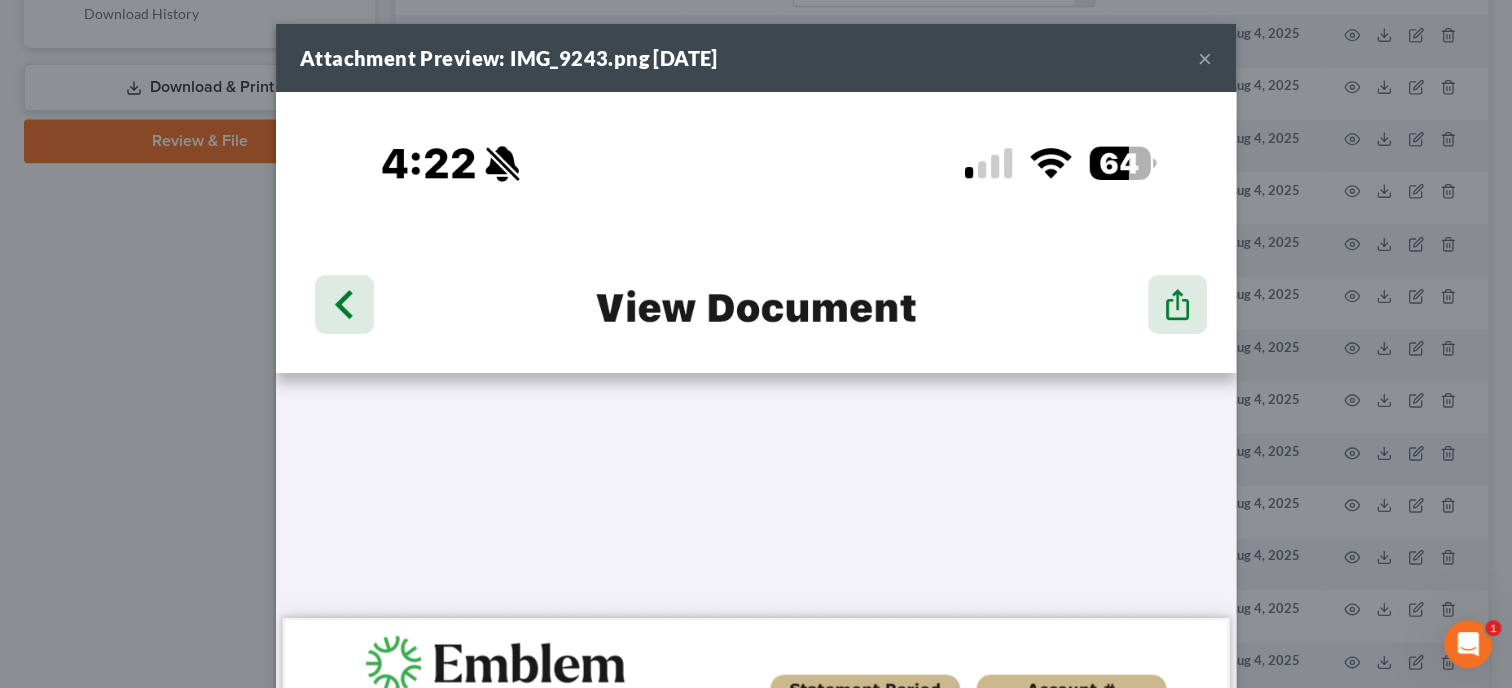 click on "×" at bounding box center [1205, 58] 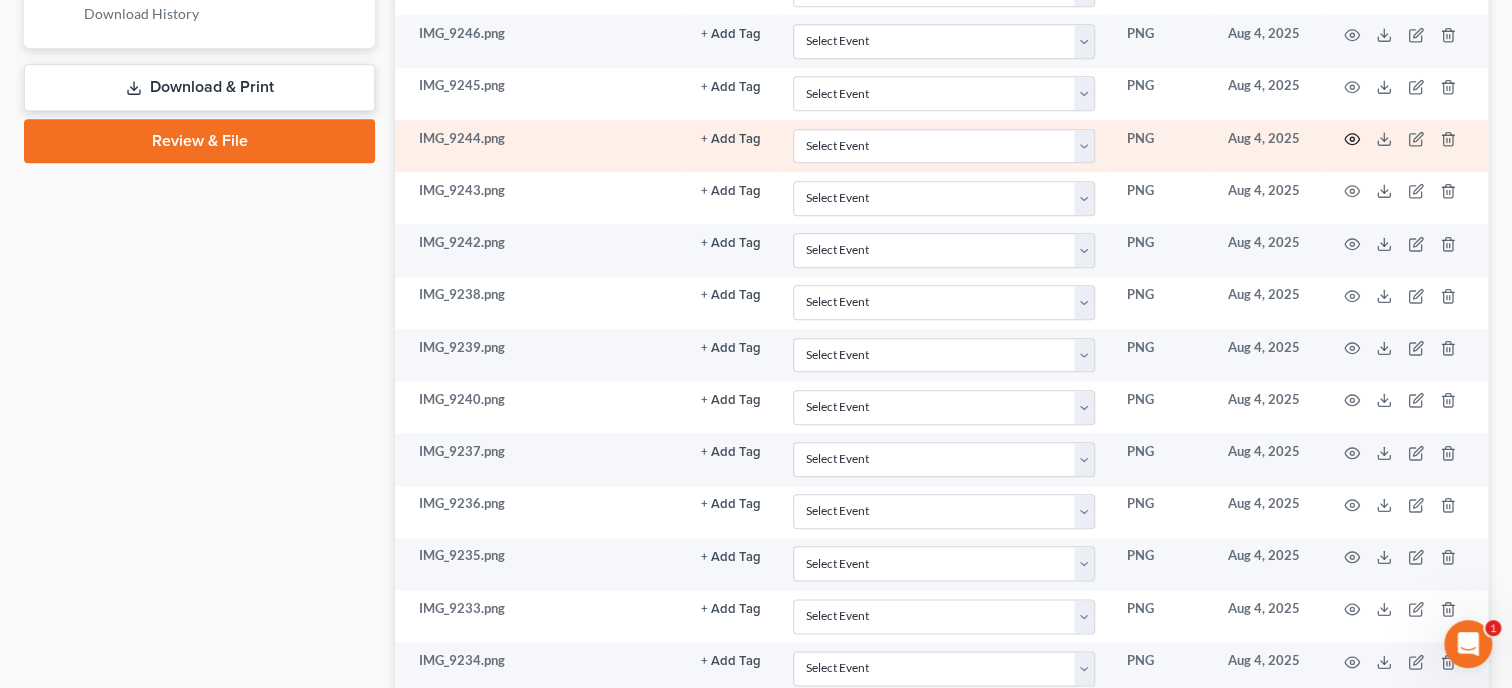 click 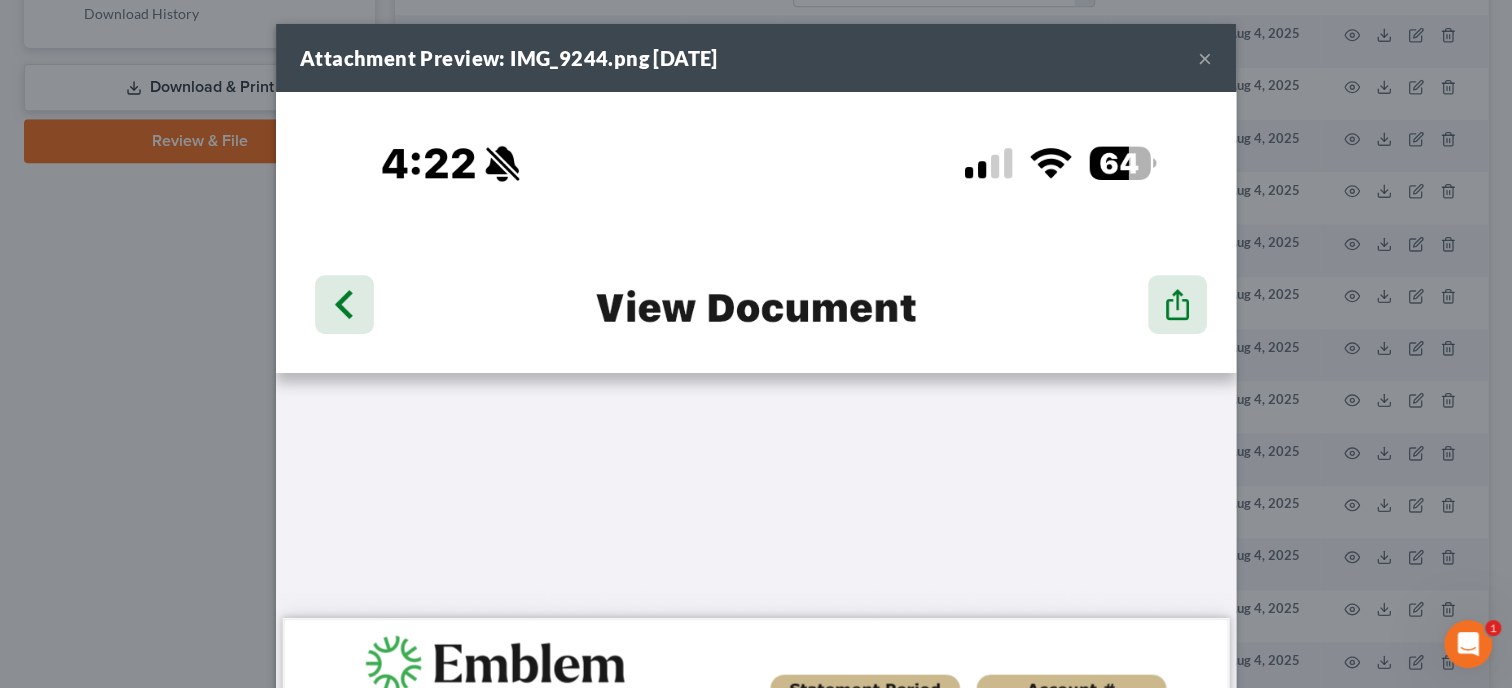 click on "×" at bounding box center [1205, 58] 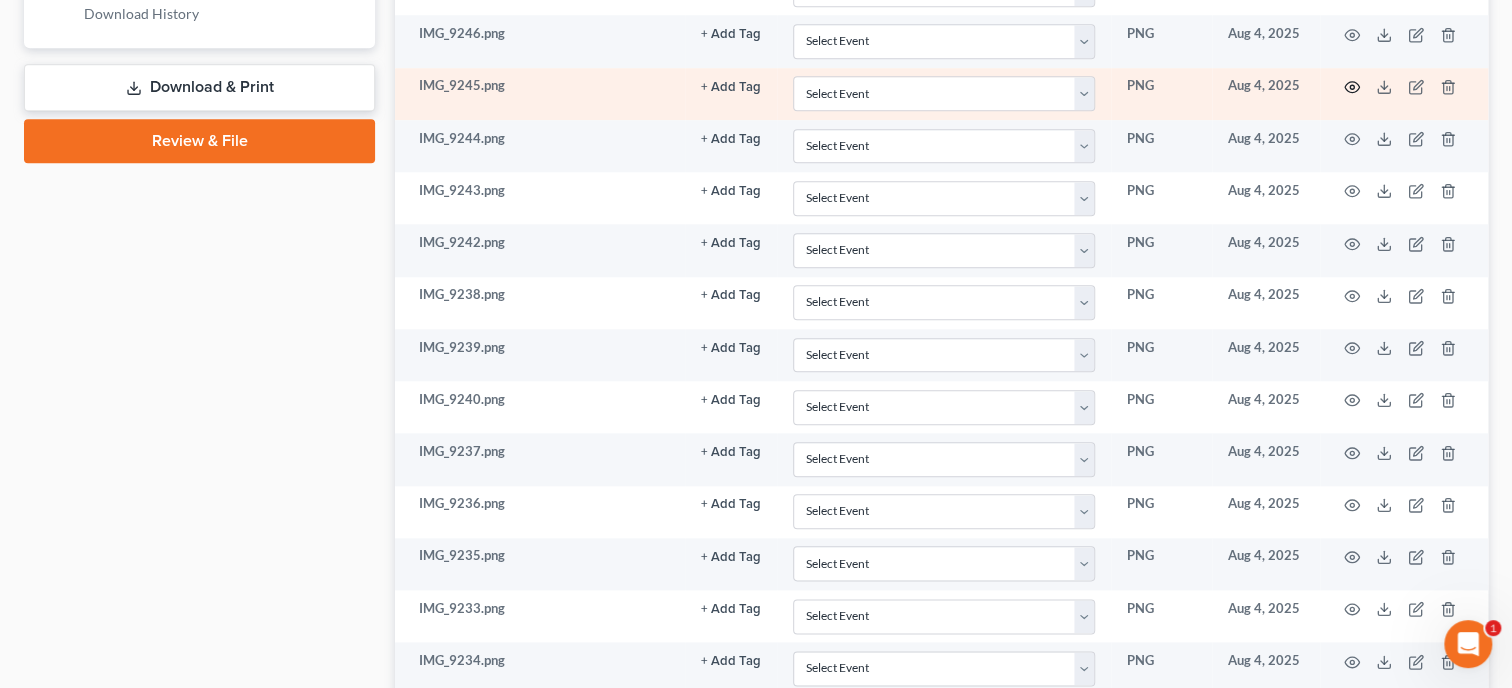 click 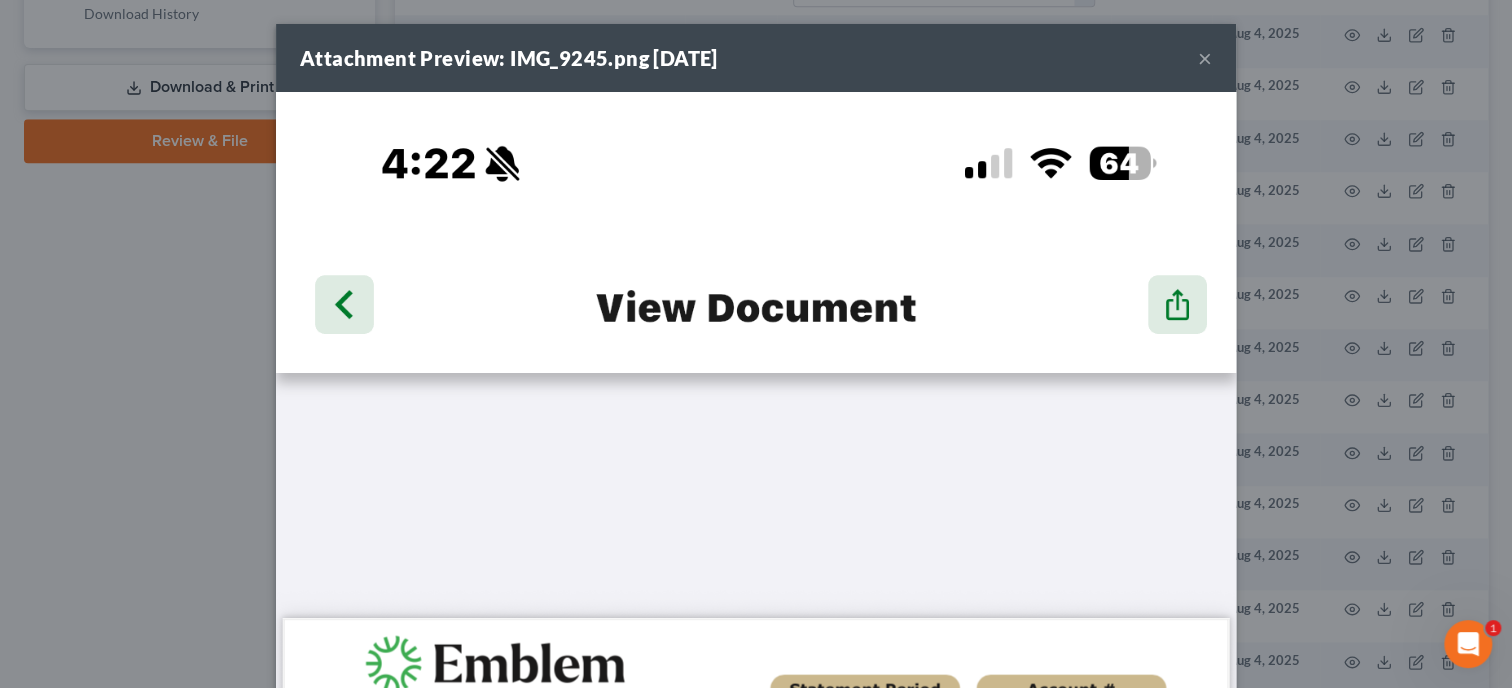click on "×" at bounding box center [1205, 58] 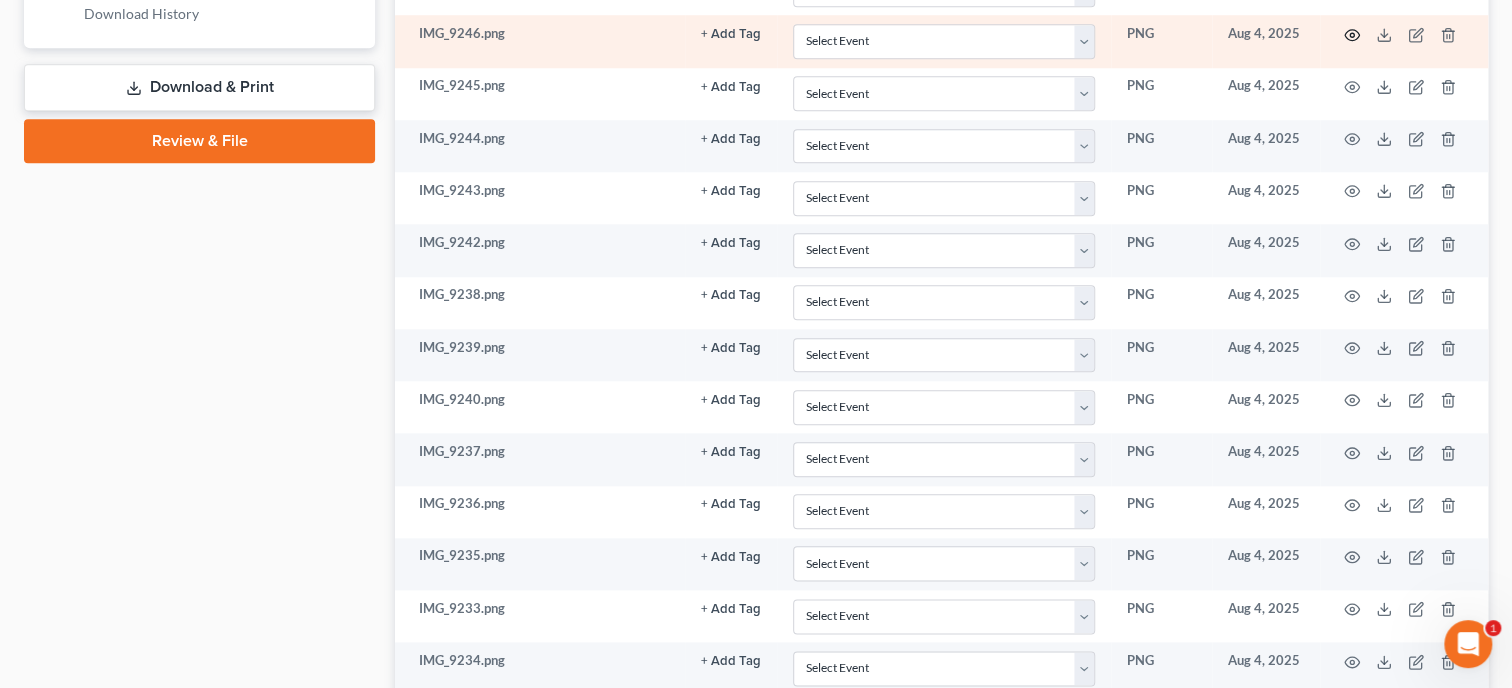 click 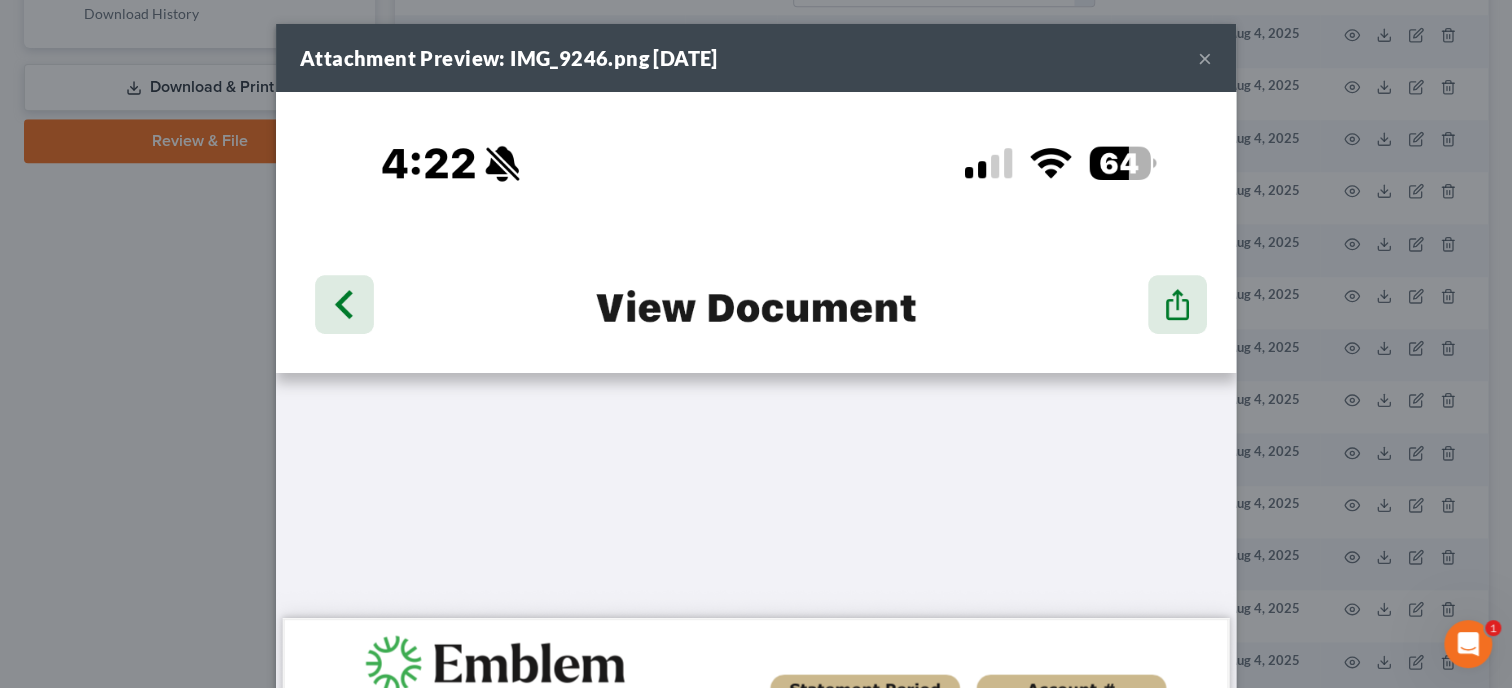 click on "×" at bounding box center (1205, 58) 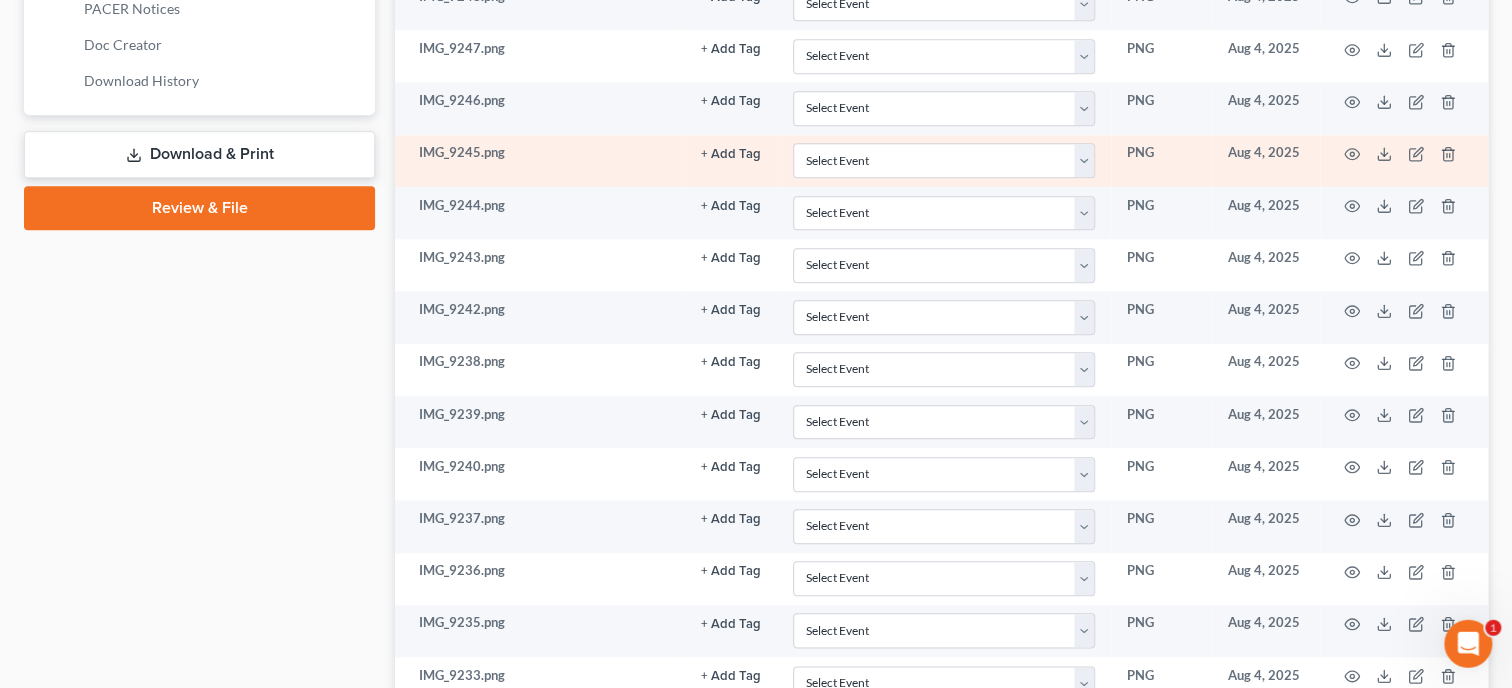 scroll, scrollTop: 937, scrollLeft: 0, axis: vertical 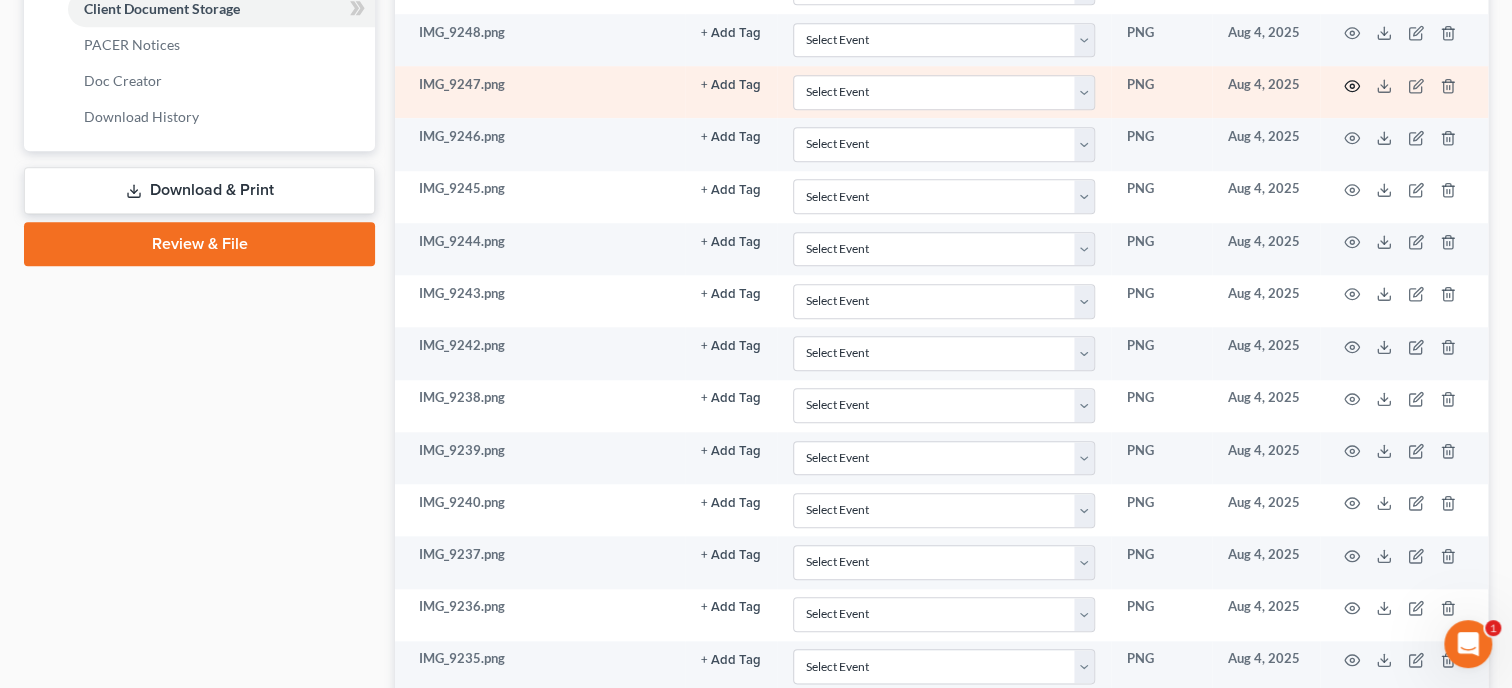 click 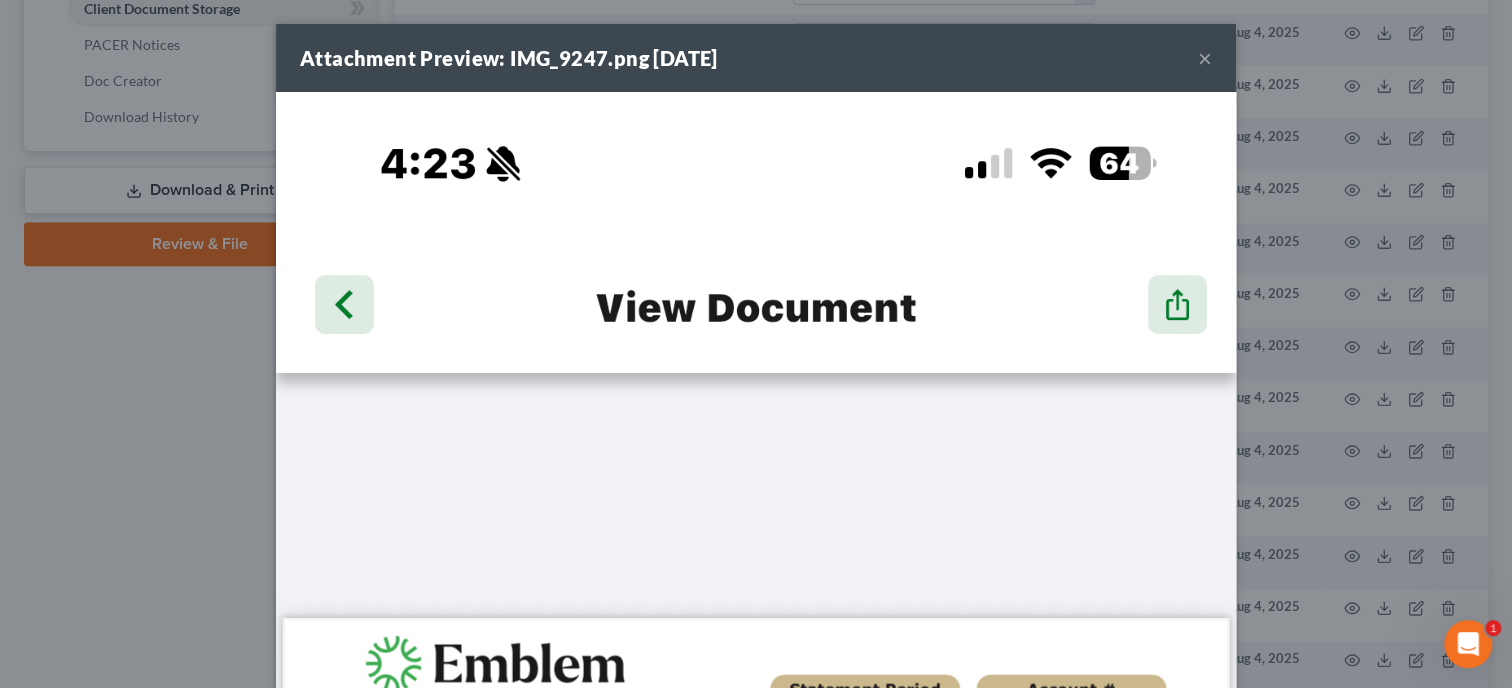 click on "×" at bounding box center [1205, 58] 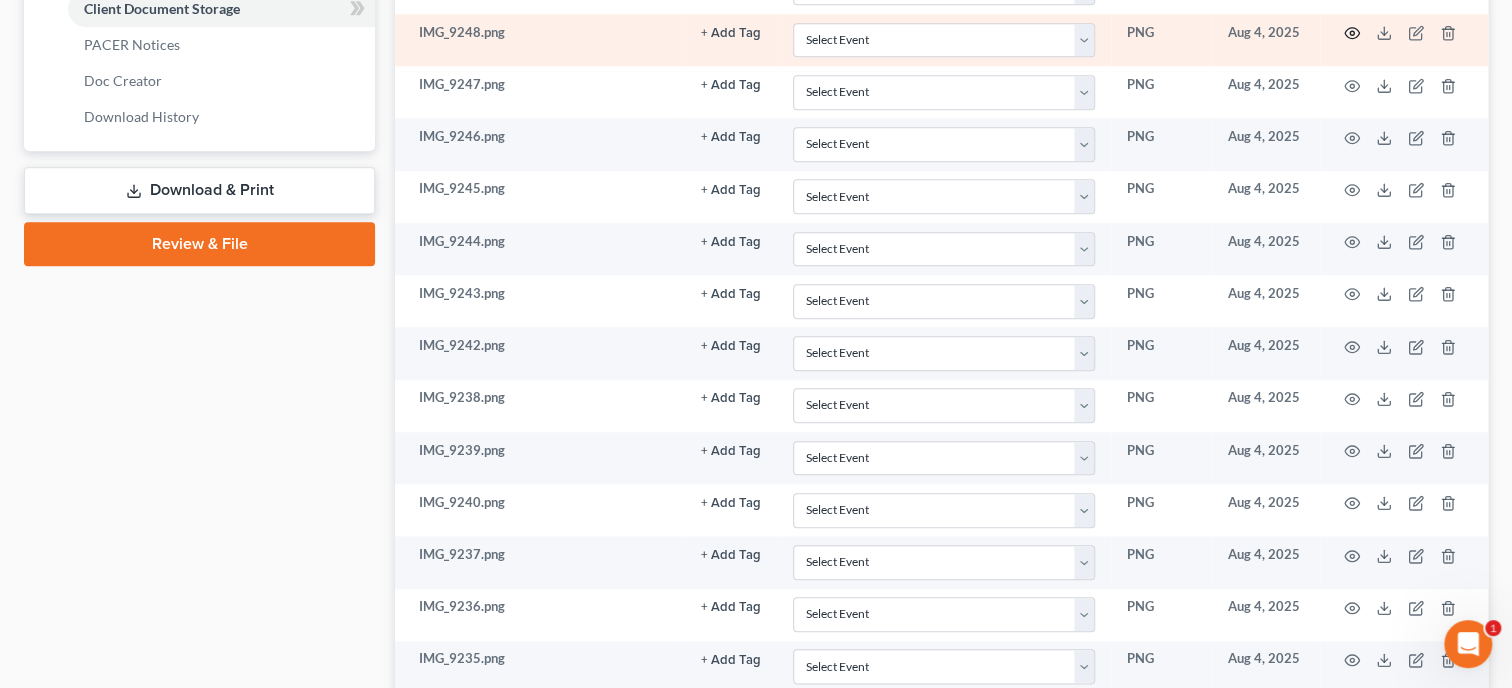 click 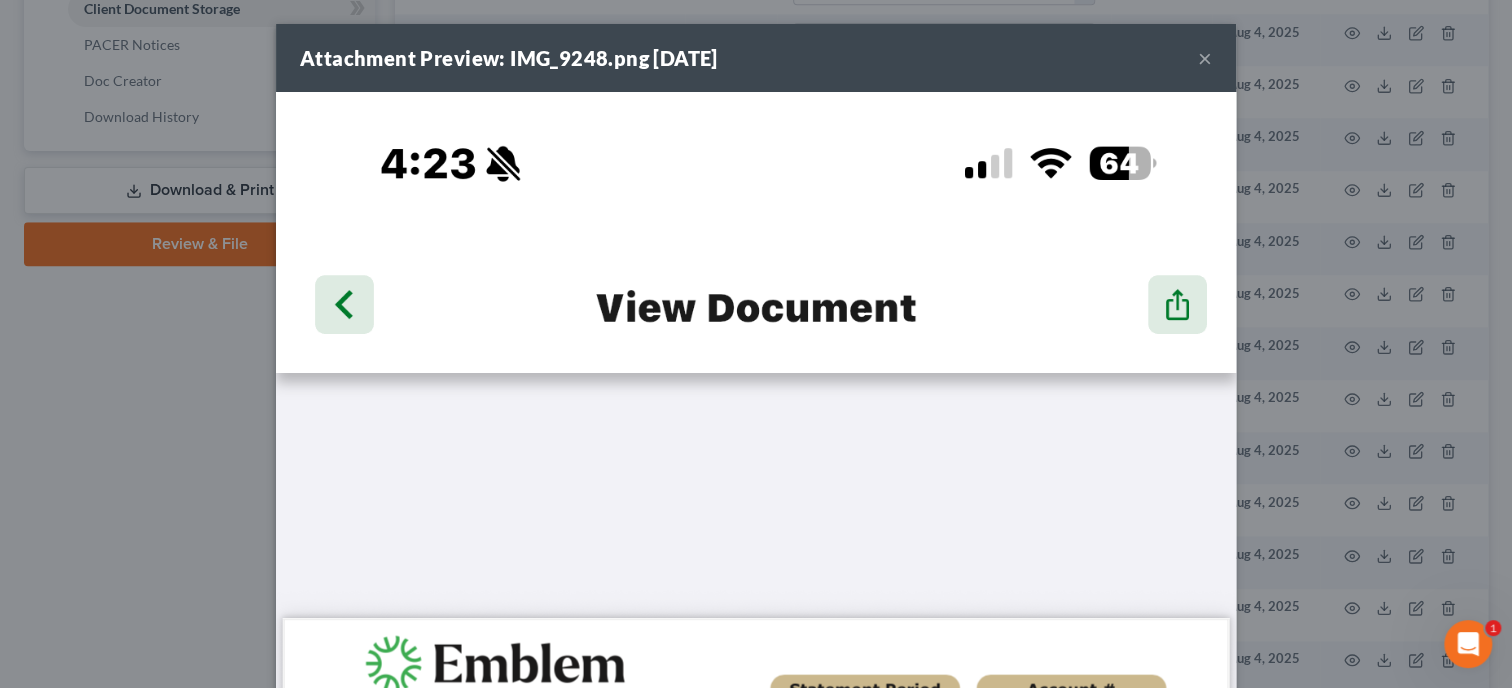 click on "×" at bounding box center (1205, 58) 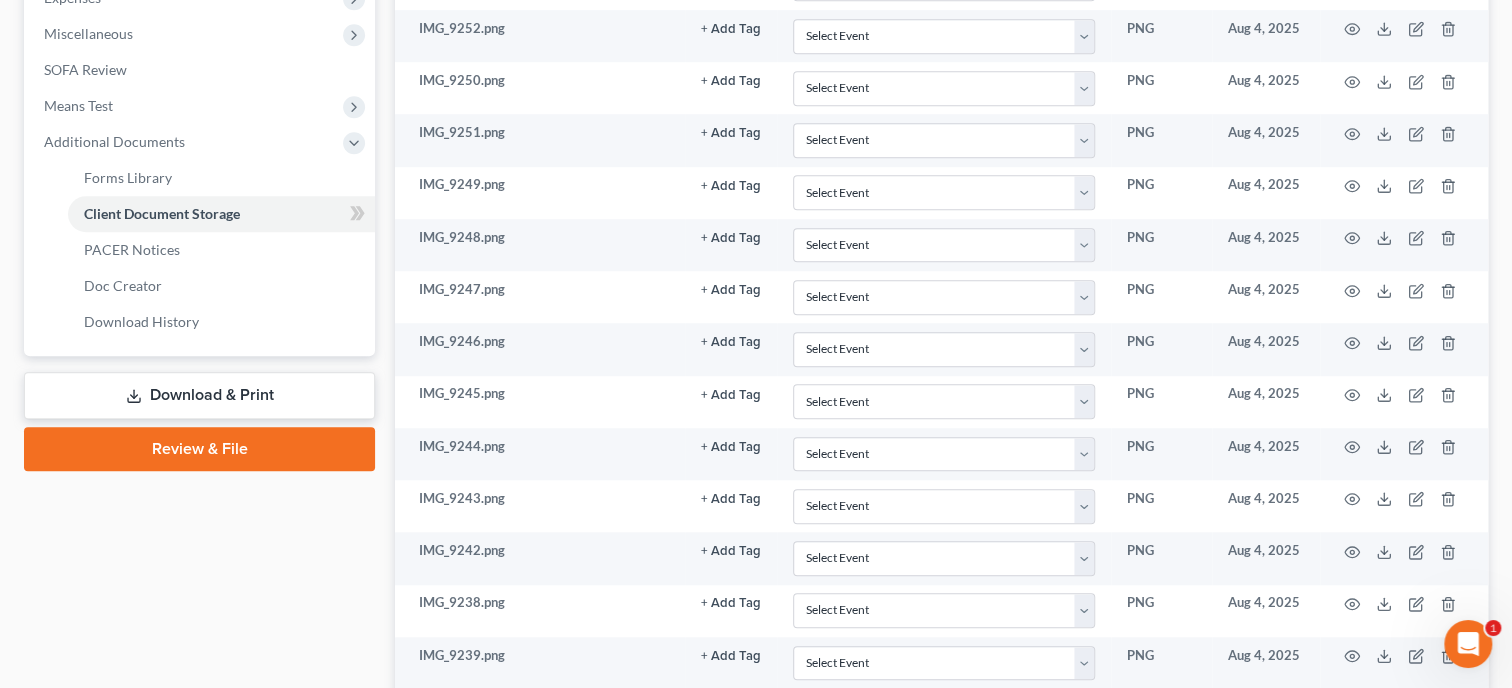 scroll, scrollTop: 731, scrollLeft: 0, axis: vertical 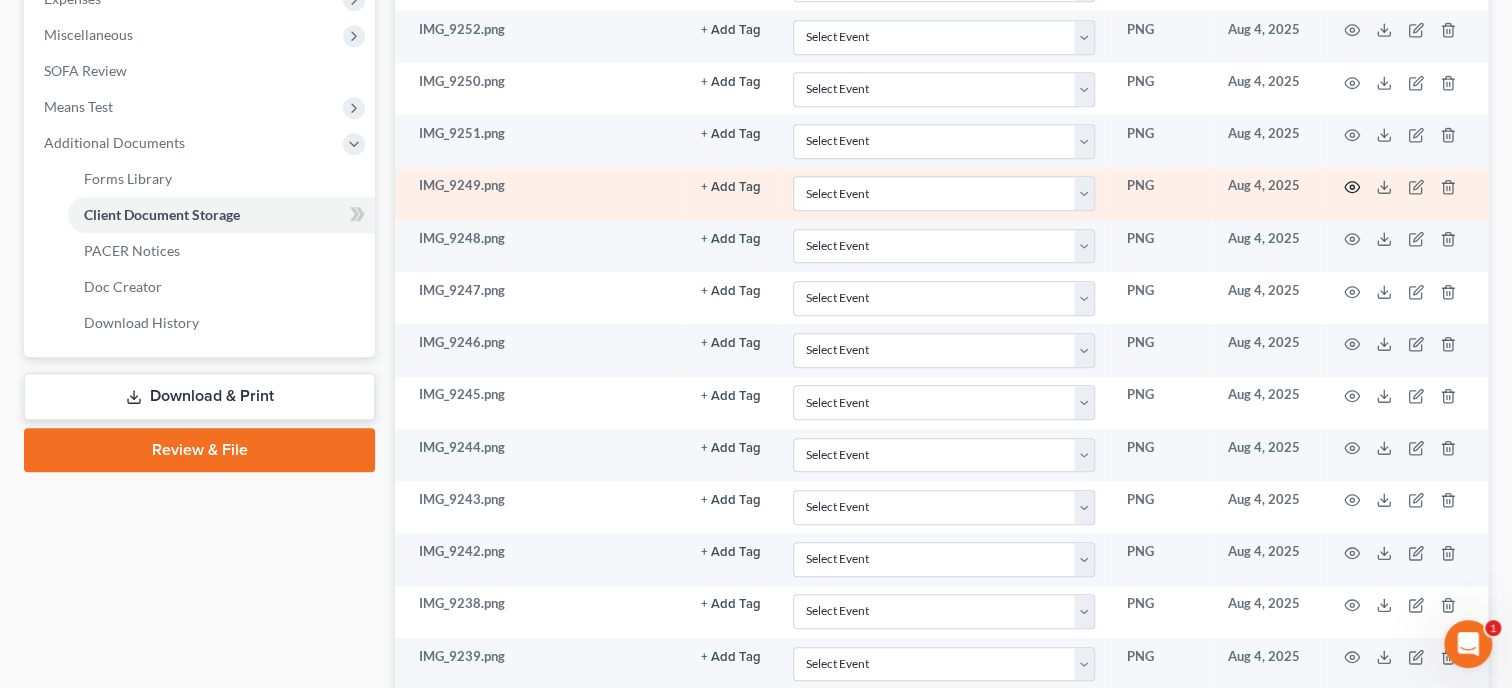 click 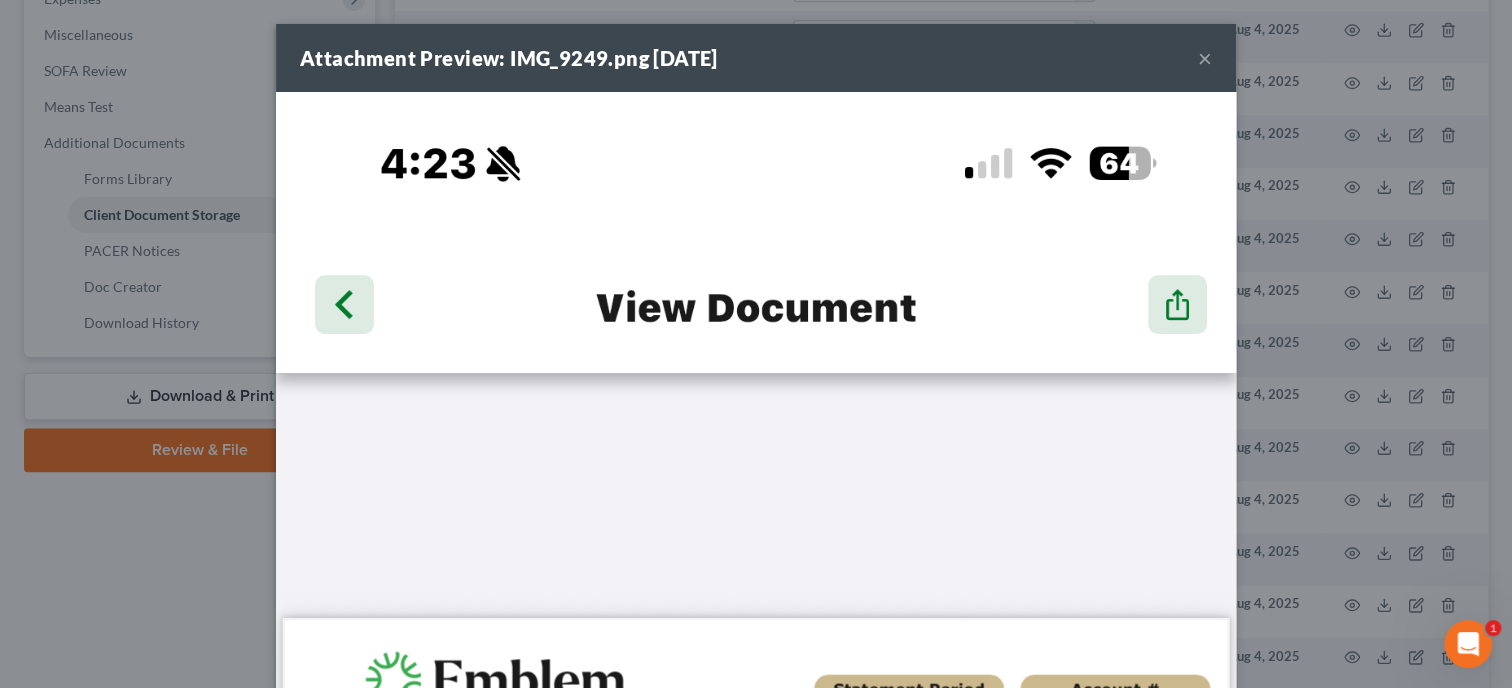 click on "×" at bounding box center (1205, 58) 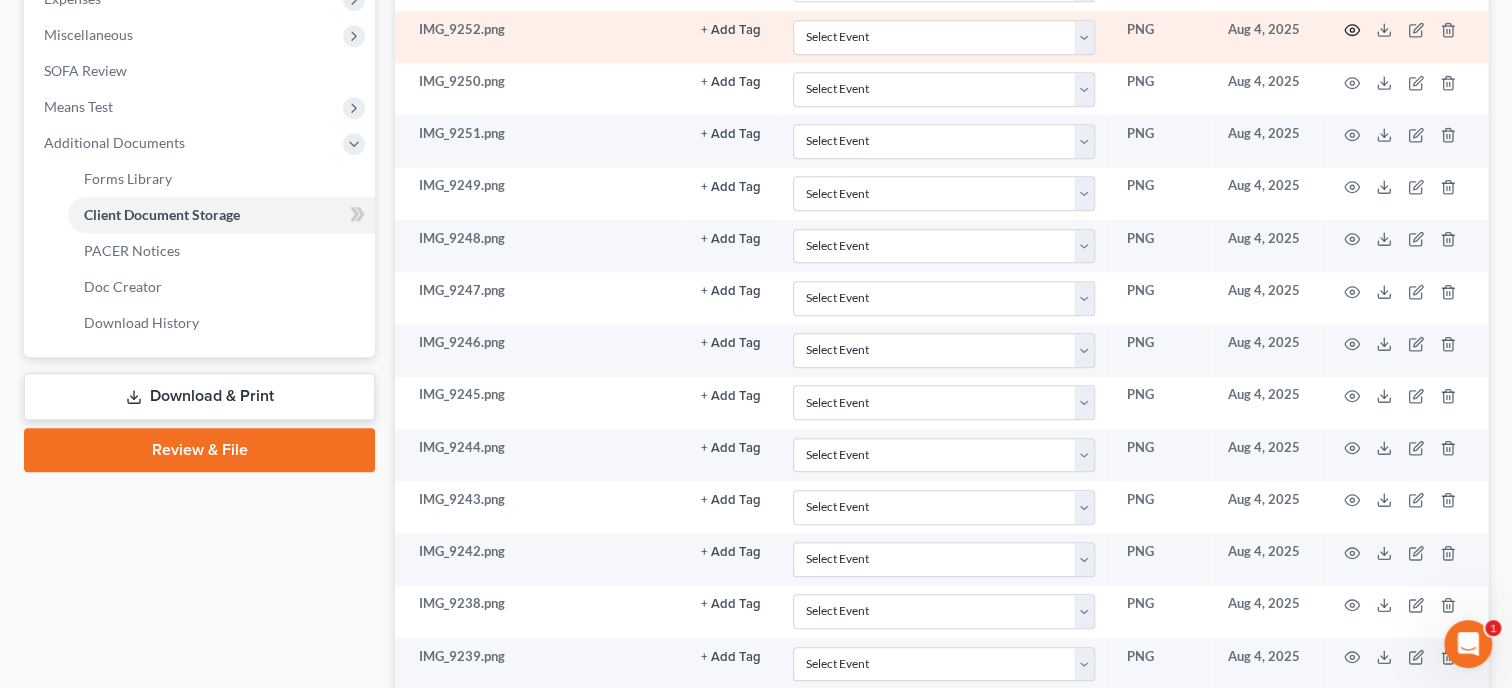 click 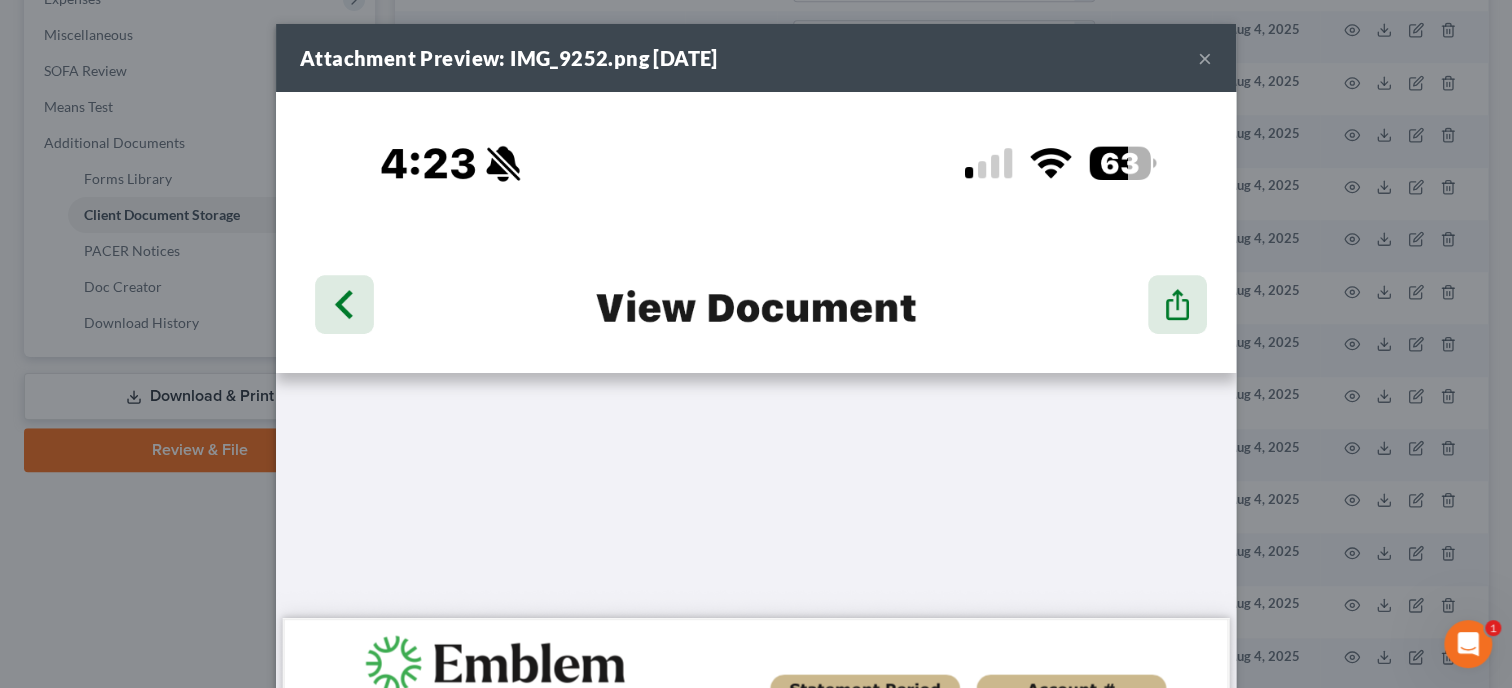 click on "×" at bounding box center (1205, 58) 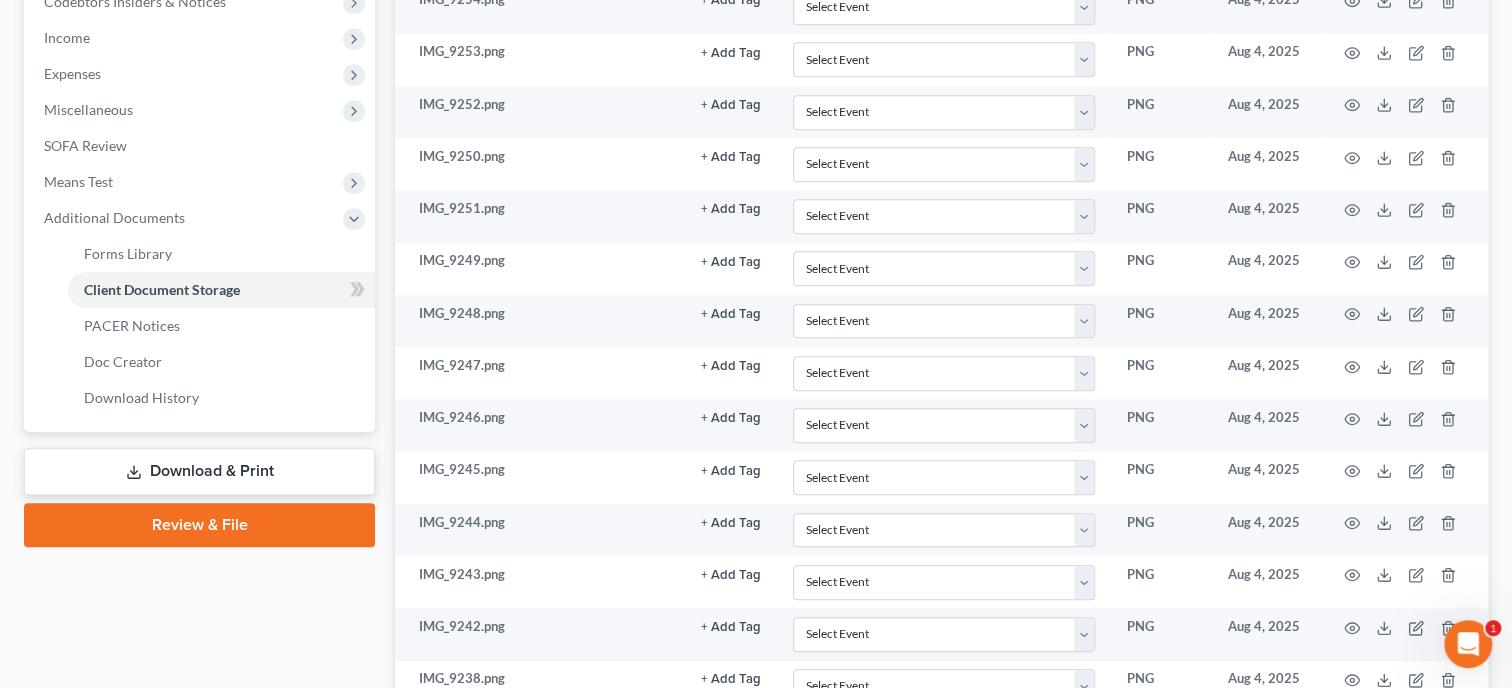 scroll, scrollTop: 628, scrollLeft: 0, axis: vertical 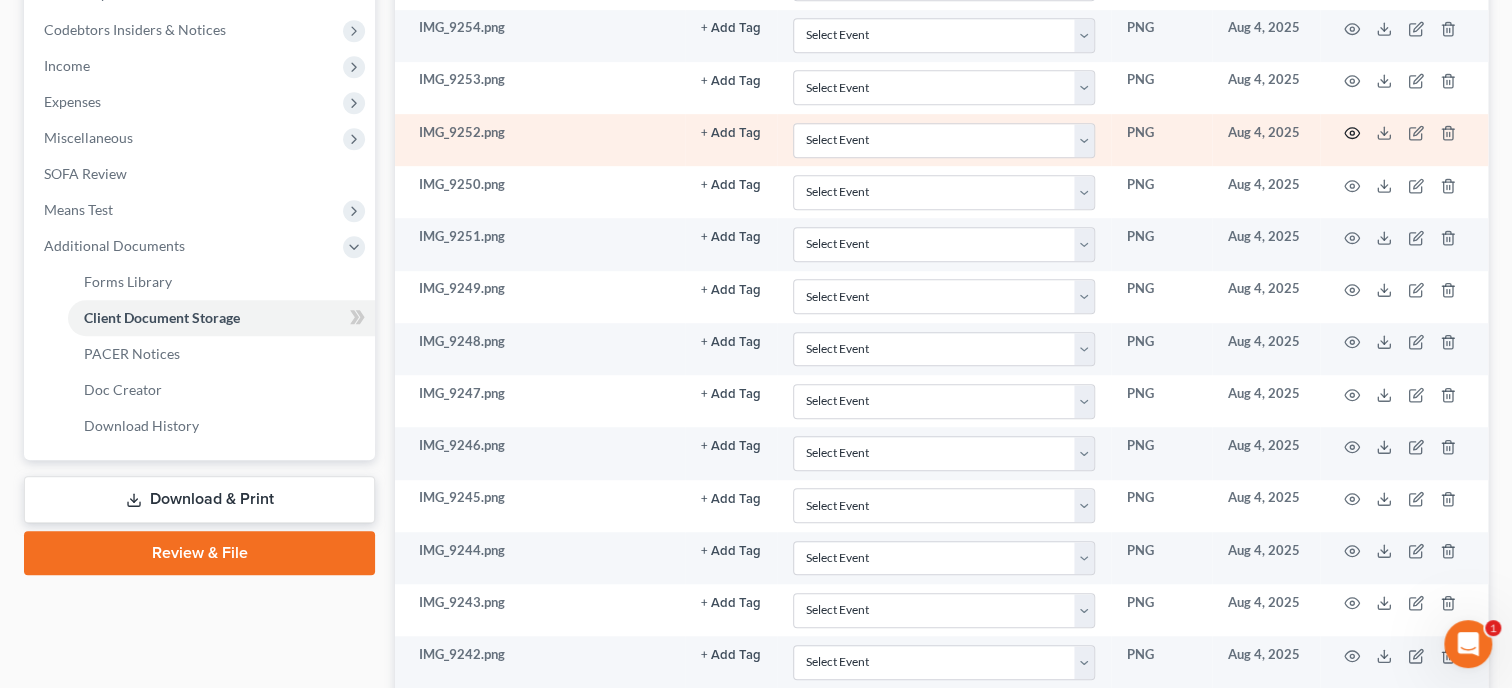 click 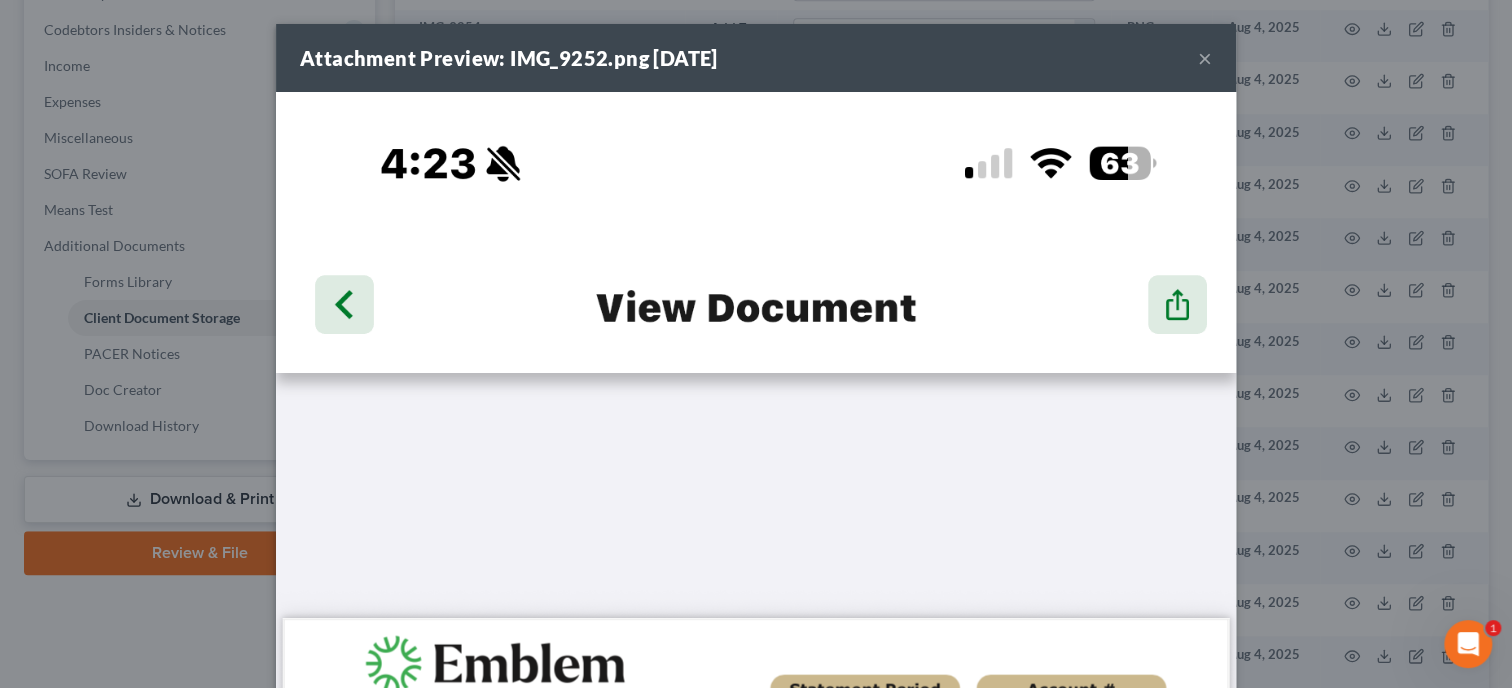 click on "×" at bounding box center (1205, 58) 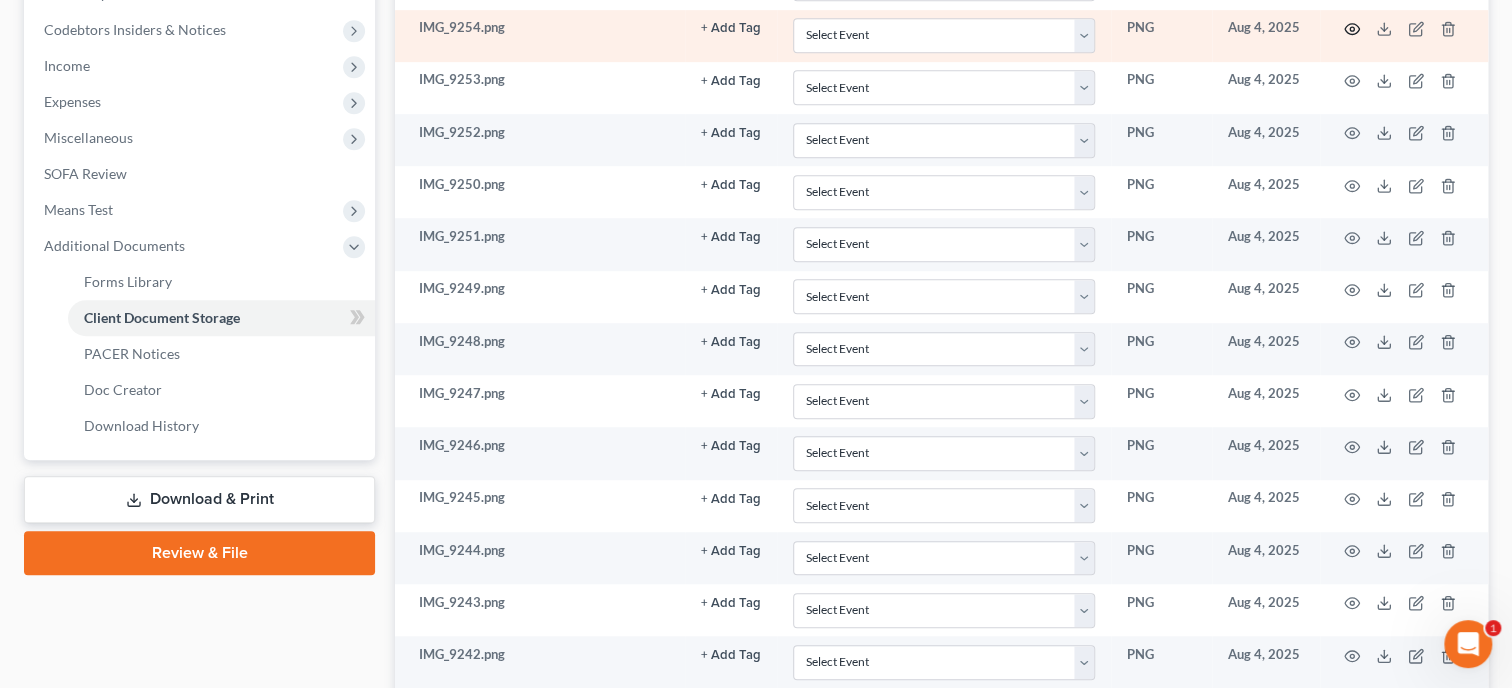 click 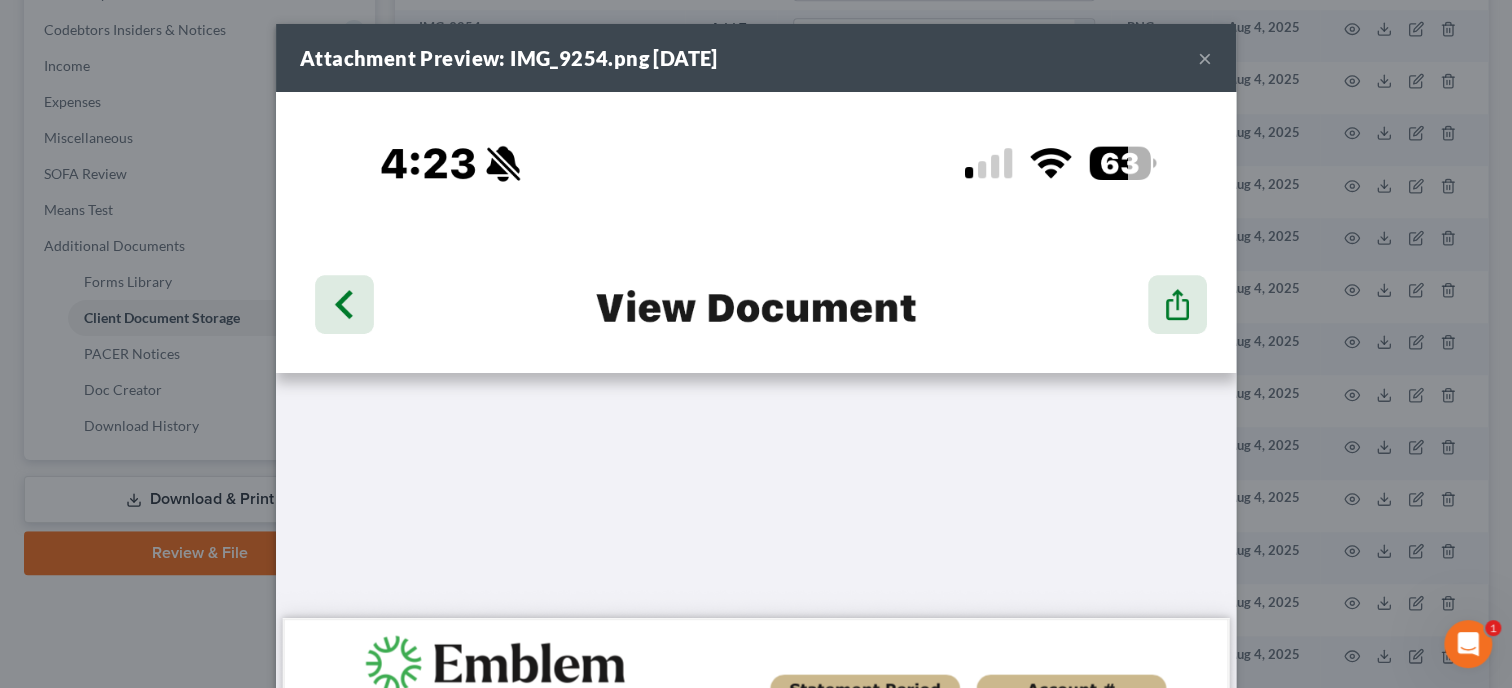 click on "×" at bounding box center (1205, 58) 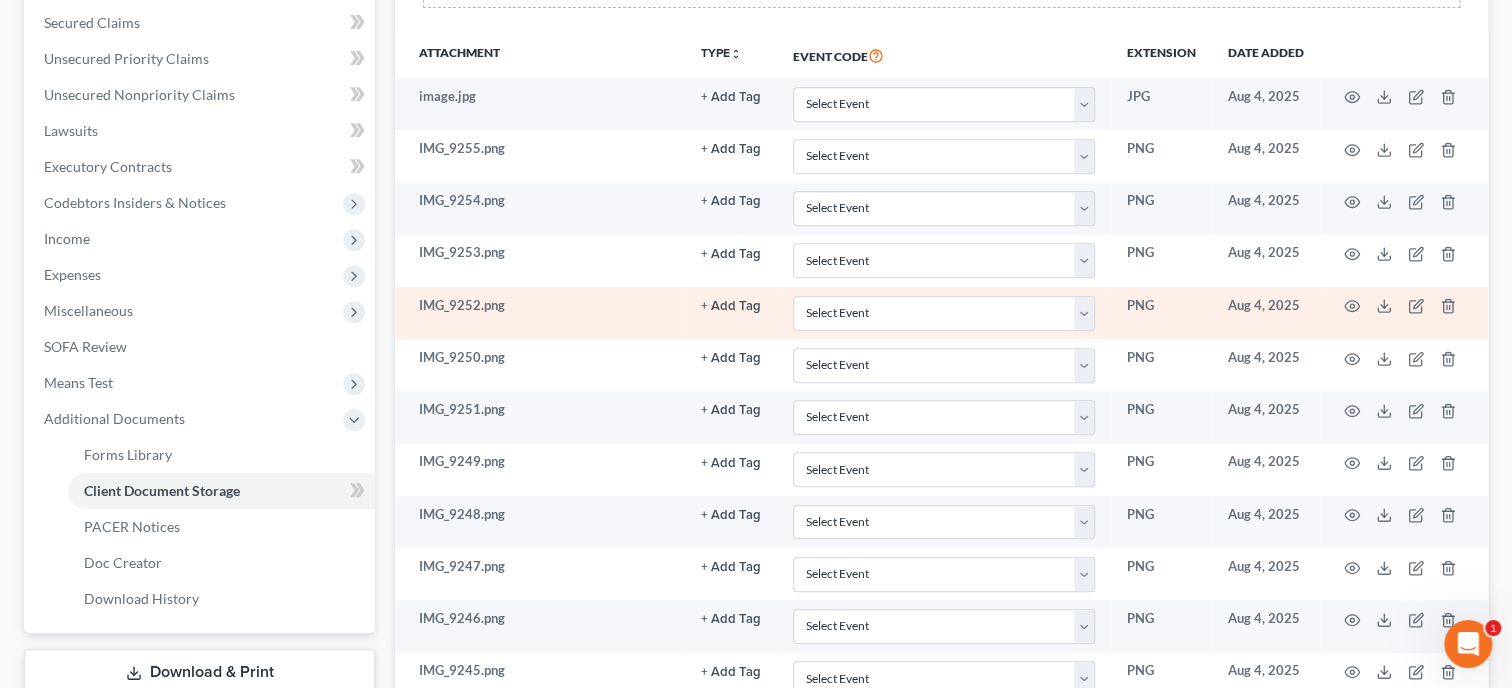 scroll, scrollTop: 423, scrollLeft: 0, axis: vertical 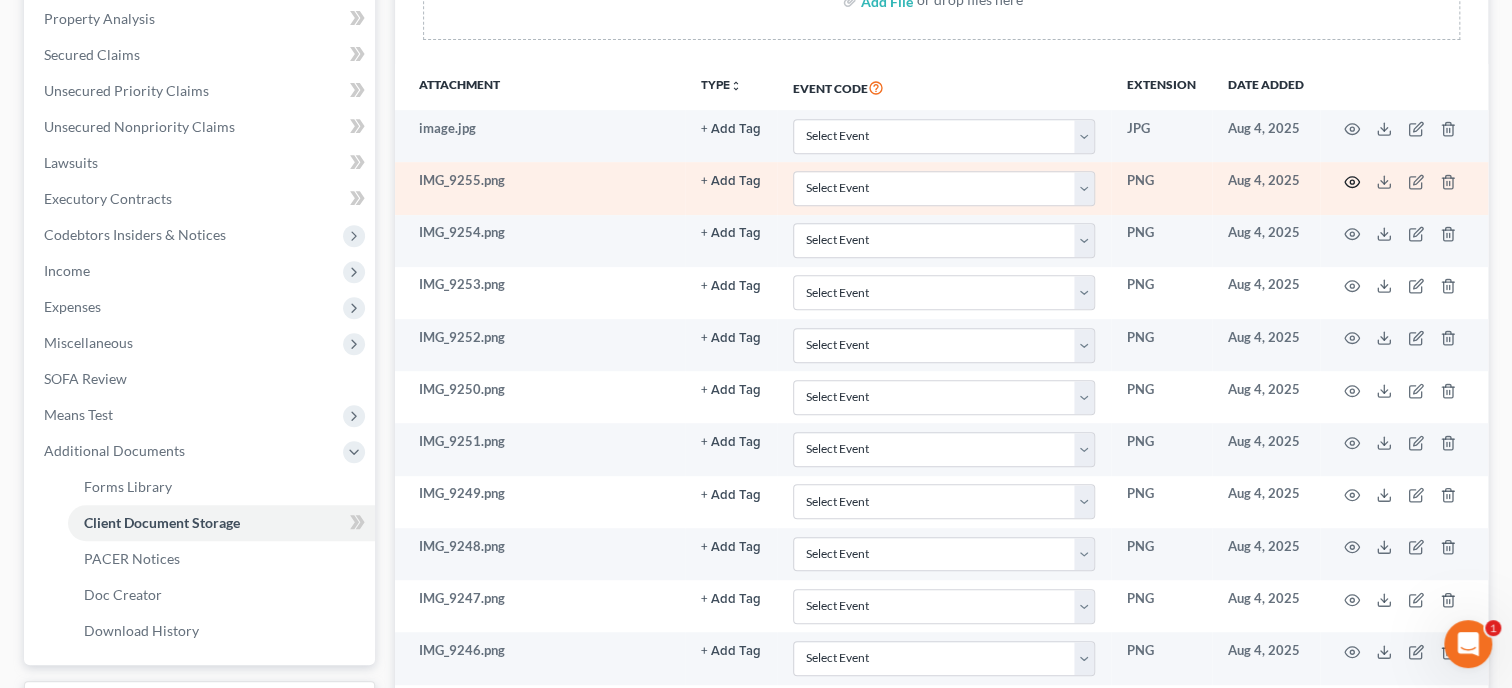 click 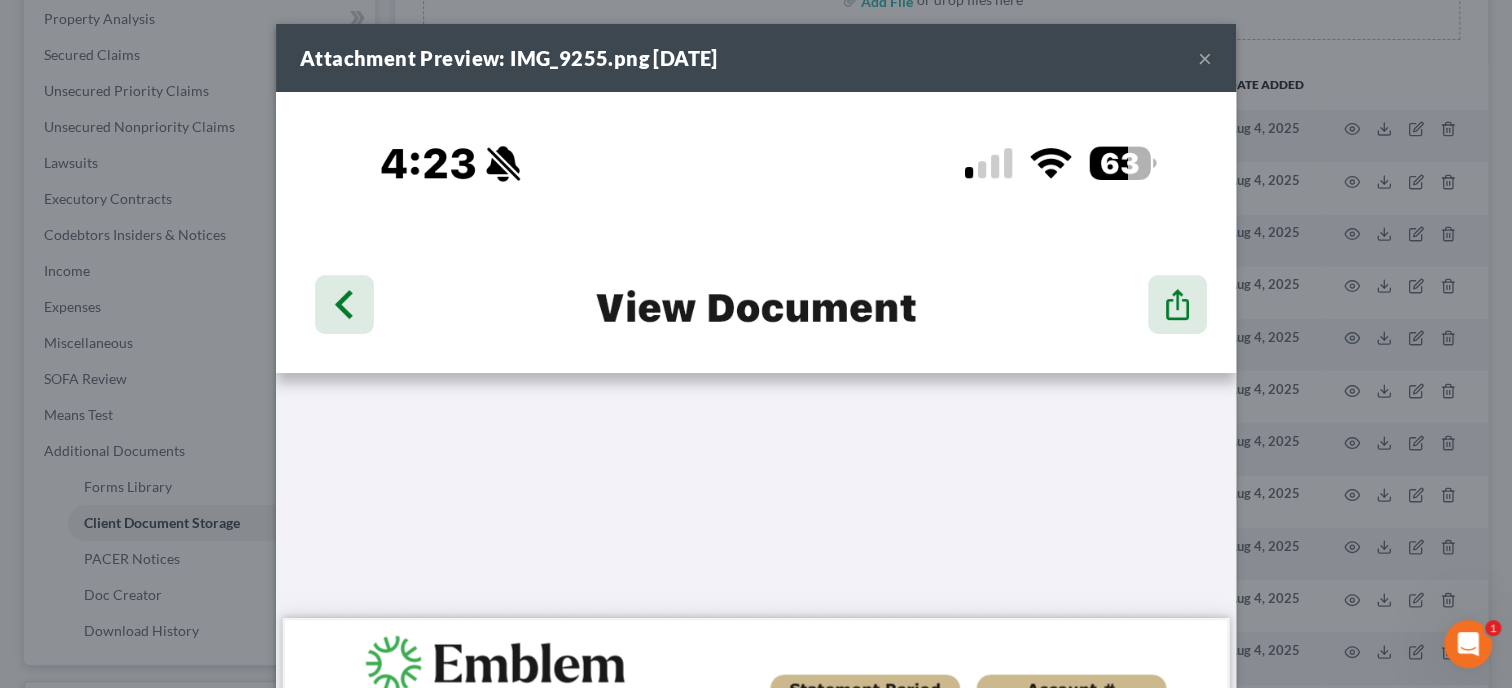click on "Attachment Preview: IMG_9255.png [DATE] ×" at bounding box center (756, 58) 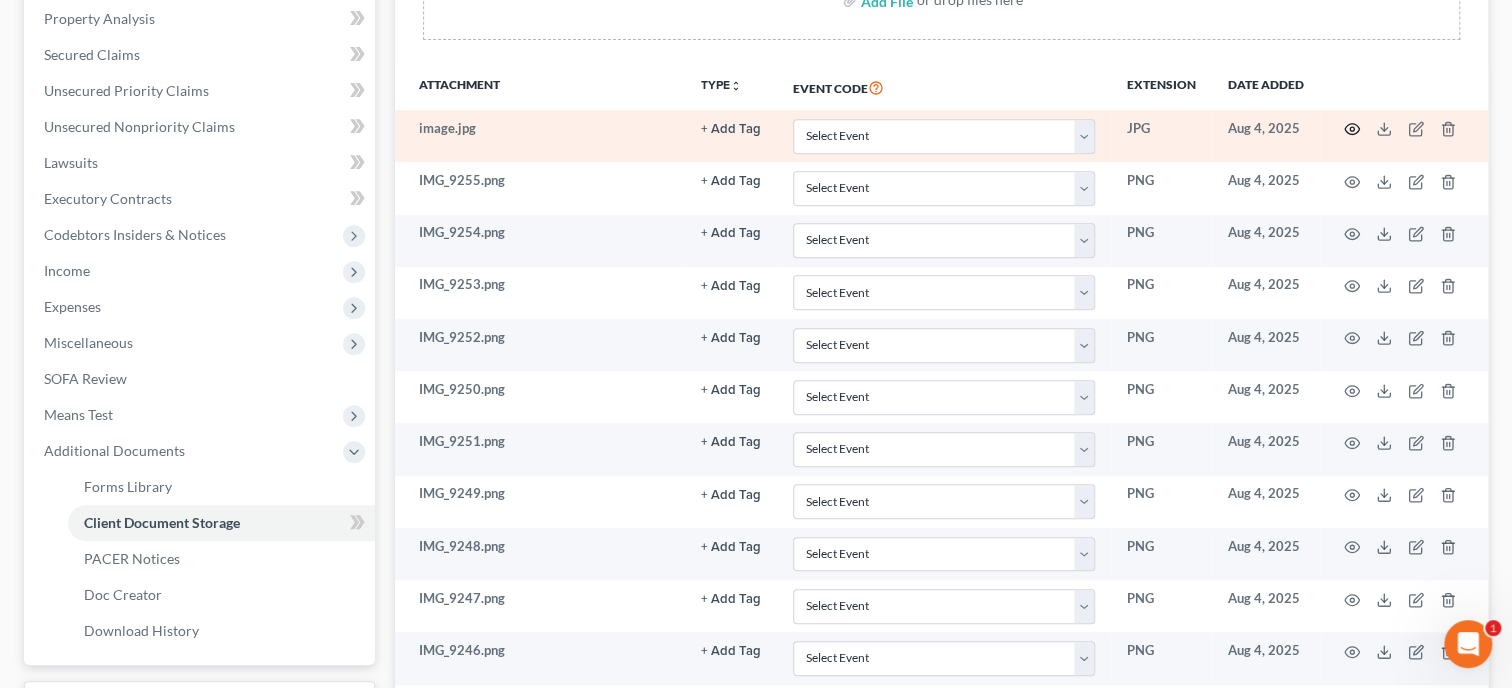 click 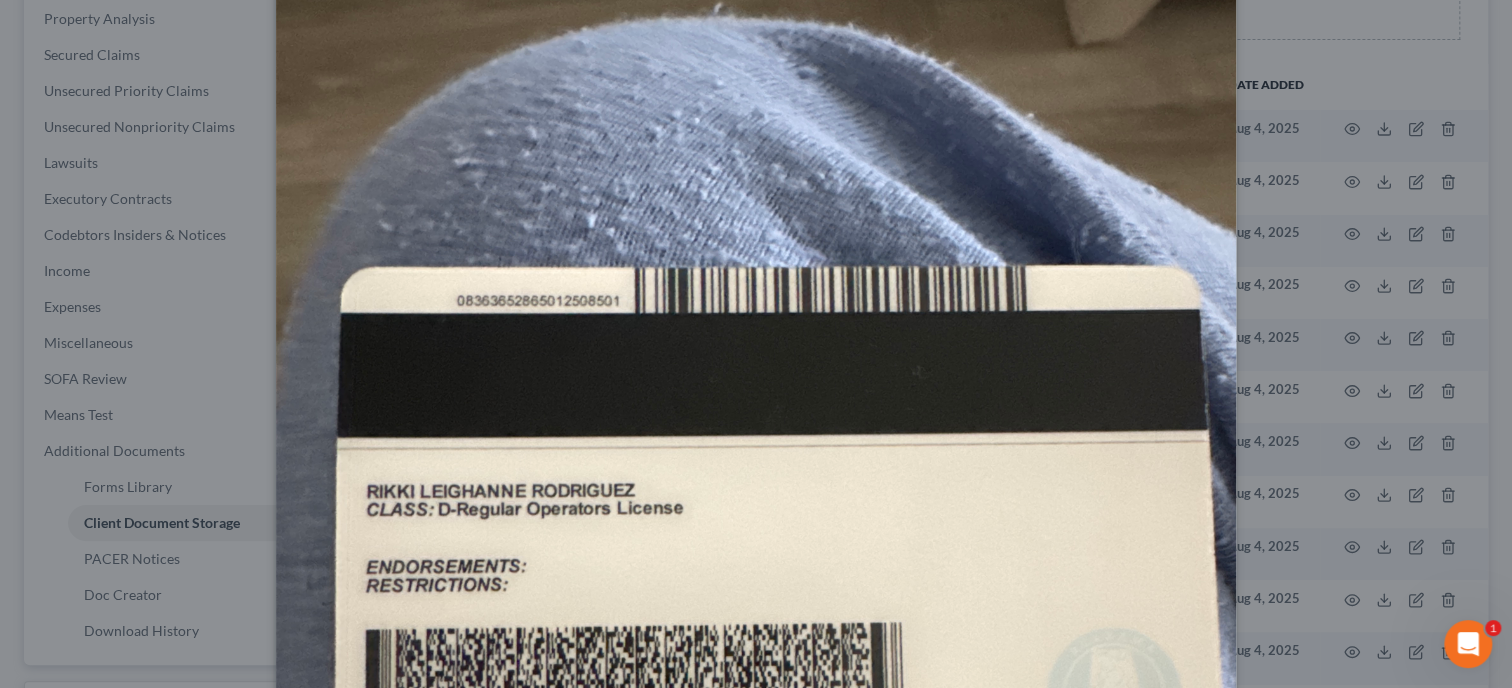 scroll, scrollTop: 0, scrollLeft: 0, axis: both 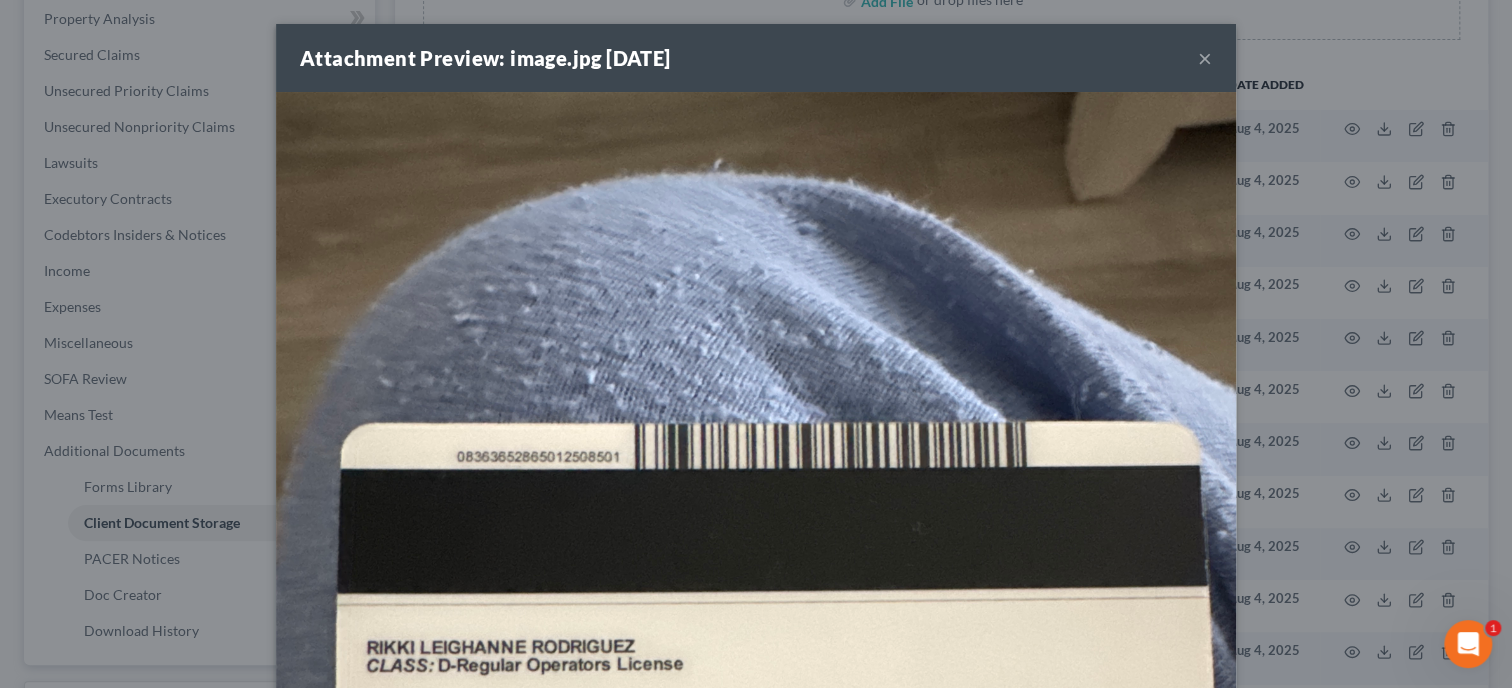 click on "×" at bounding box center (1205, 58) 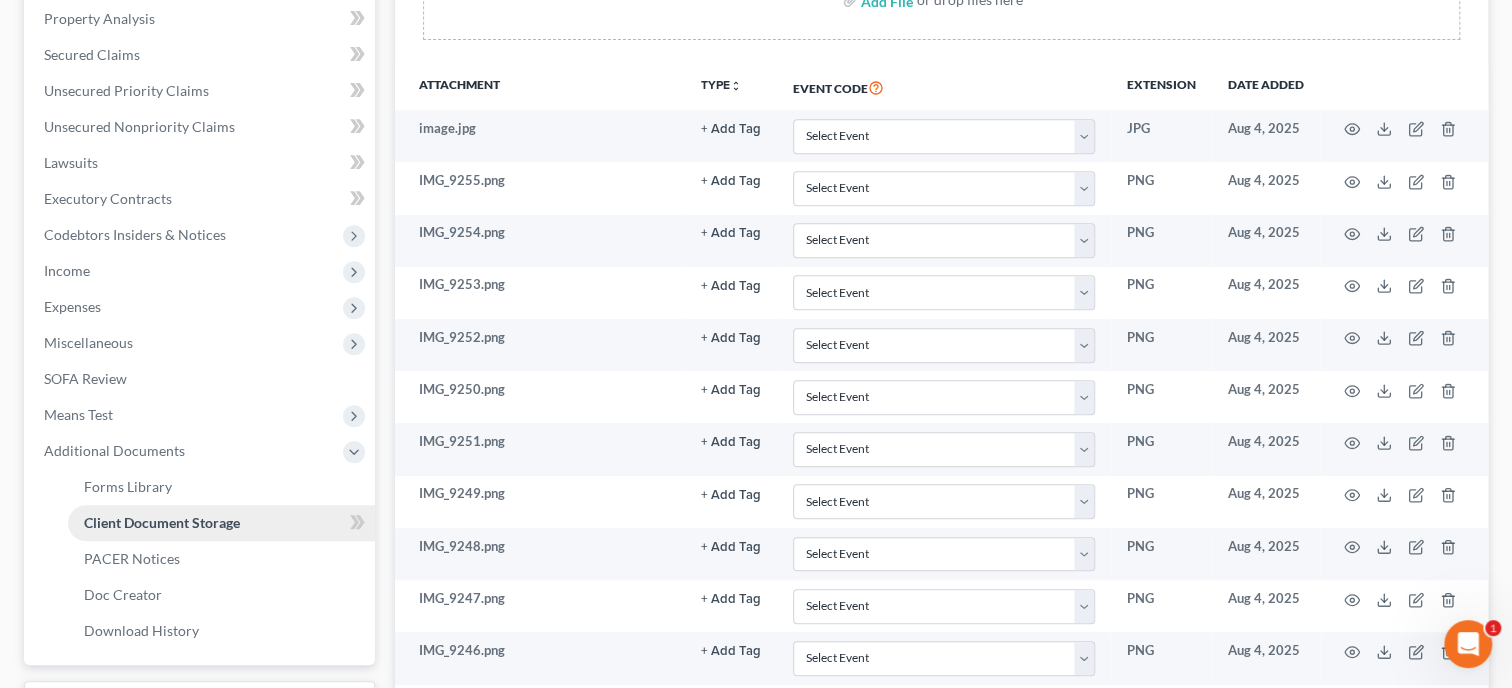 click on "Client Document Storage" at bounding box center (221, 523) 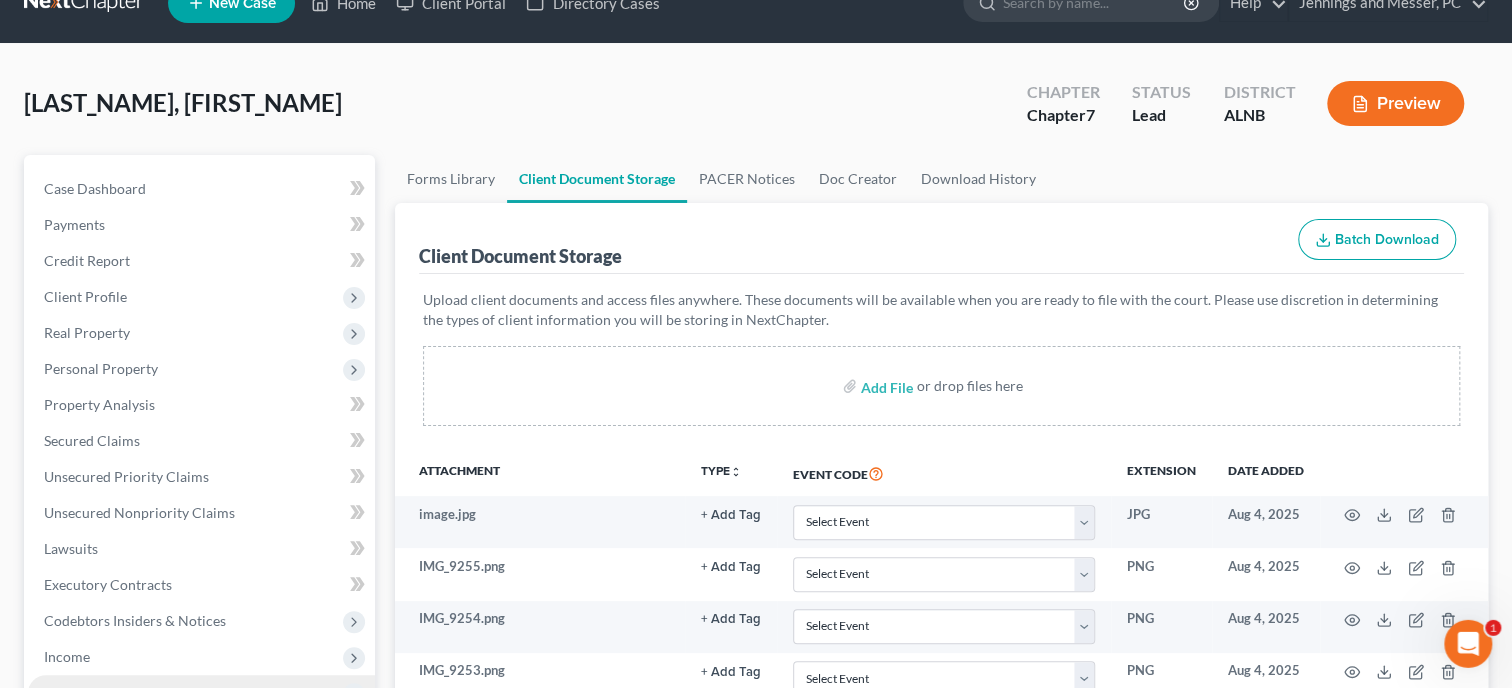 scroll, scrollTop: 11, scrollLeft: 0, axis: vertical 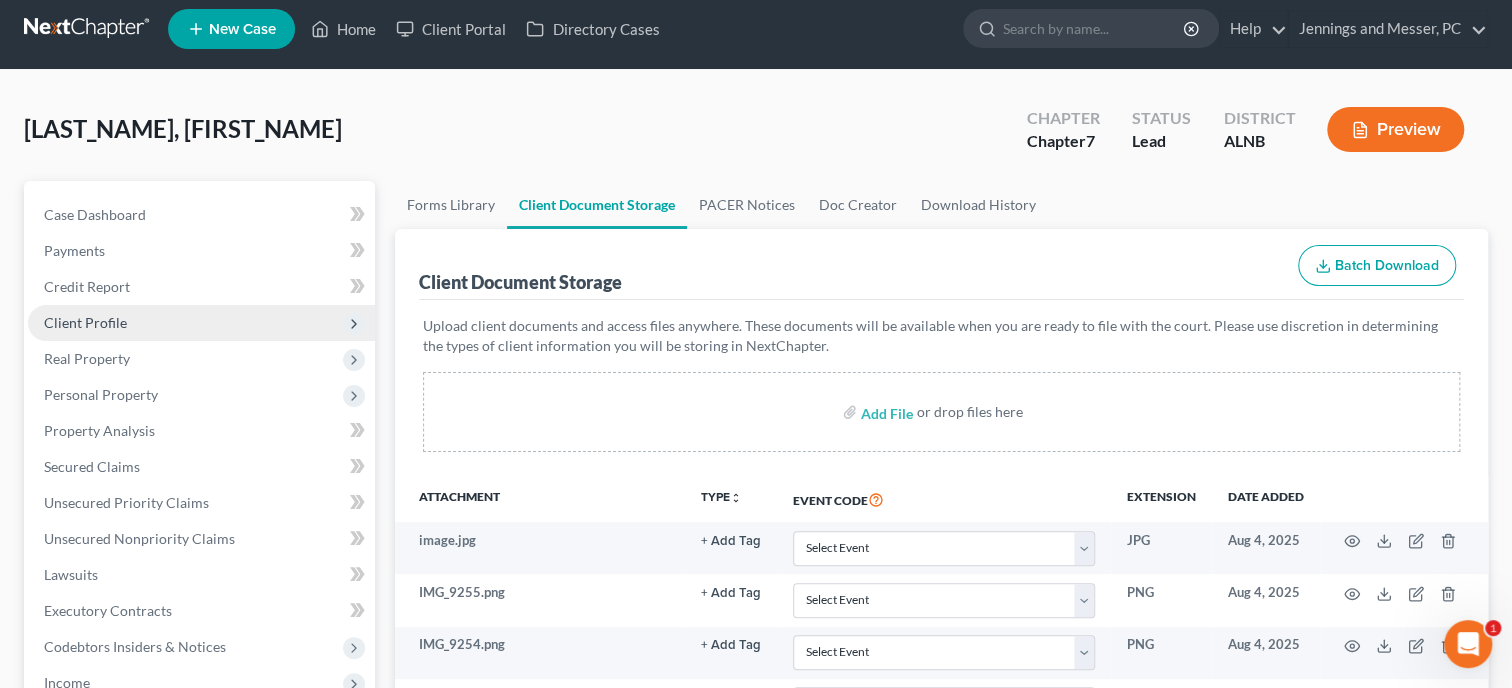 click on "Client Profile" at bounding box center [85, 322] 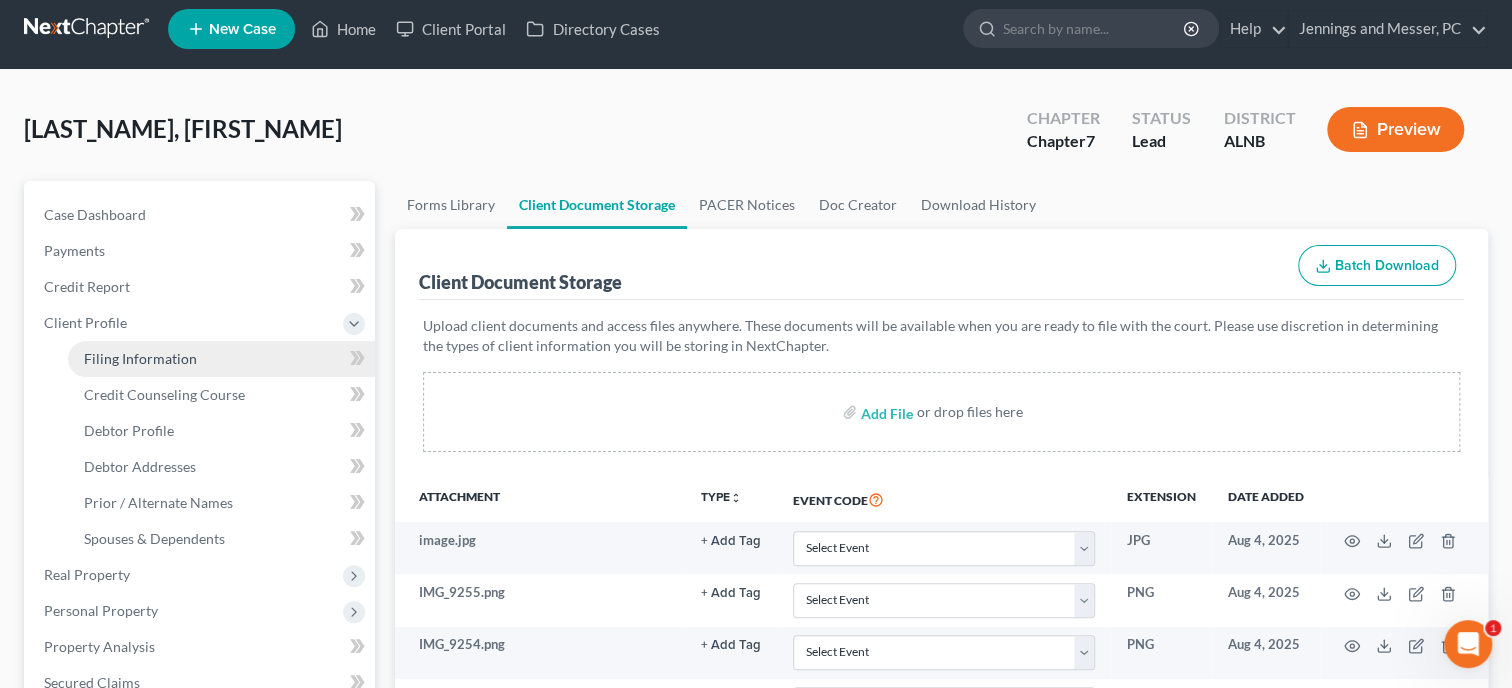 click on "Filing Information" at bounding box center [140, 358] 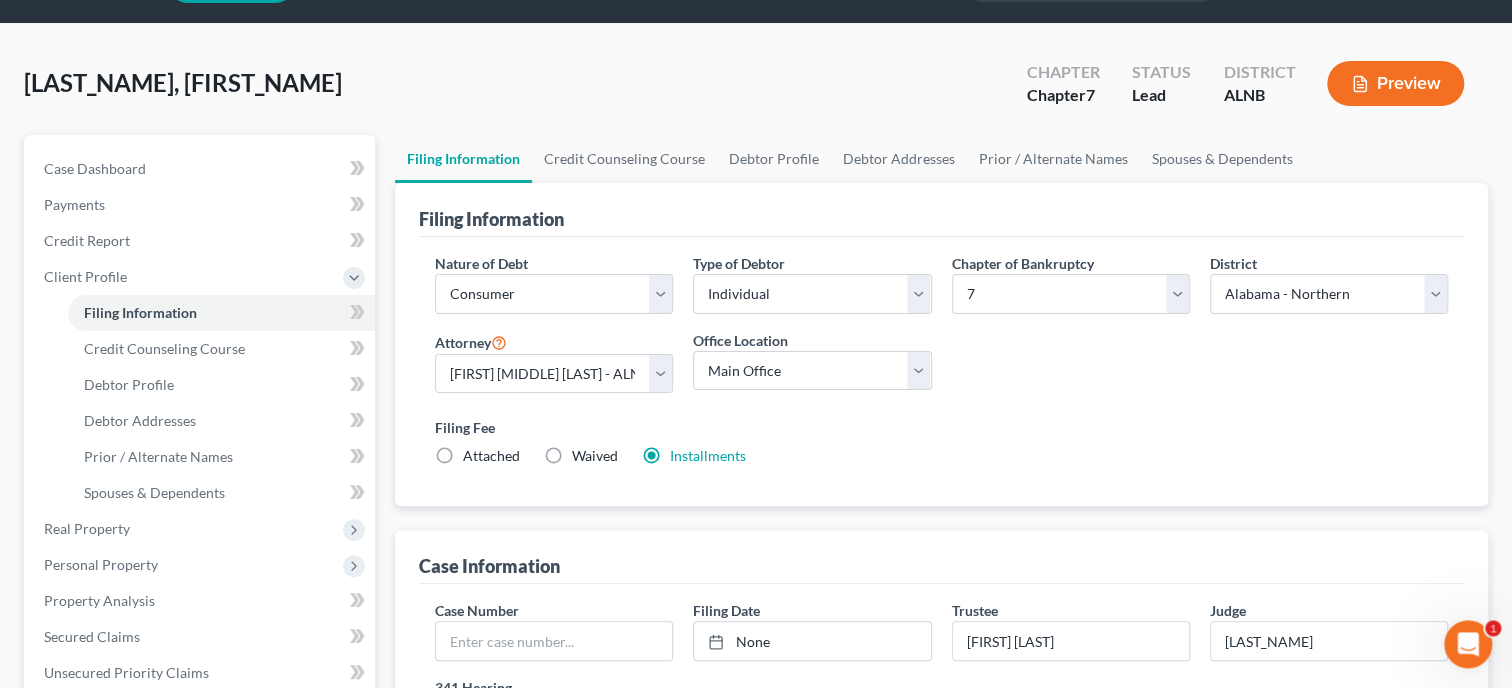scroll, scrollTop: 0, scrollLeft: 0, axis: both 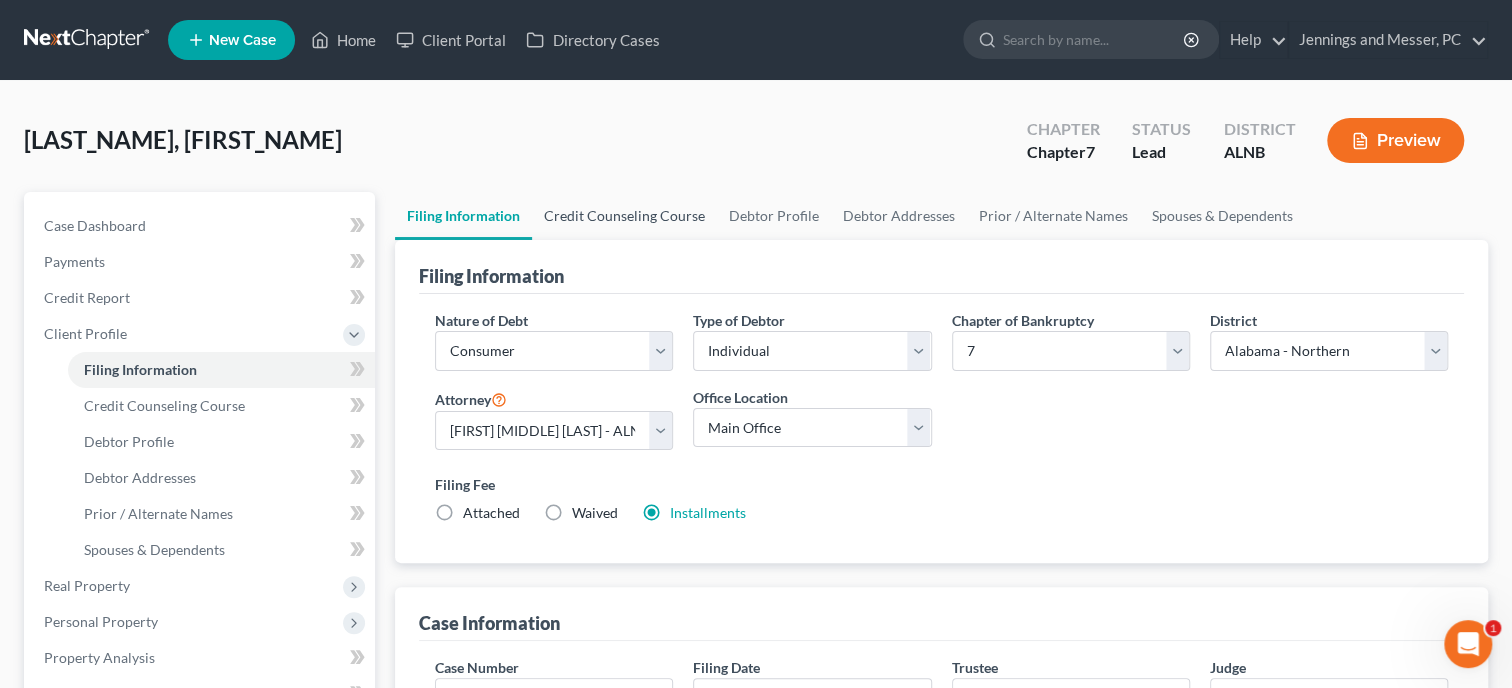 click on "Credit Counseling Course" at bounding box center (624, 216) 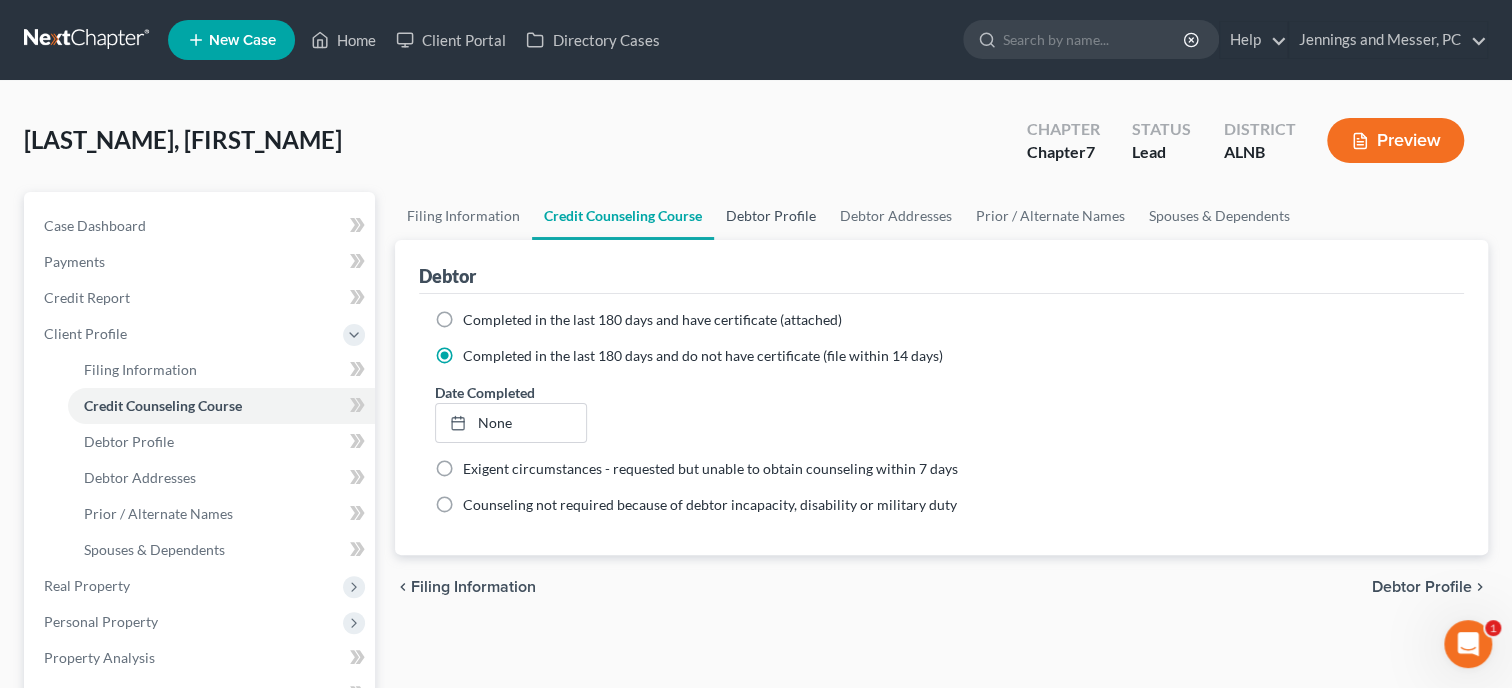 click on "Debtor Profile" at bounding box center [771, 216] 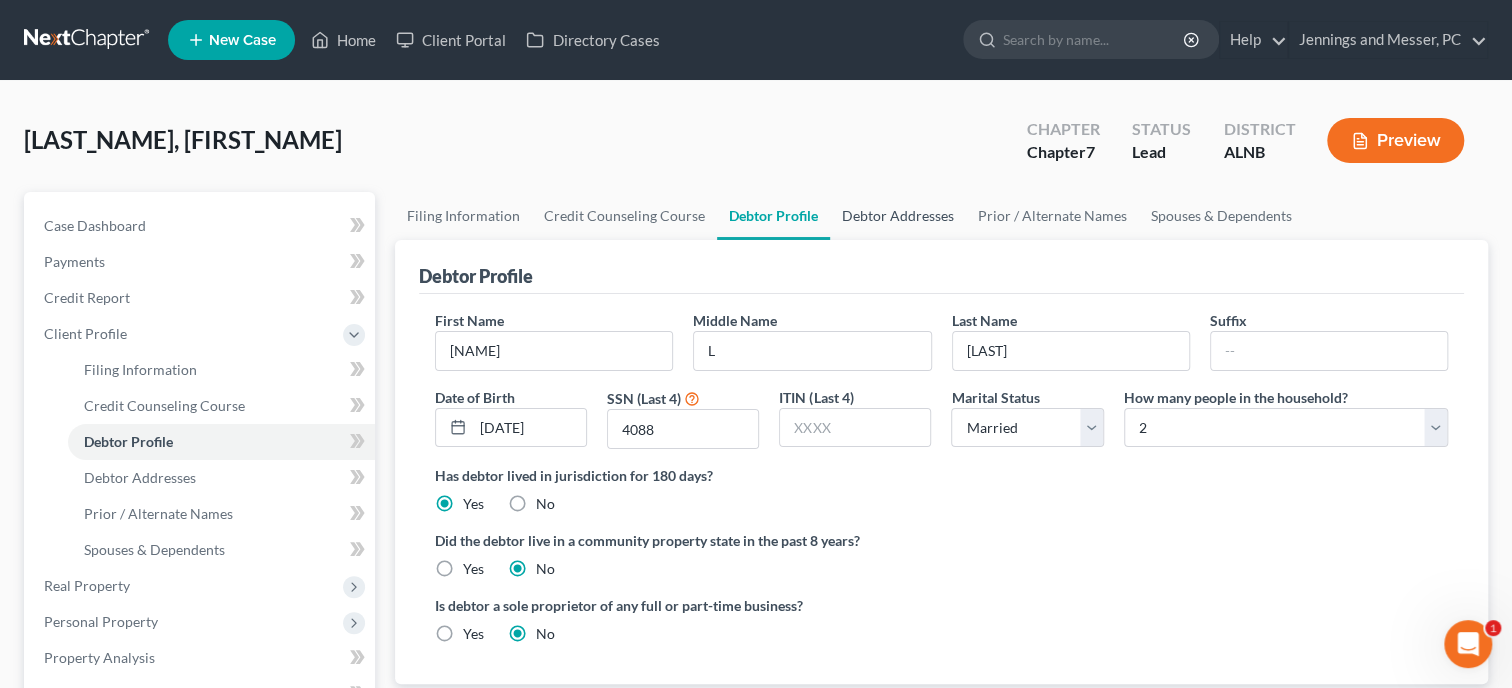 click on "Debtor Addresses" at bounding box center [898, 216] 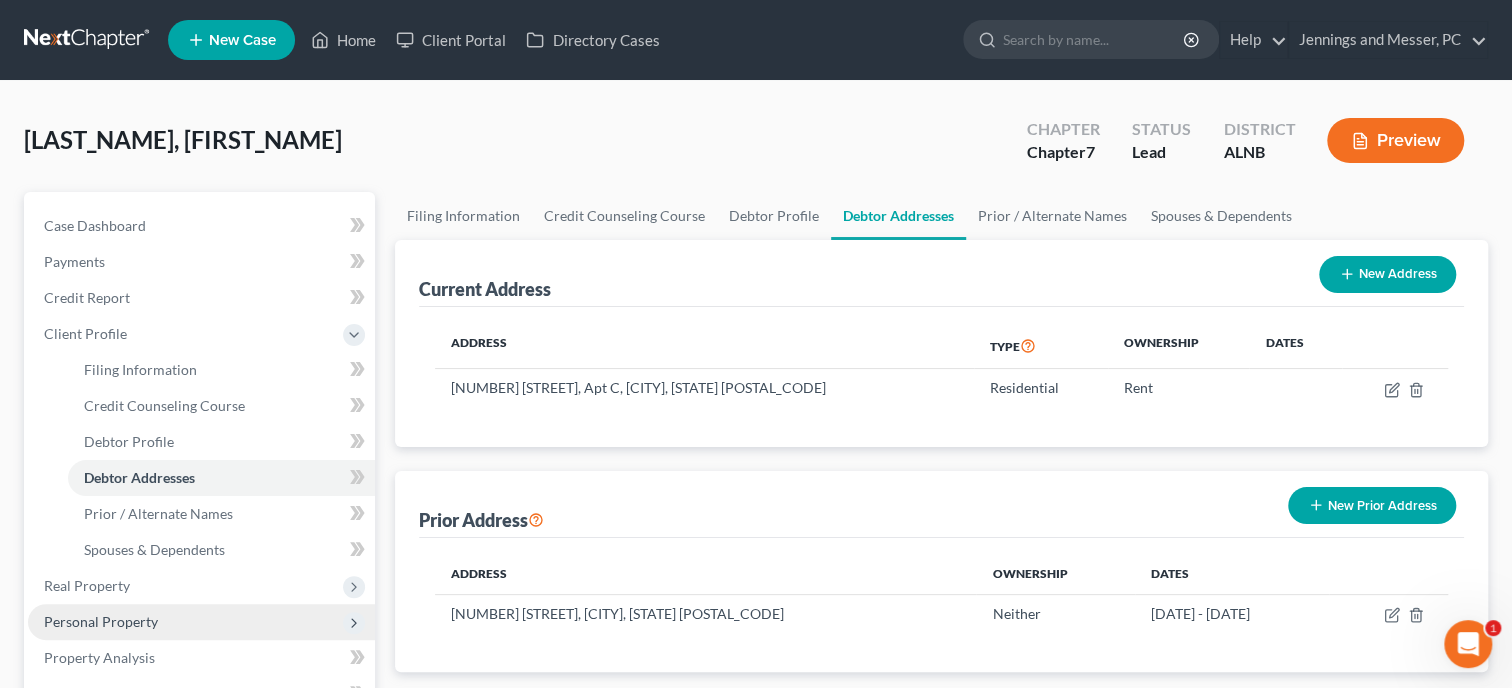 click on "Personal Property" at bounding box center [201, 622] 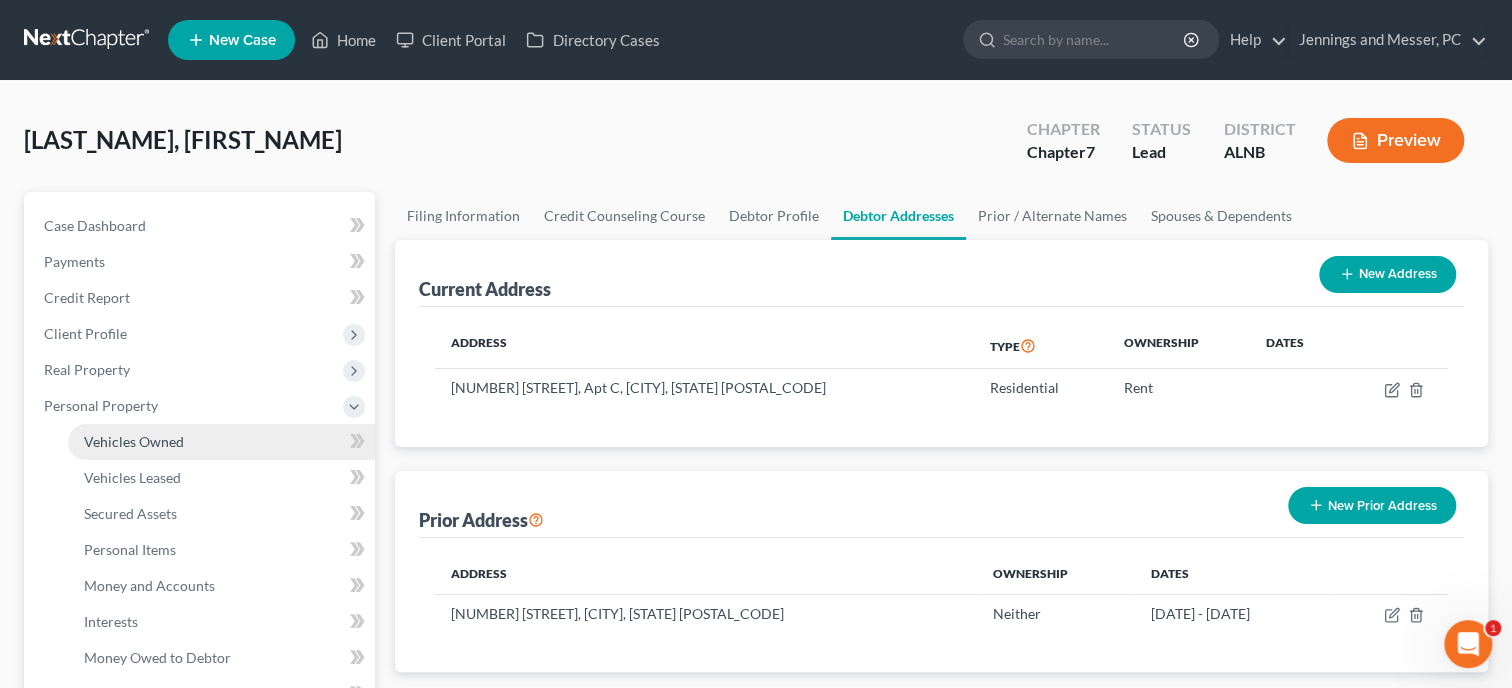click on "Vehicles Owned" at bounding box center (134, 441) 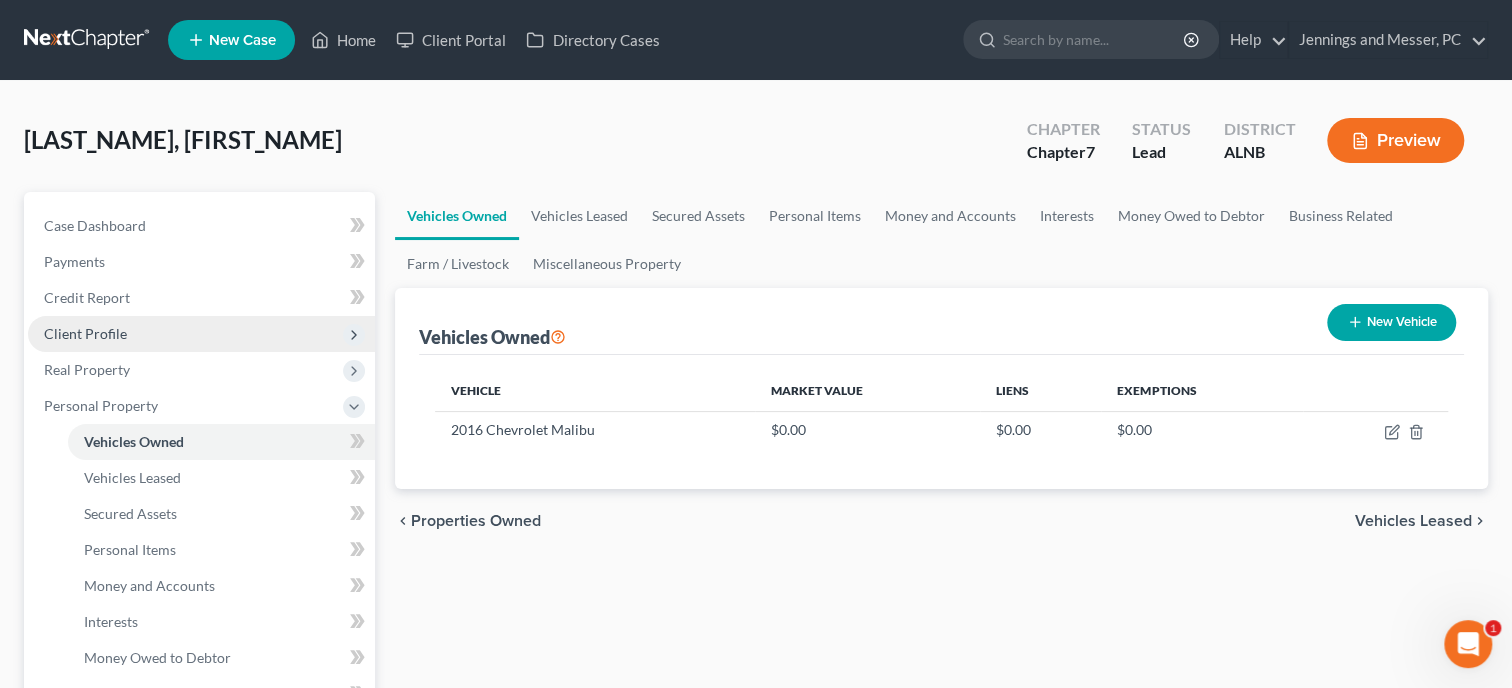 click on "Client Profile" at bounding box center [201, 334] 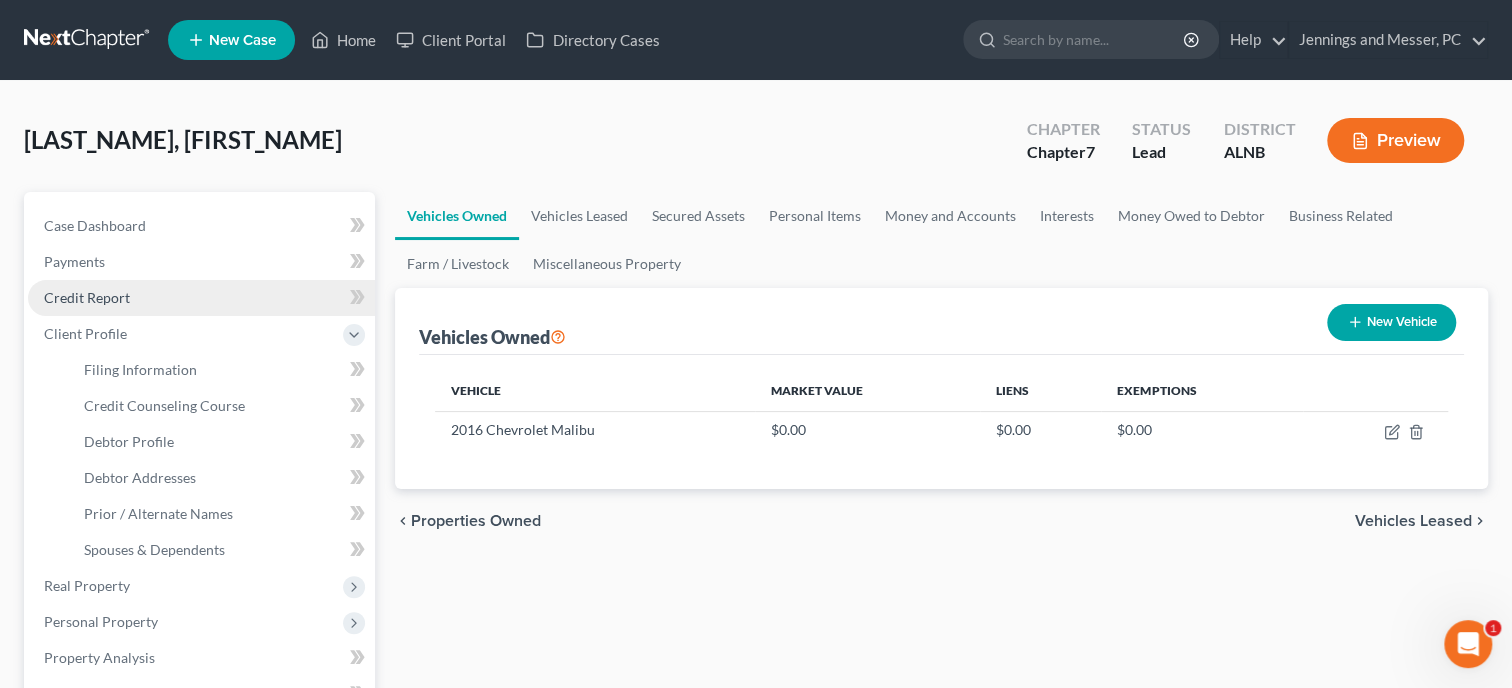 click on "Credit Report" at bounding box center [87, 297] 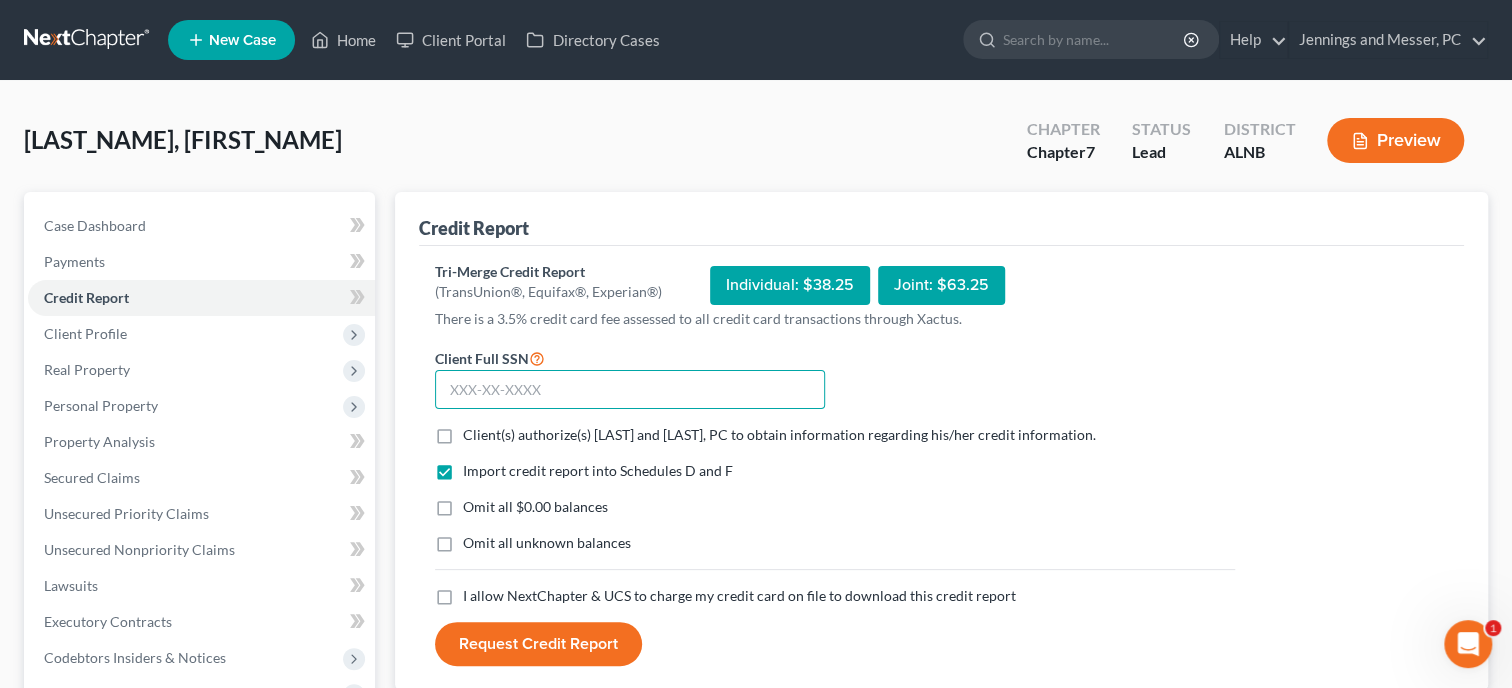 click at bounding box center (630, 390) 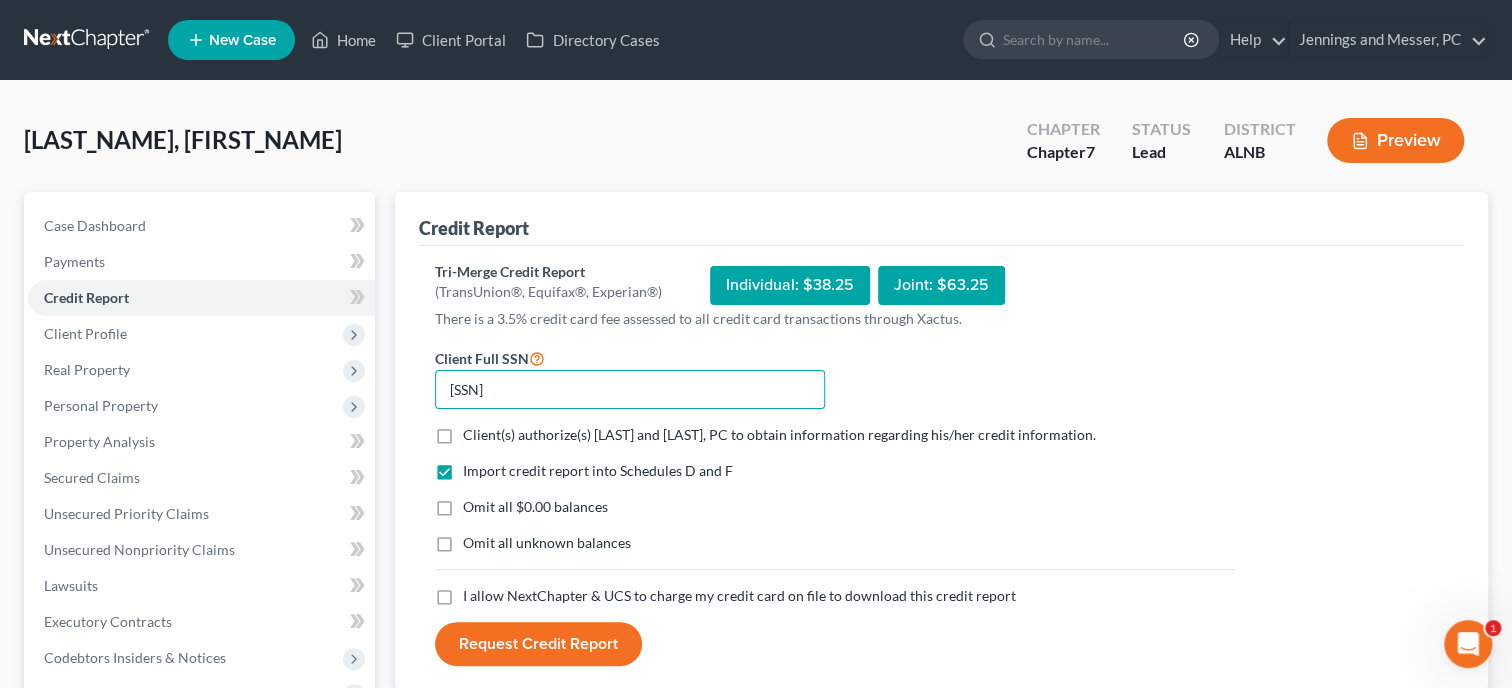 type on "[SSN]" 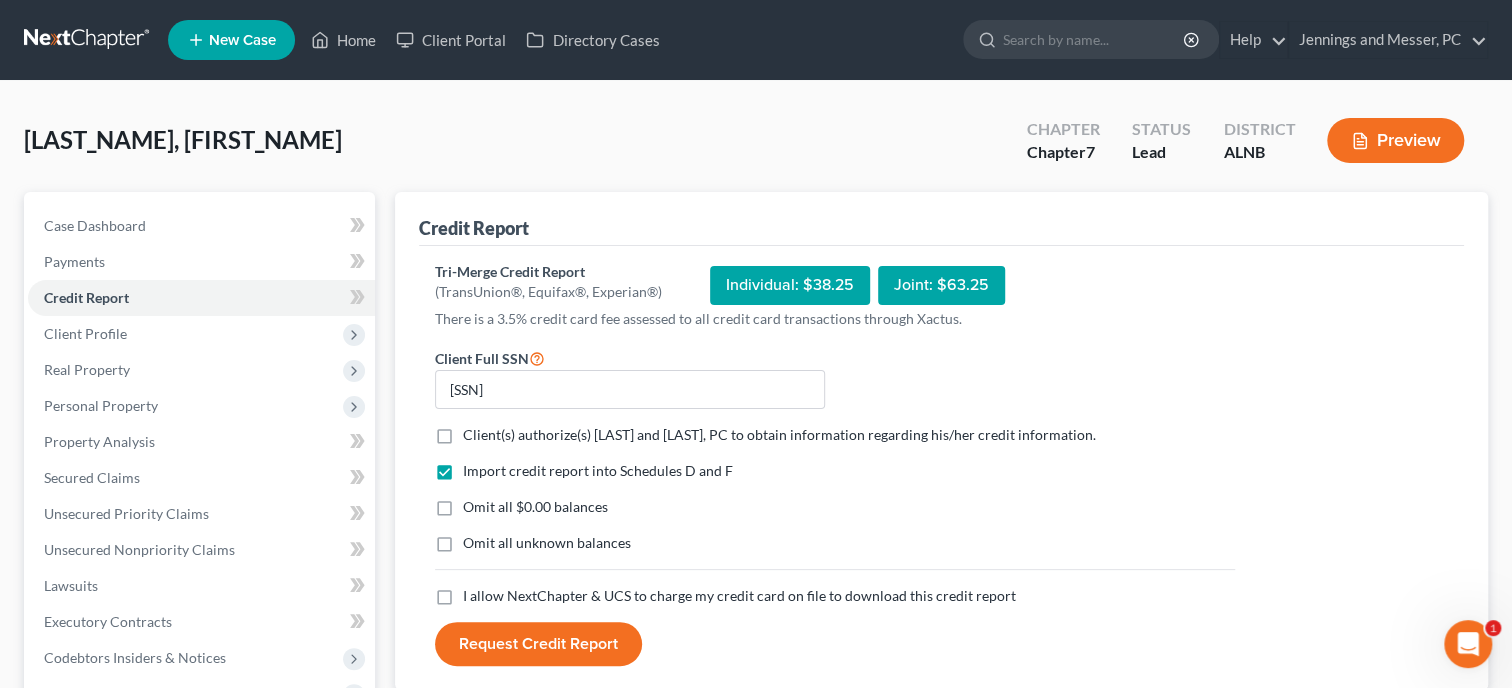 click on "Client(s) authorize(s) Jennings and Messer, PC to obtain information regarding his/her credit information.
*" at bounding box center [779, 435] 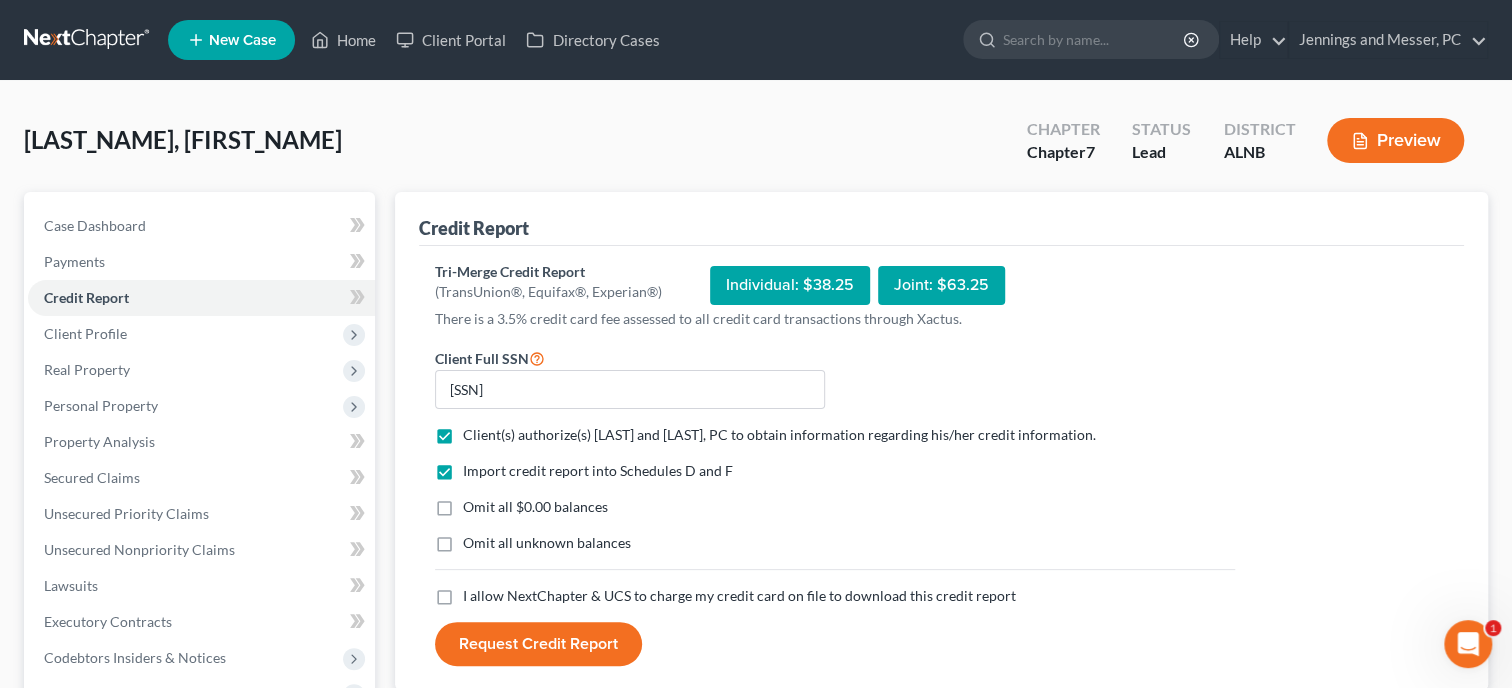 click on "Omit all $0.00 balances" at bounding box center (535, 507) 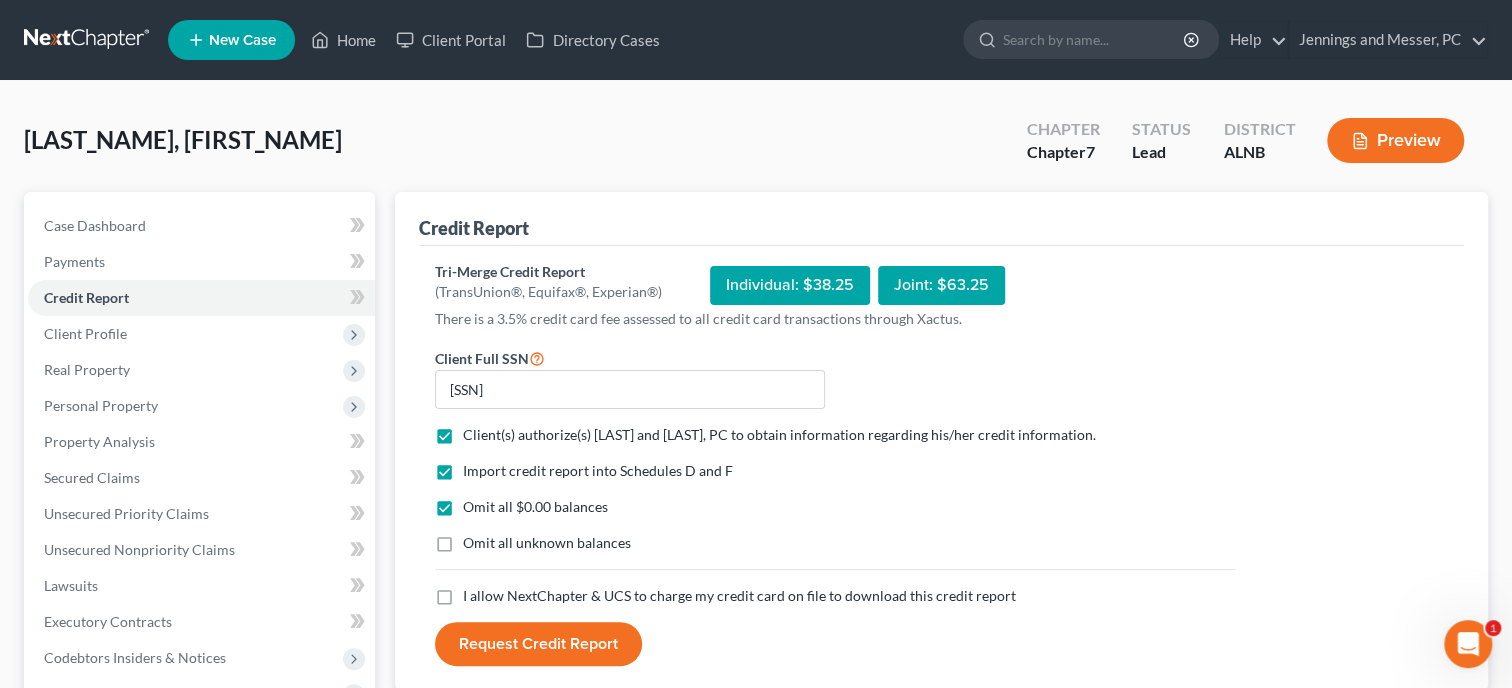 click on "I allow NextChapter & UCS to charge my credit card on file to download this credit report
*" at bounding box center [739, 596] 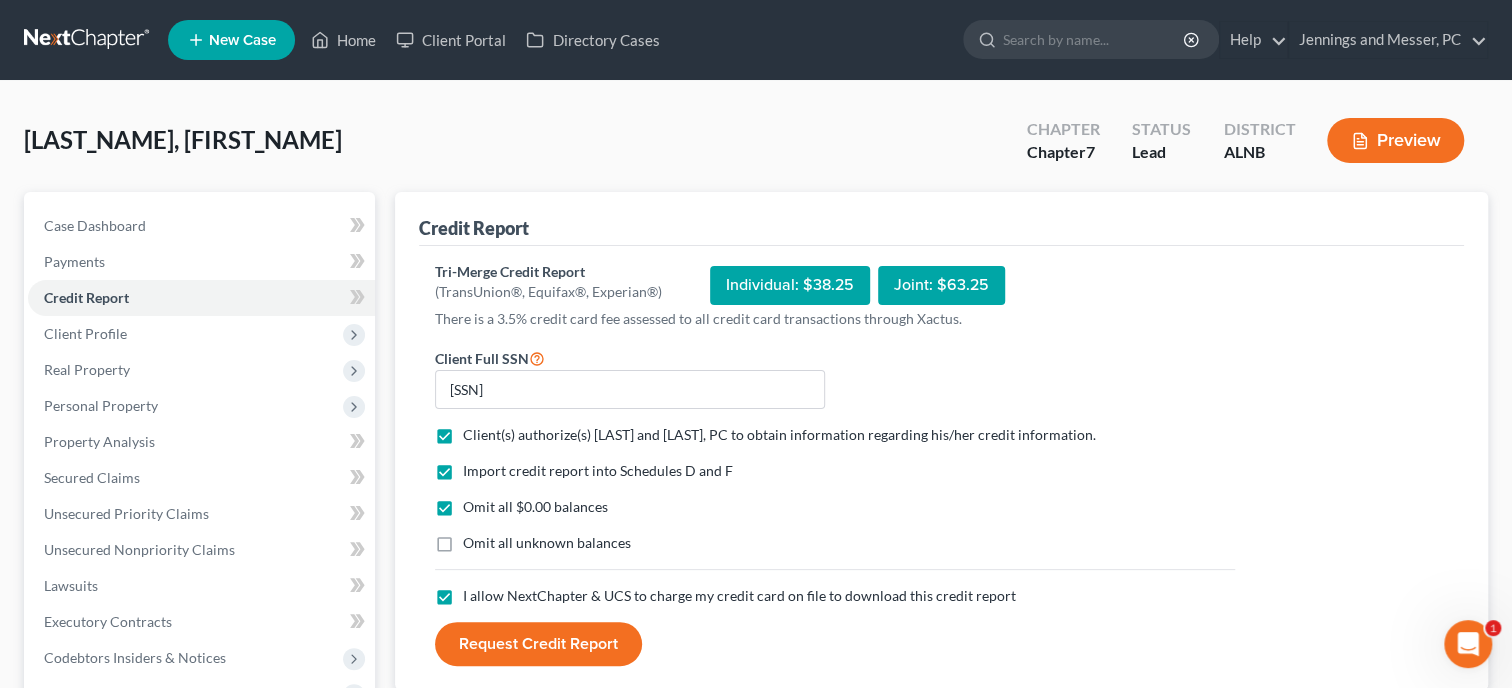 click on "Request Credit Report" at bounding box center (538, 644) 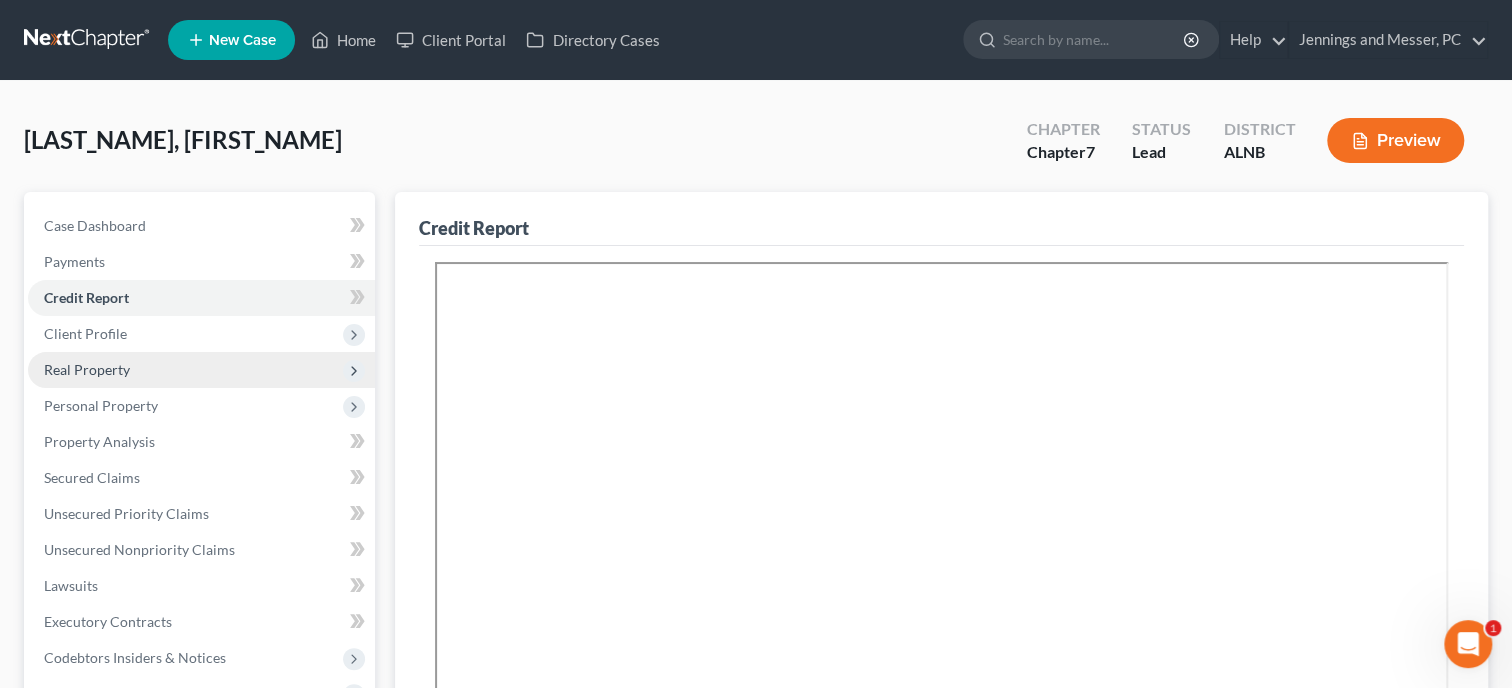 click on "Real Property" at bounding box center [87, 369] 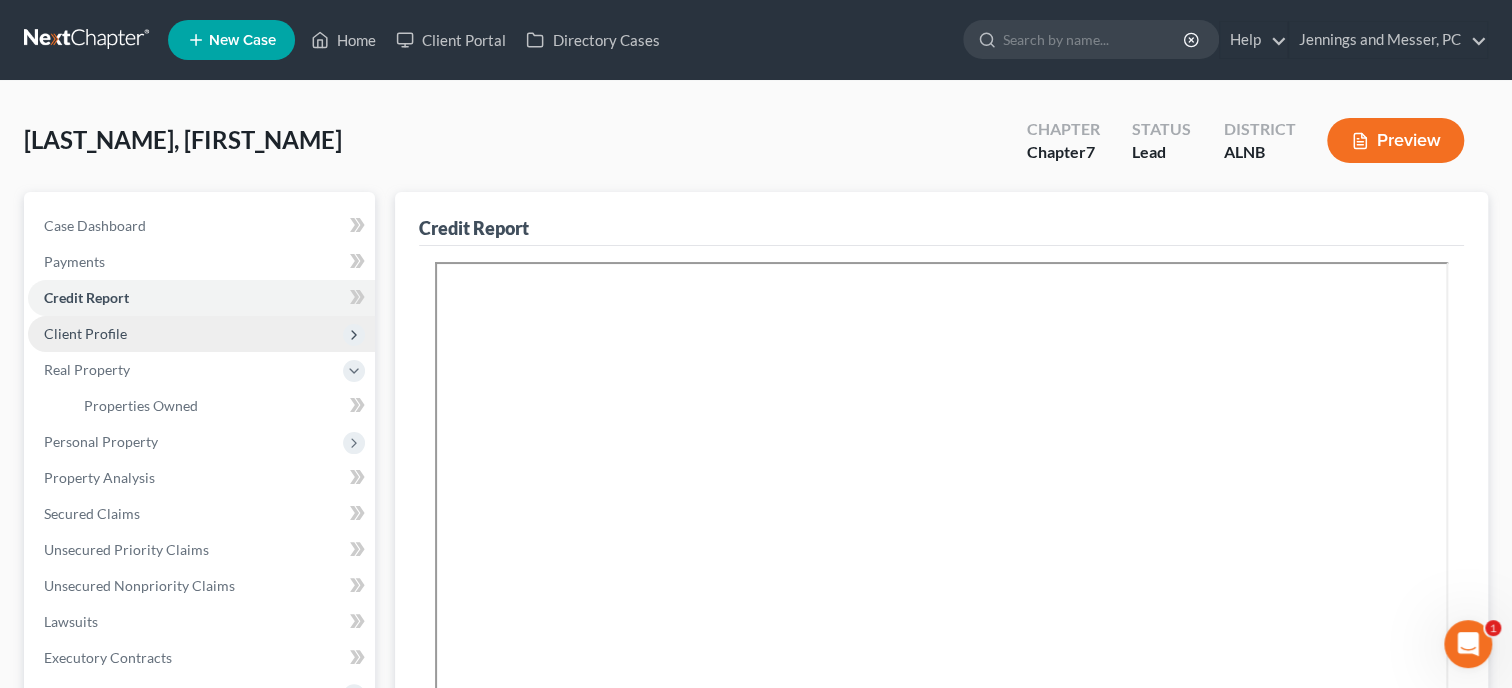 click on "Client Profile" at bounding box center (85, 333) 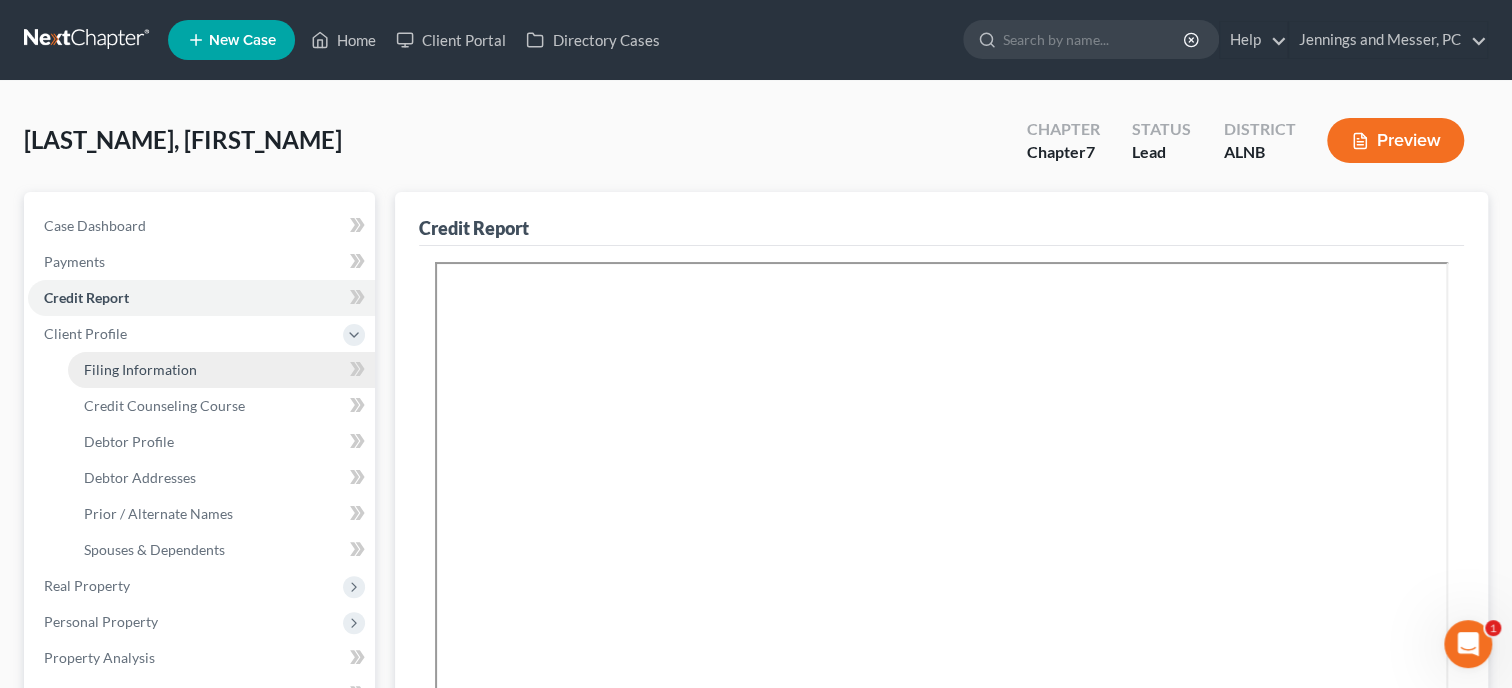 click on "Filing Information" at bounding box center [140, 369] 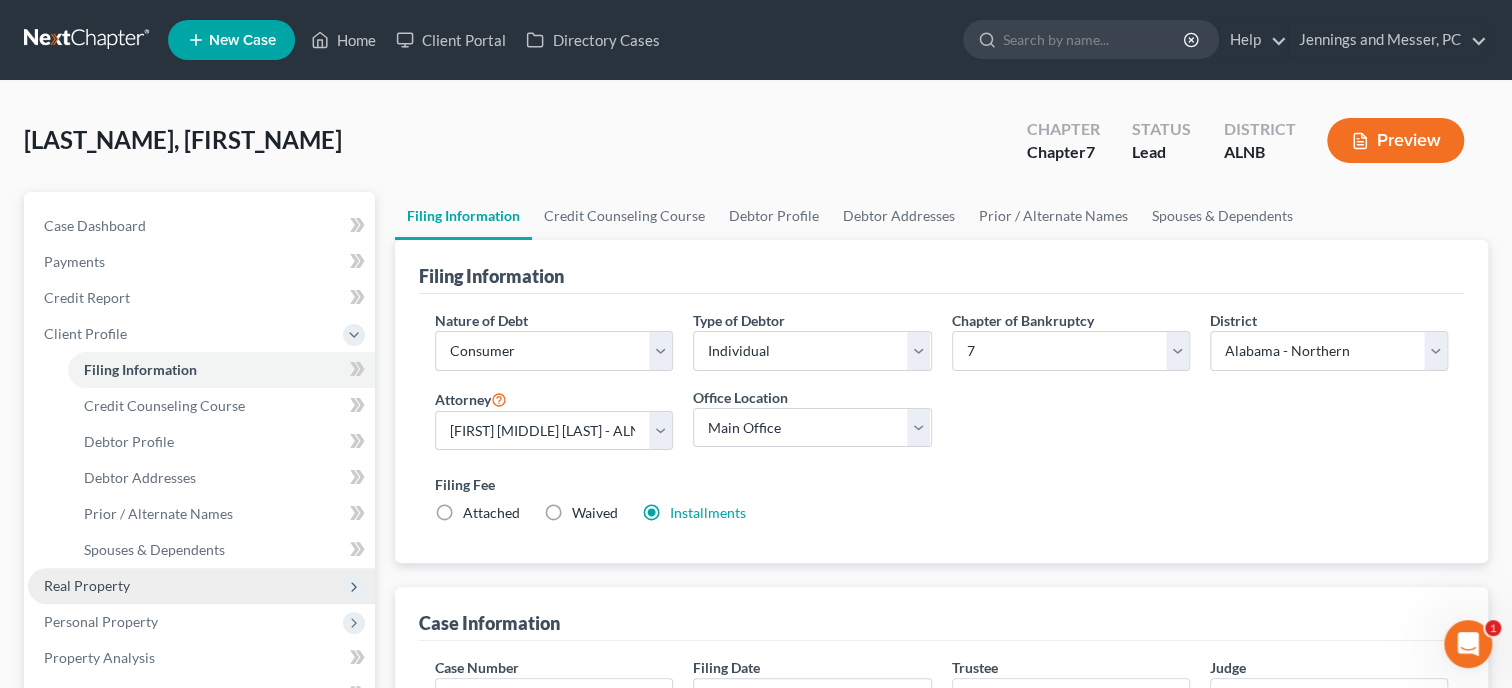 click on "Real Property" at bounding box center [87, 585] 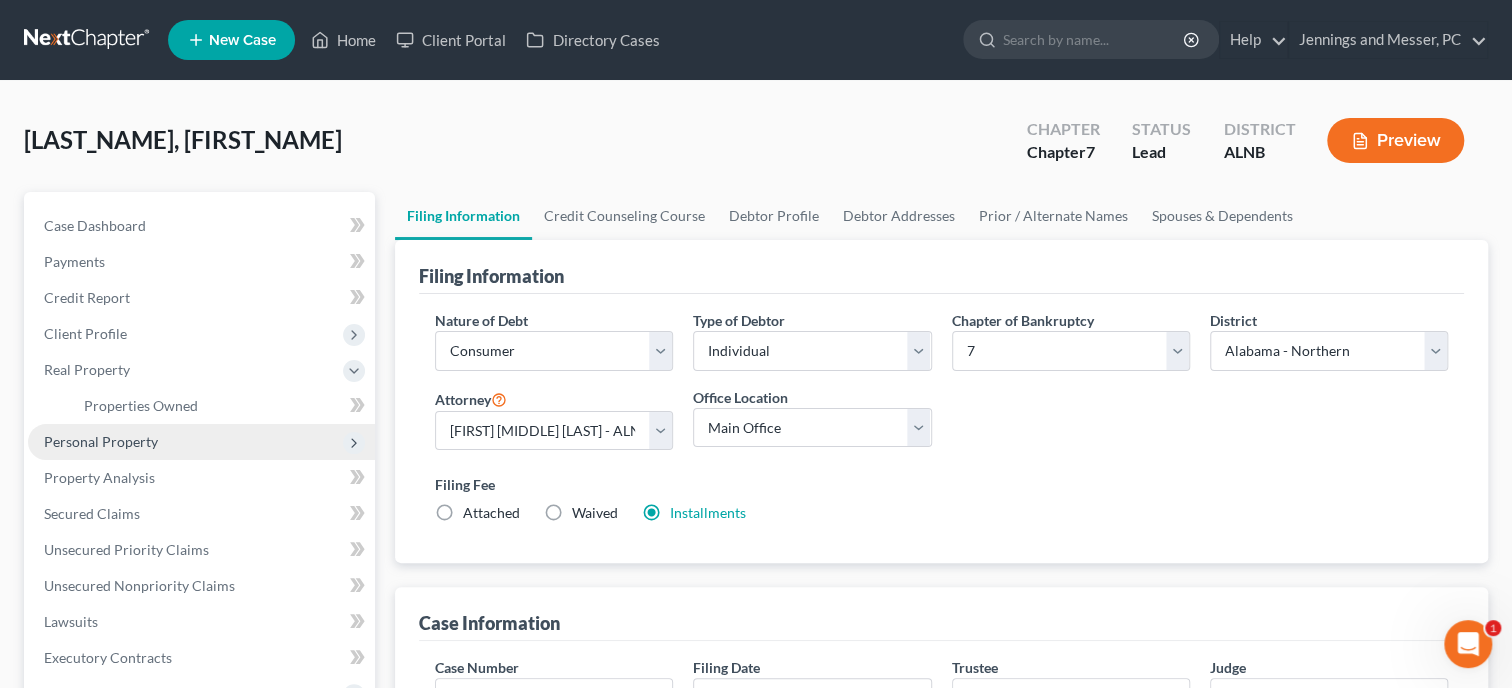 click on "Personal Property" at bounding box center [101, 441] 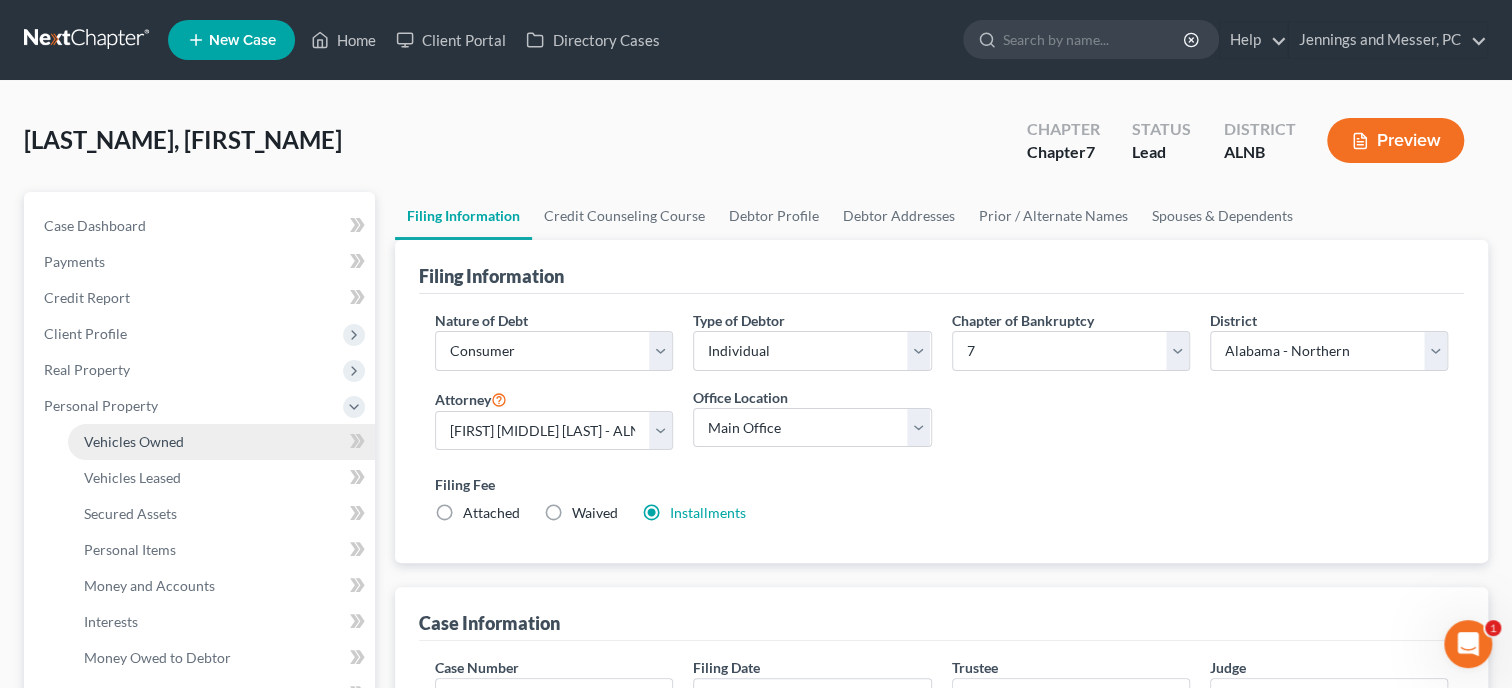 click on "Vehicles Owned" at bounding box center (221, 442) 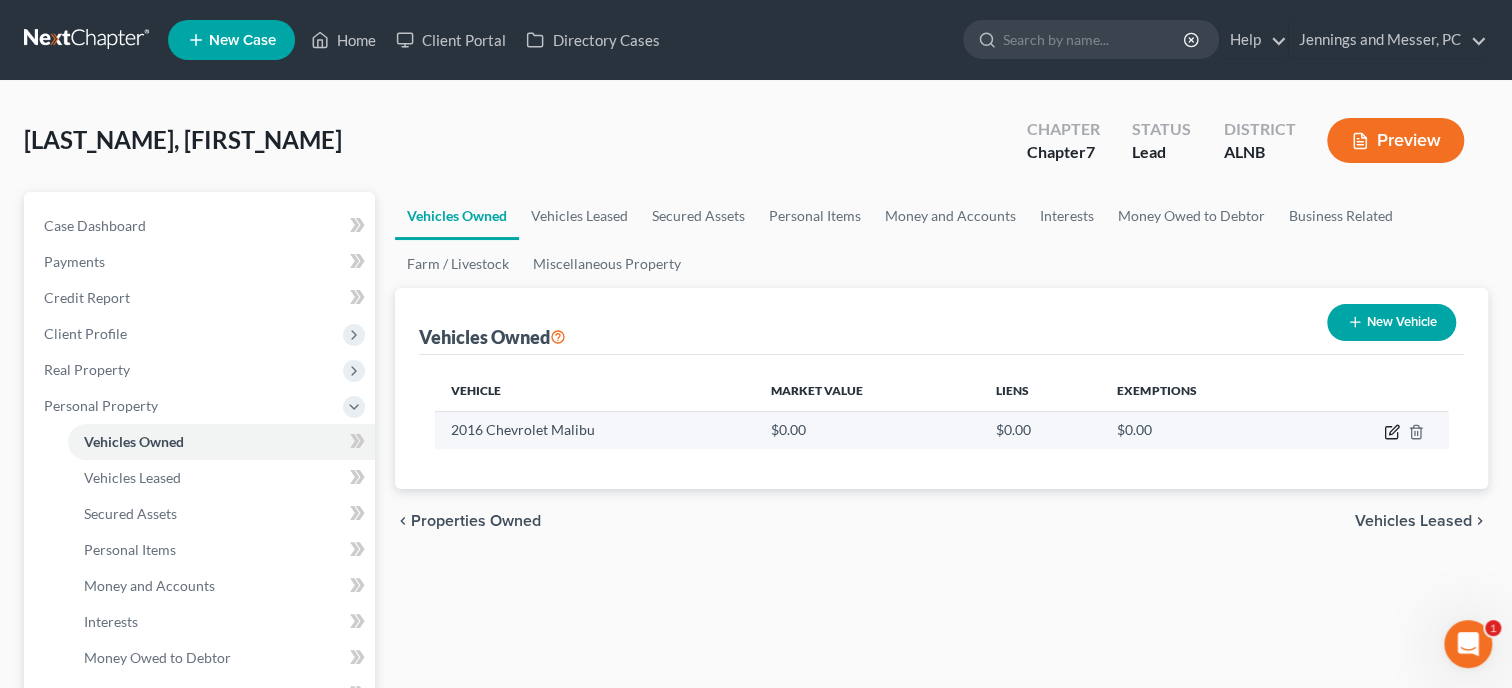 click 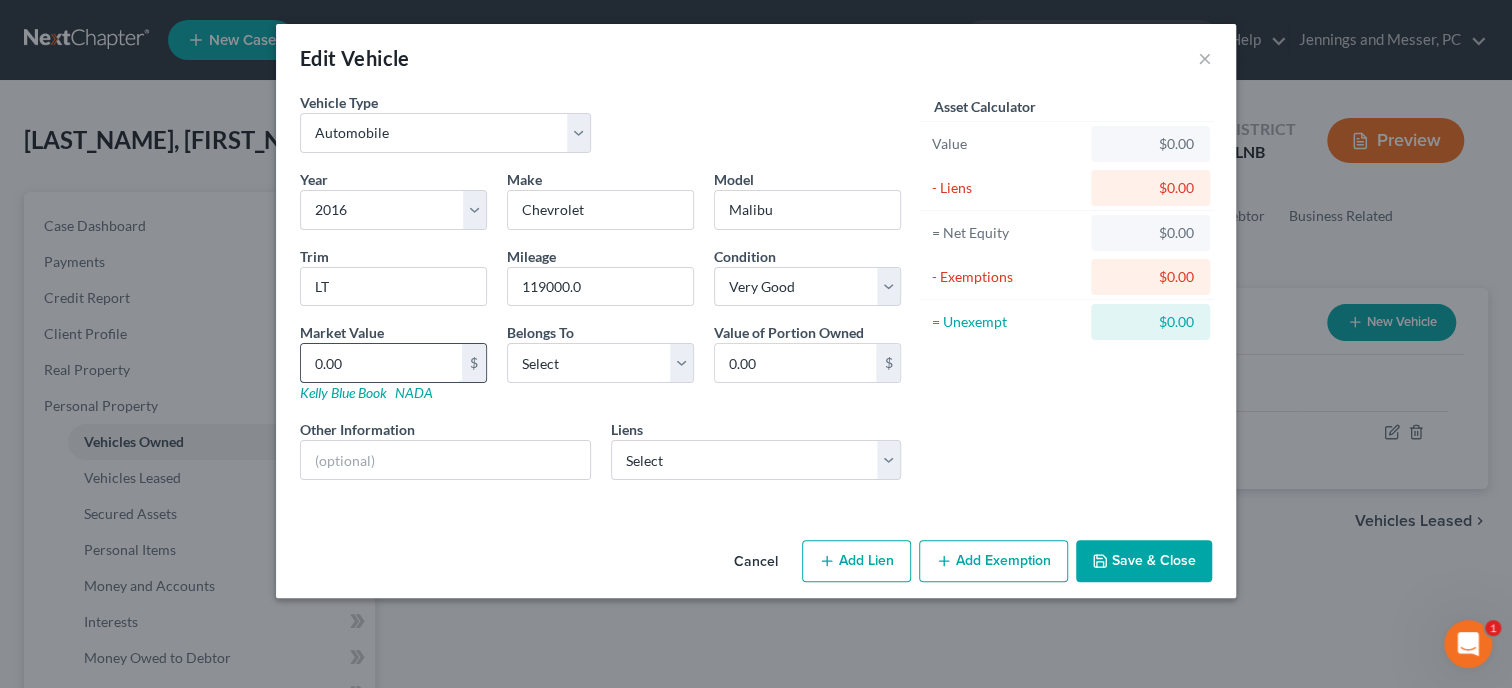 click on "0.00" at bounding box center (381, 363) 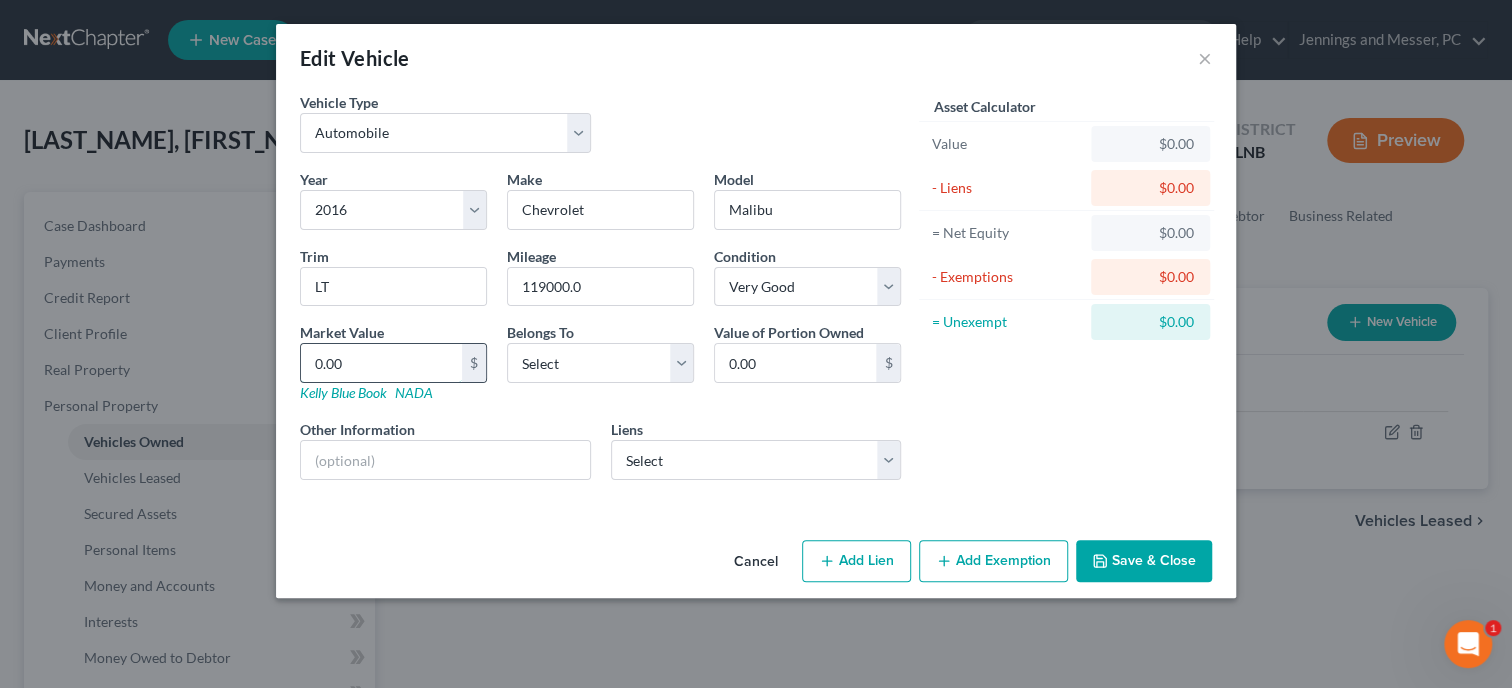 type on "1" 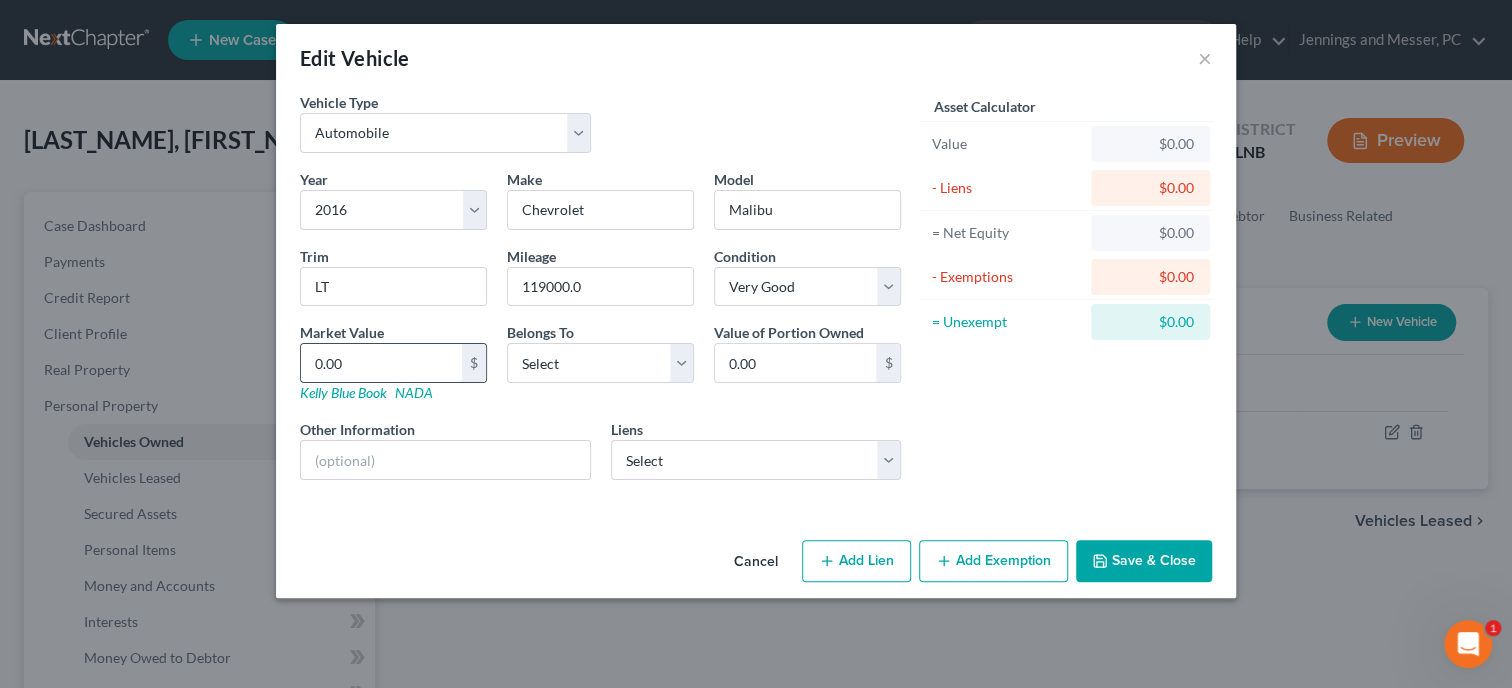 type on "1.00" 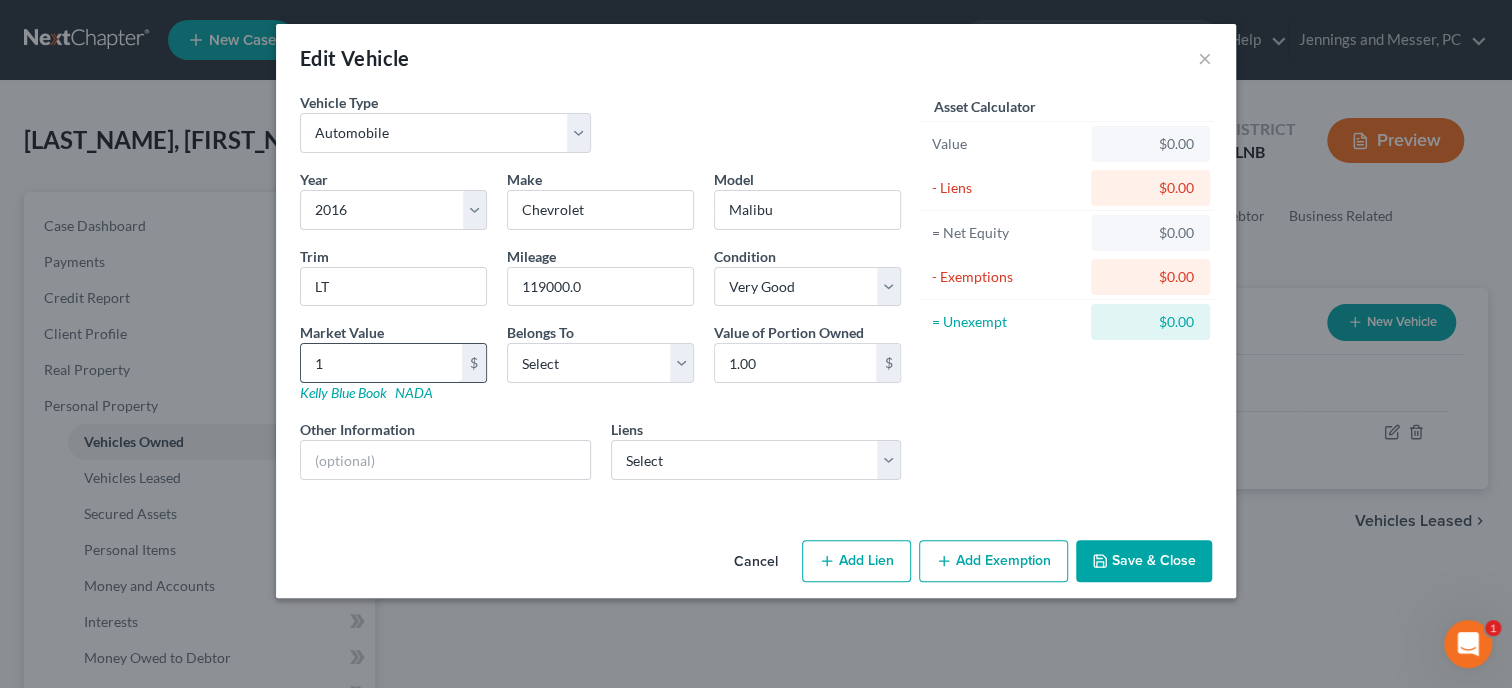 type on "12" 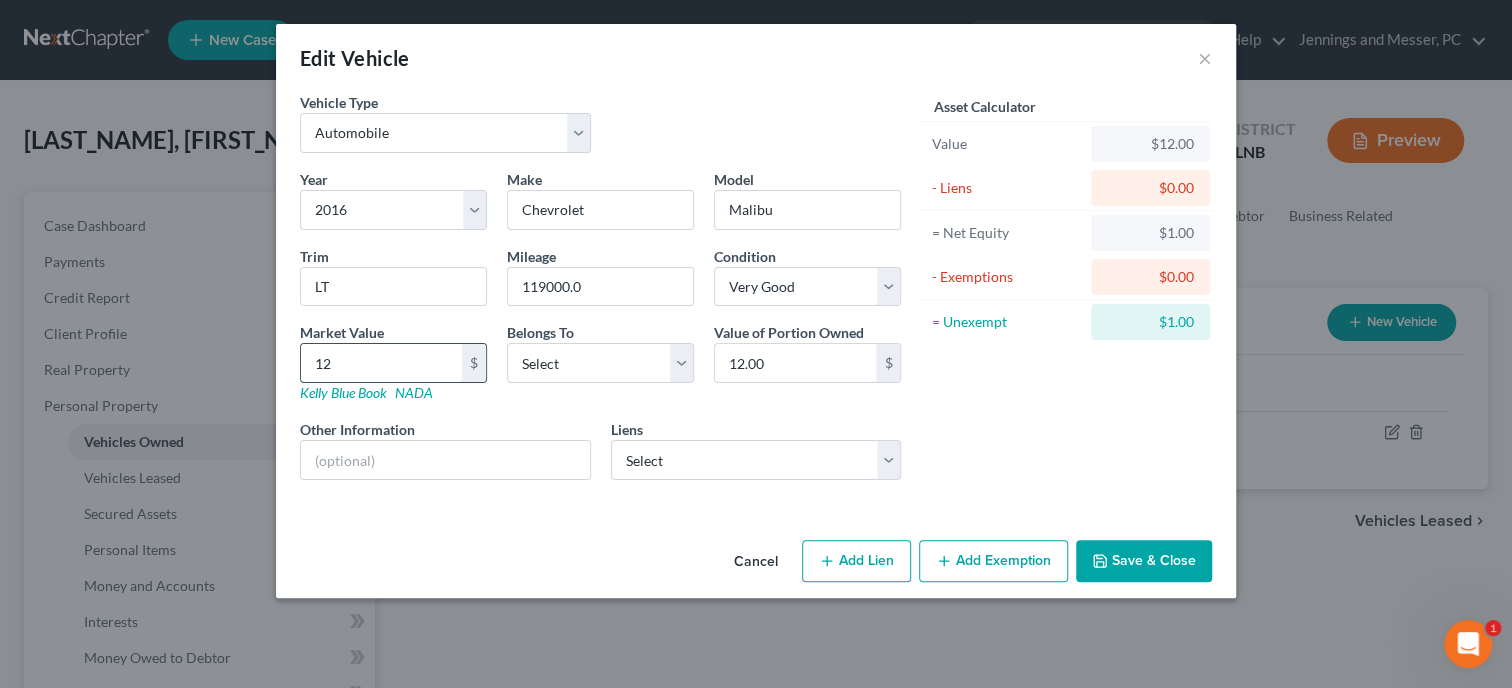 type on "129" 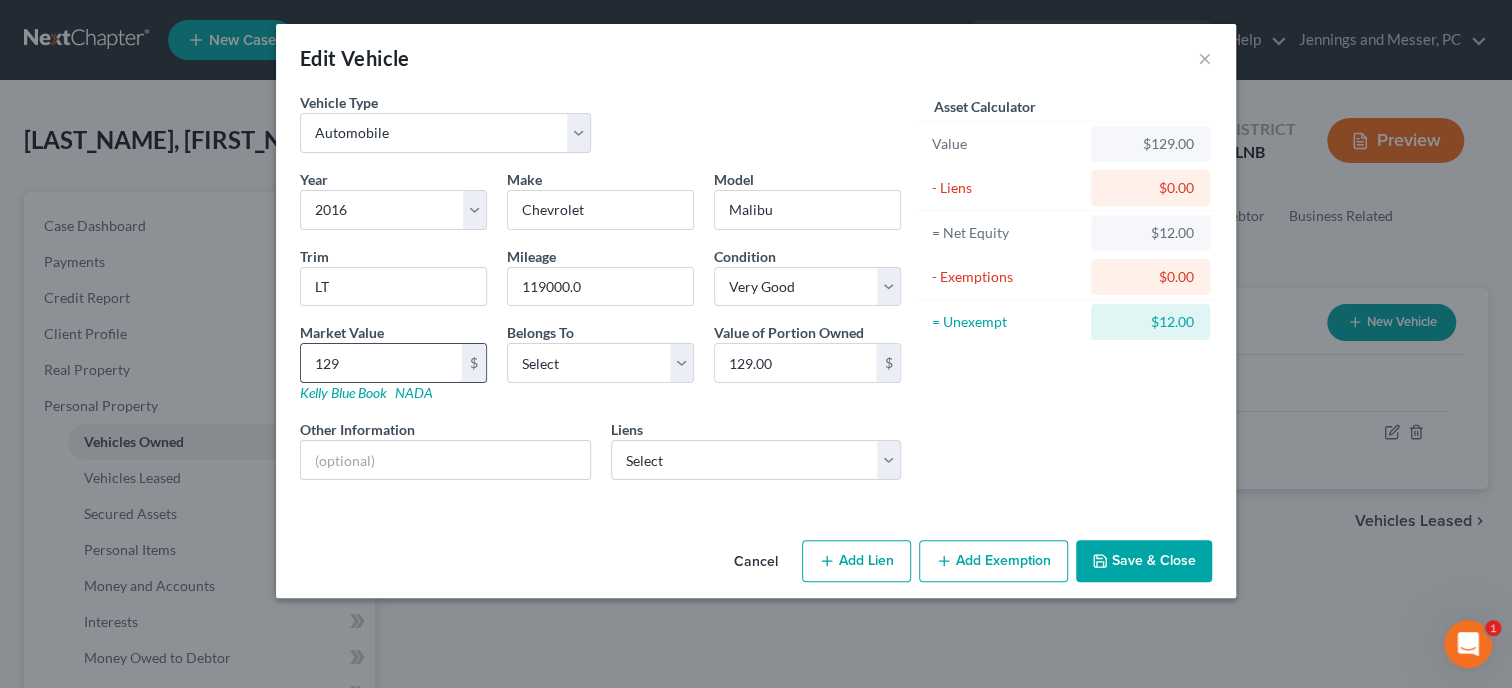 type on "1292" 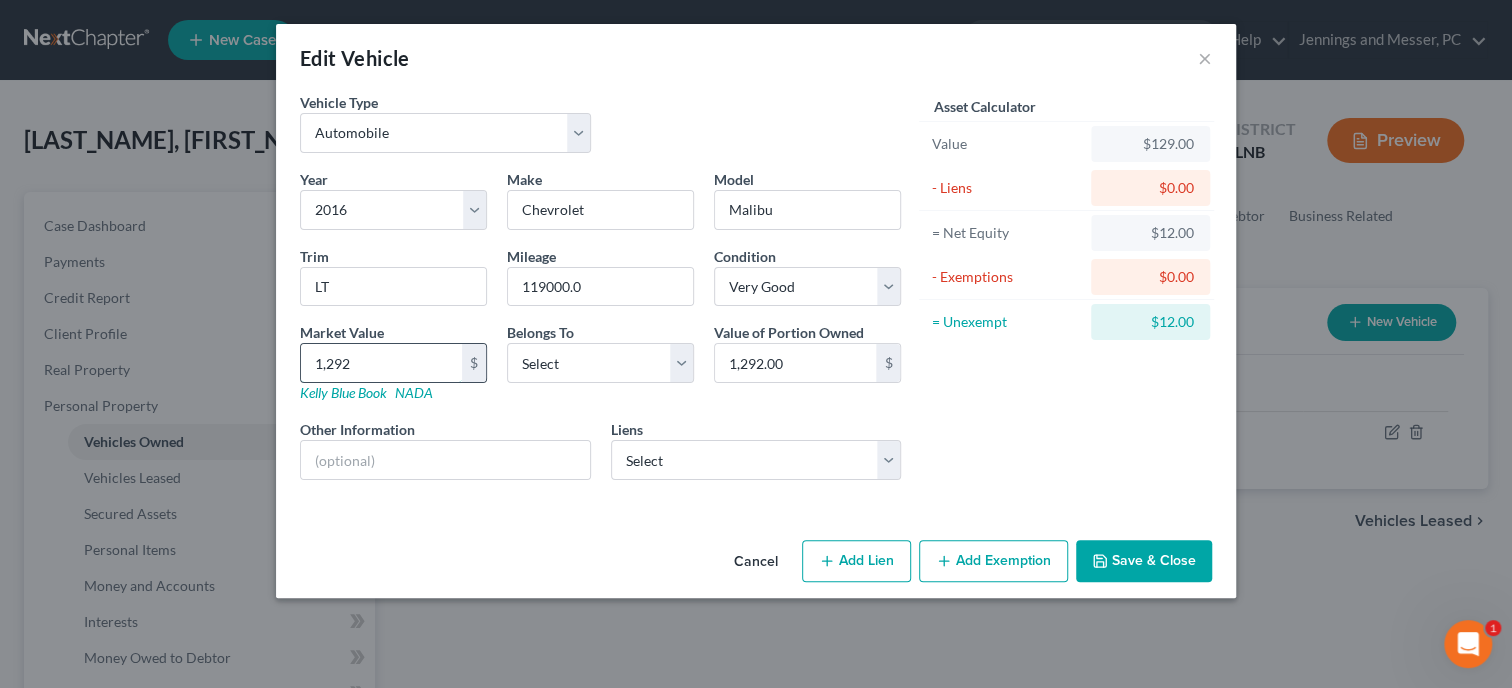 type on "1,2927" 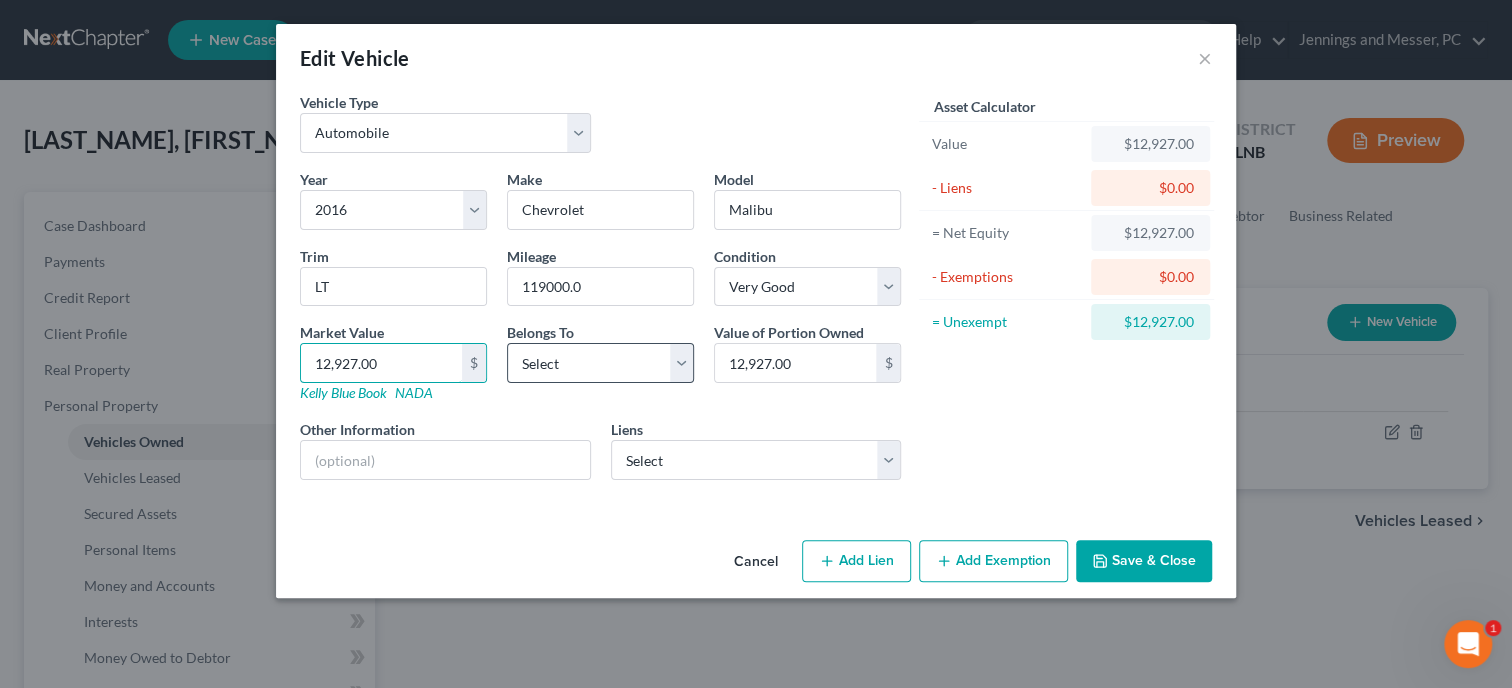 type on "12,927.00" 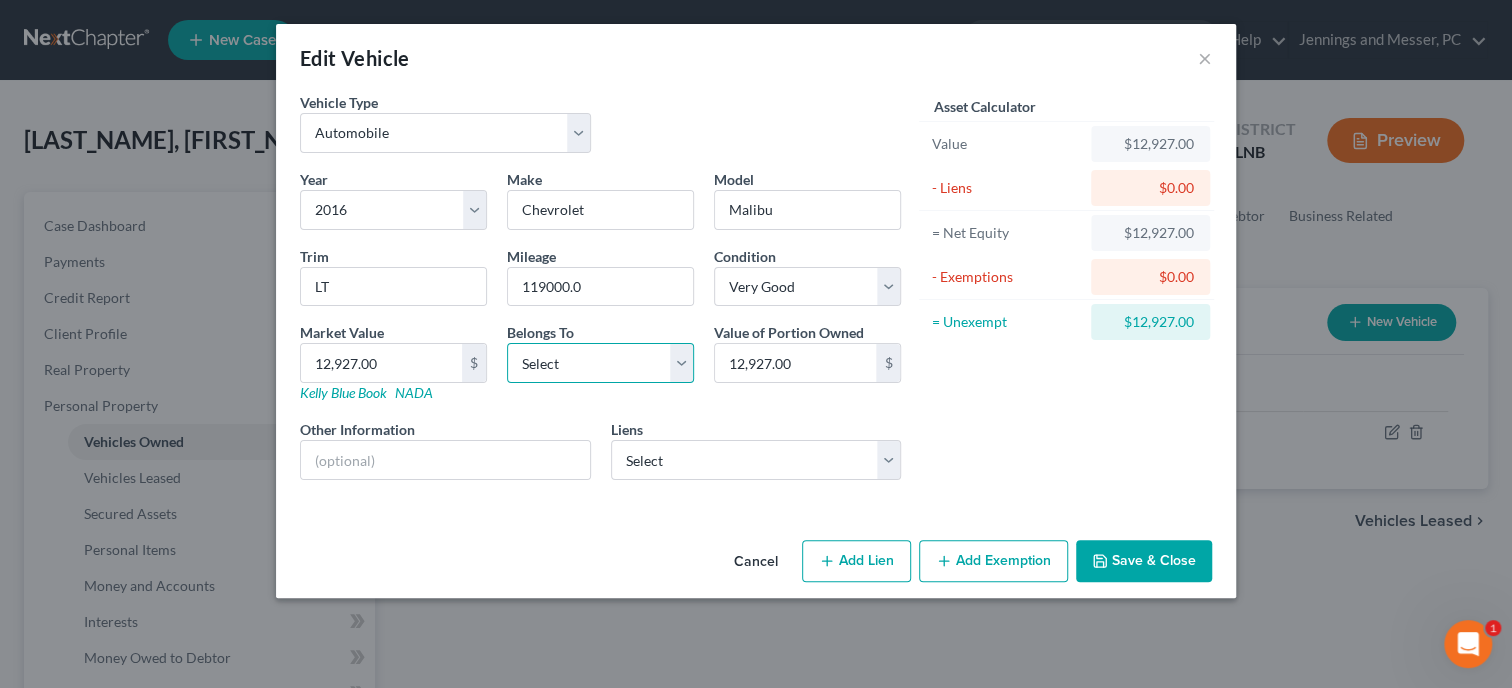 select on "0" 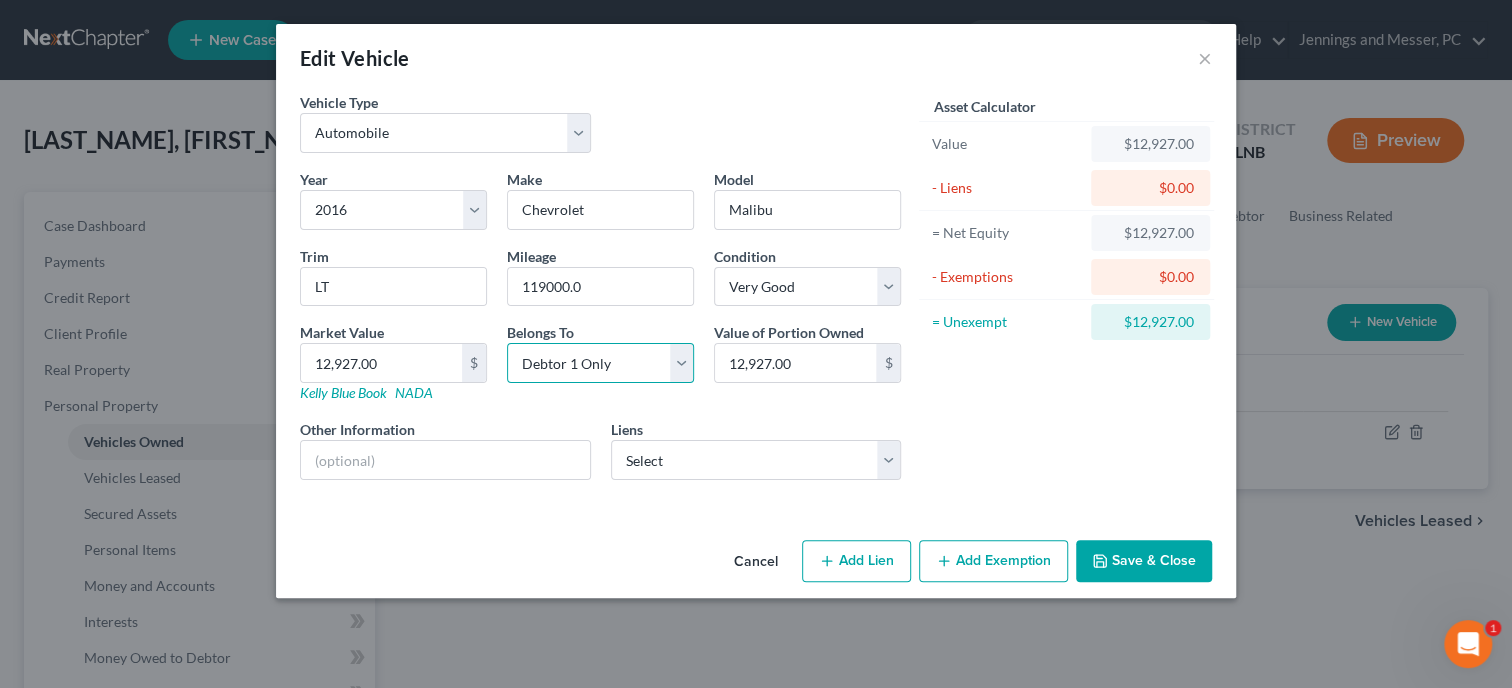 click on "Debtor 1 Only" at bounding box center [0, 0] 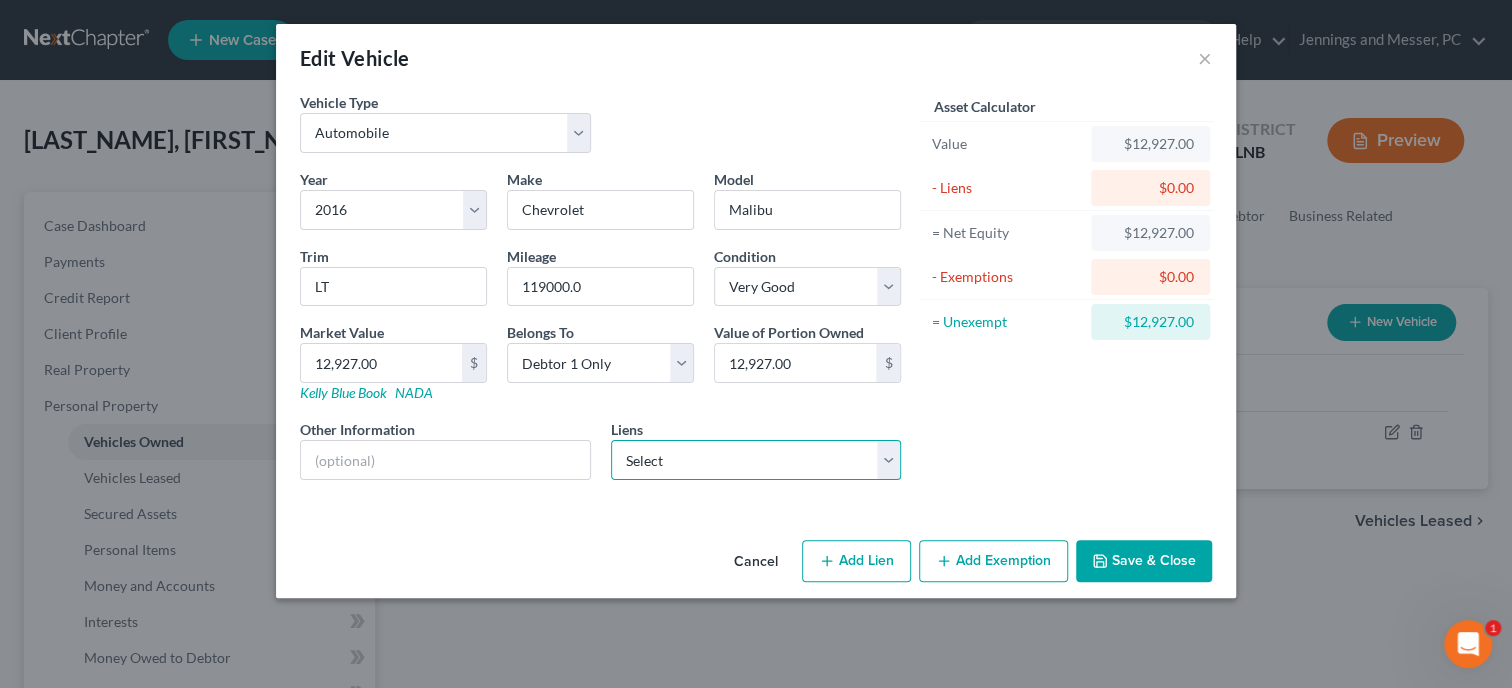click on "[BRAND] - [PRICE] [BRAND] - [PRICE]" at bounding box center (756, 460) 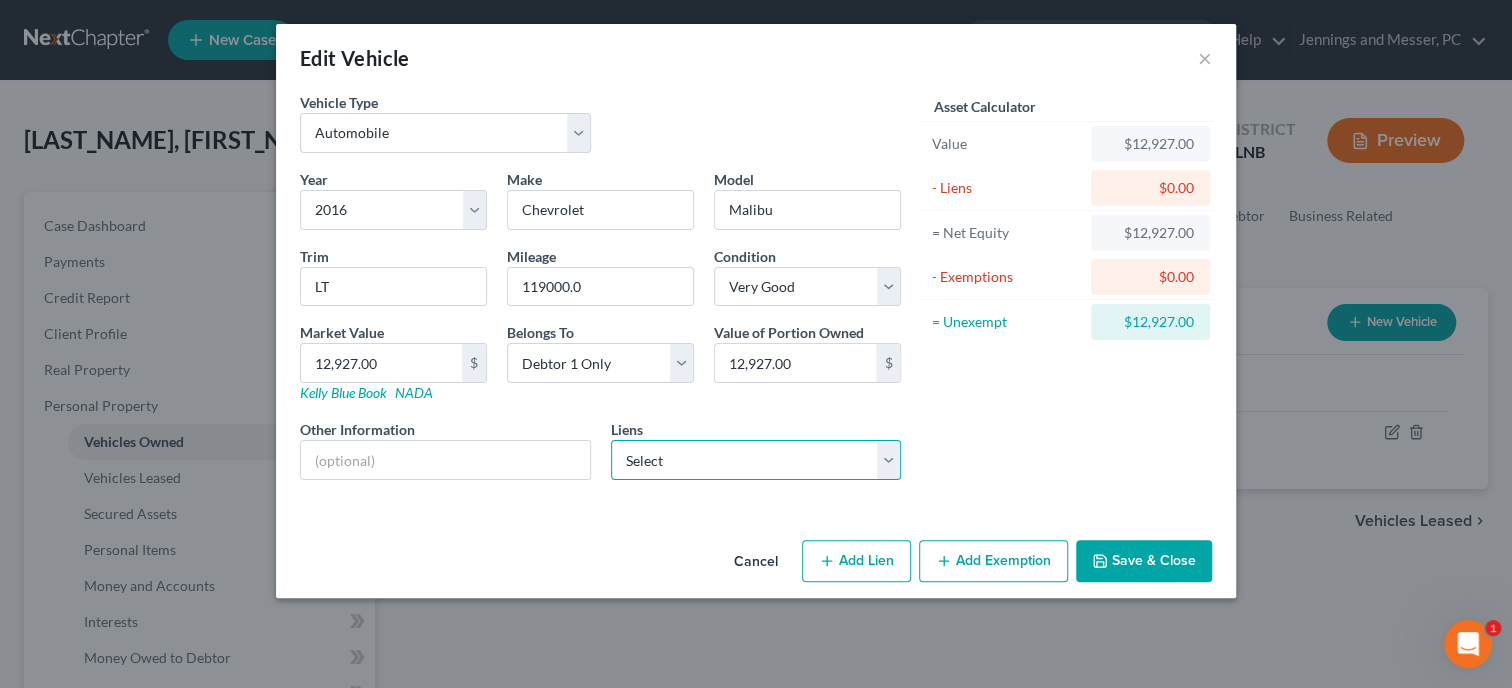 select on "0" 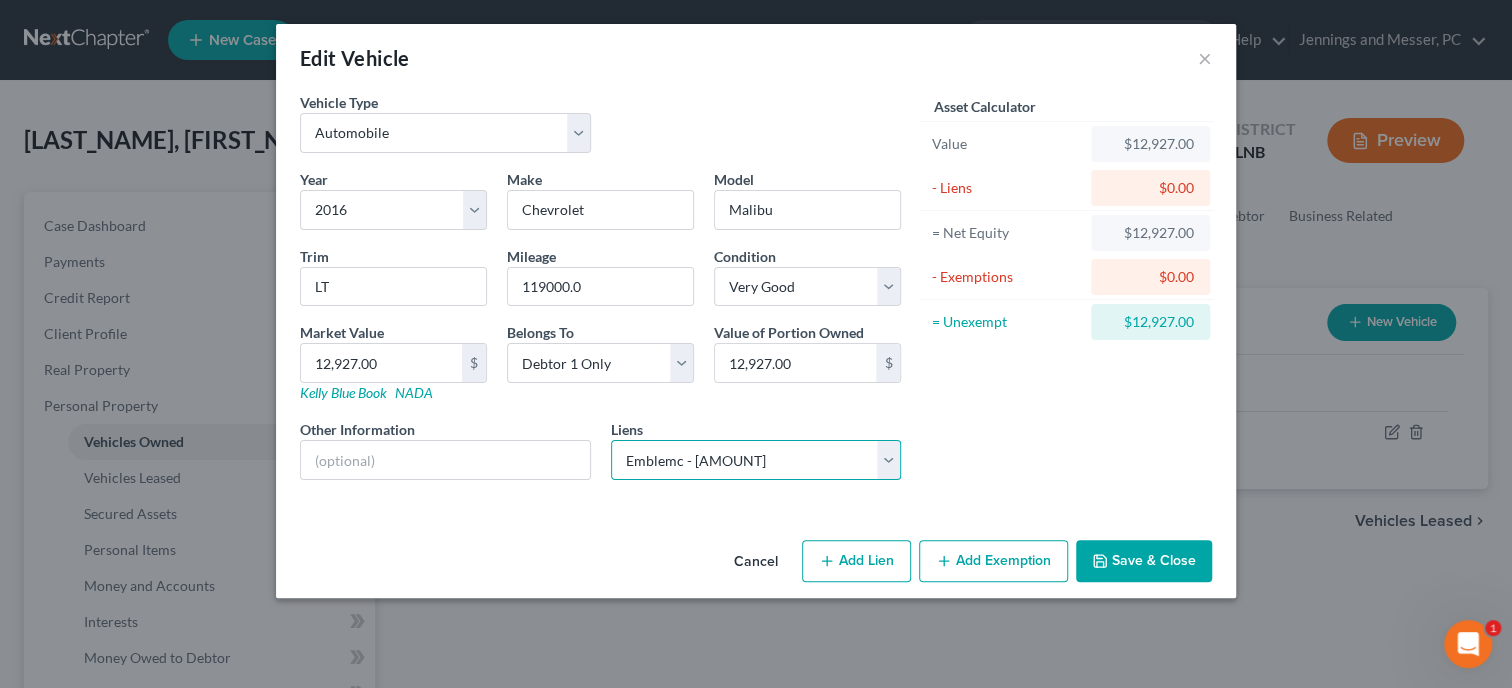 click on "Emblemc - [AMOUNT]" at bounding box center [0, 0] 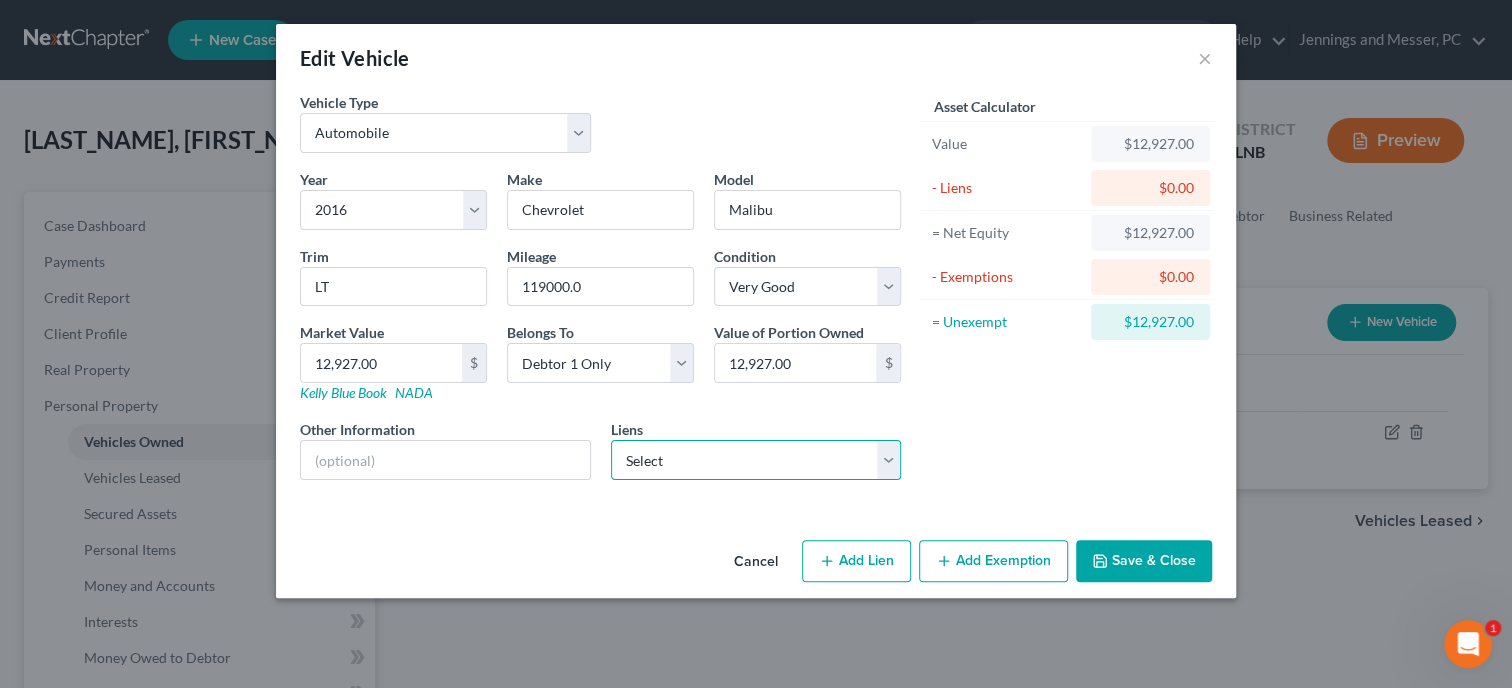 select on "0" 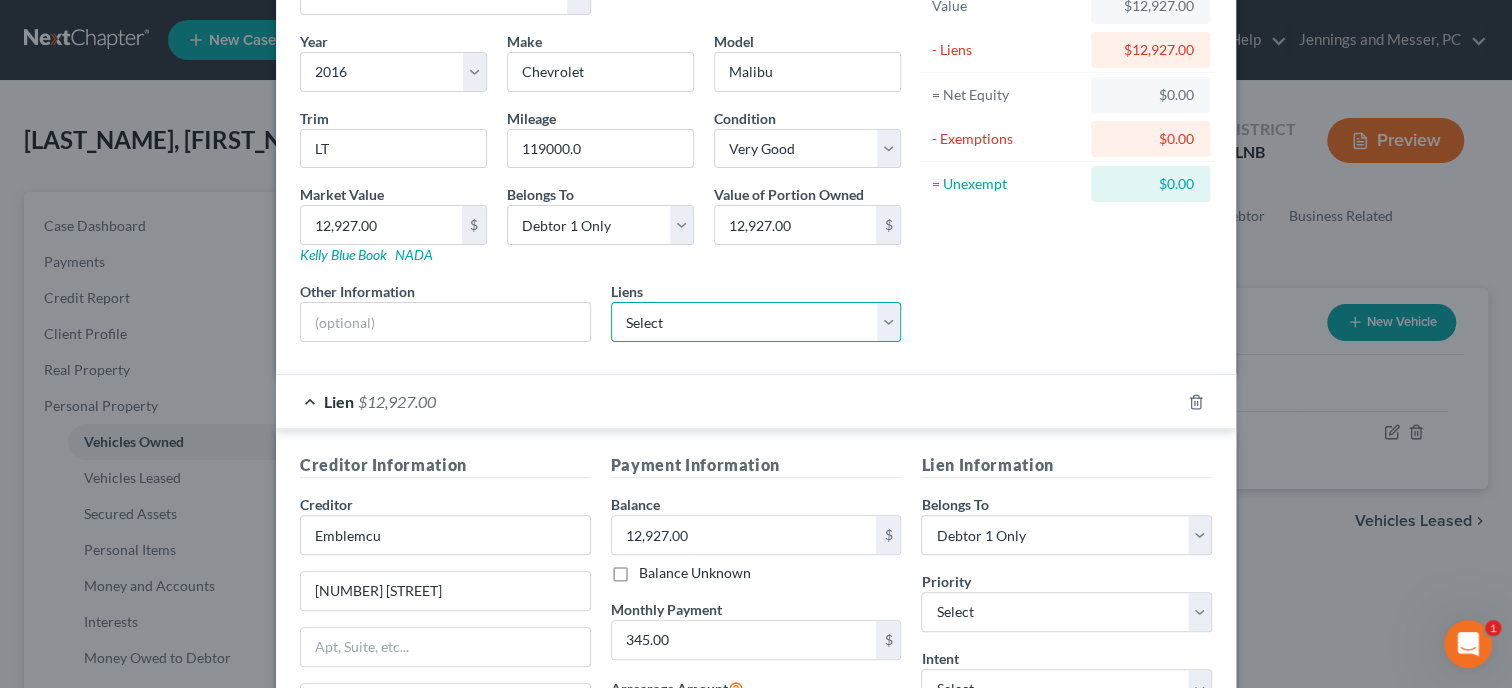 scroll, scrollTop: 205, scrollLeft: 0, axis: vertical 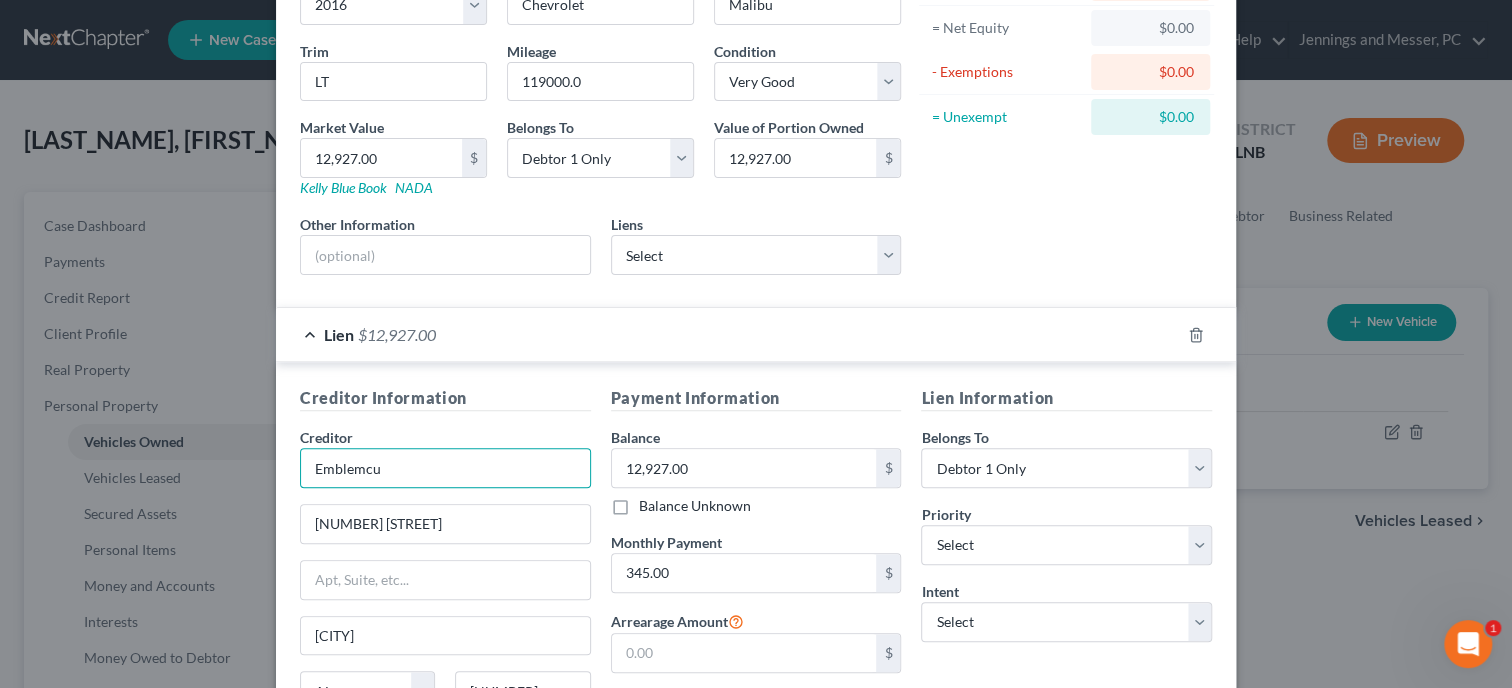 click on "Emblemcu" at bounding box center (445, 468) 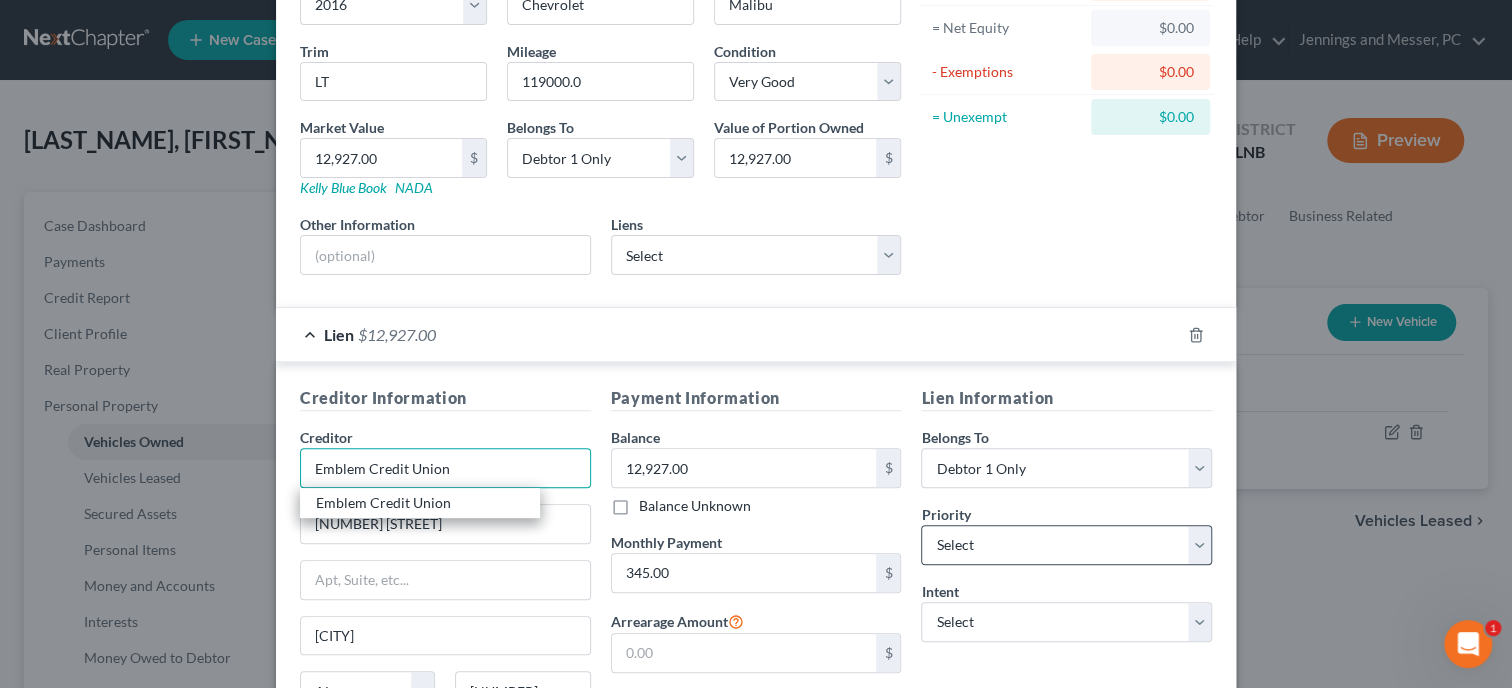 type on "Emblem Credit Union" 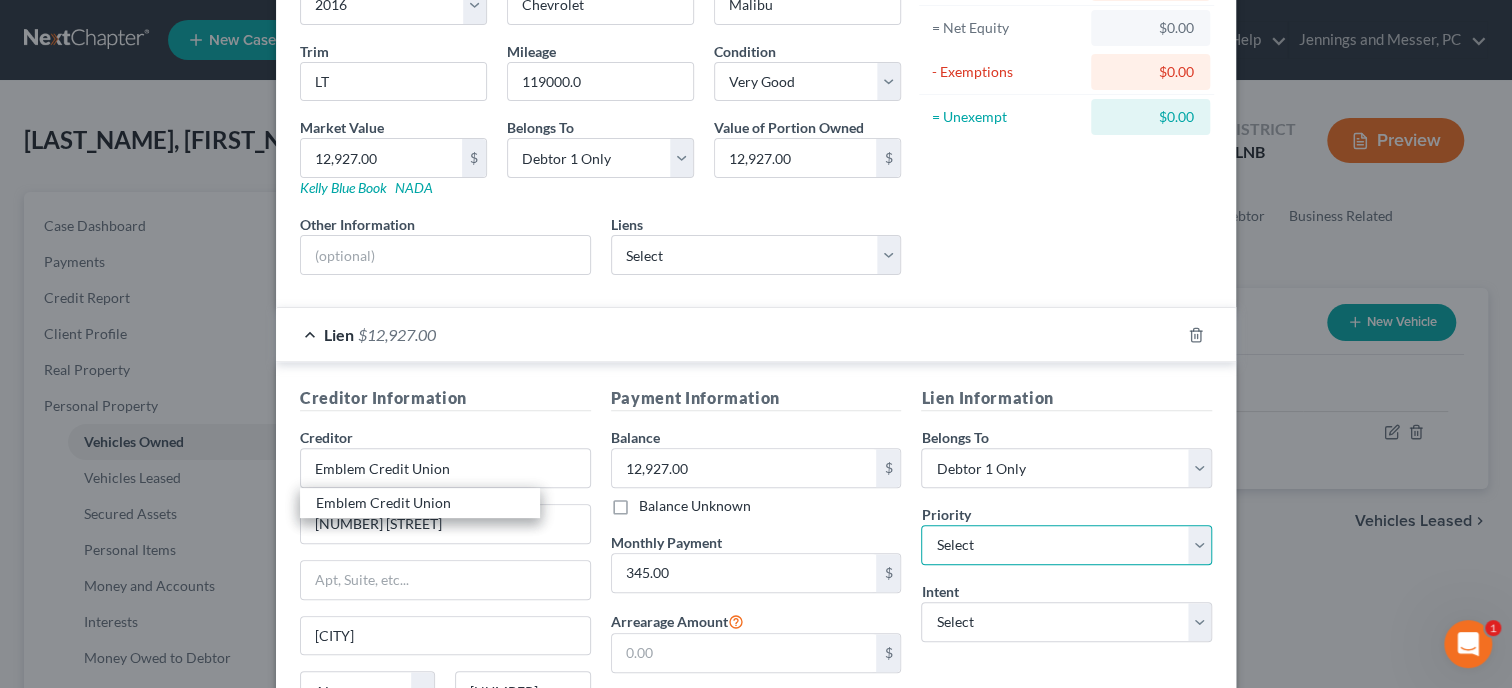 click on "Select 1st 2nd 3rd 4th 5th 6th 7th 8th 9th 10th 11th 12th 13th 14th 15th 16th 17th 18th 19th 20th 21th 22th 23th 24th 25th 26th 27th 28th 29th 30th" at bounding box center (1066, 545) 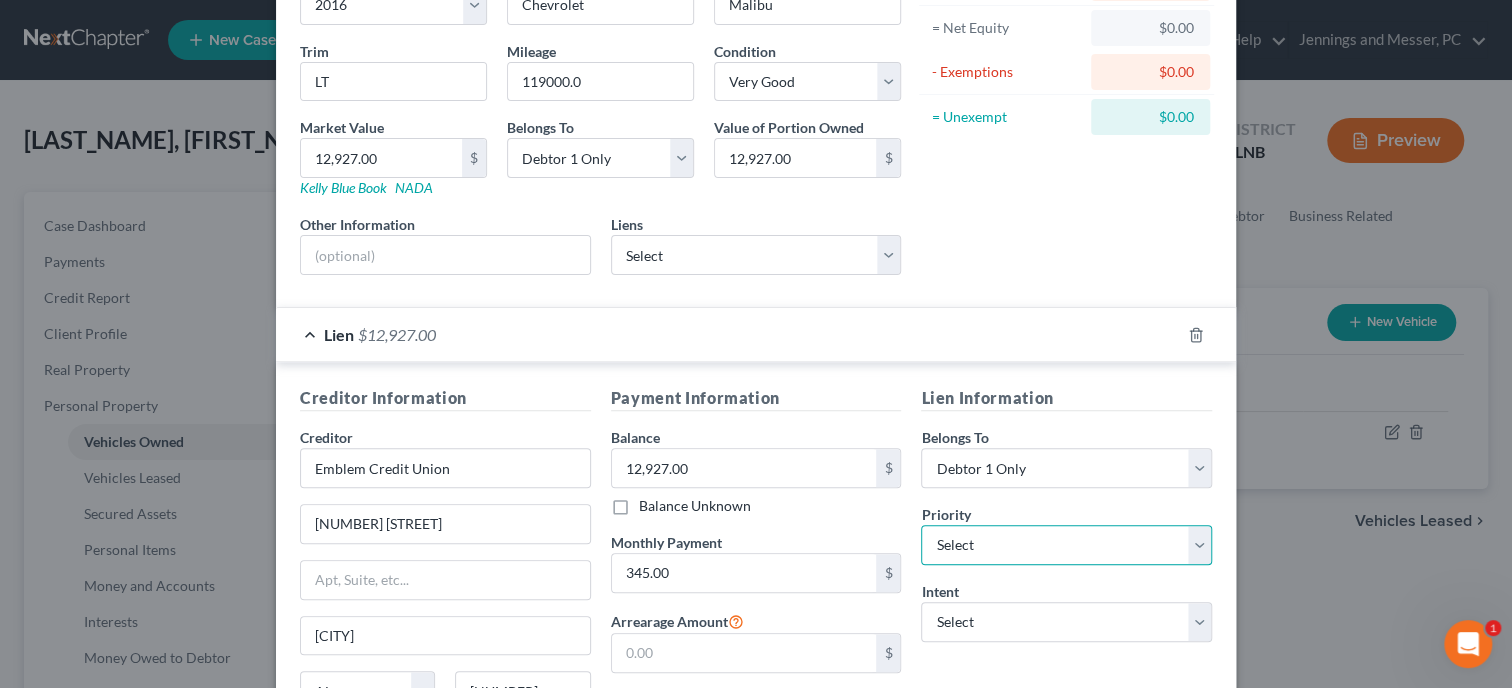 select on "0" 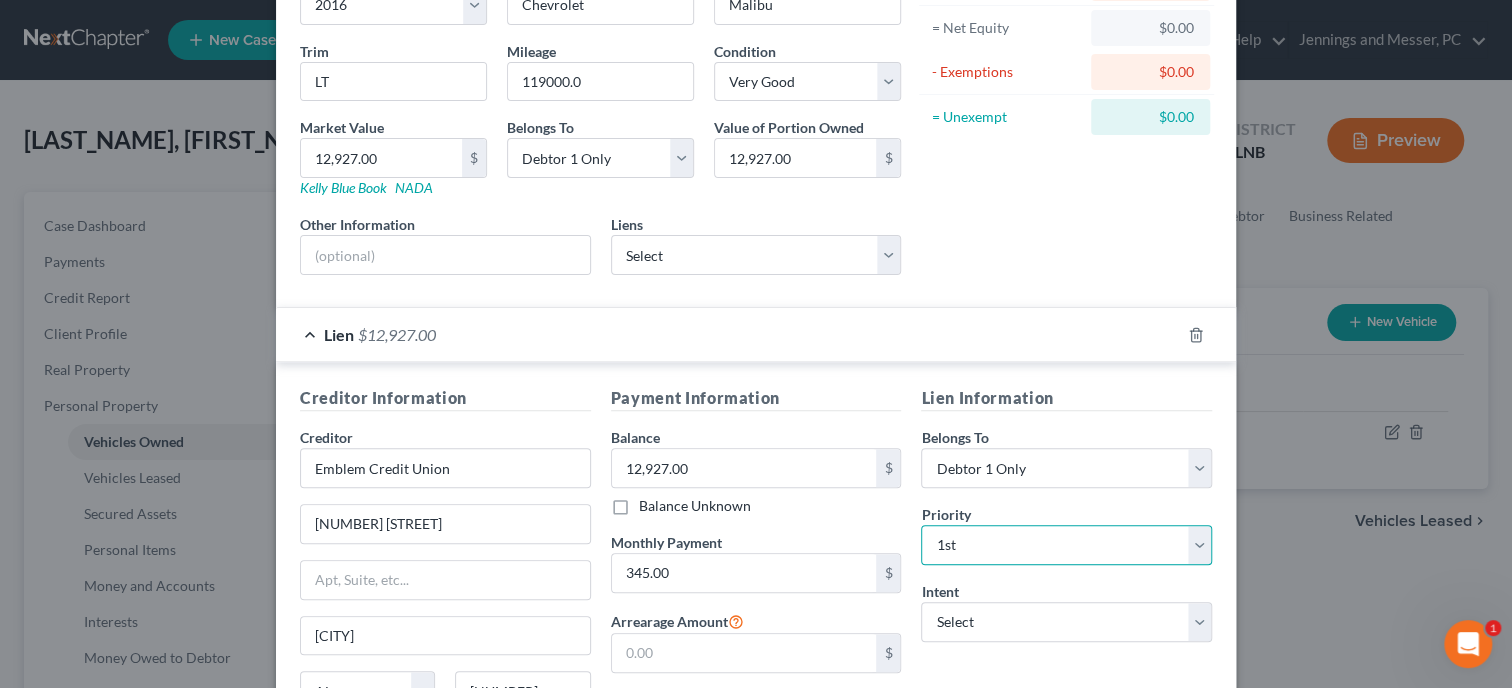 click on "1st" at bounding box center [0, 0] 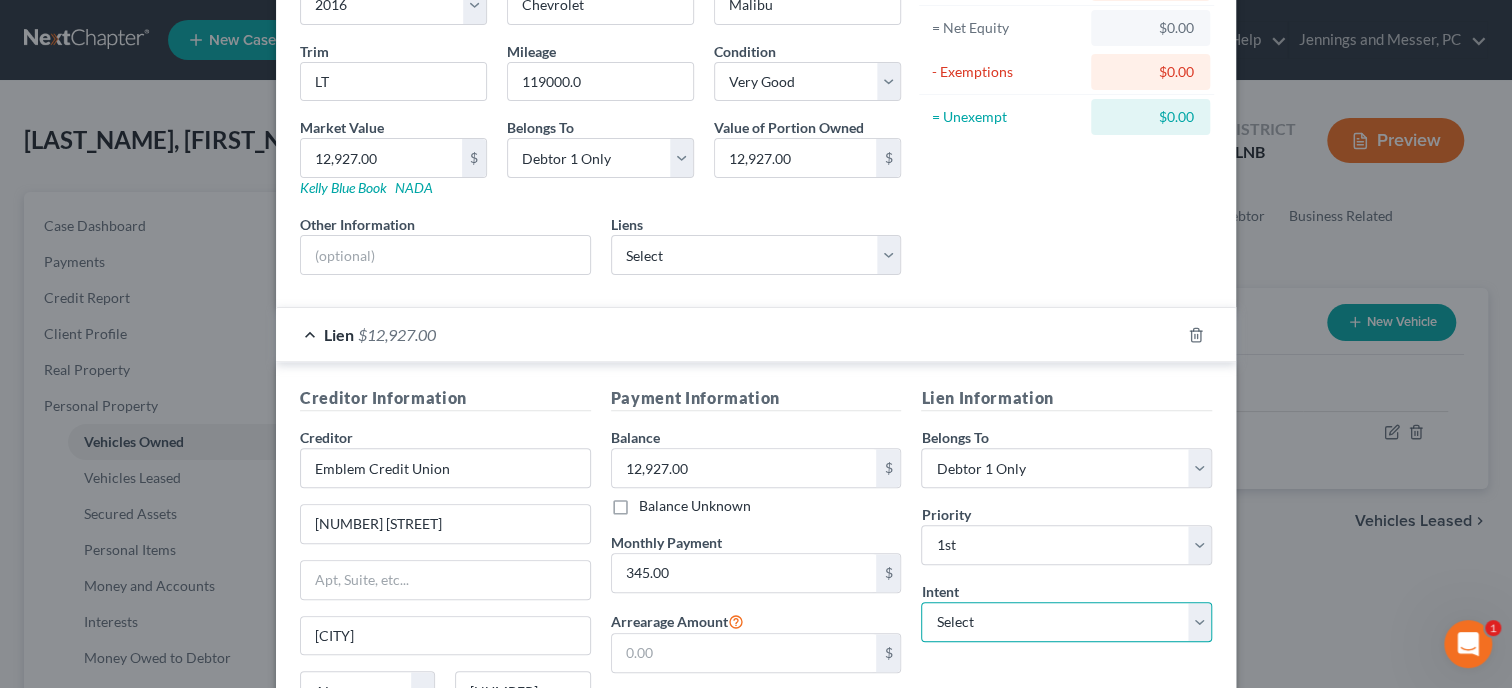 select on "2" 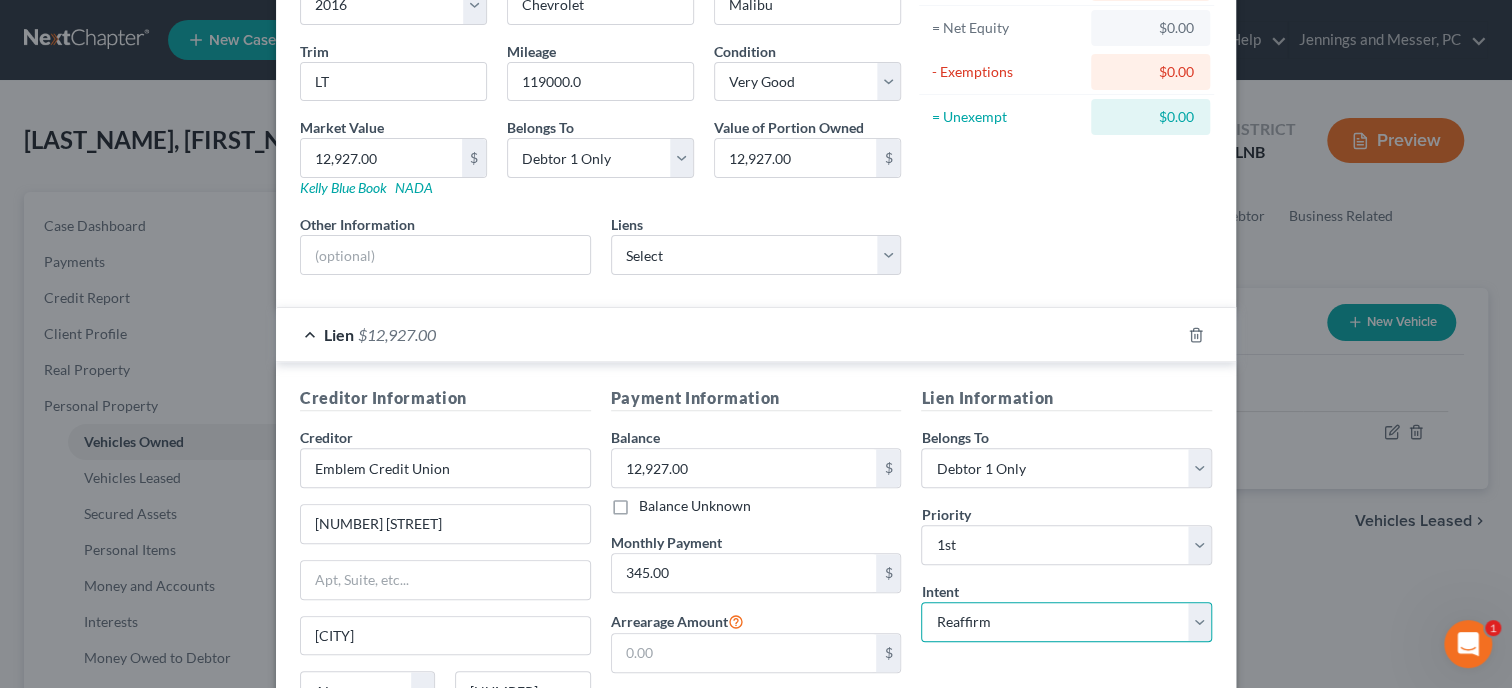 click on "Reaffirm" at bounding box center [0, 0] 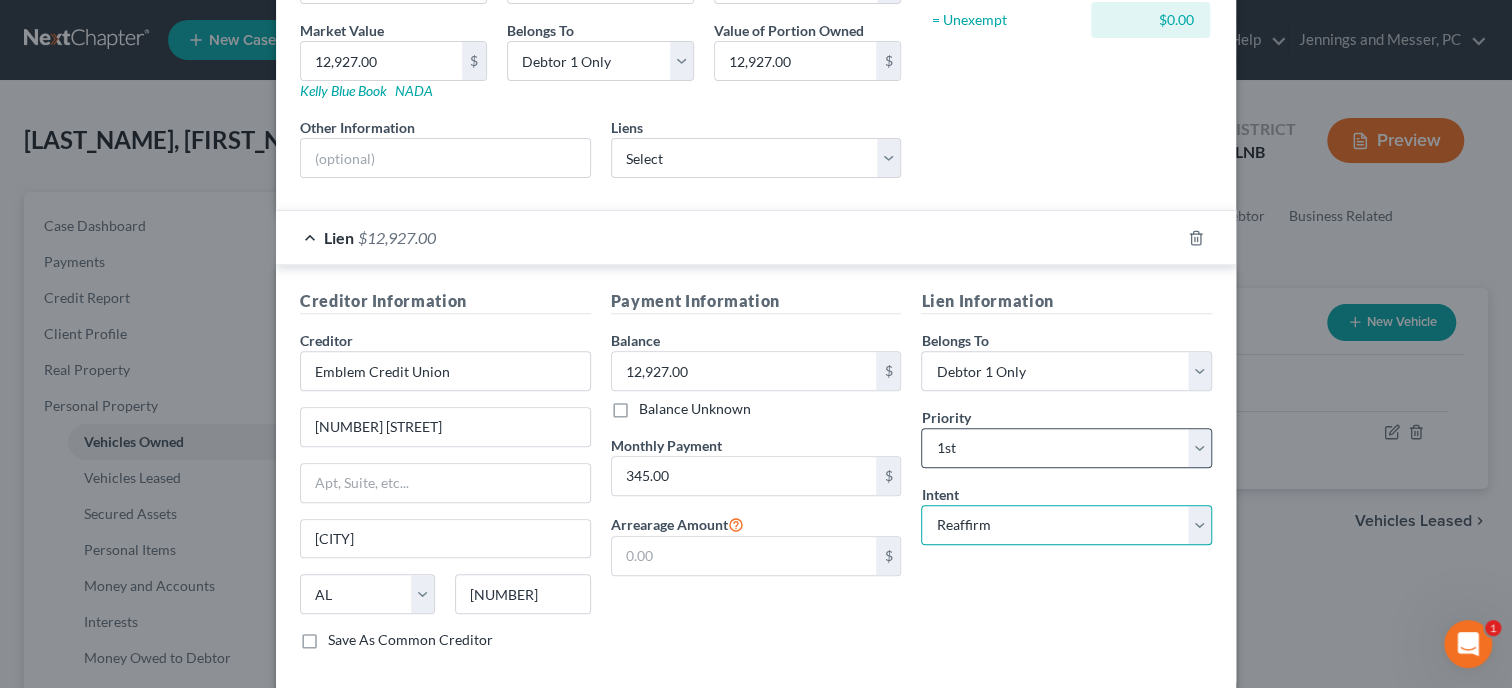 scroll, scrollTop: 401, scrollLeft: 0, axis: vertical 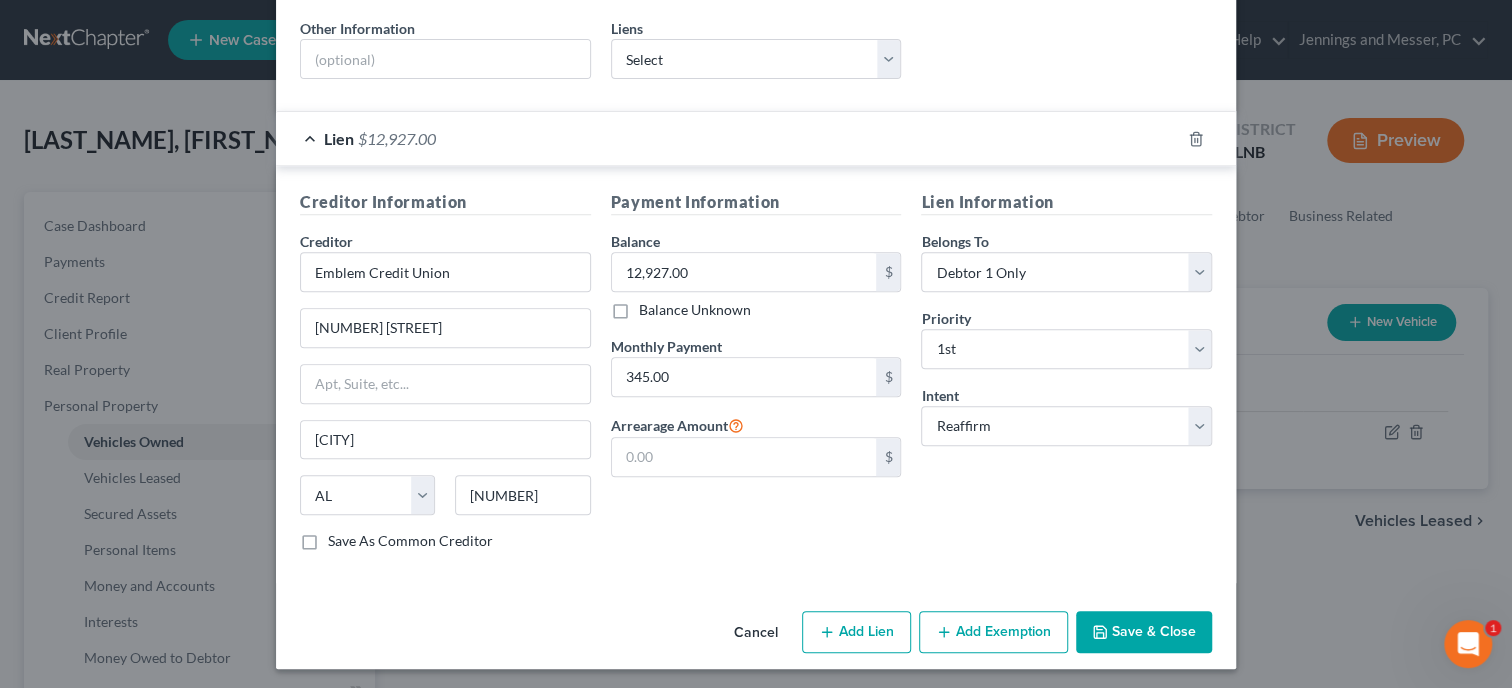 click on "Save & Close" at bounding box center (1144, 632) 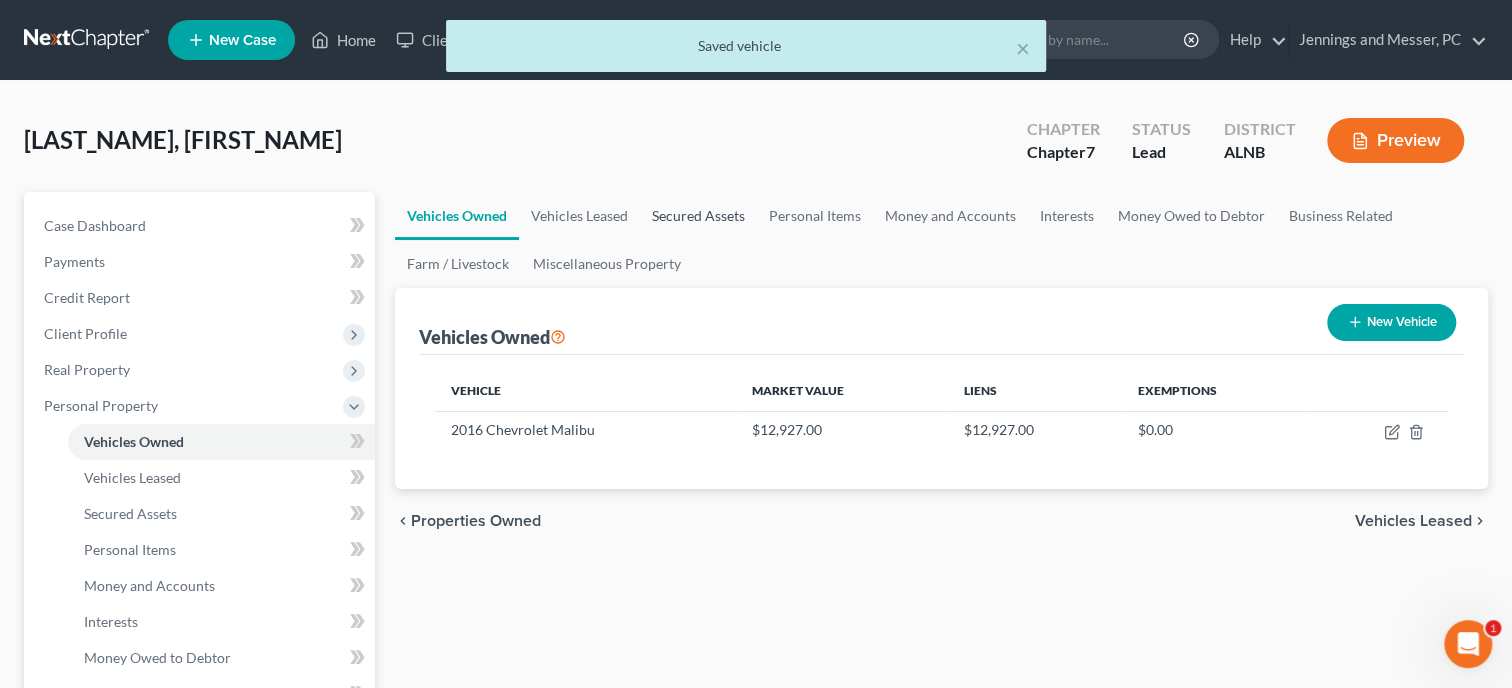click on "Secured Assets" at bounding box center [698, 216] 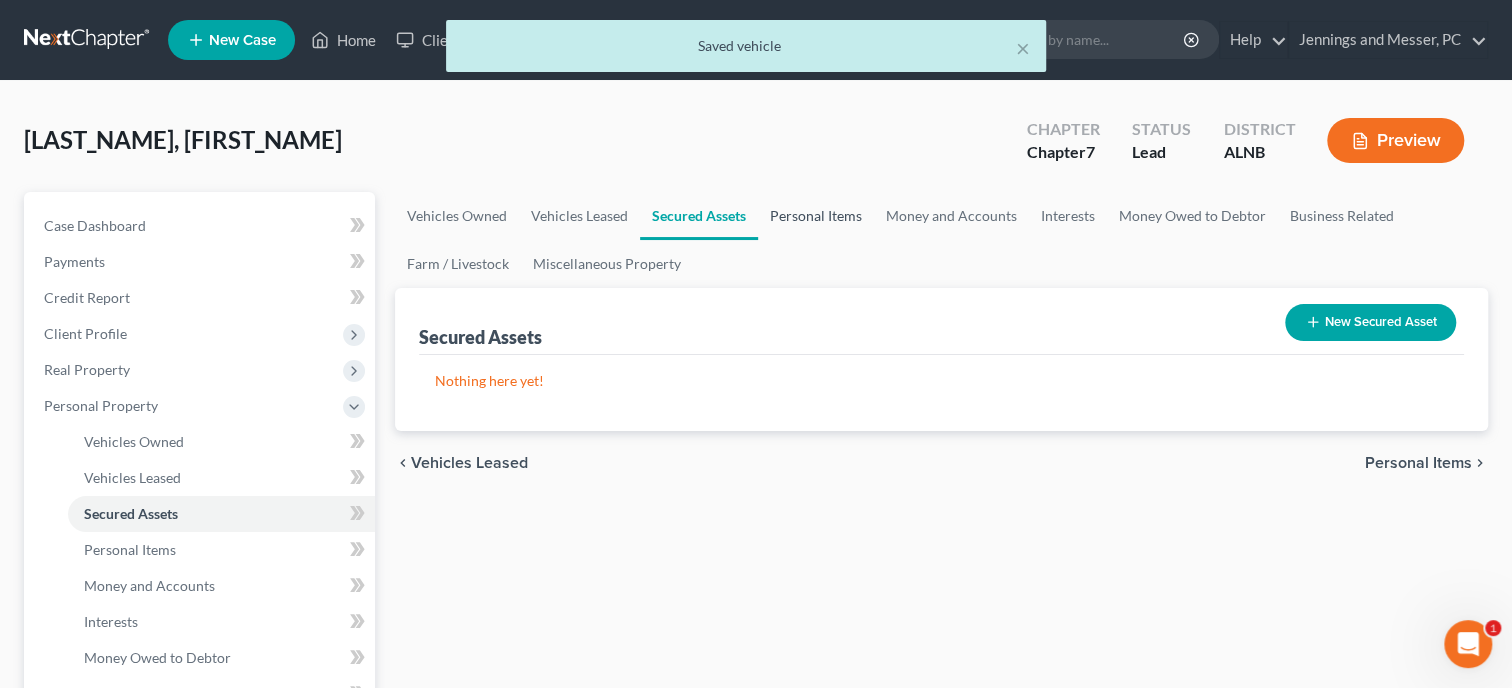 click on "Personal Items" at bounding box center [816, 216] 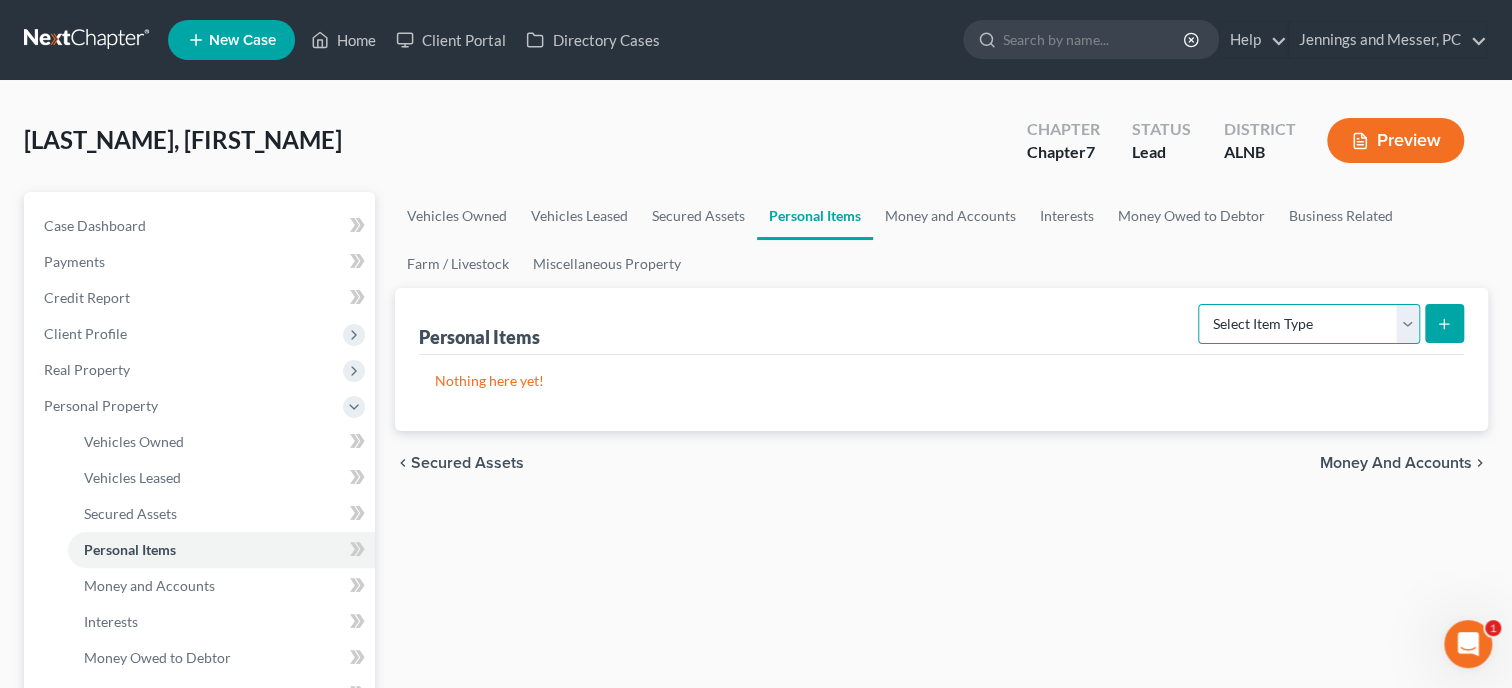 click on "Select Item Type Clothing Collectibles Of Value Electronics Firearms Household Goods Jewelry Other Pet(s) Sports & Hobby Equipment" at bounding box center (1309, 324) 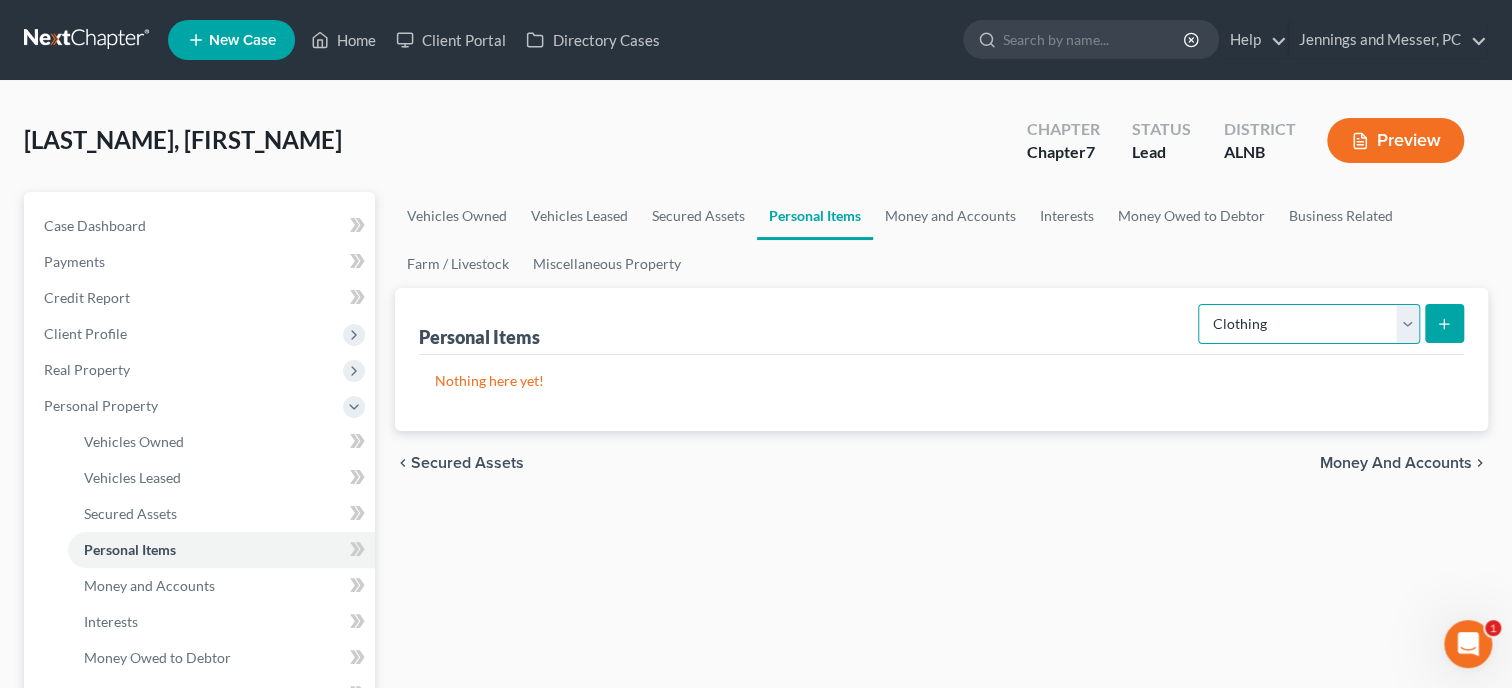 click on "Clothing" at bounding box center [0, 0] 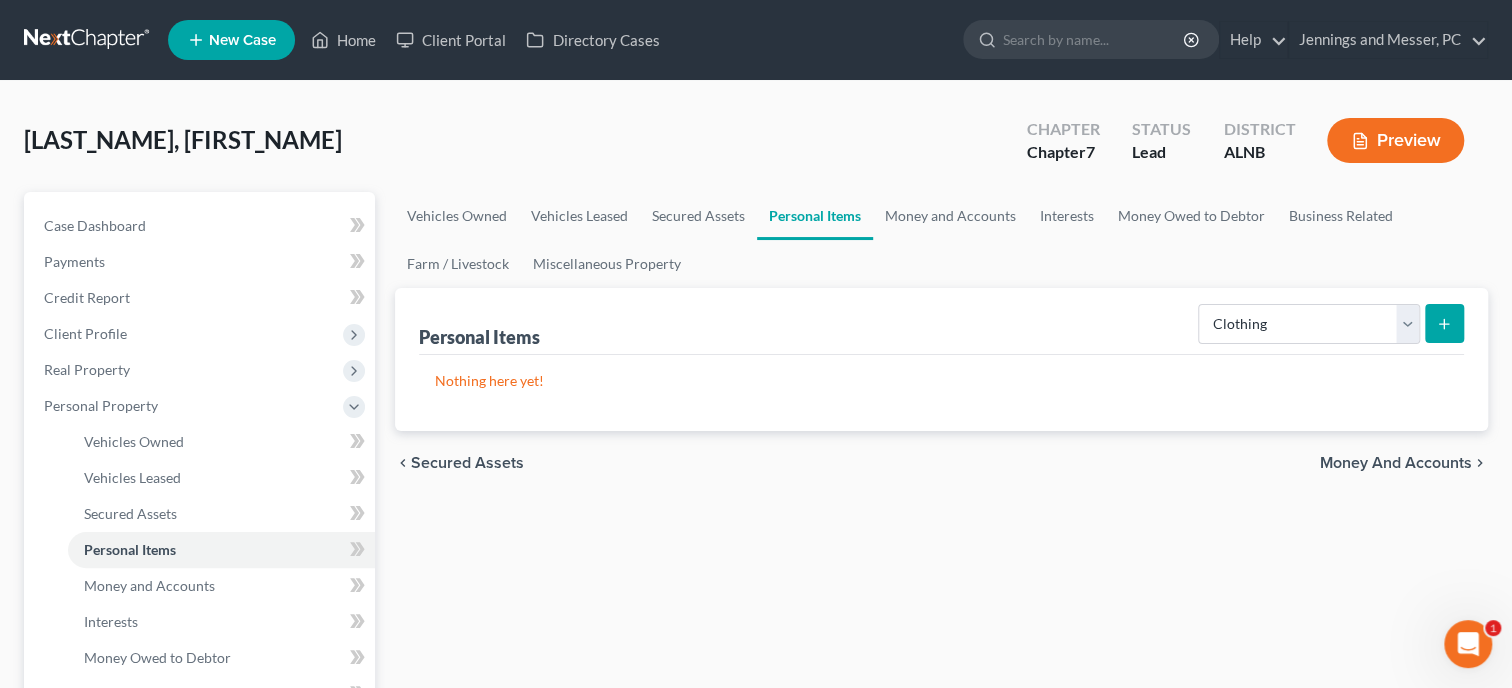 click 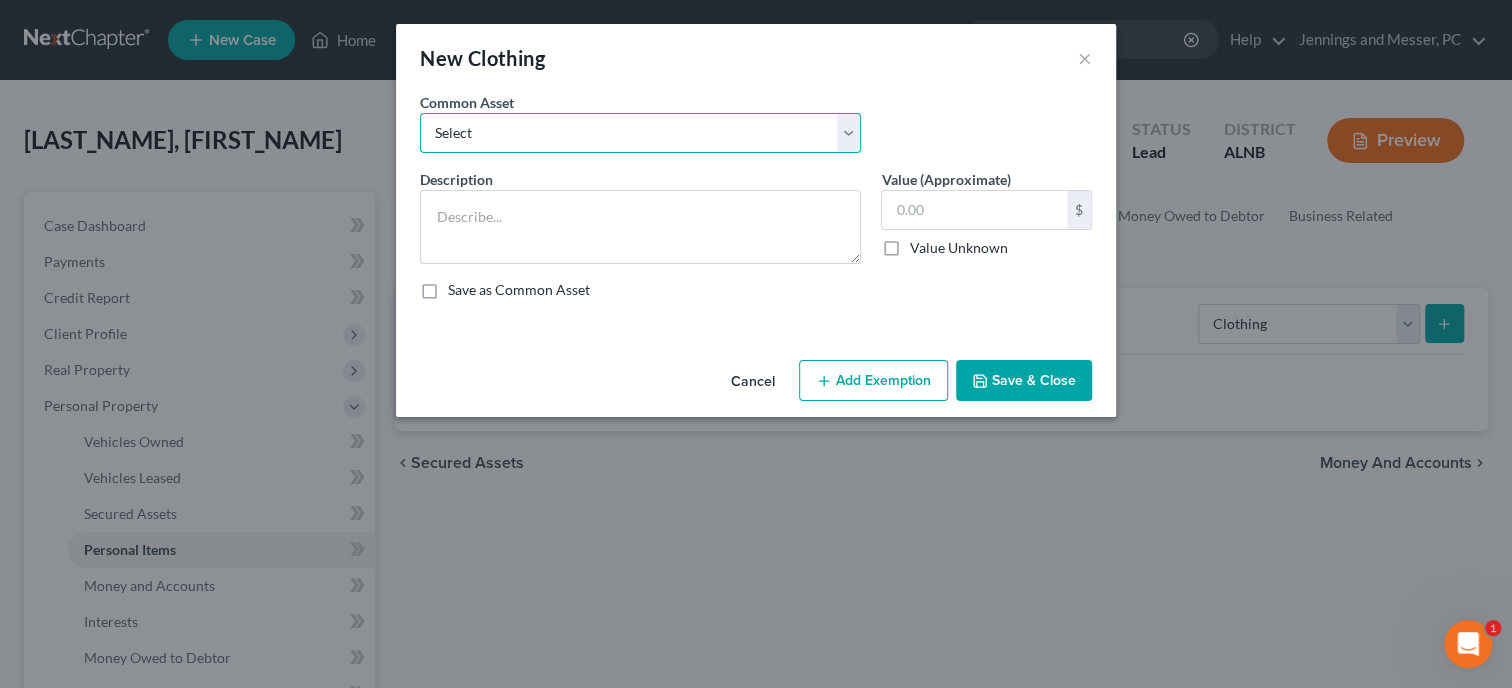 select on "0" 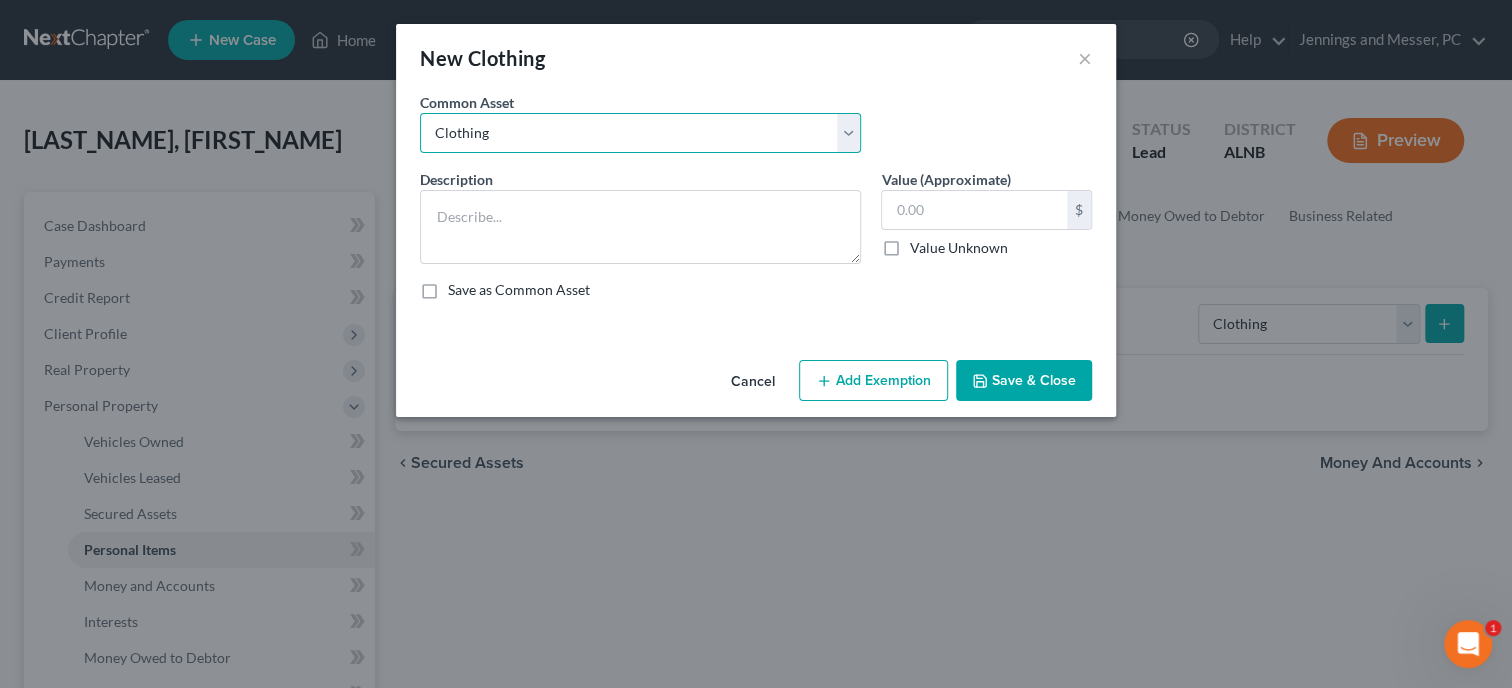 click on "Clothing" at bounding box center [0, 0] 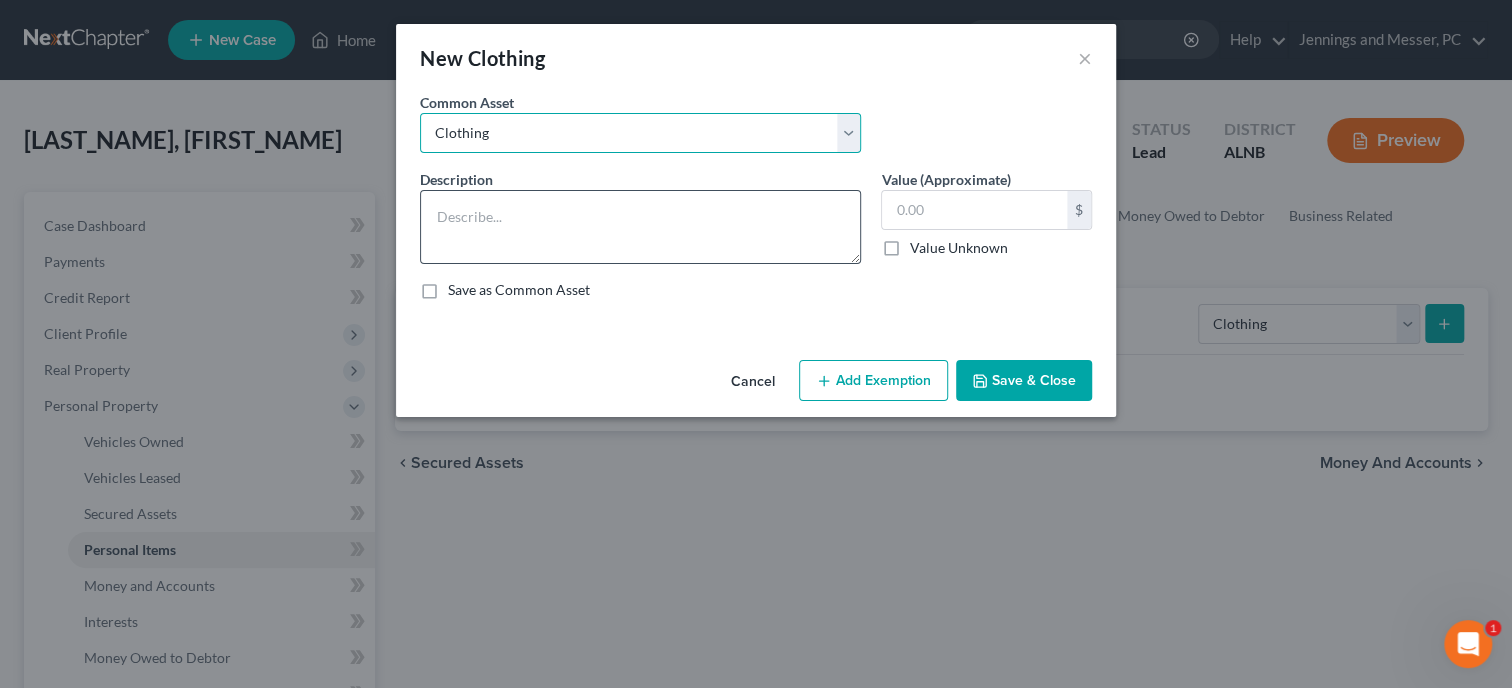 type on "Clothing" 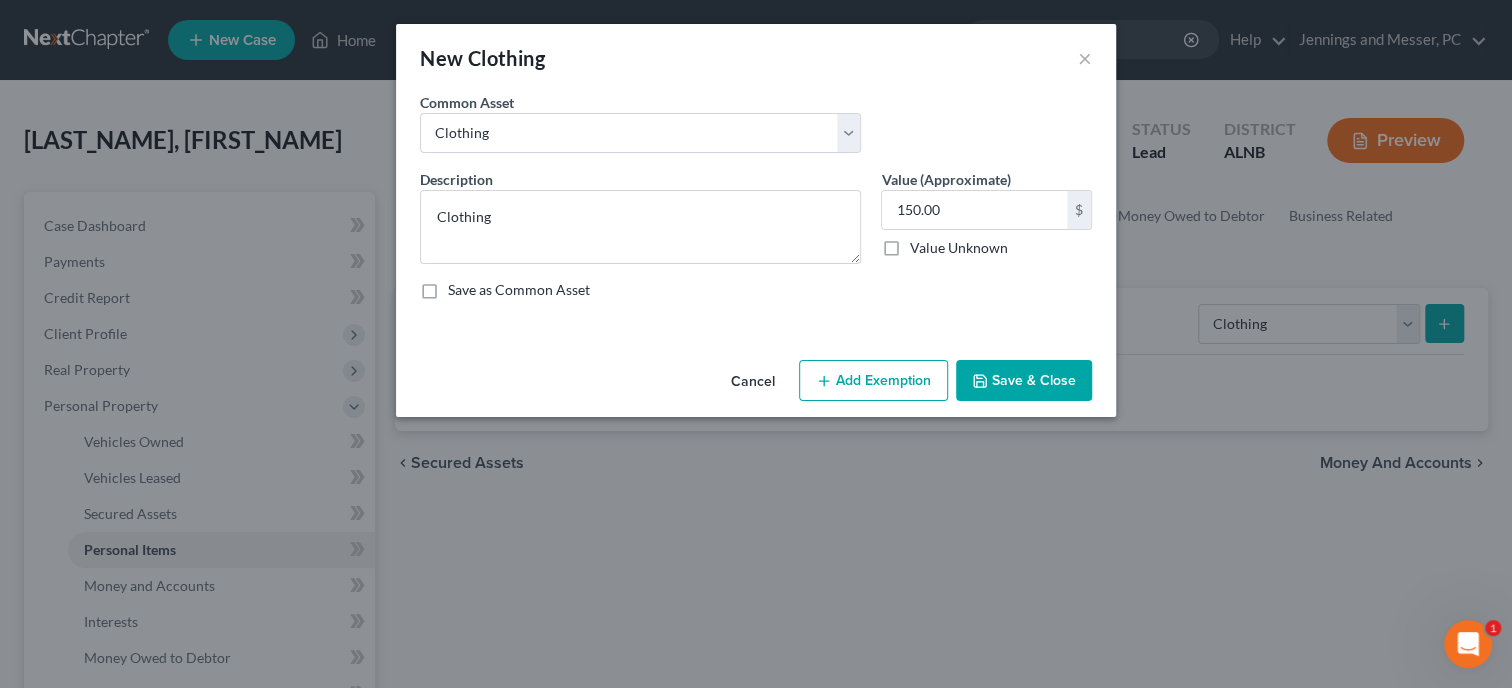click on "Add Exemption" at bounding box center [873, 381] 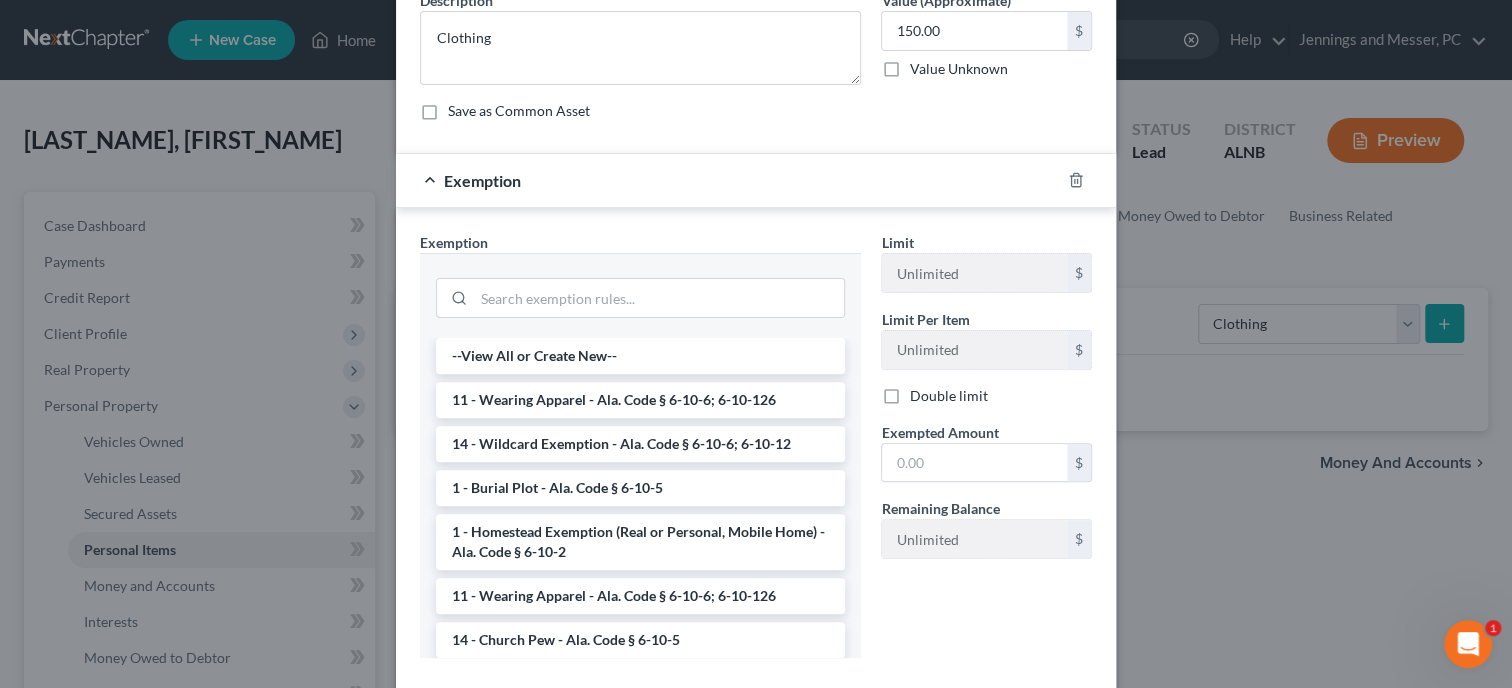 scroll, scrollTop: 205, scrollLeft: 0, axis: vertical 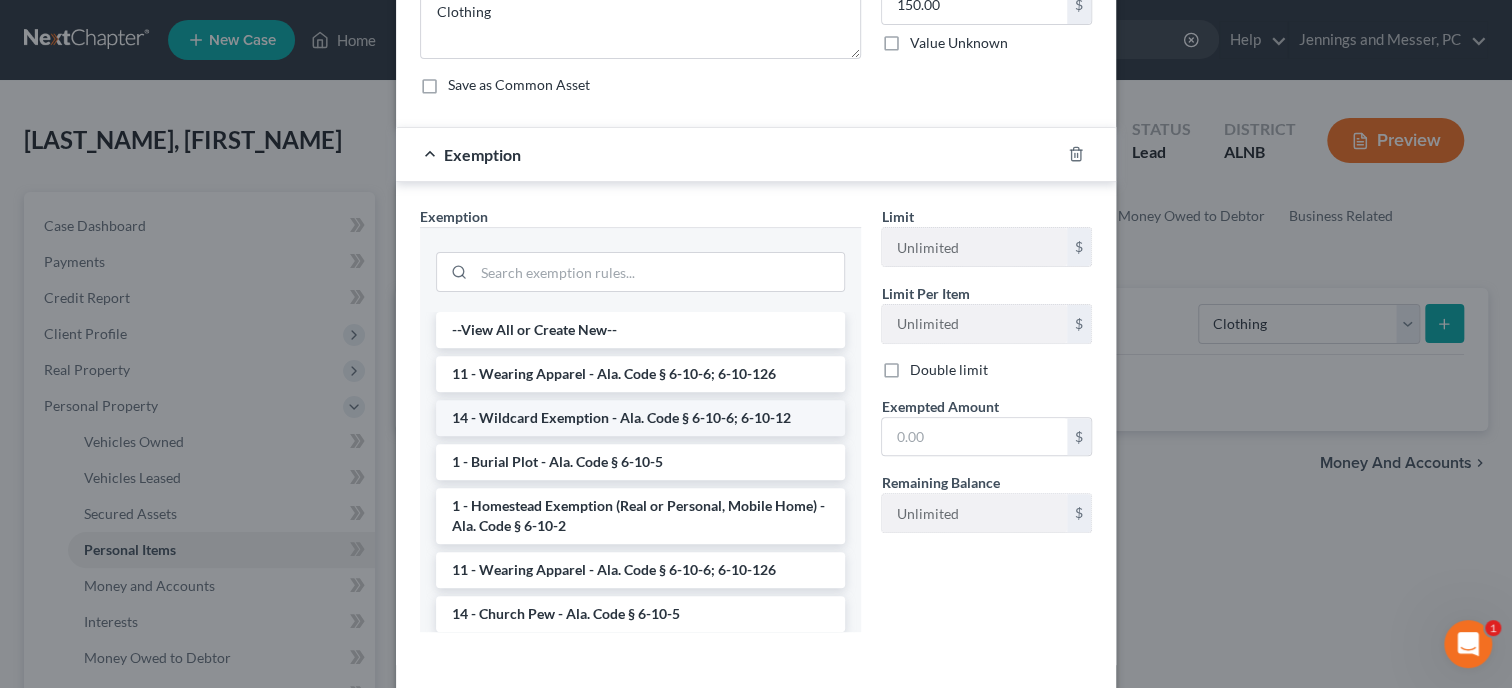 click on "14 - Wildcard Exemption - Ala. Code § 6-10-6; 6-10-12" at bounding box center (640, 418) 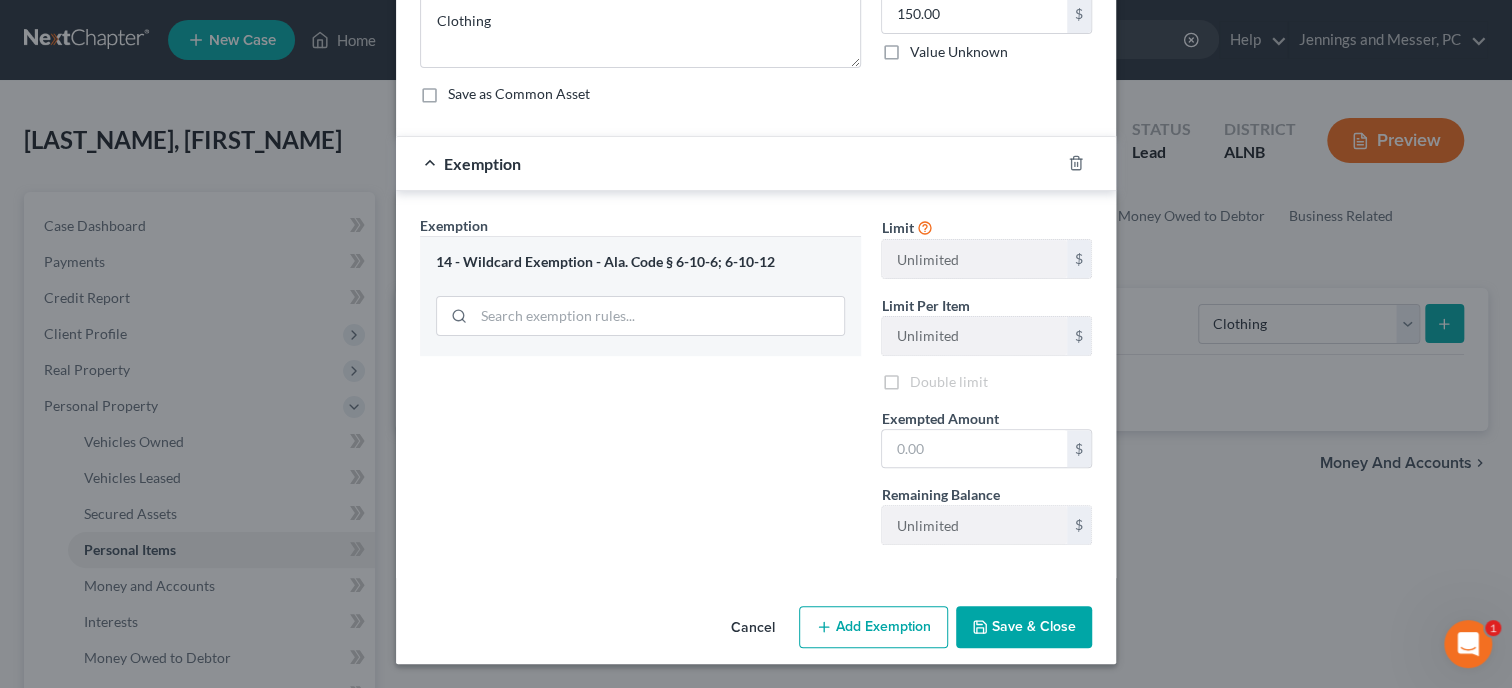 scroll, scrollTop: 191, scrollLeft: 0, axis: vertical 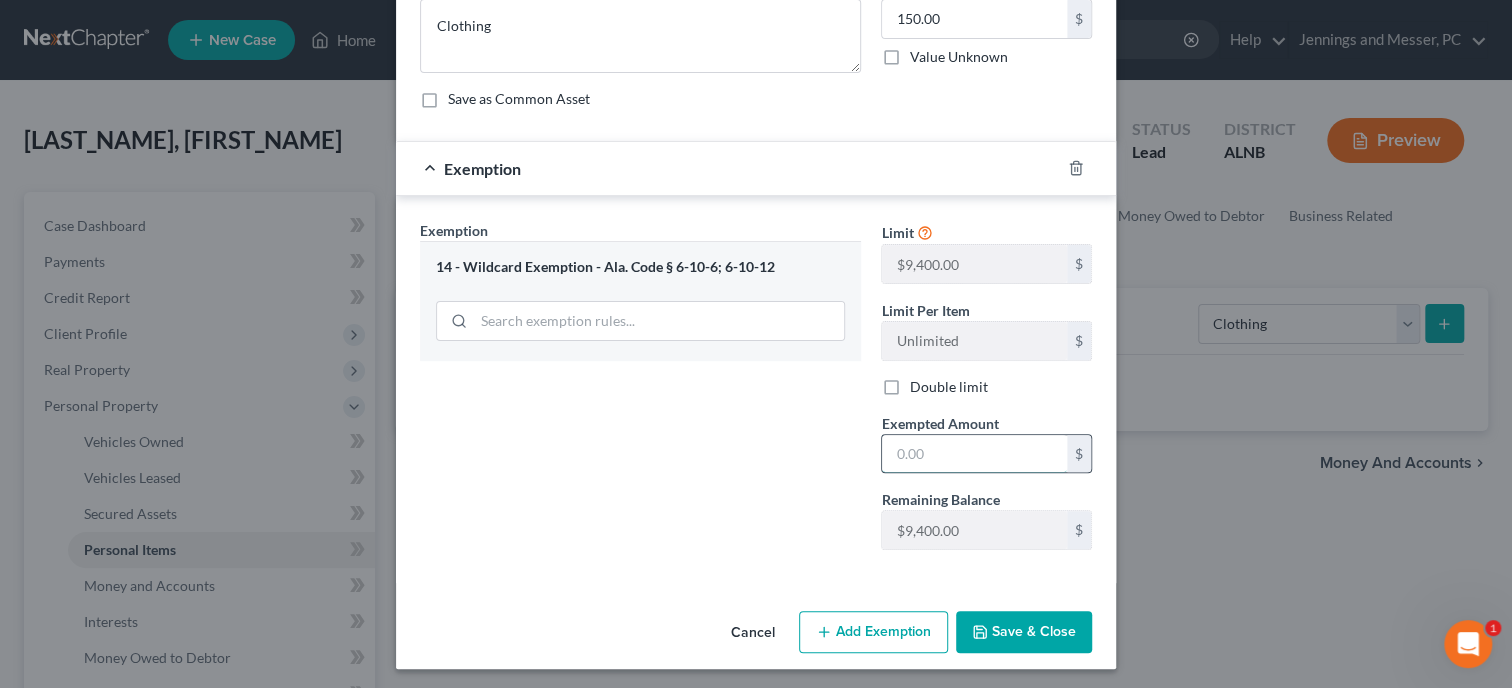 click at bounding box center (974, 454) 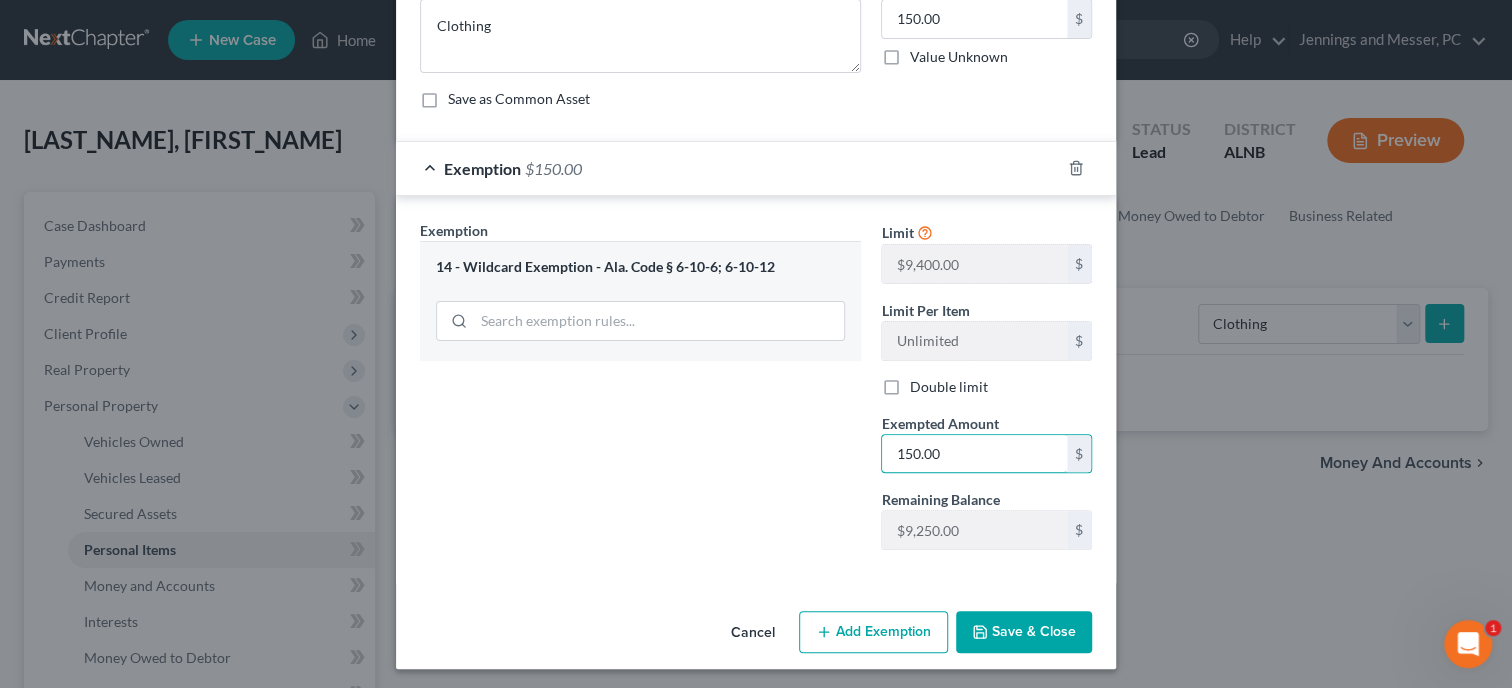 type on "150.00" 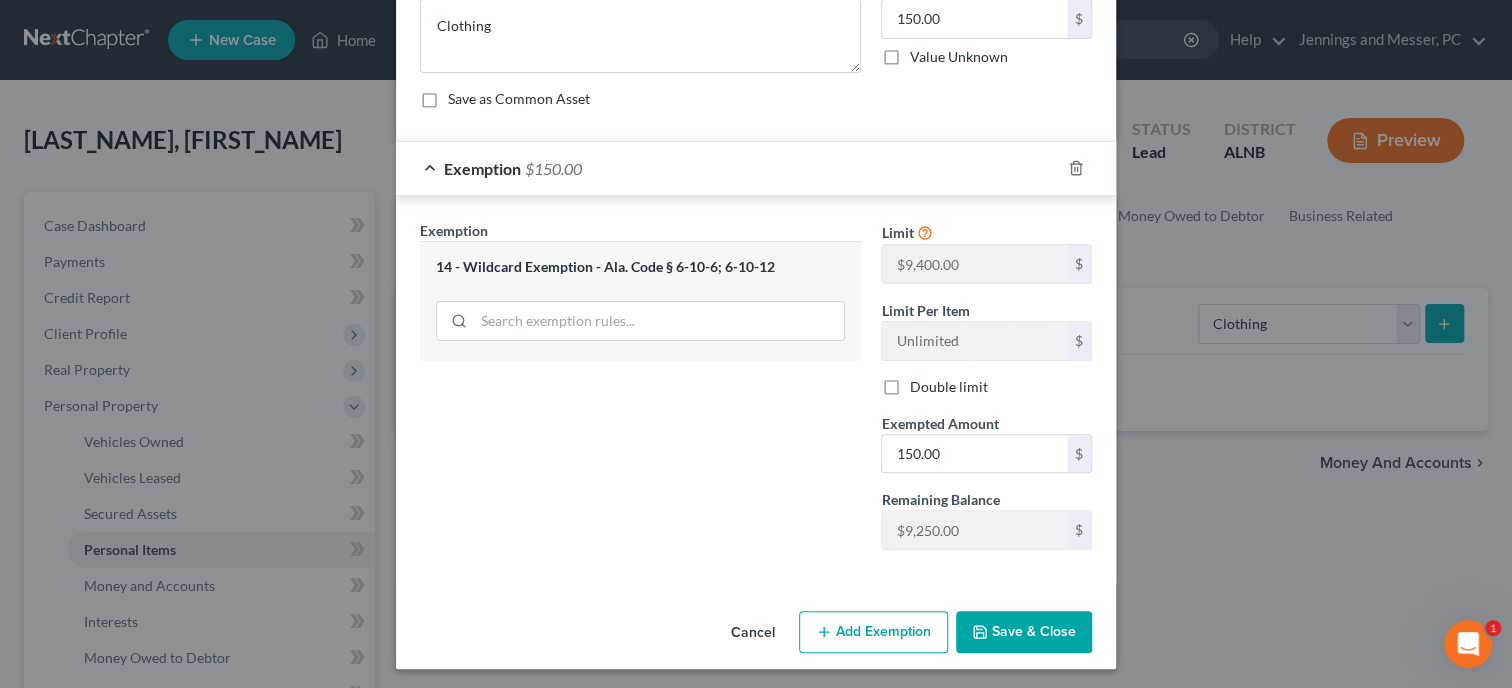 click on "Save & Close" at bounding box center [1024, 632] 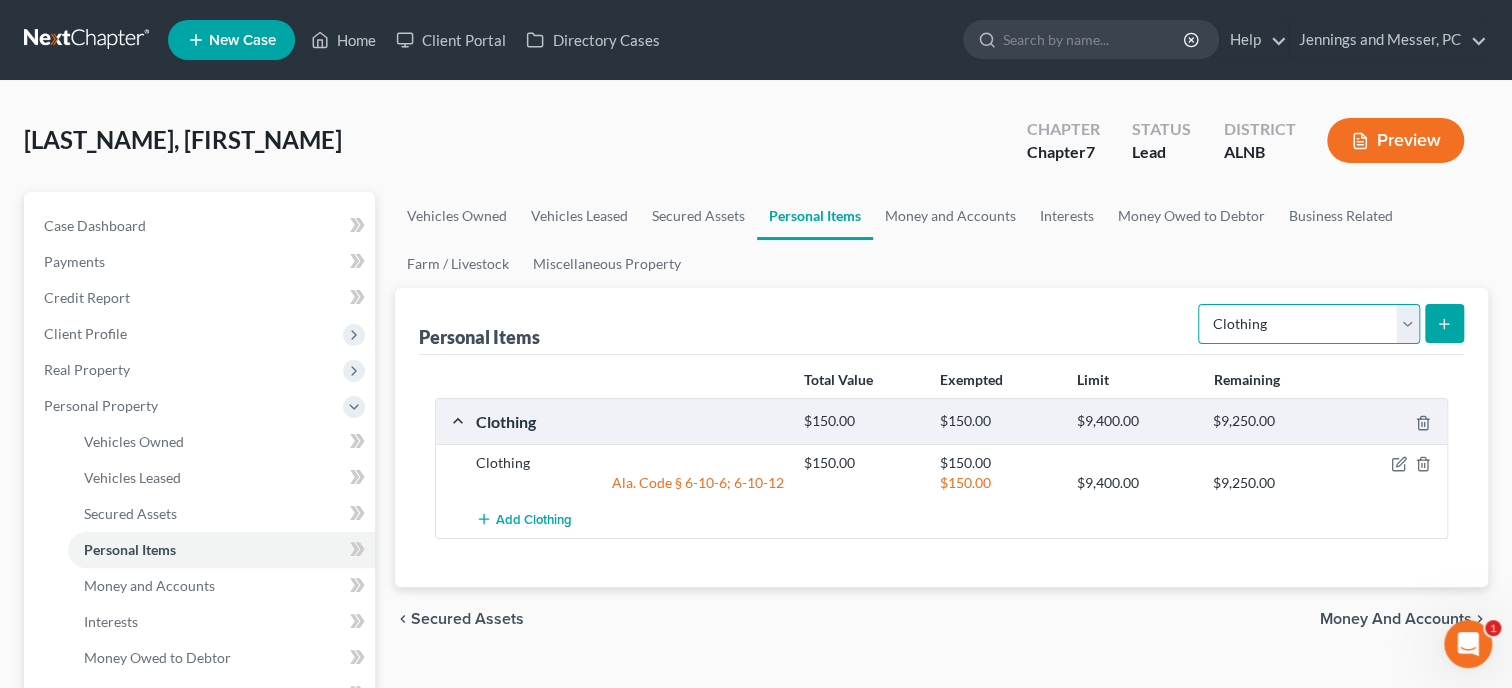 click on "Select Item Type Clothing Collectibles Of Value Electronics Firearms Household Goods Jewelry Other Pet(s) Sports & Hobby Equipment" at bounding box center [1309, 324] 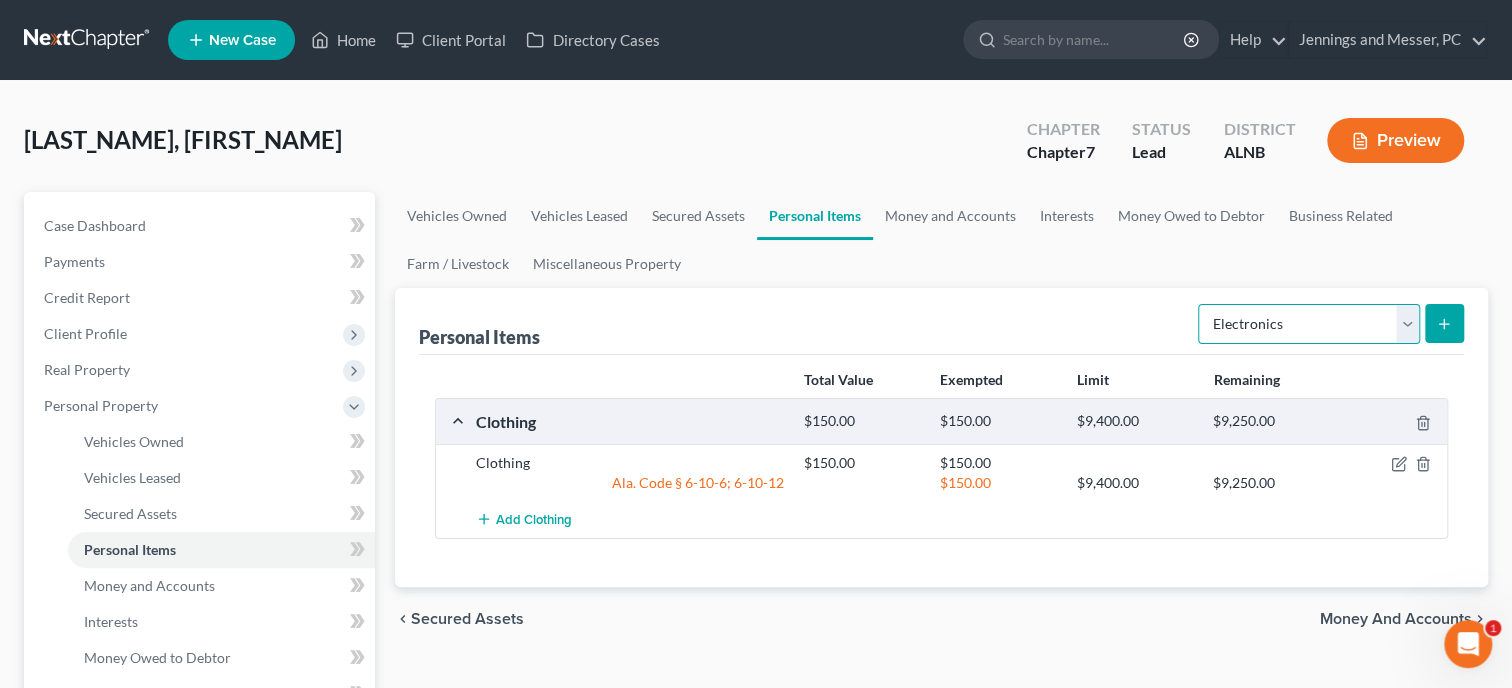 click on "Electronics" at bounding box center (0, 0) 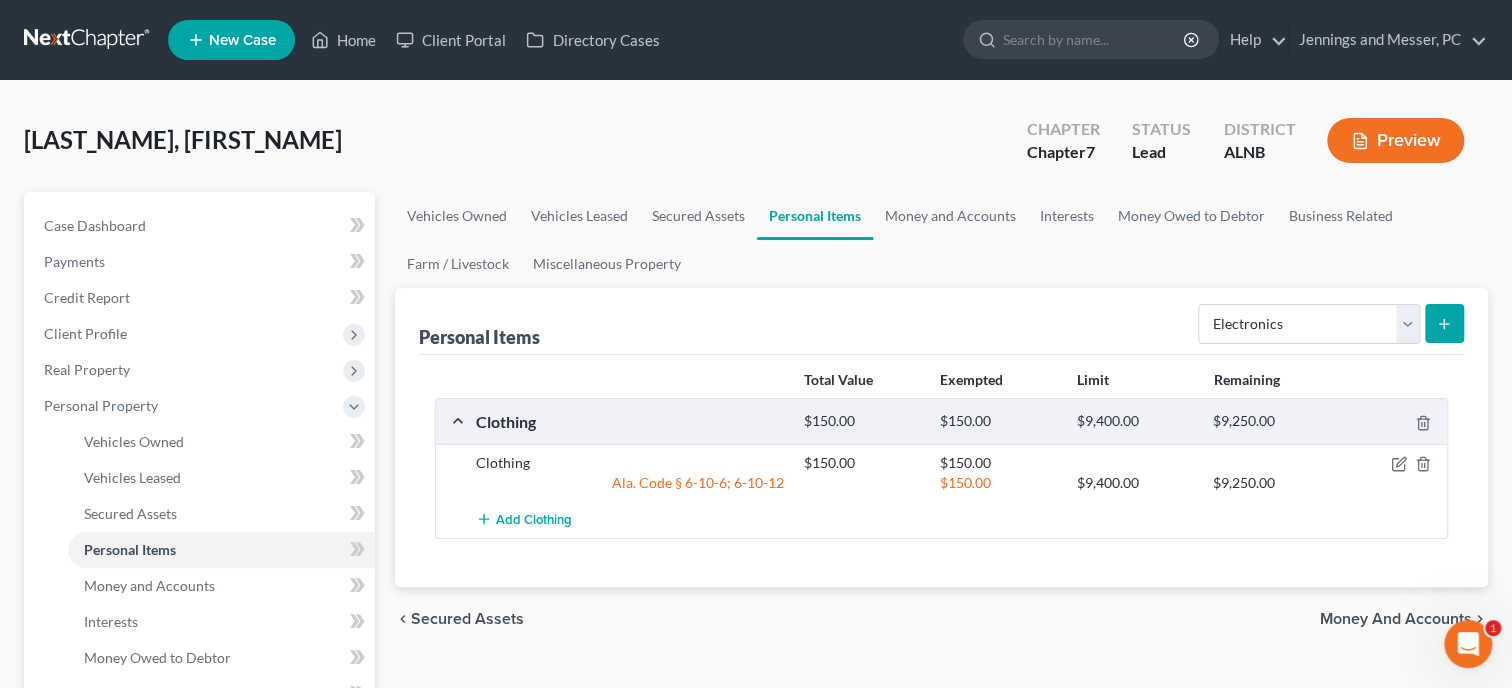 click at bounding box center (1444, 323) 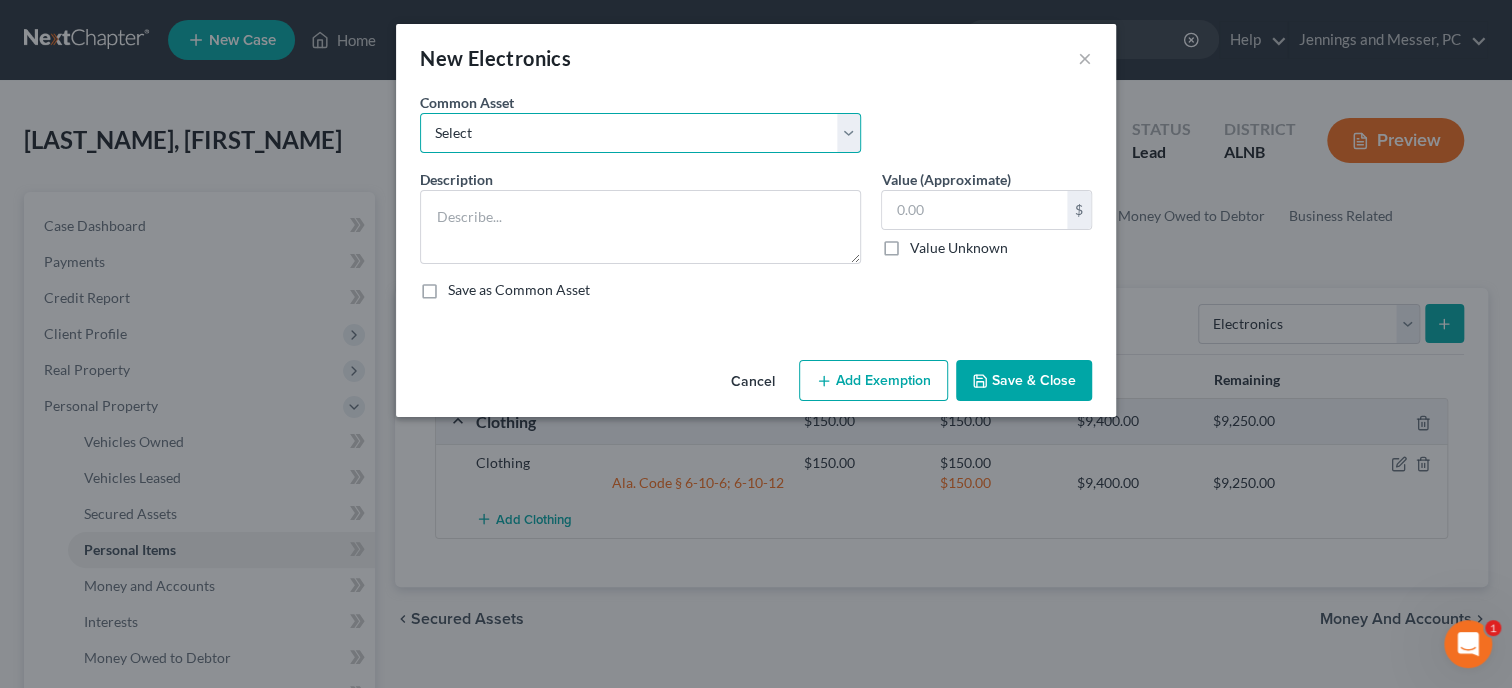 select on "1" 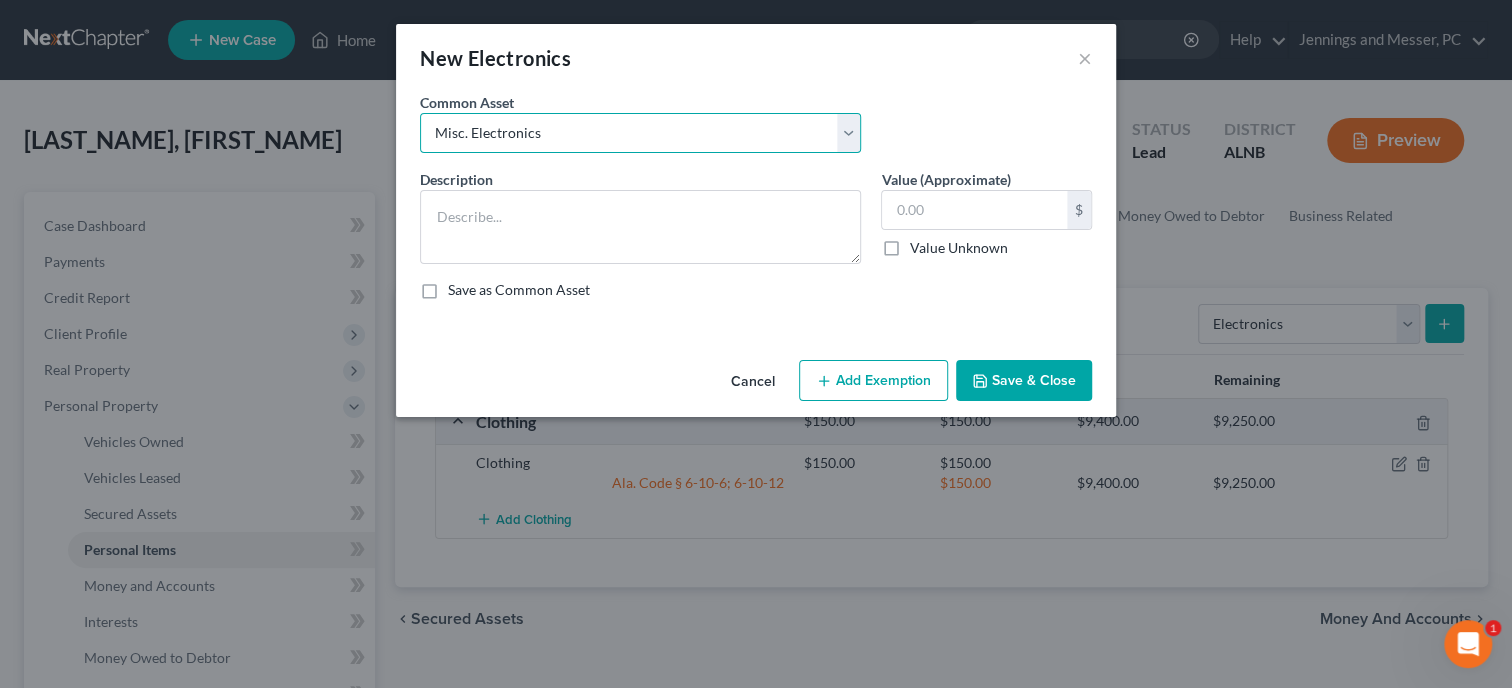 click on "Misc. Electronics" at bounding box center (0, 0) 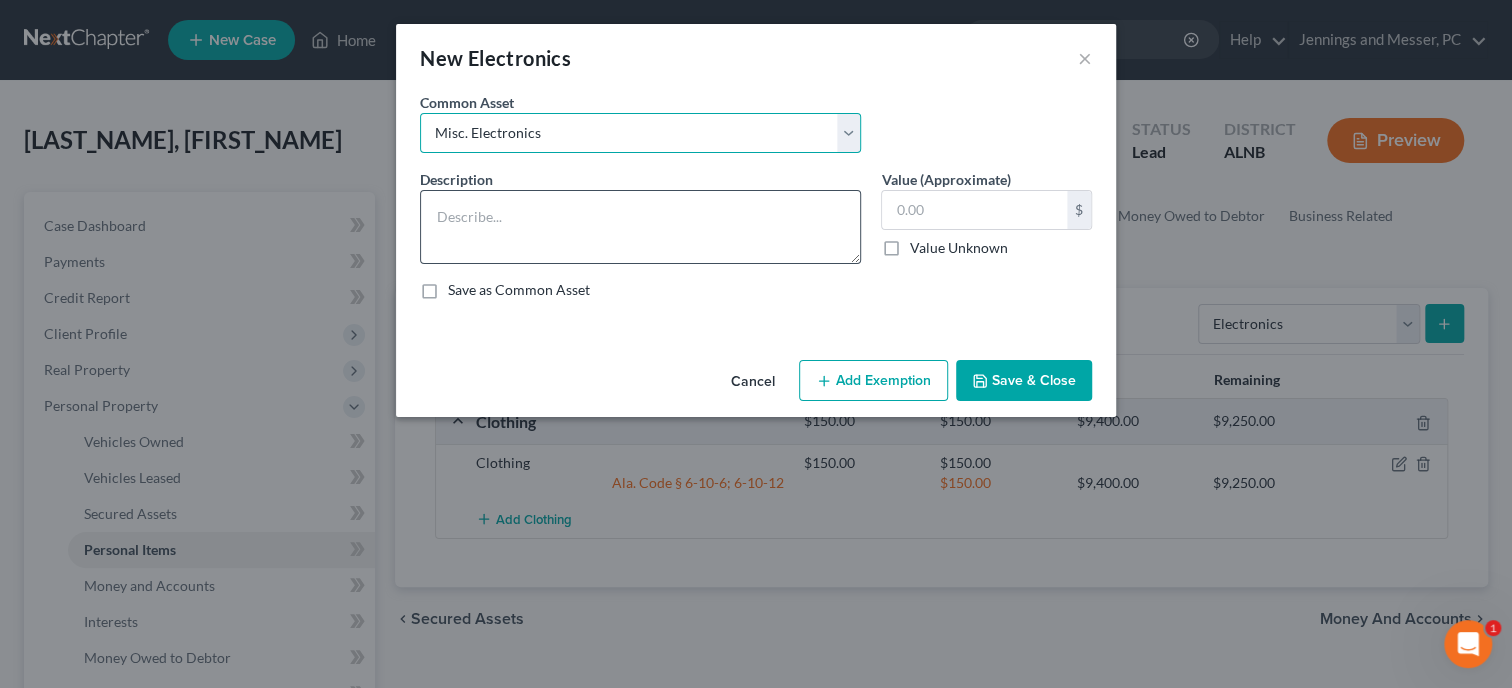 type on "Misc. Electronics" 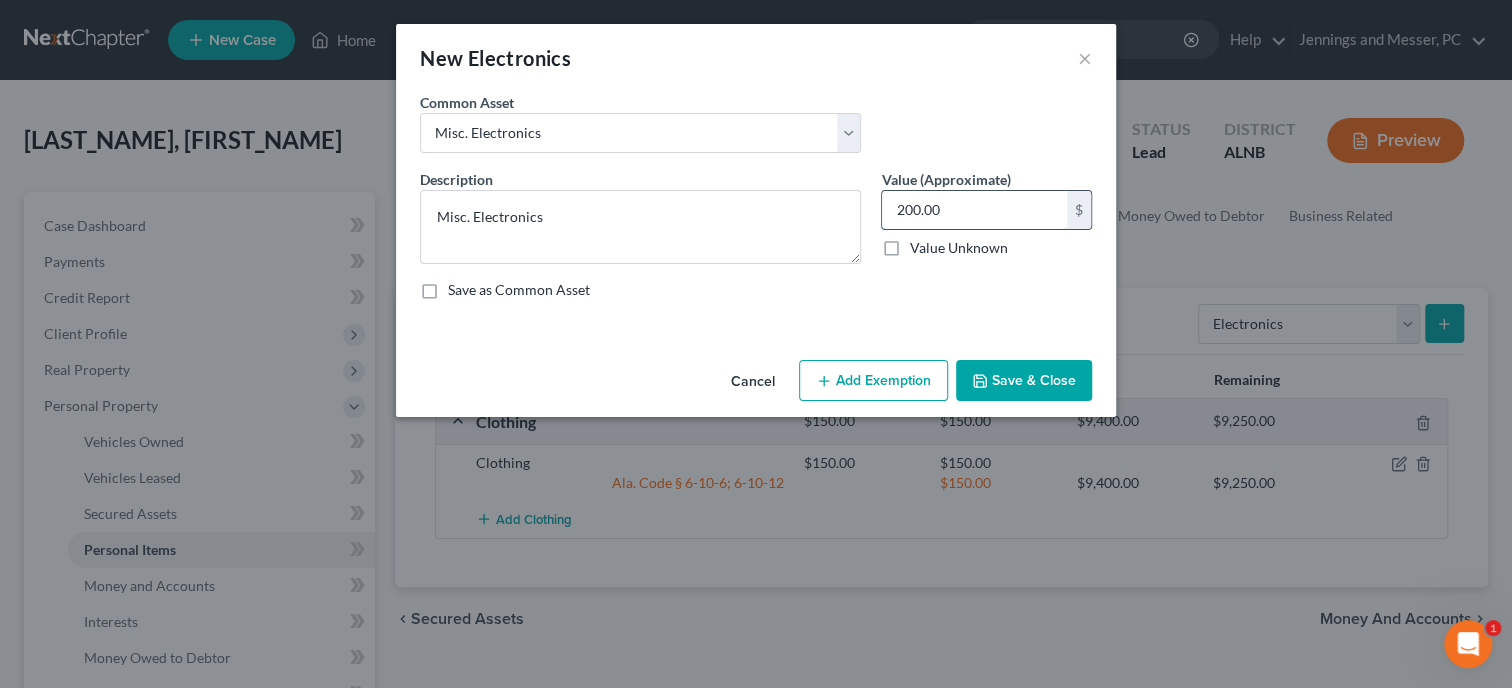 click on "200.00" at bounding box center [974, 210] 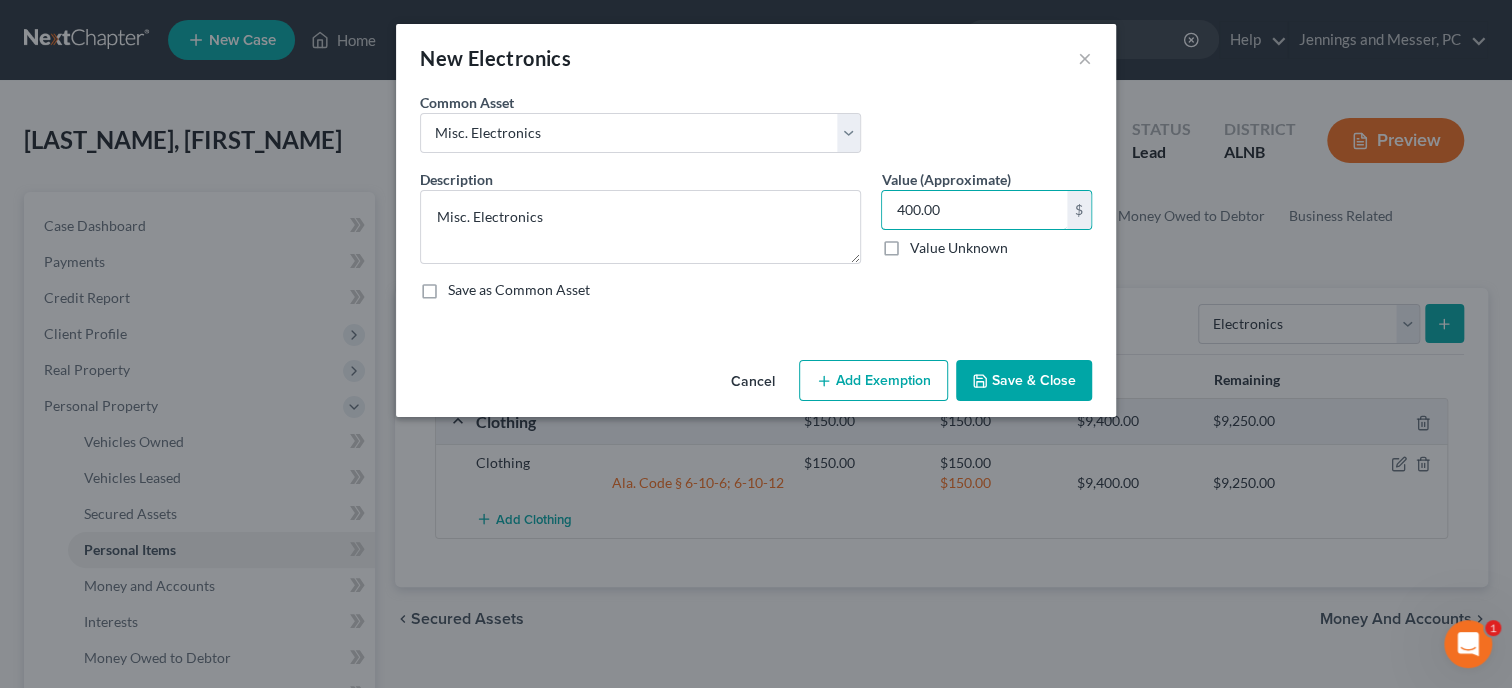 type on "400.00" 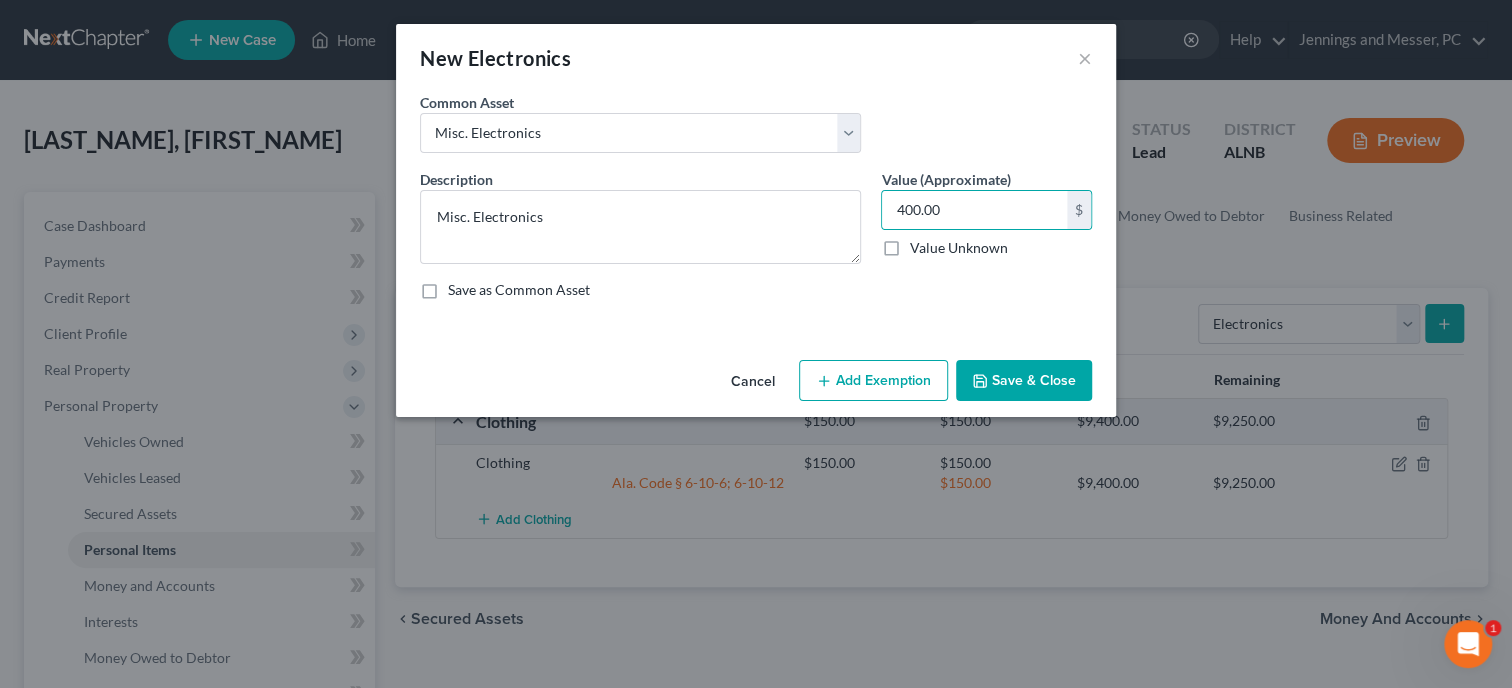 click on "Add Exemption" at bounding box center (873, 381) 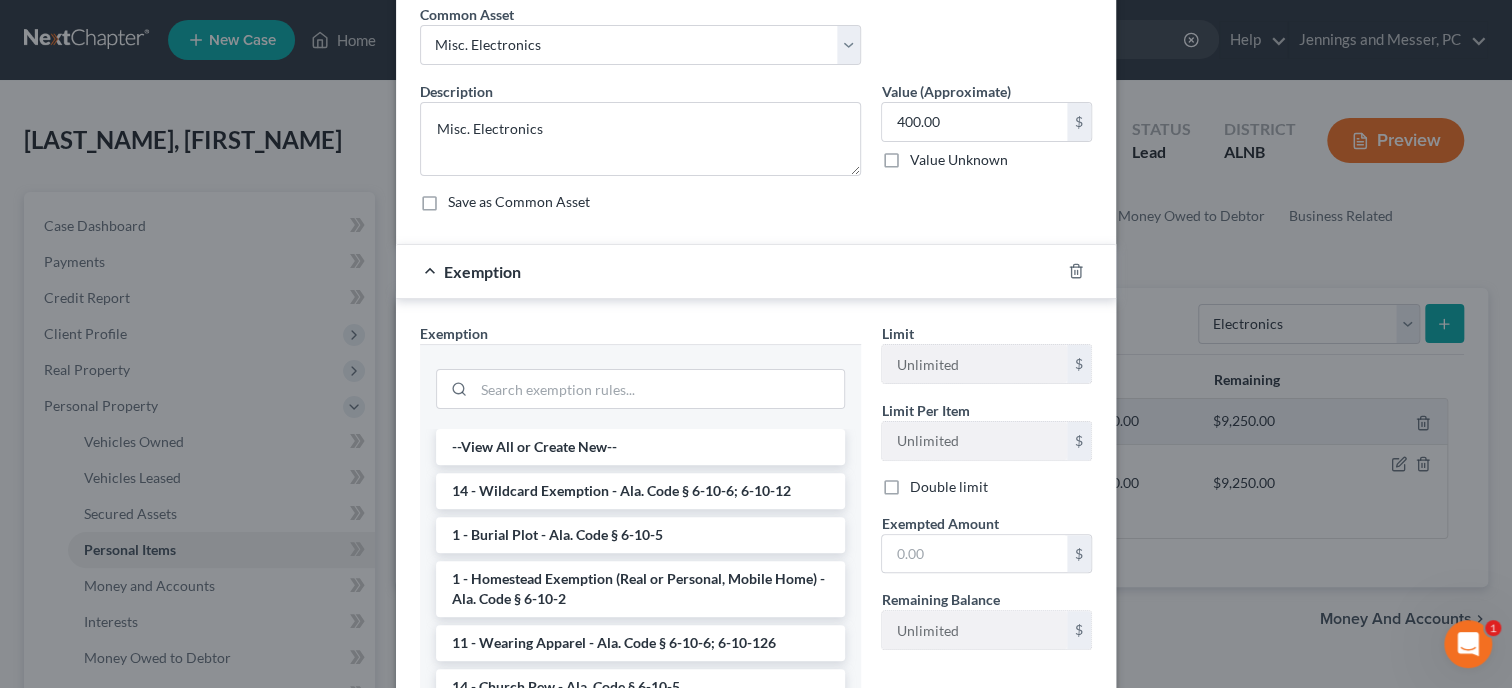 scroll, scrollTop: 205, scrollLeft: 0, axis: vertical 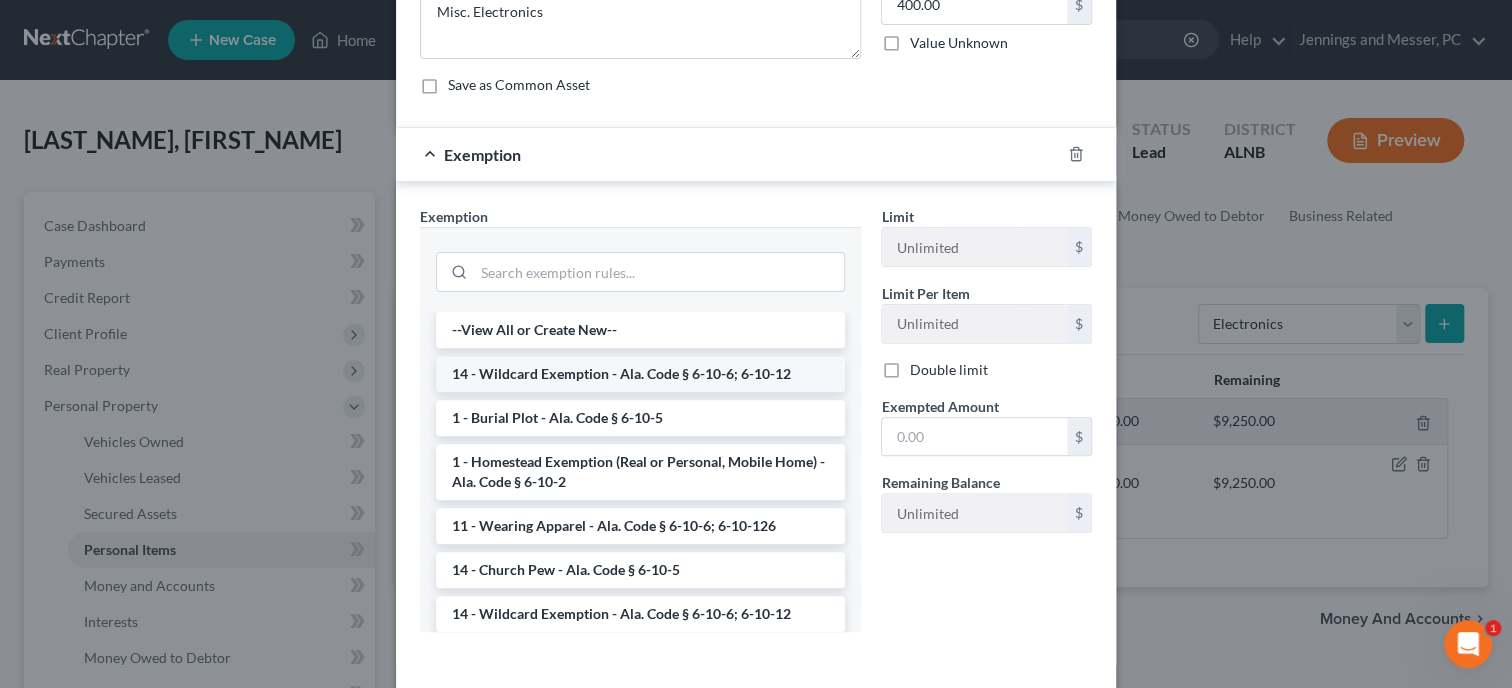 click on "14 - Wildcard Exemption - Ala. Code § 6-10-6; 6-10-12" at bounding box center (640, 374) 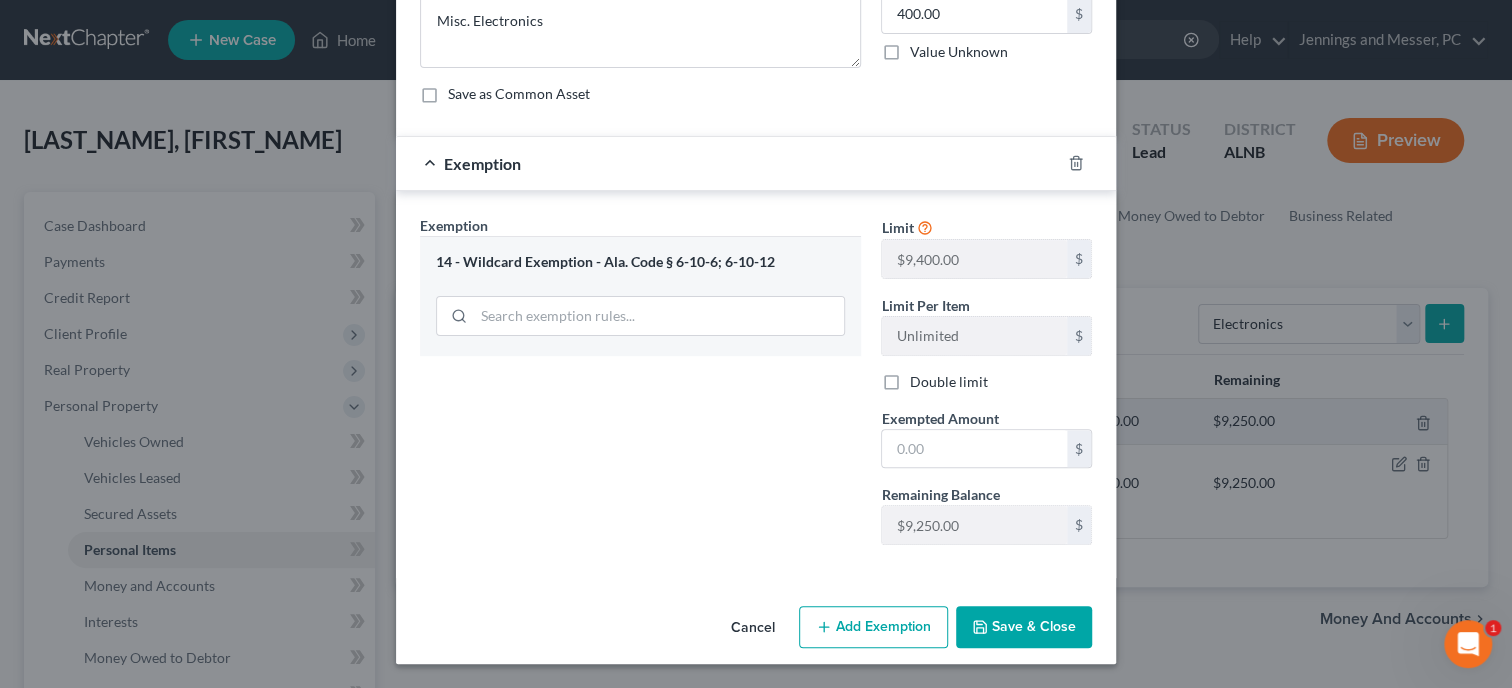 scroll, scrollTop: 193, scrollLeft: 0, axis: vertical 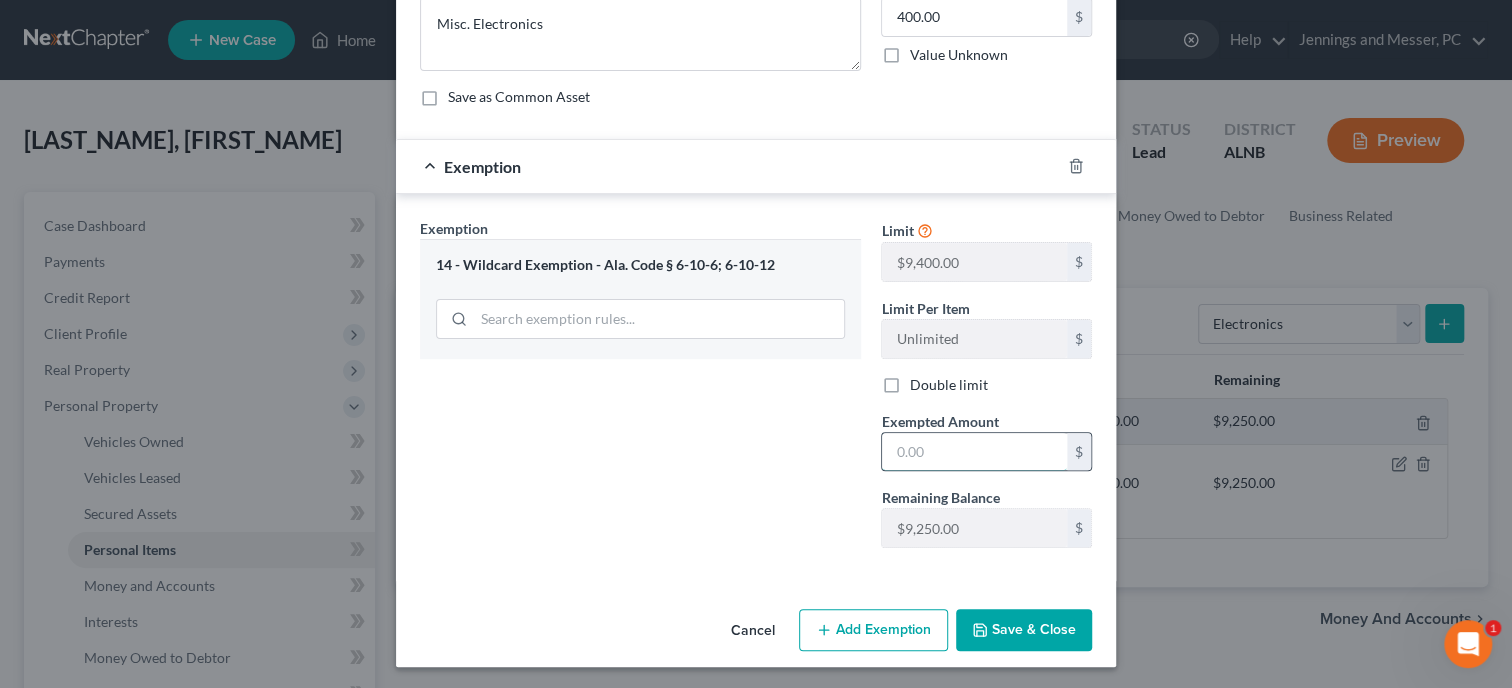 click at bounding box center (974, 452) 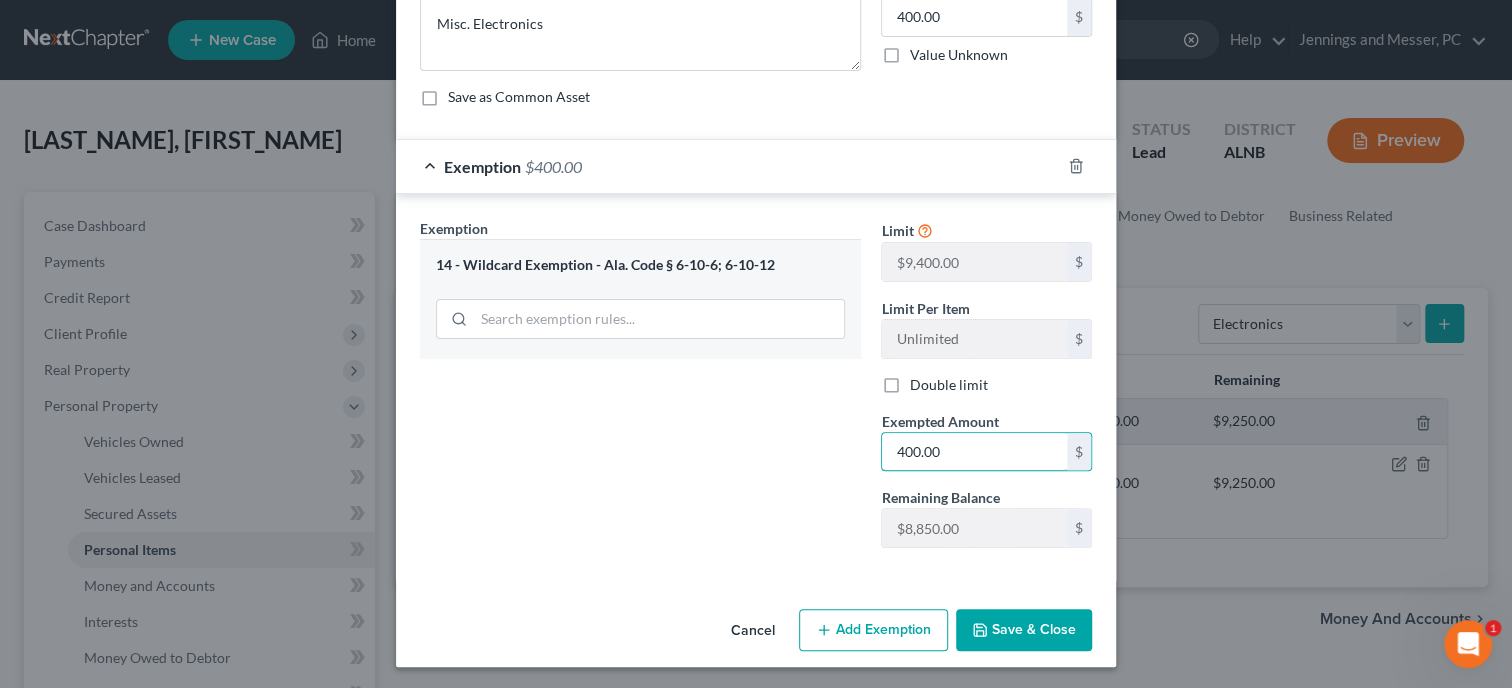 type on "400.00" 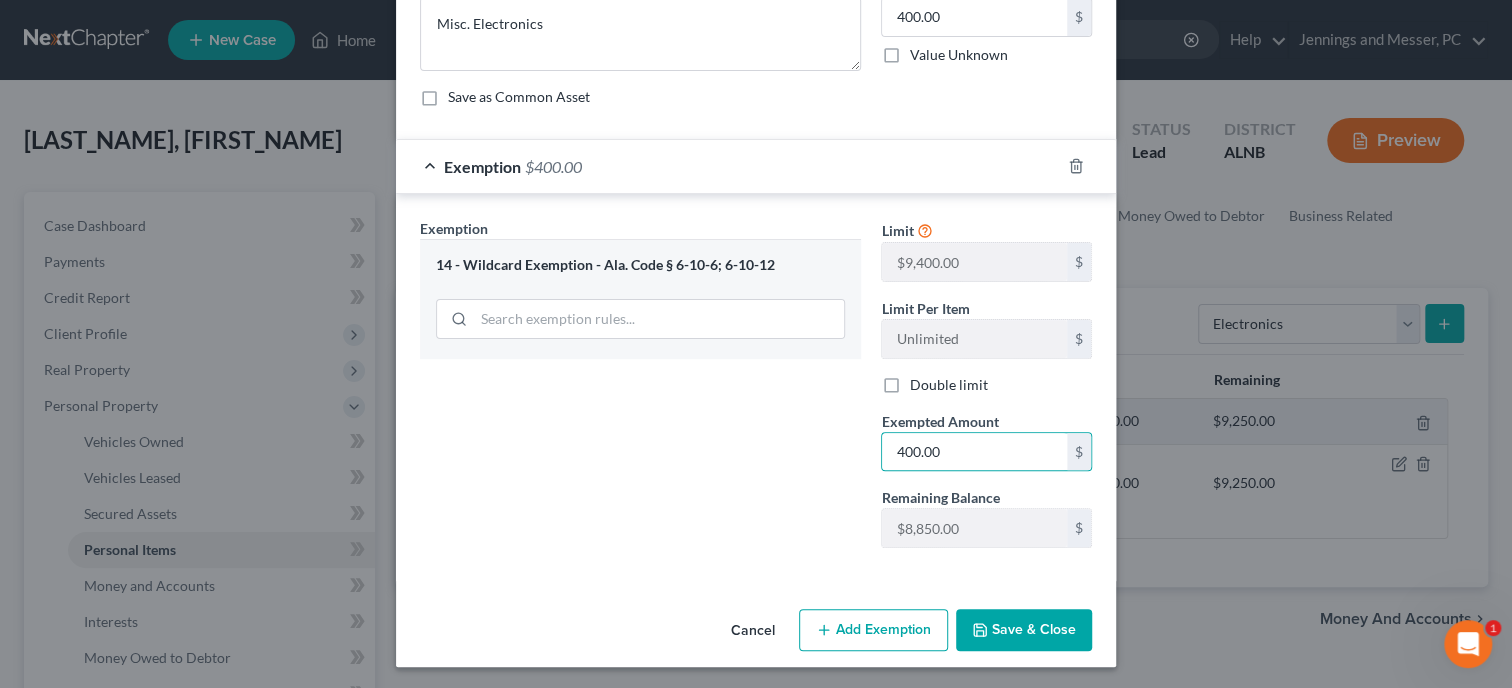 click on "Save & Close" at bounding box center (1024, 630) 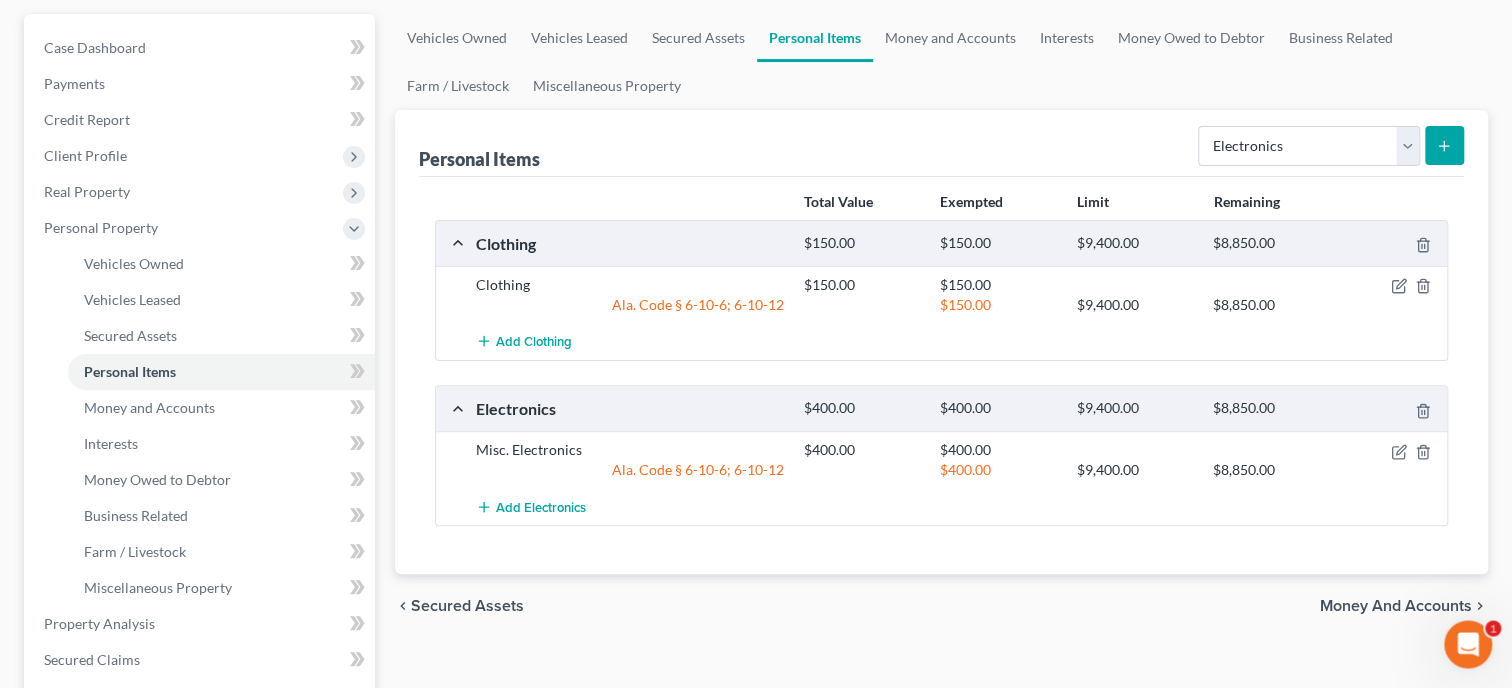 scroll, scrollTop: 205, scrollLeft: 0, axis: vertical 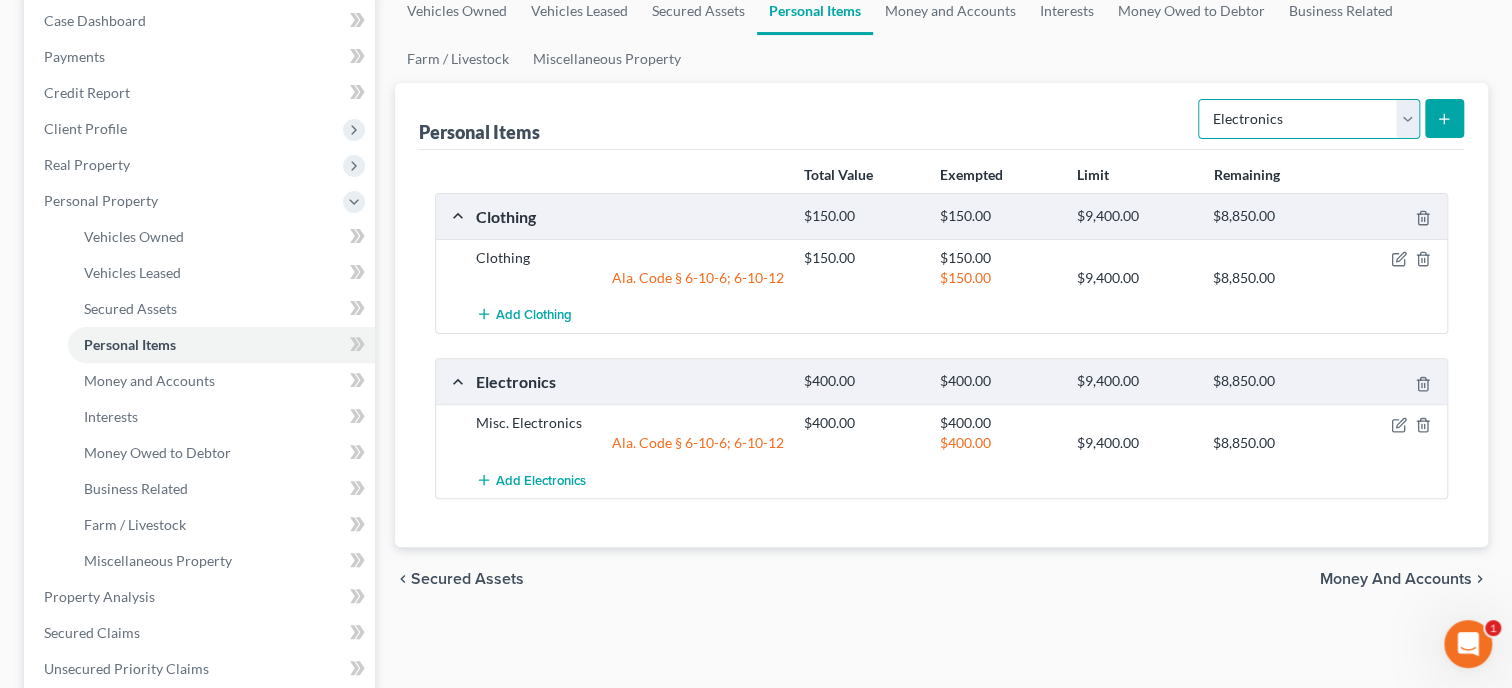 click on "Select Item Type Clothing Collectibles Of Value Electronics Firearms Household Goods Jewelry Other Pet(s) Sports & Hobby Equipment" at bounding box center [1309, 119] 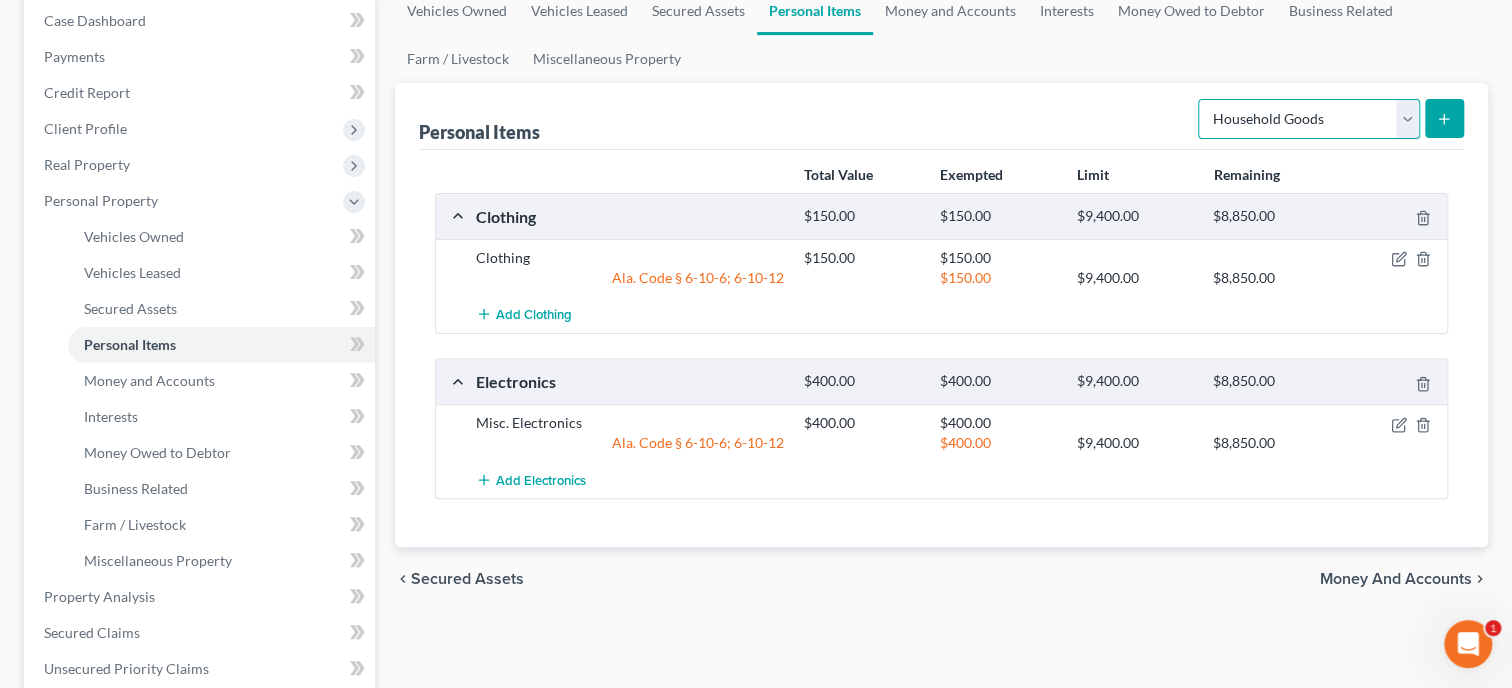 click on "Household Goods" at bounding box center [0, 0] 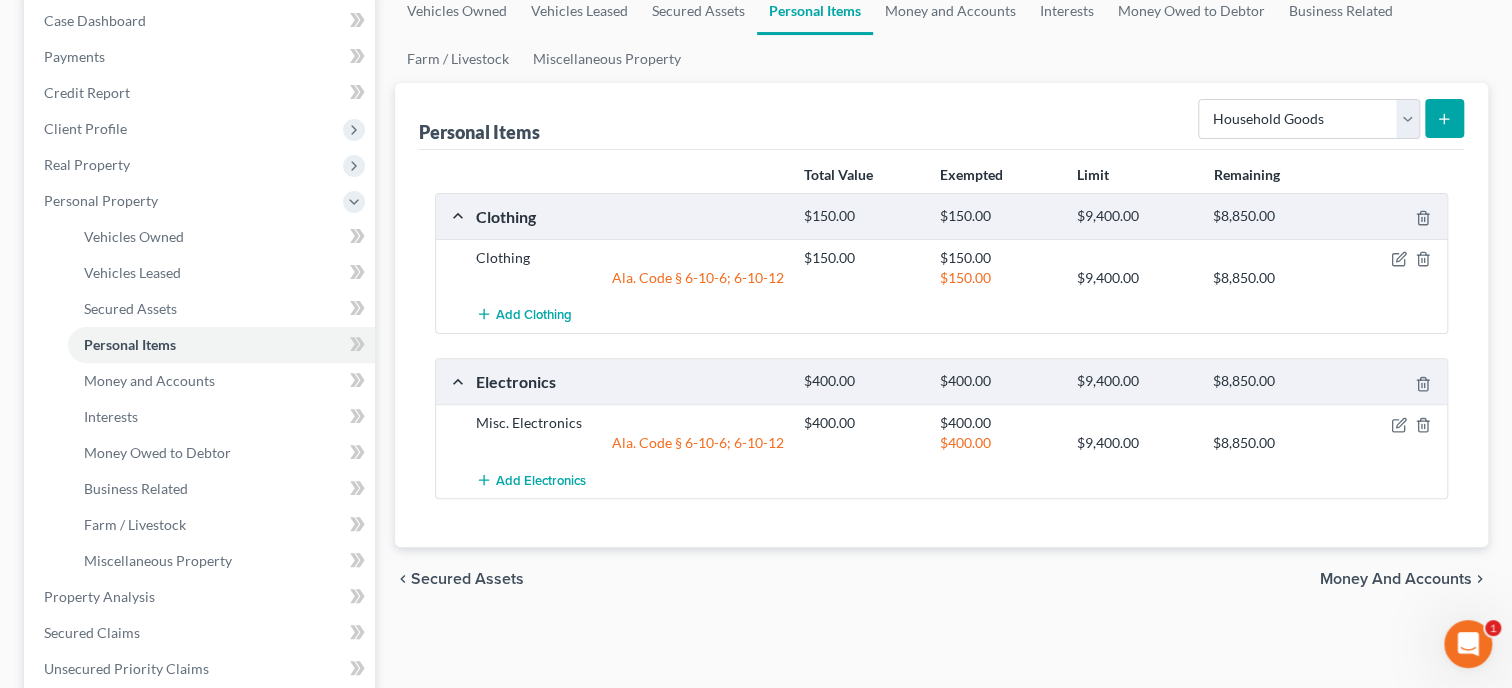 click at bounding box center (1444, 118) 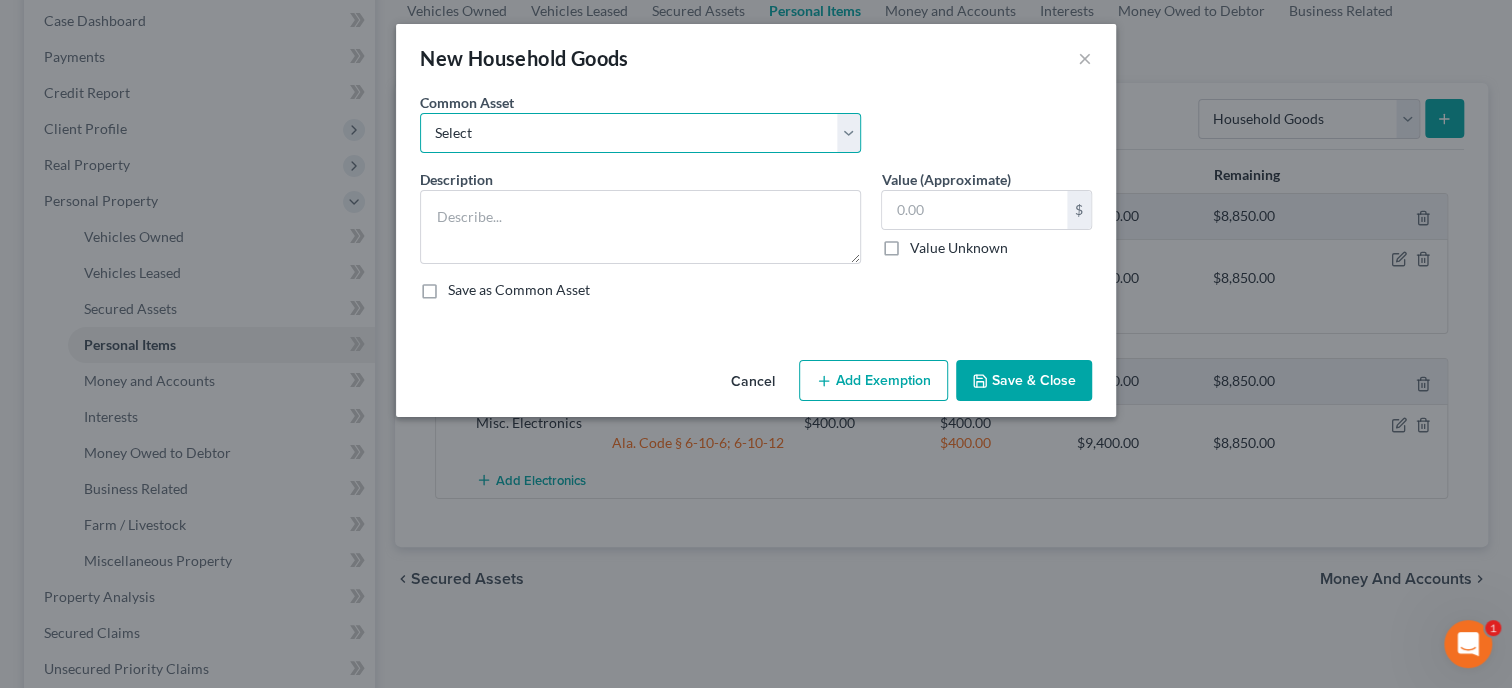 click on "Select Household Goods and Furnishings Household Goods and Furnishings" at bounding box center [640, 133] 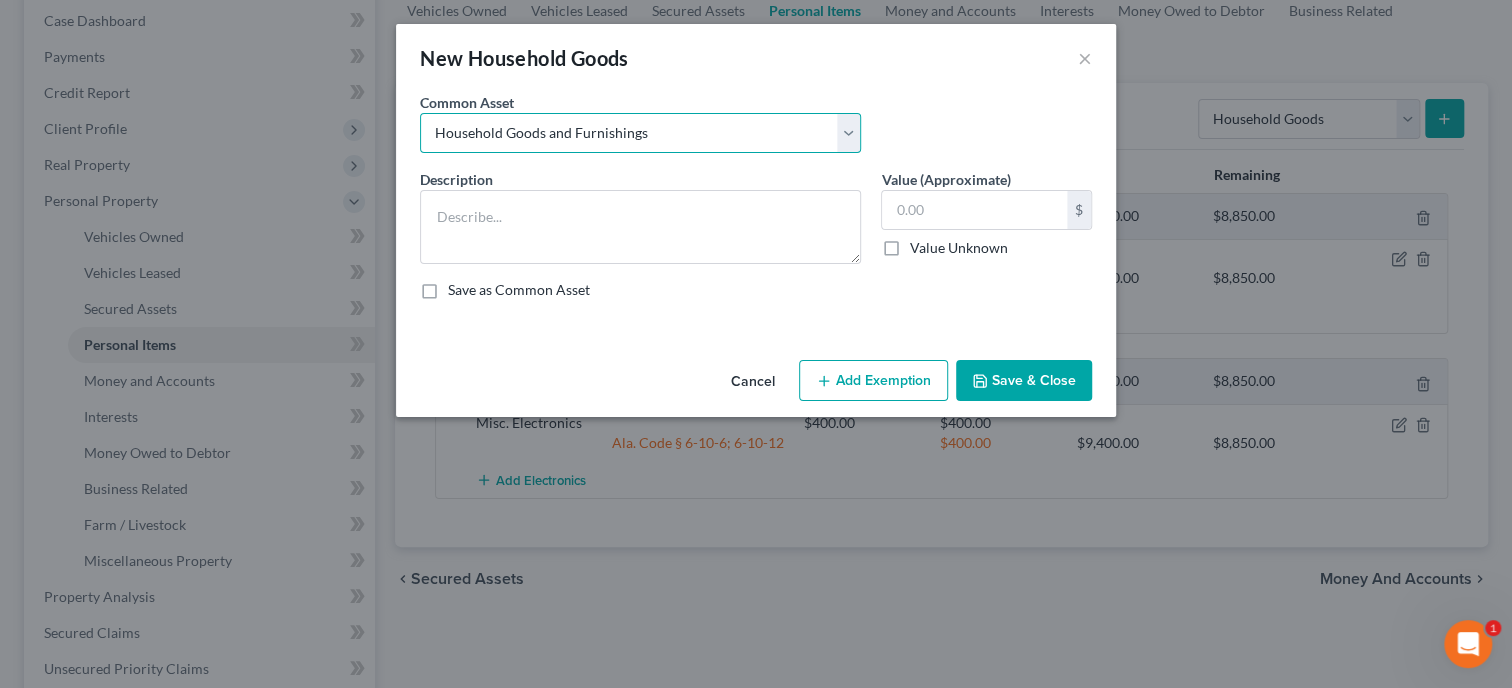click on "Household Goods and Furnishings" at bounding box center [0, 0] 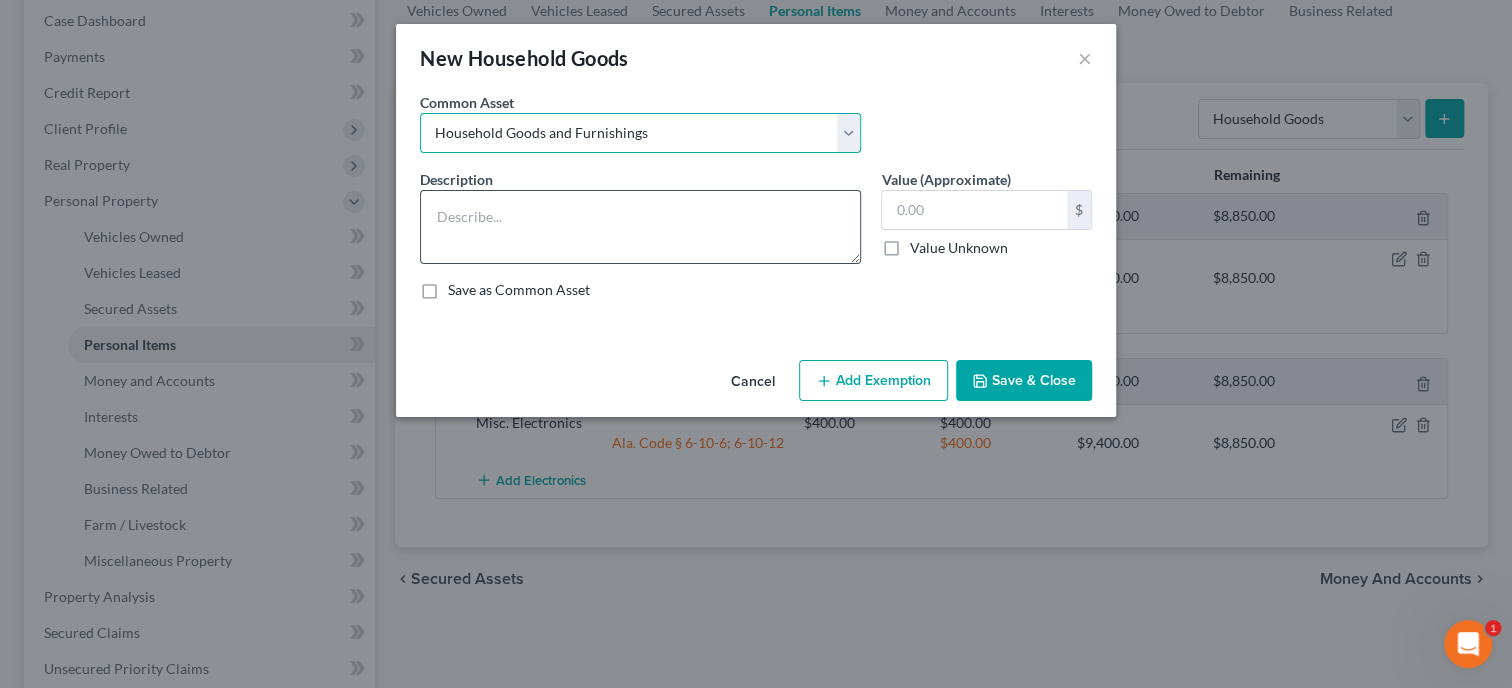 type on "Household Goods and Furnishings" 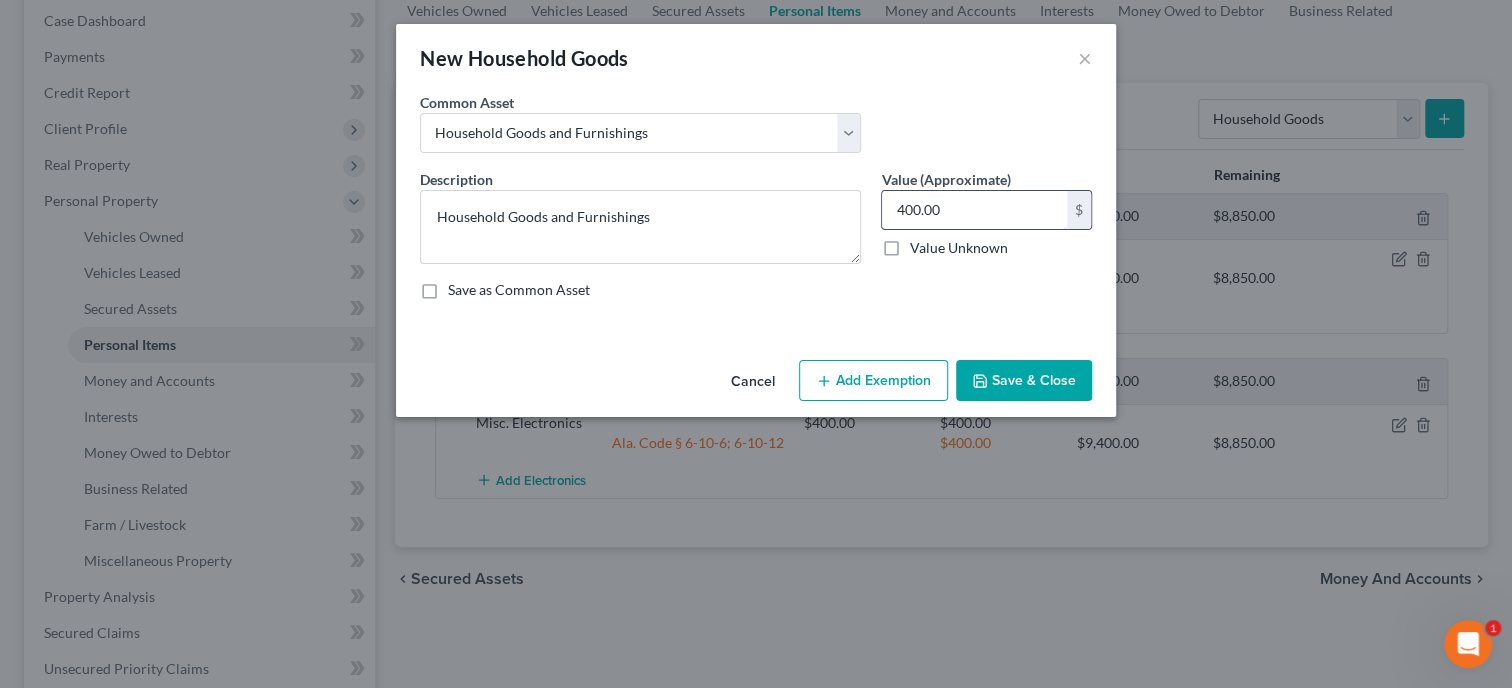 click on "400.00" at bounding box center (974, 210) 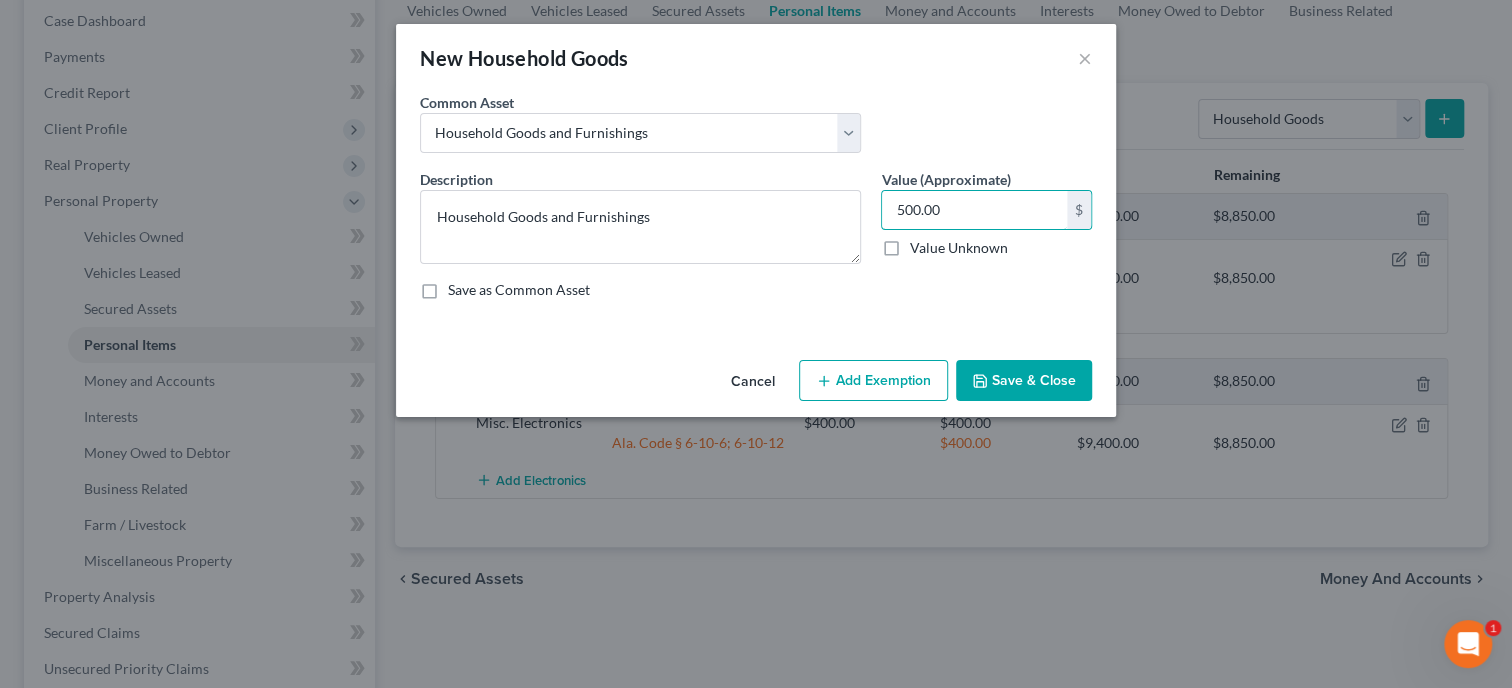type on "500.00" 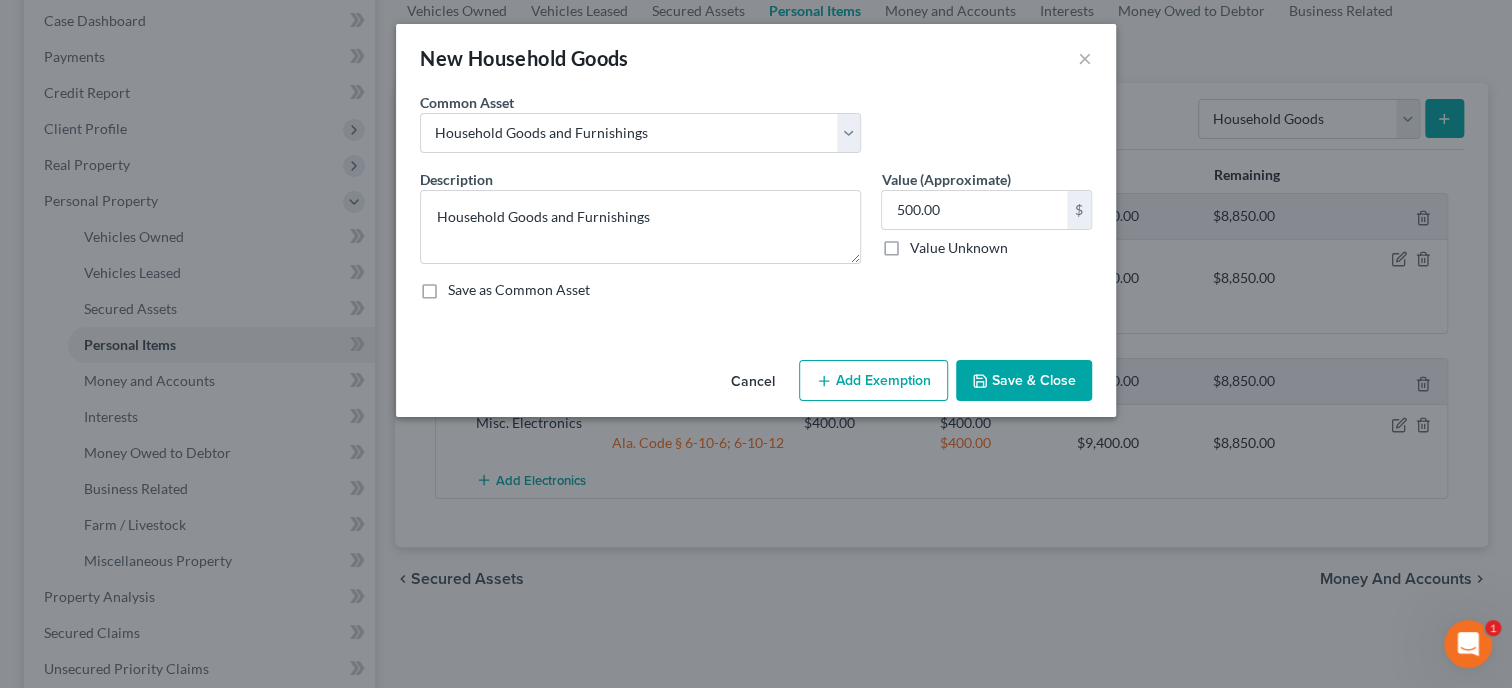 click on "Add Exemption" at bounding box center [873, 381] 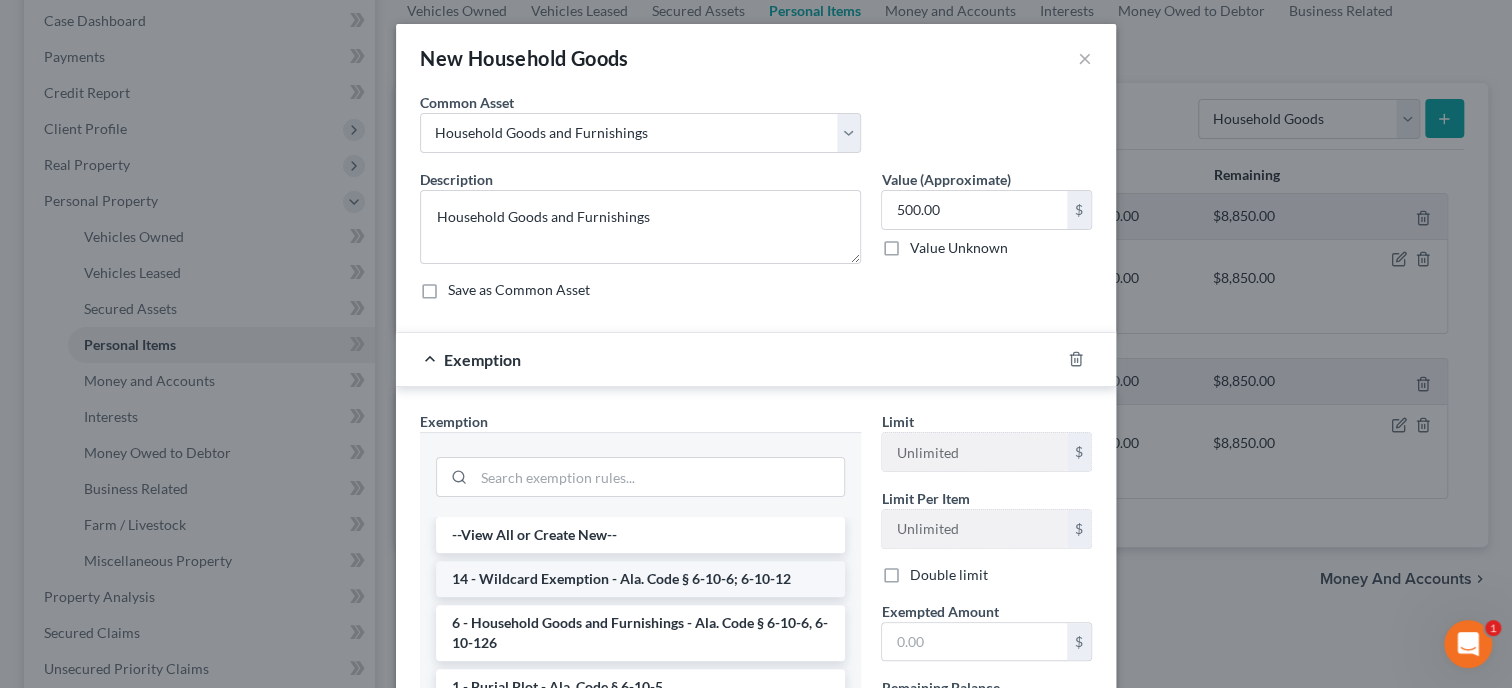 click on "14 - Wildcard Exemption - Ala. Code § 6-10-6; 6-10-12" at bounding box center [640, 579] 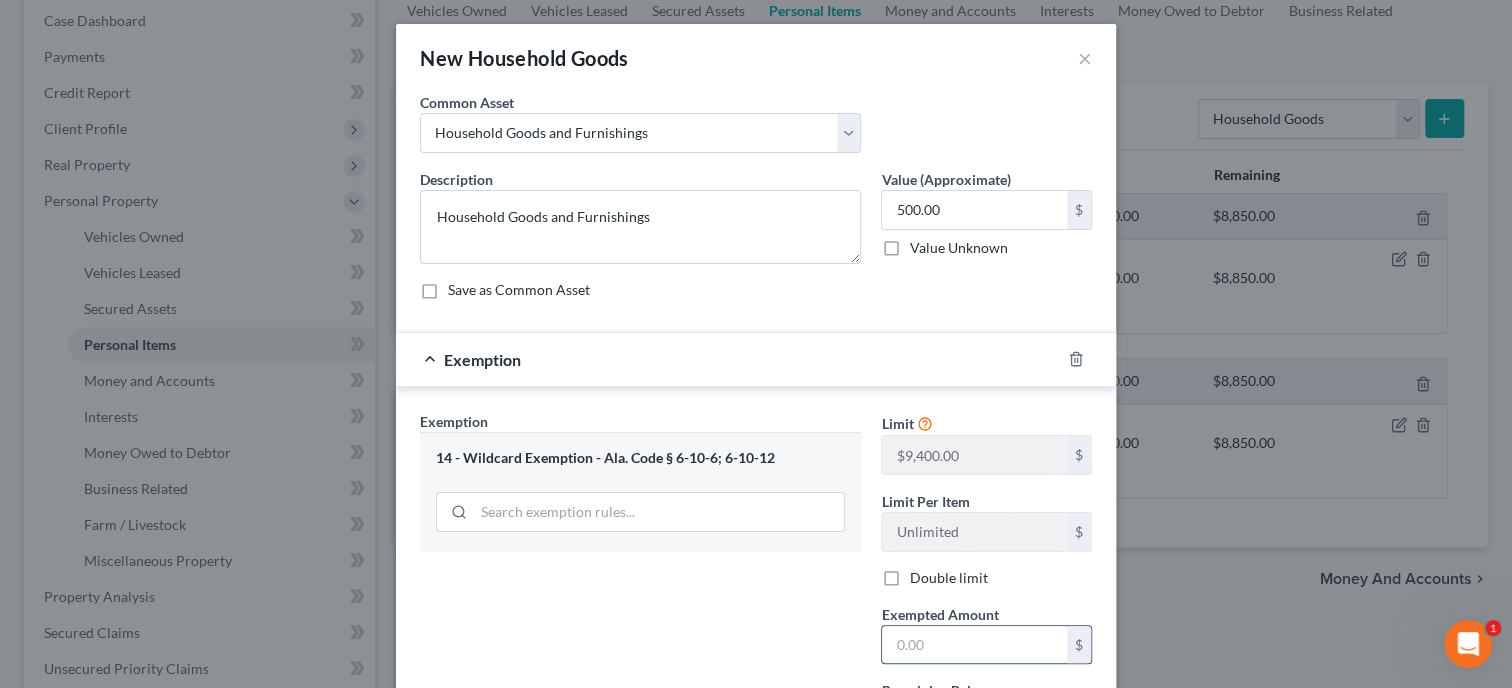 click at bounding box center (974, 645) 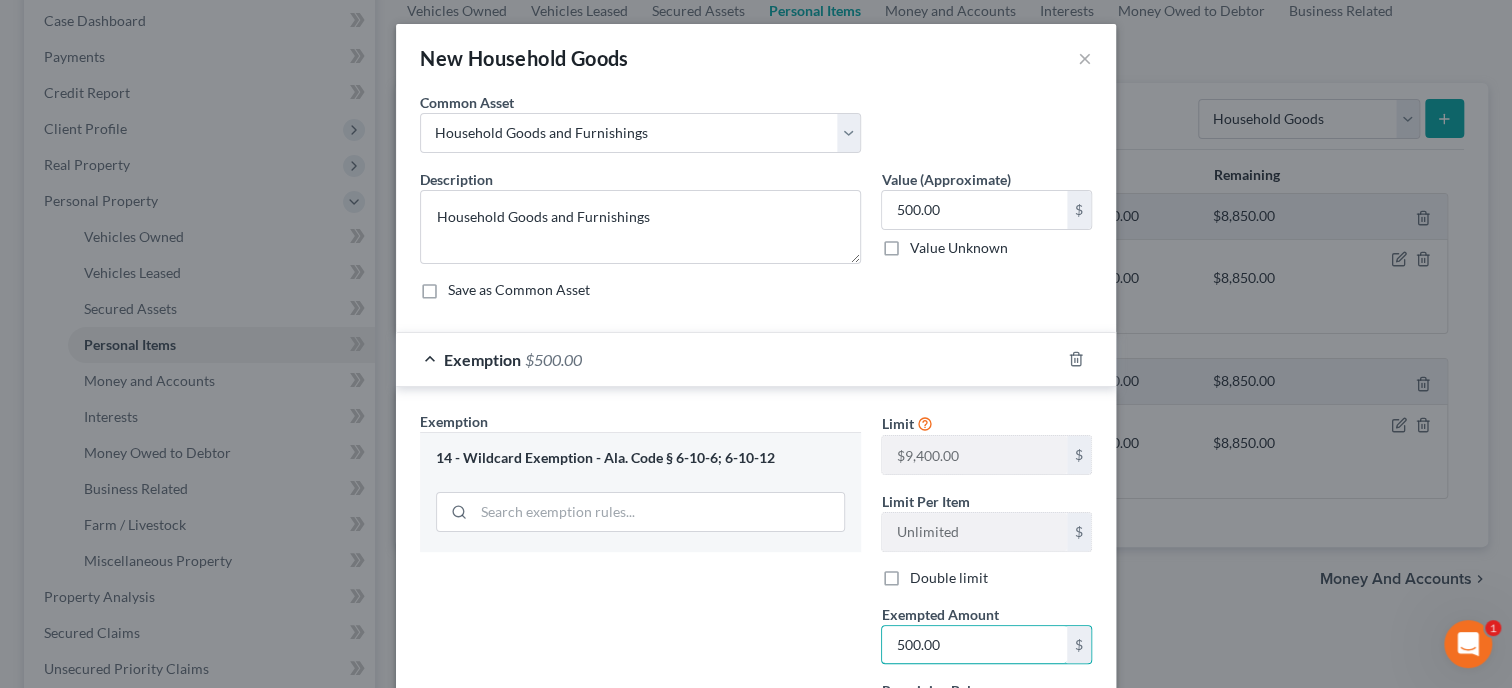 type on "500.00" 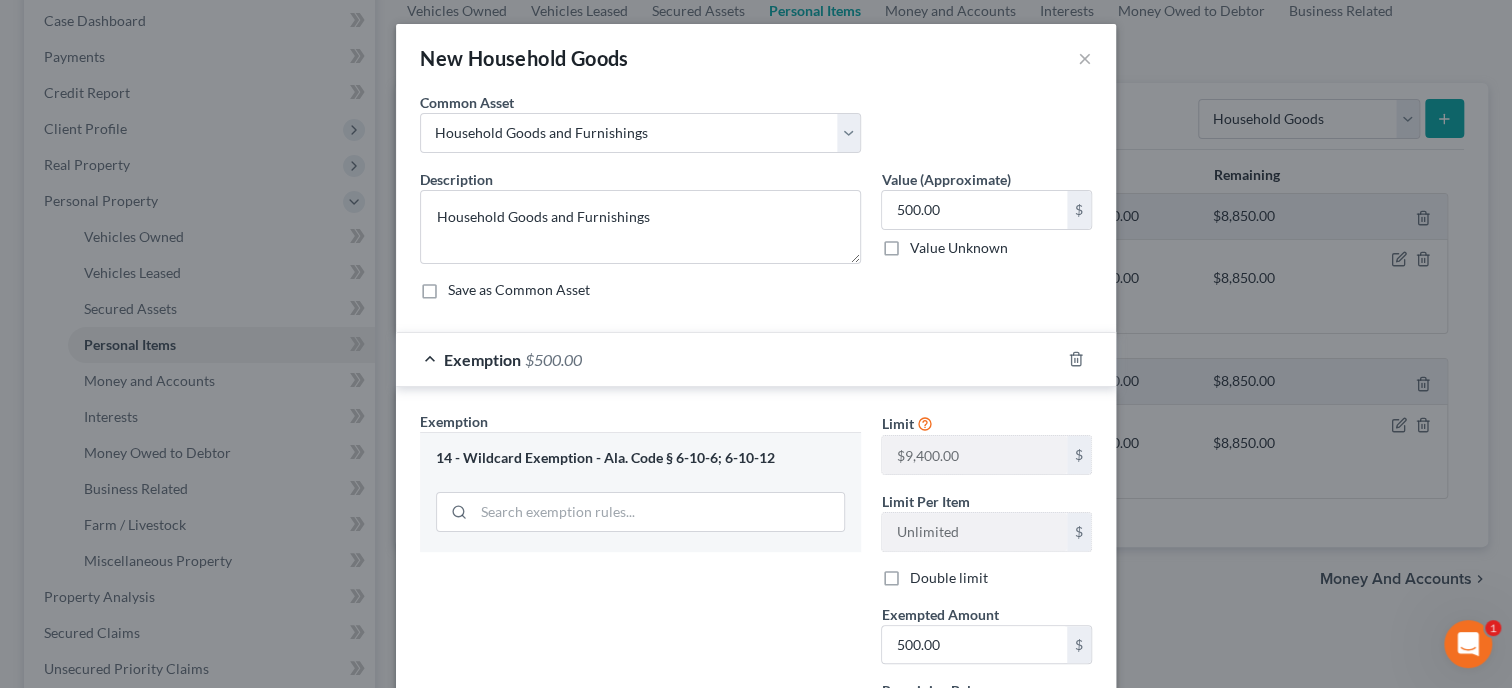 click on "Exemption Set must be selected for CA.
Exemption
*
14 - Wildcard Exemption - Ala. Code § 6-10-6; 6-10-12" at bounding box center (640, 584) 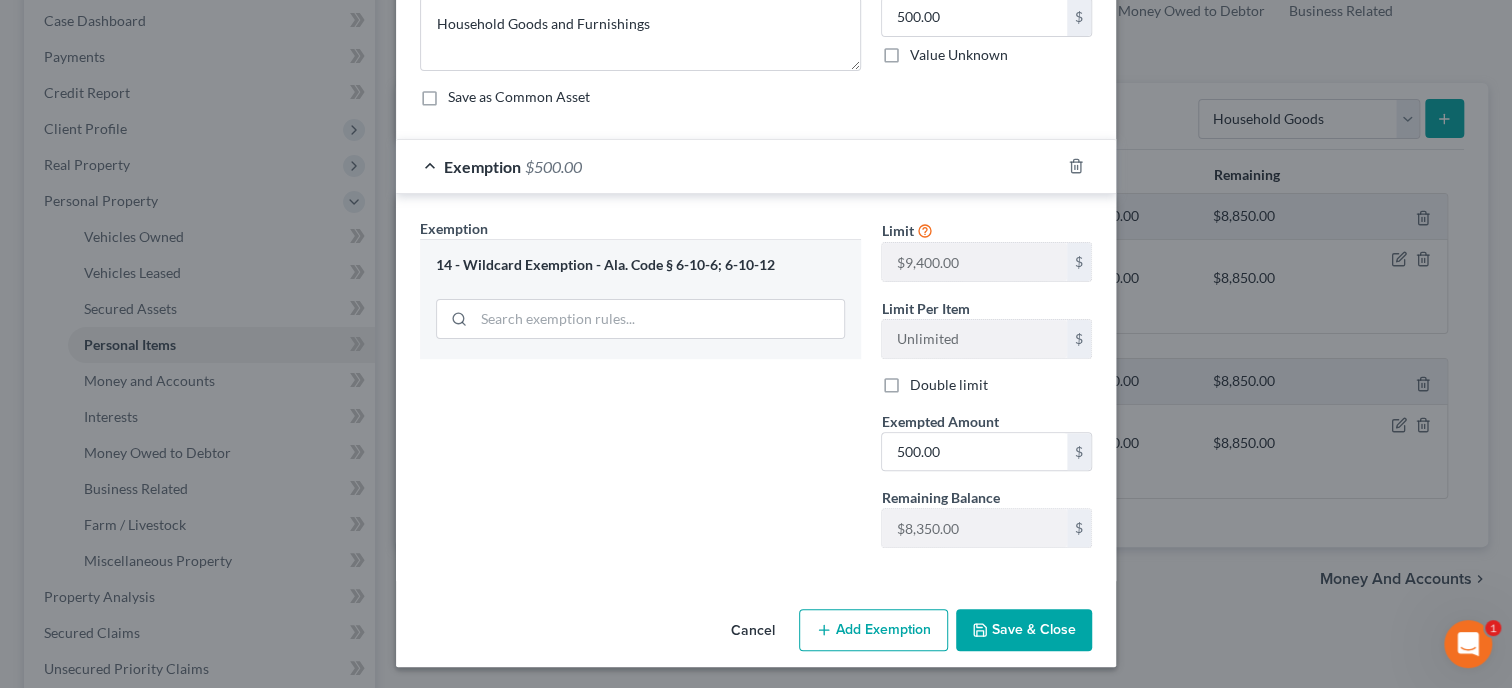 click on "Save & Close" at bounding box center (1024, 630) 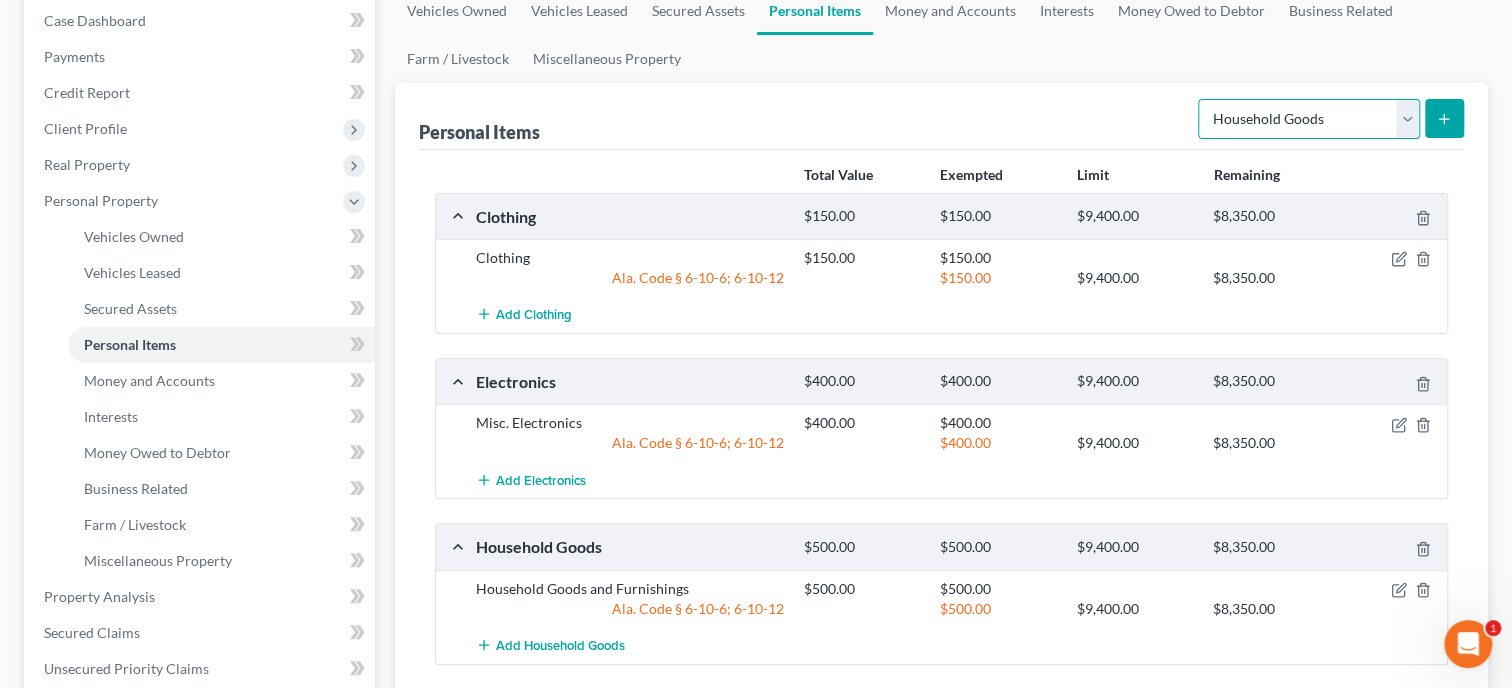 click on "Select Item Type Clothing Collectibles Of Value Electronics Firearms Household Goods Jewelry Other Pet(s) Sports & Hobby Equipment" at bounding box center [1309, 119] 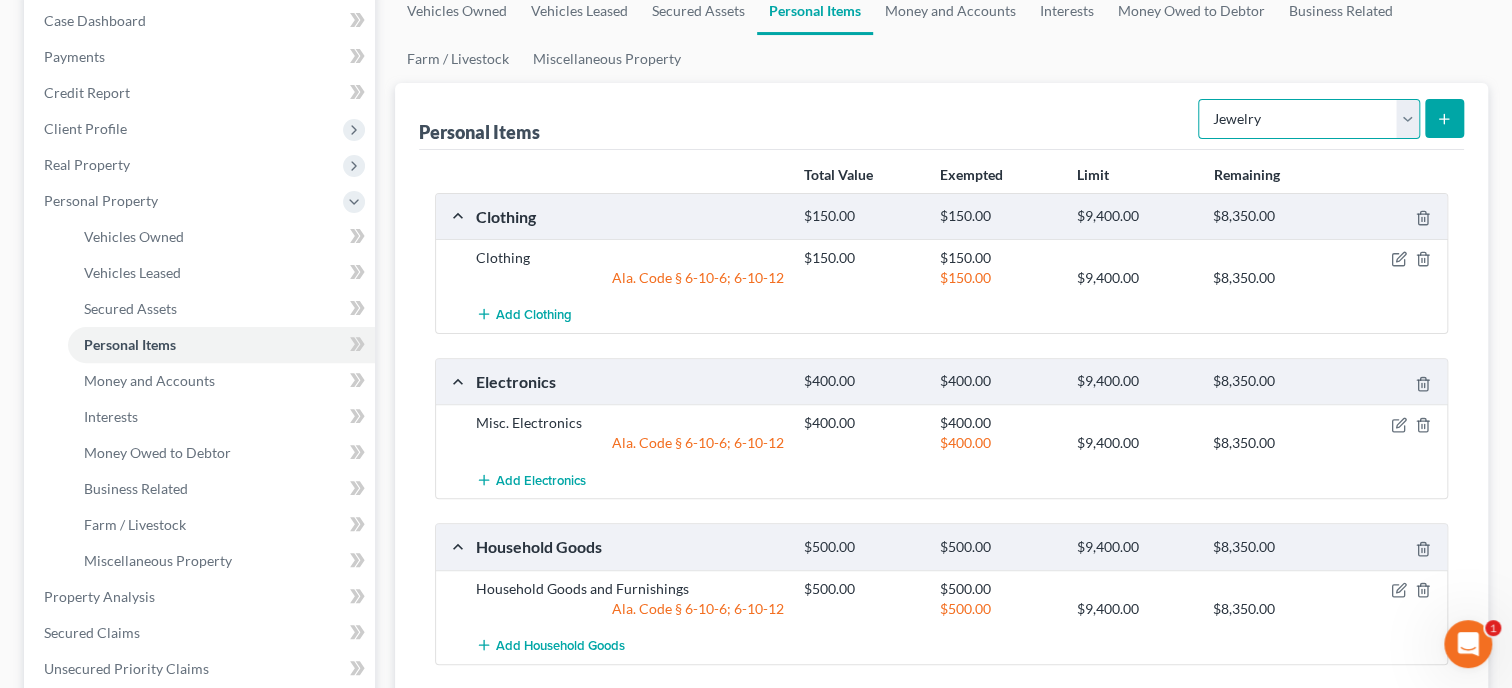 click on "Jewelry" at bounding box center [0, 0] 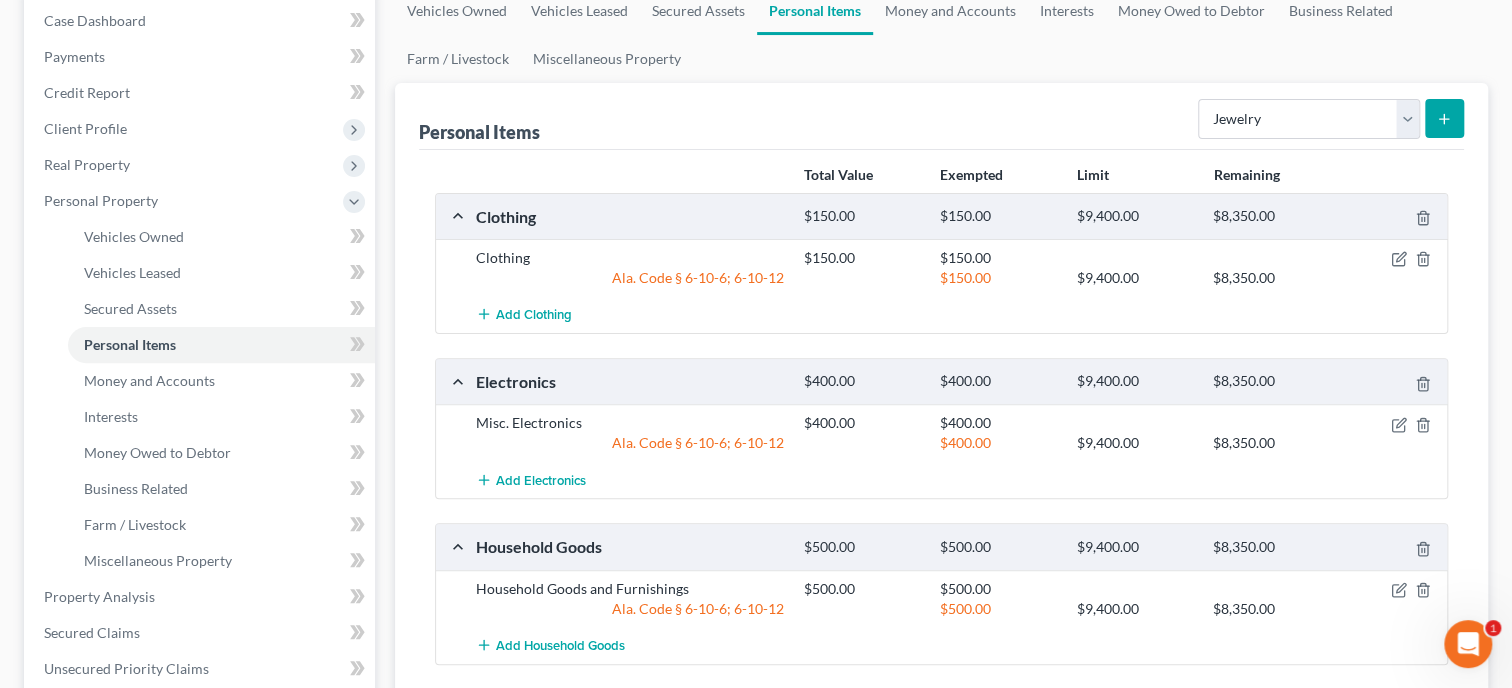click at bounding box center [1444, 118] 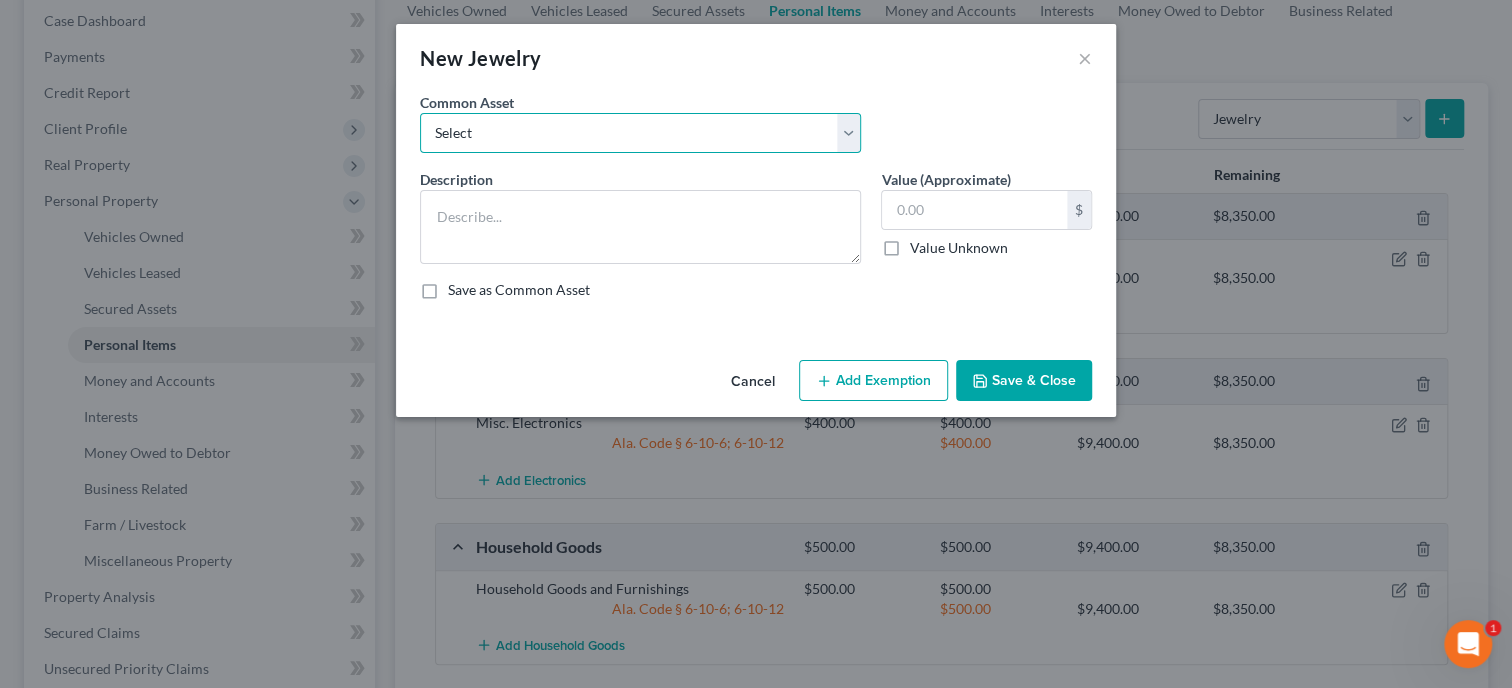 click on "Select Misc. Jewelry" at bounding box center (640, 133) 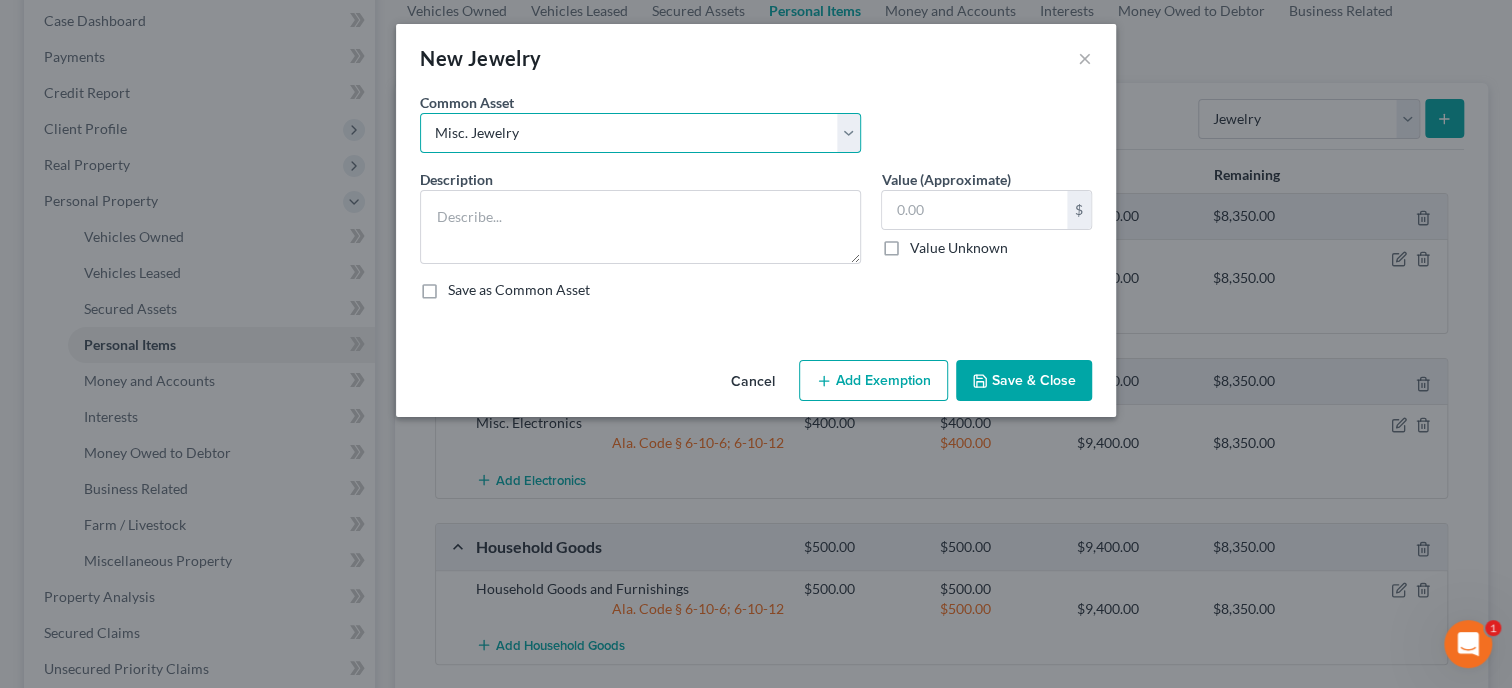 click on "Misc. Jewelry" at bounding box center (0, 0) 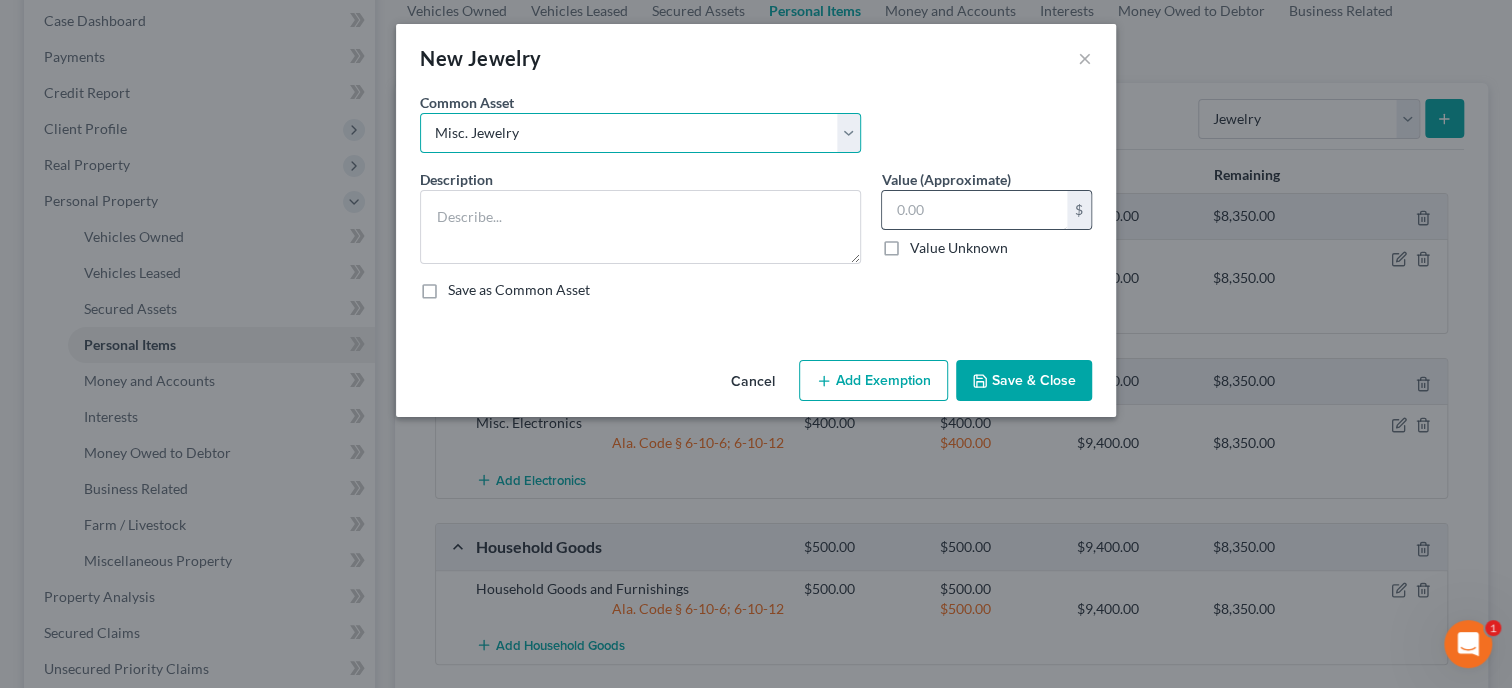type on "Misc. Jewelry" 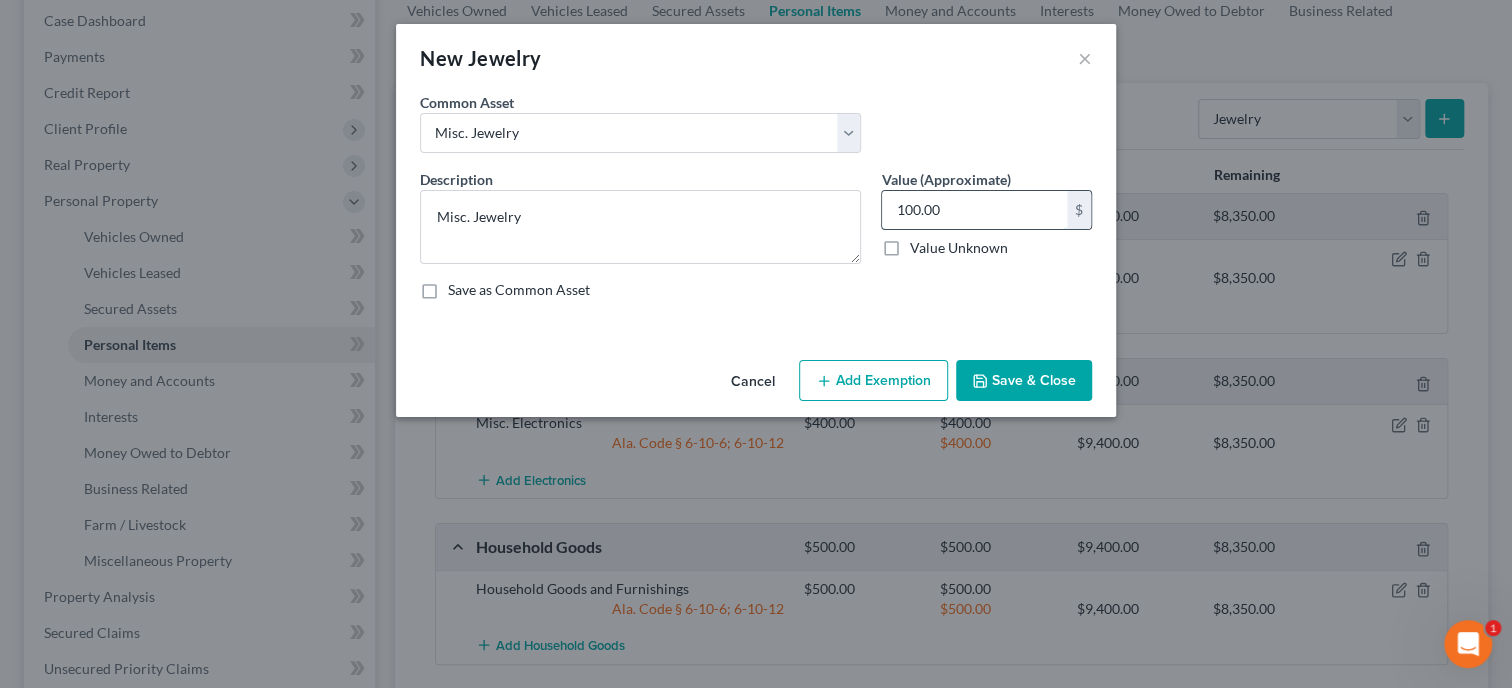 click on "100.00" at bounding box center (974, 210) 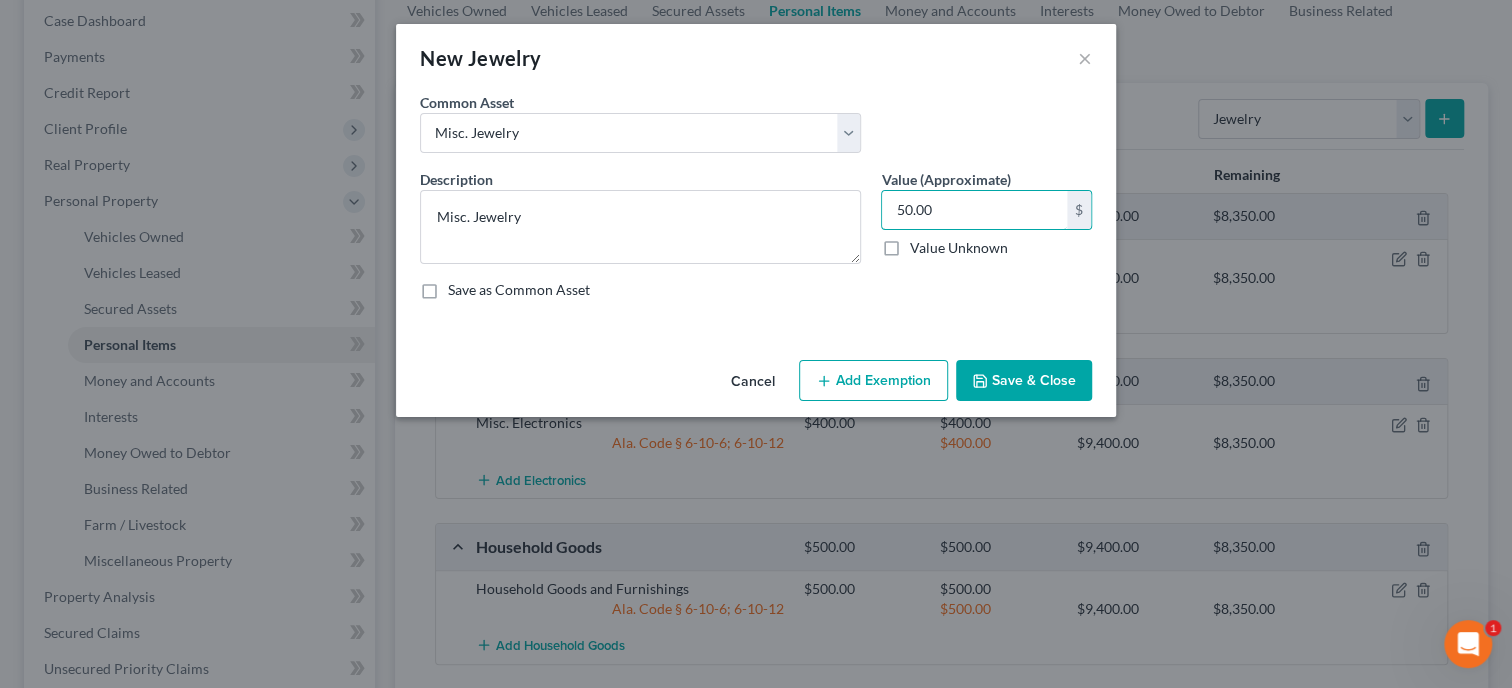 type on "50.00" 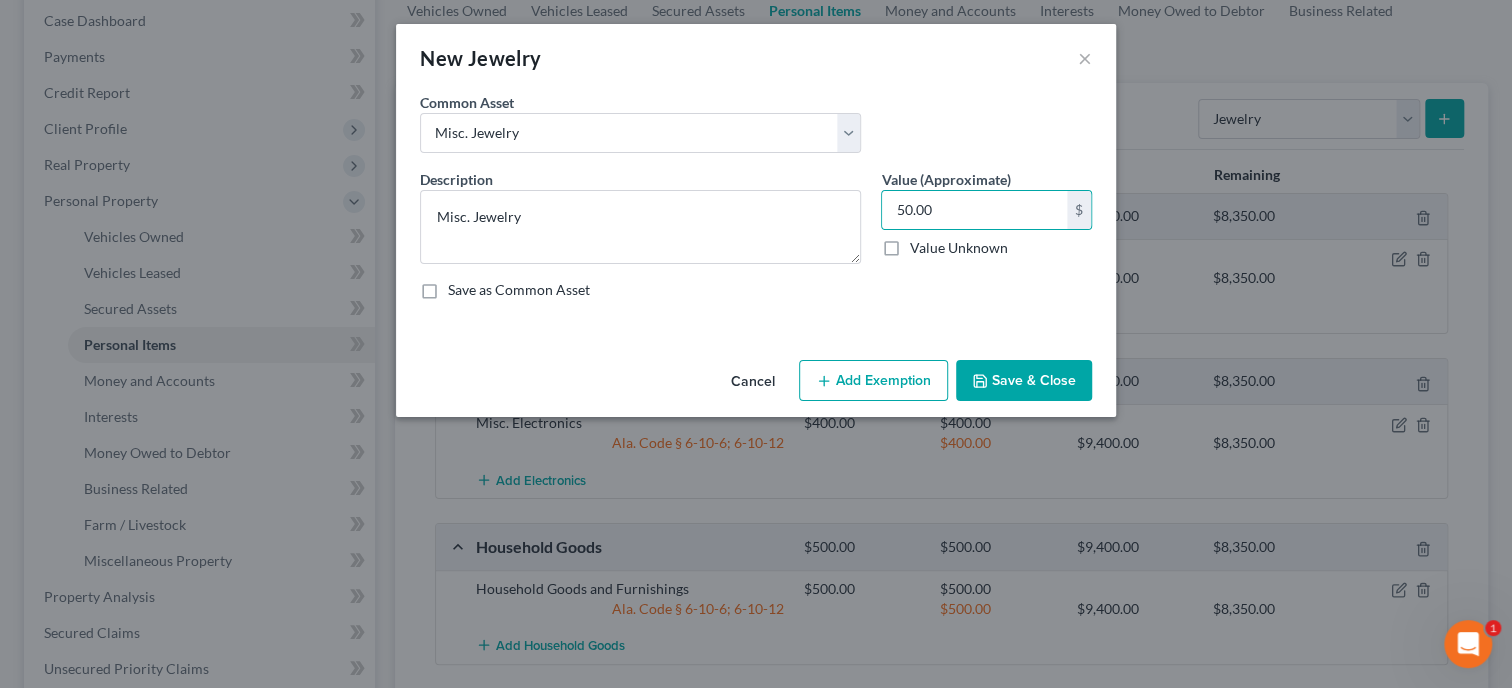 click on "Add Exemption" at bounding box center (873, 381) 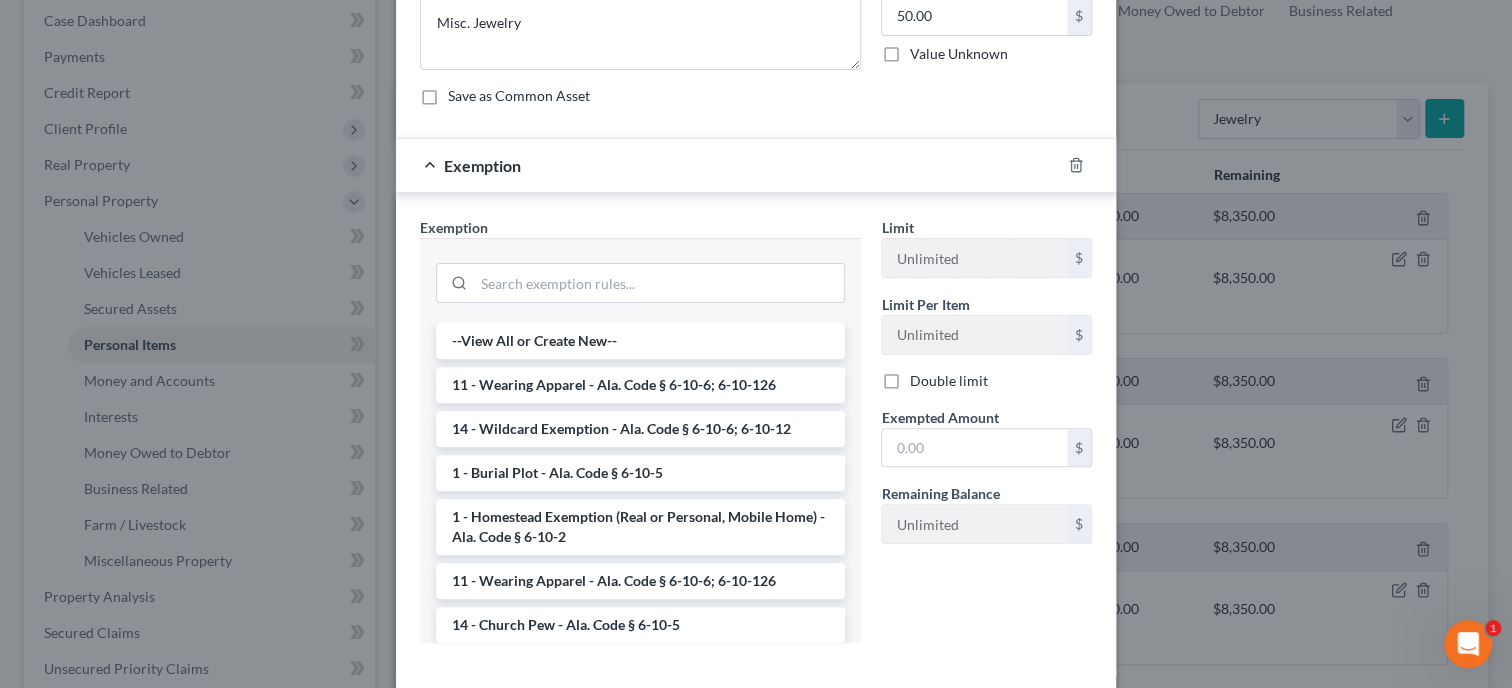 scroll, scrollTop: 205, scrollLeft: 0, axis: vertical 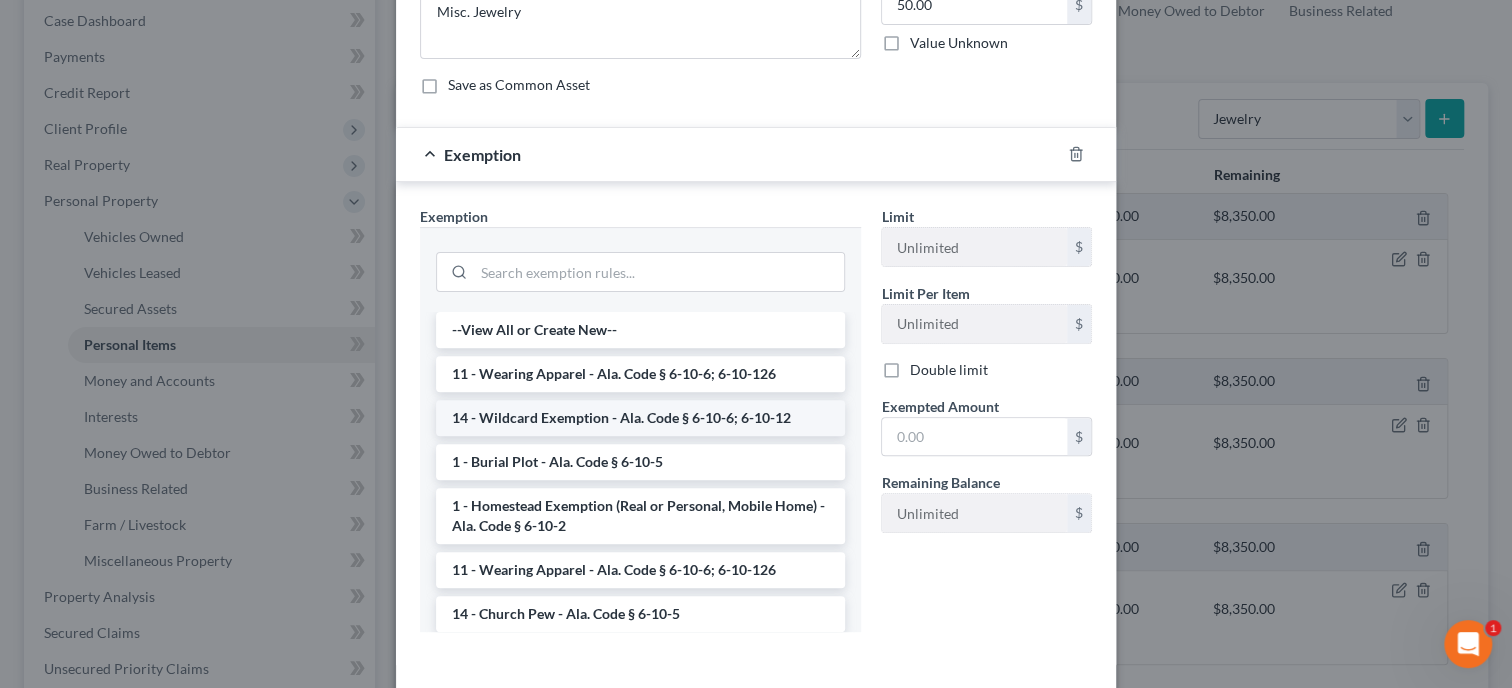 click on "14 - Wildcard Exemption - Ala. Code § 6-10-6; 6-10-12" at bounding box center [640, 418] 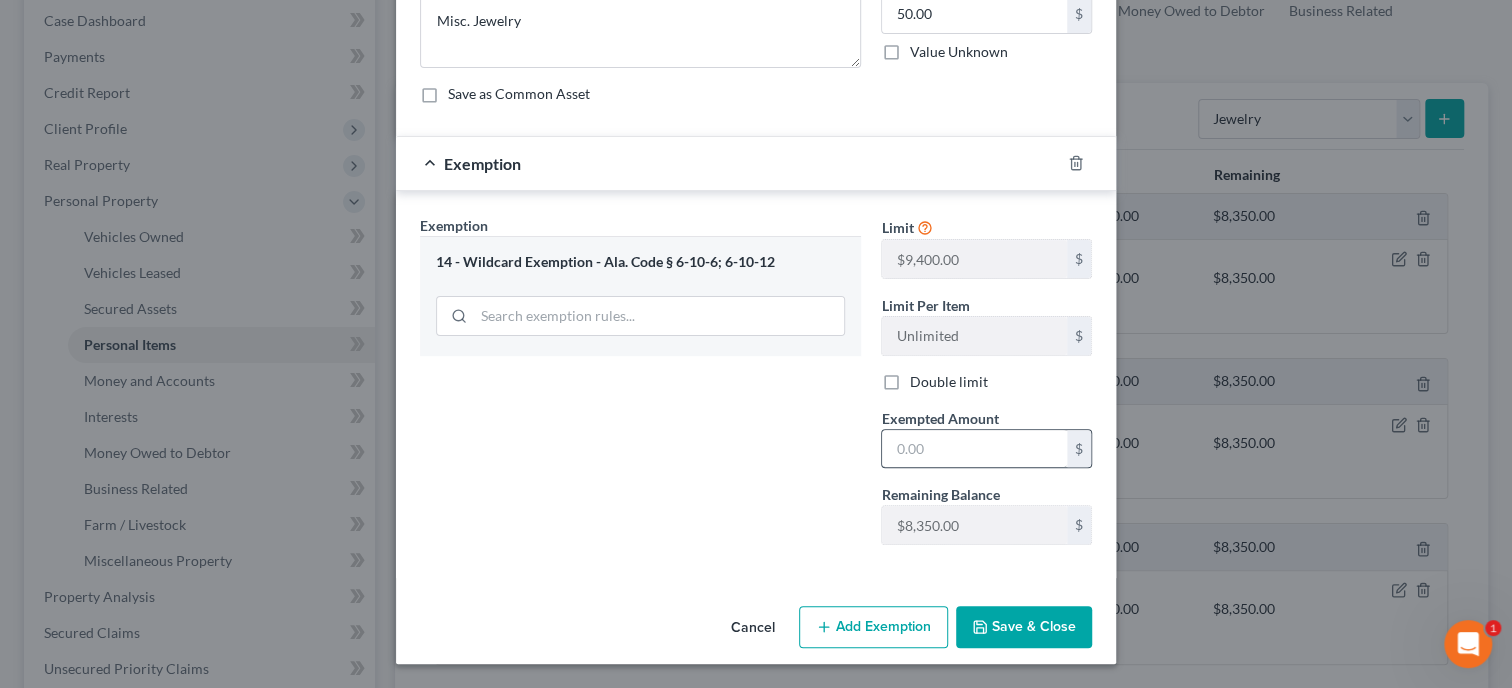 scroll, scrollTop: 193, scrollLeft: 0, axis: vertical 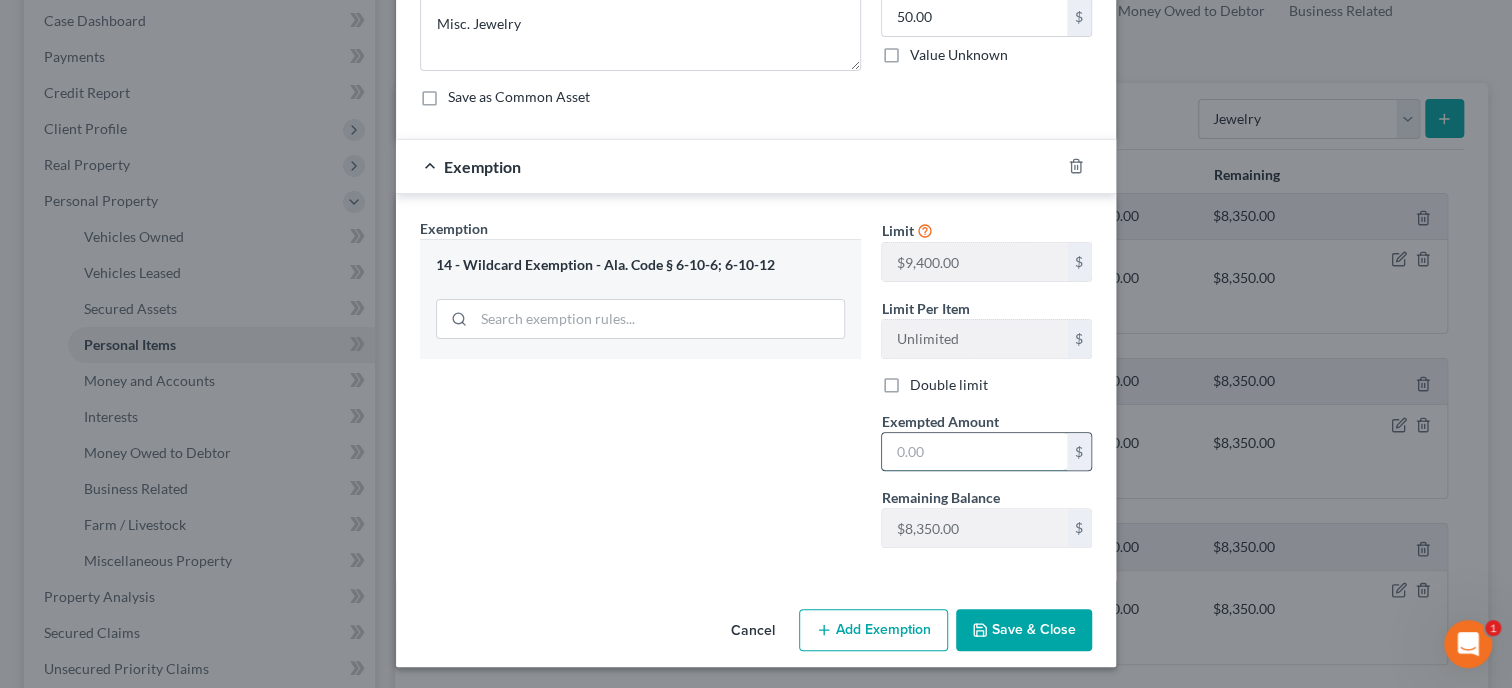 click at bounding box center [974, 452] 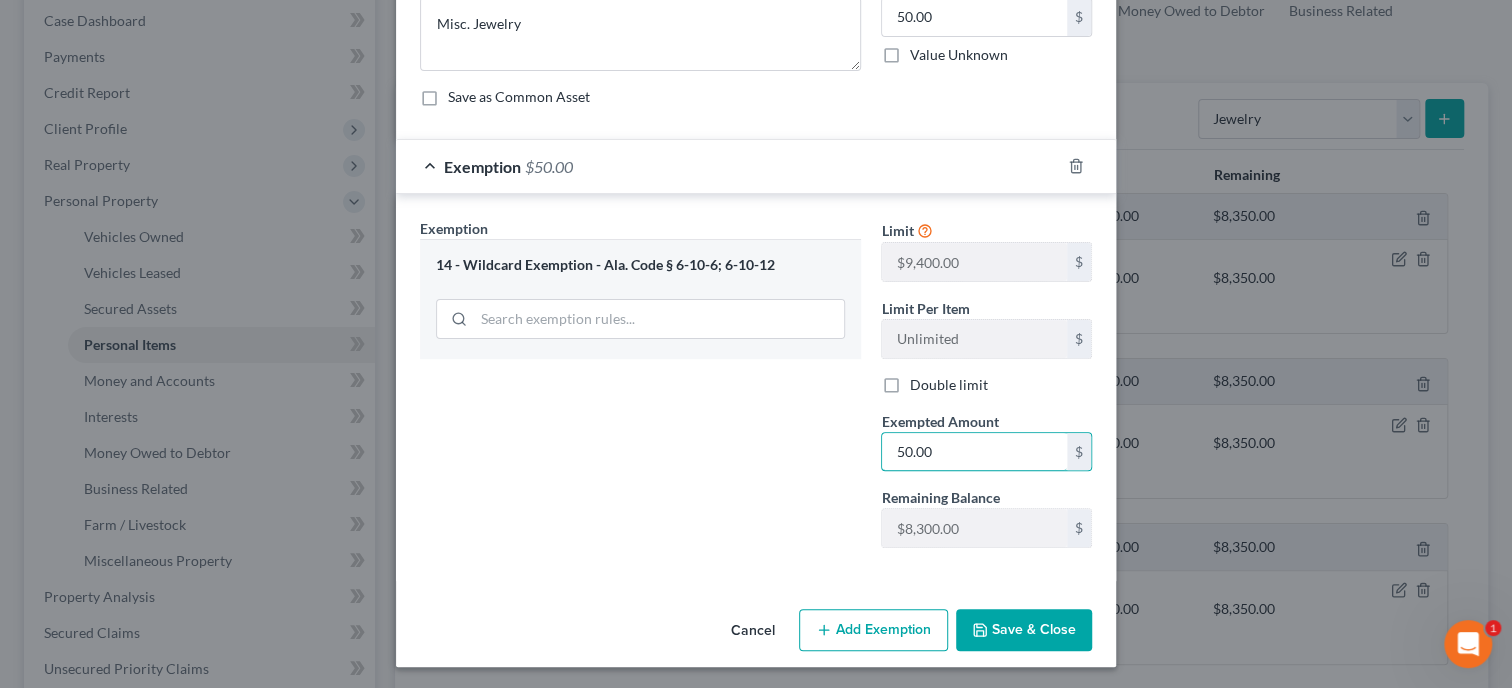 type on "50.00" 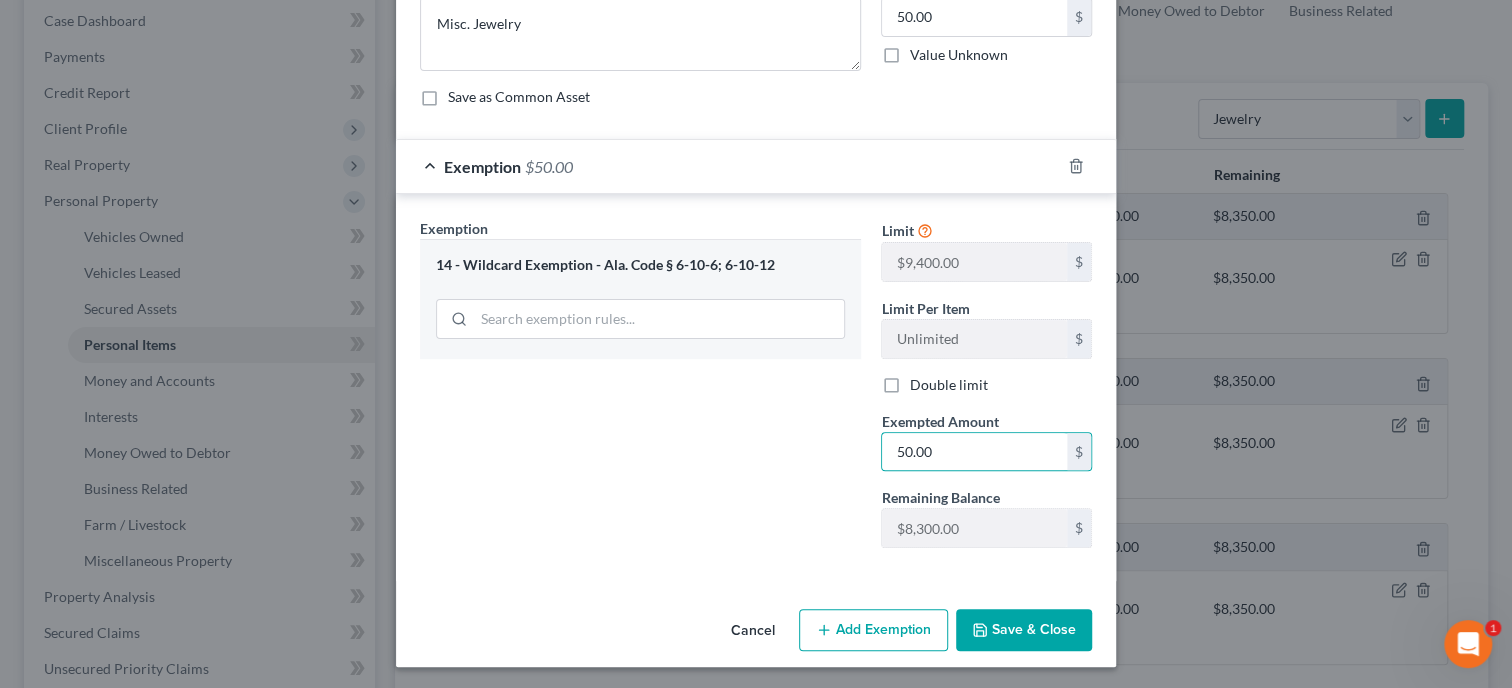 click on "Save & Close" at bounding box center [1024, 630] 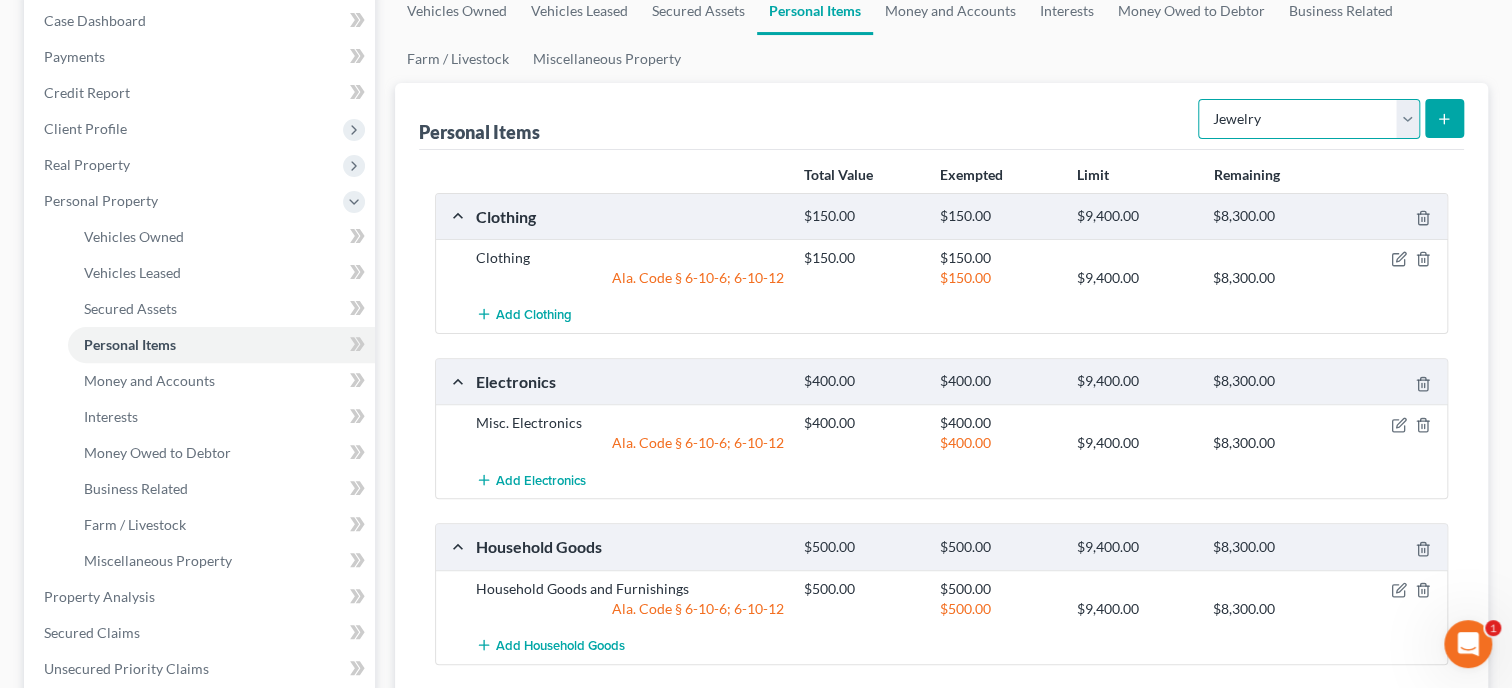 click on "Select Item Type Clothing Collectibles Of Value Electronics Firearms Household Goods Jewelry Other Pet(s) Sports & Hobby Equipment" at bounding box center (1309, 119) 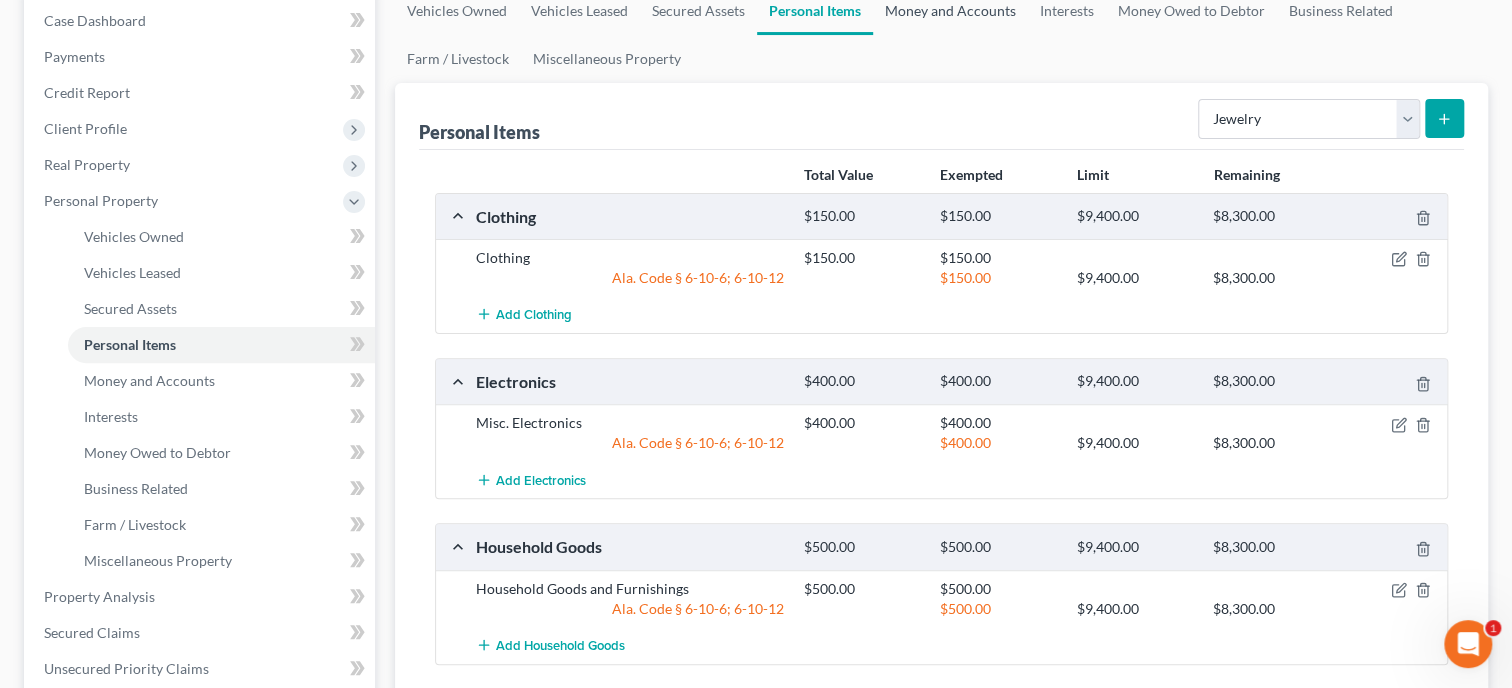 click on "Money and Accounts" at bounding box center (950, 11) 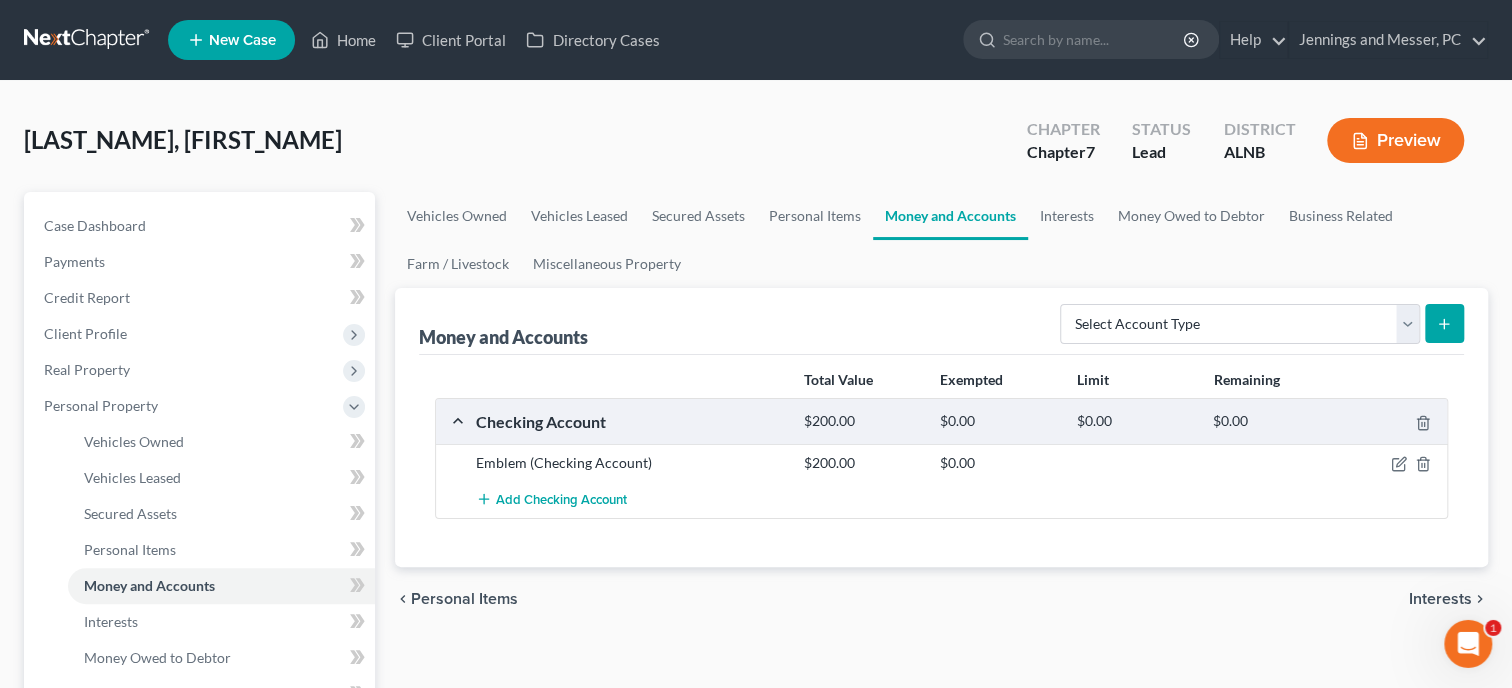 scroll, scrollTop: 0, scrollLeft: 0, axis: both 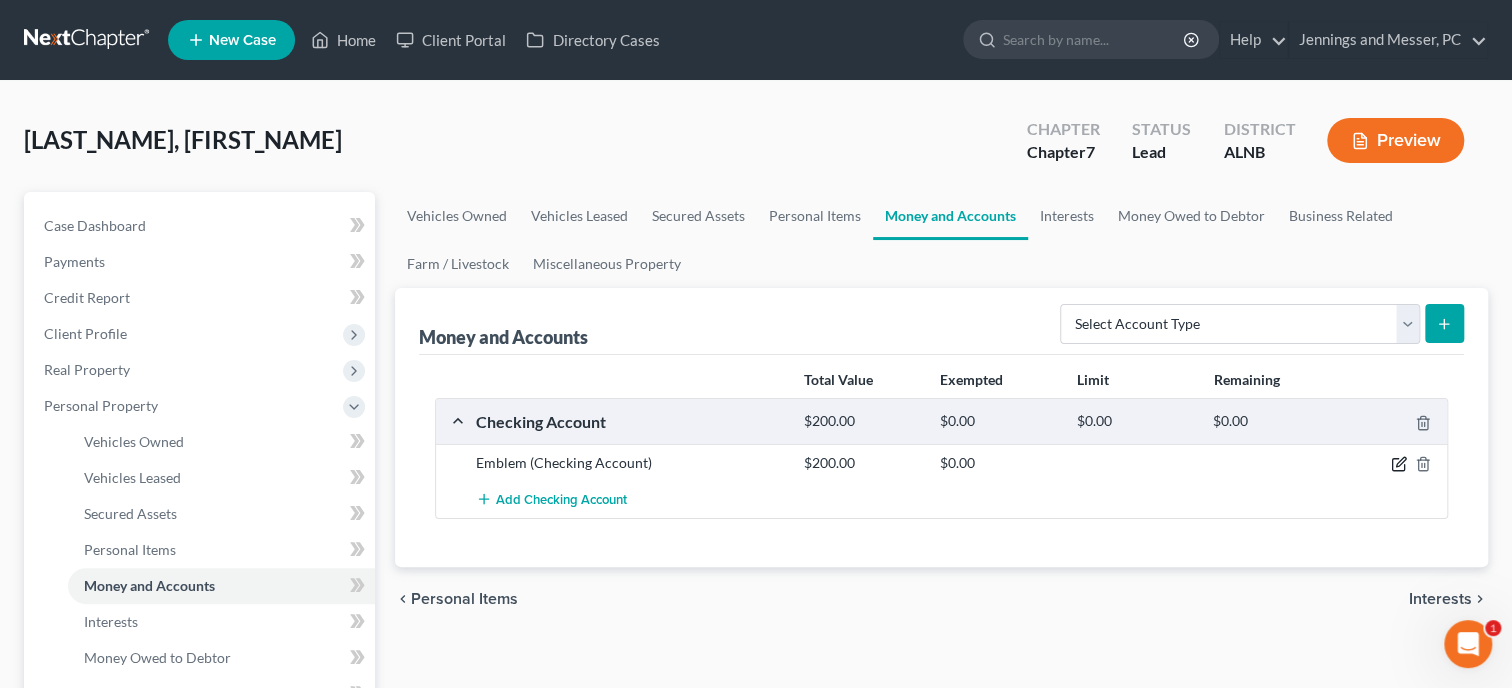 click 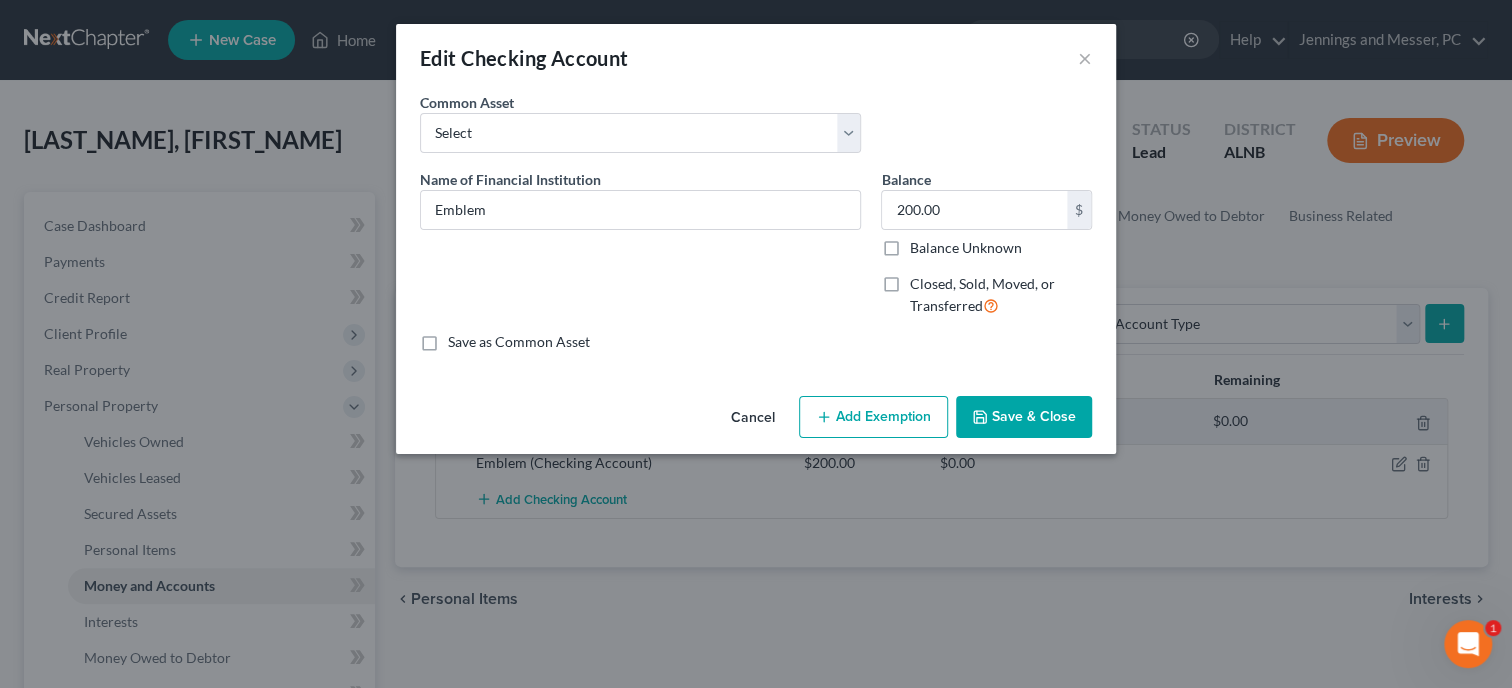 click on "Add Exemption" at bounding box center (873, 417) 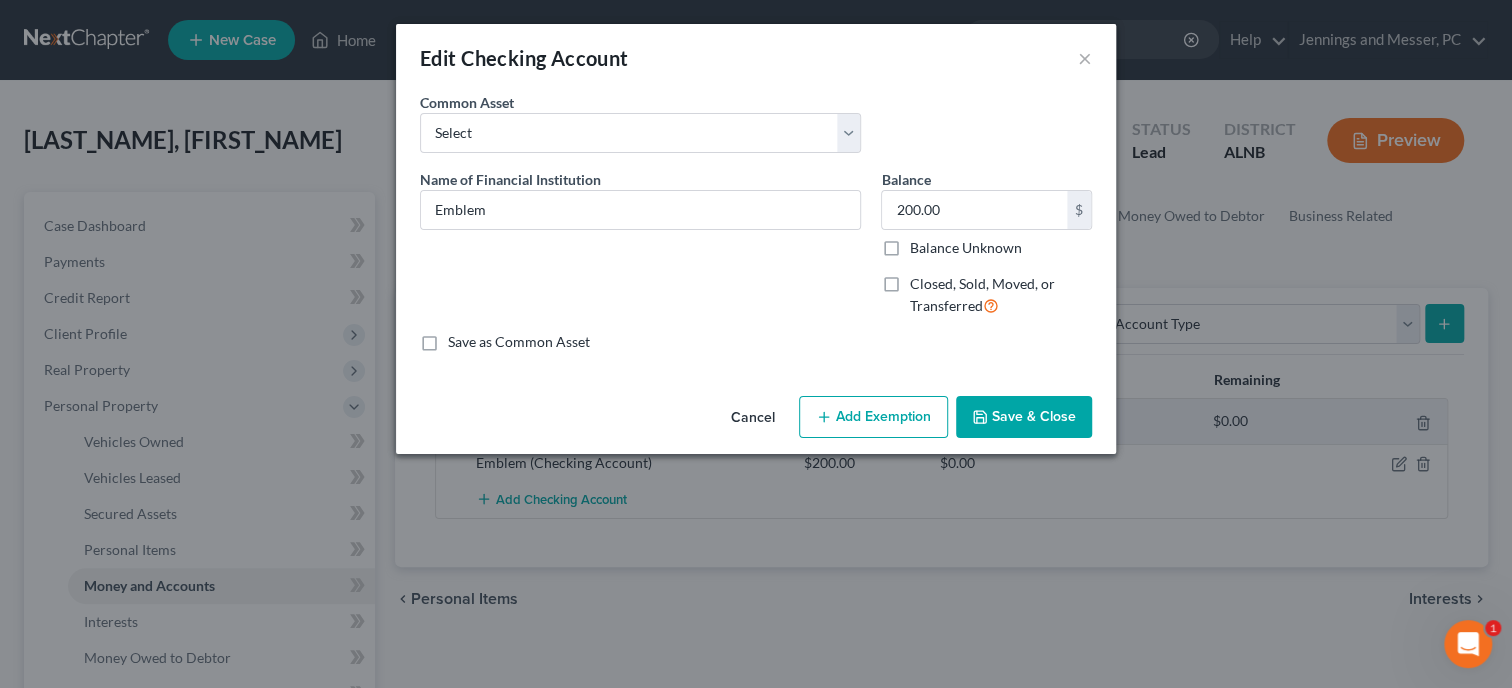 click on "Add Exemption" at bounding box center [873, 417] 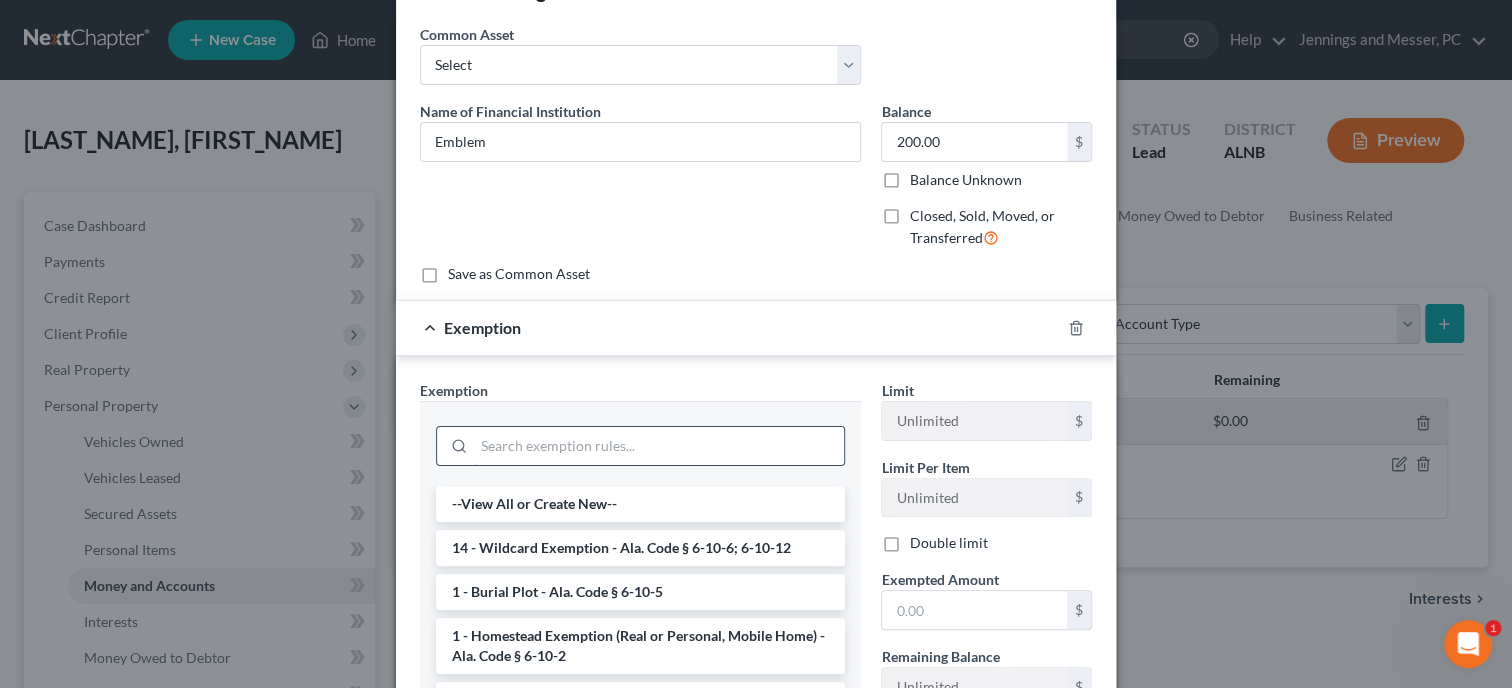 scroll, scrollTop: 102, scrollLeft: 0, axis: vertical 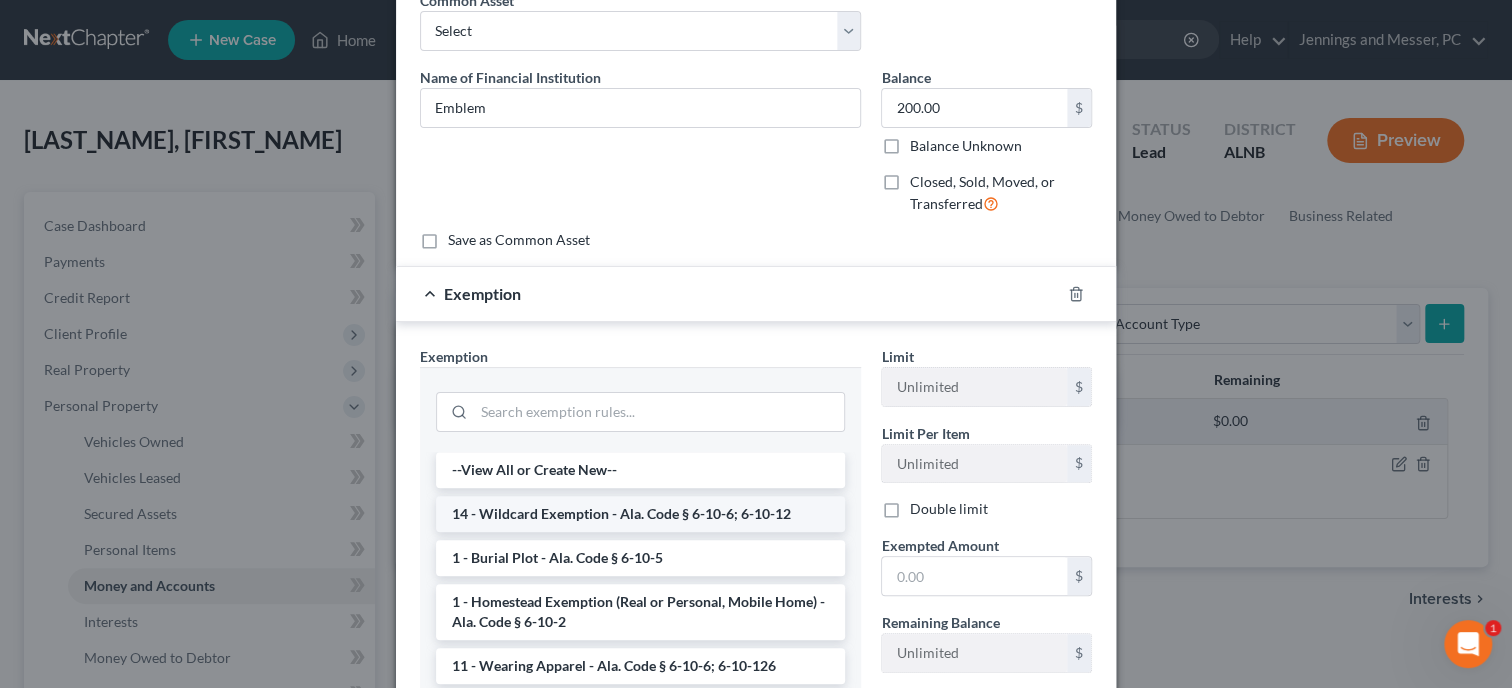 click on "14 - Wildcard Exemption - Ala. Code § 6-10-6; 6-10-12" at bounding box center (640, 514) 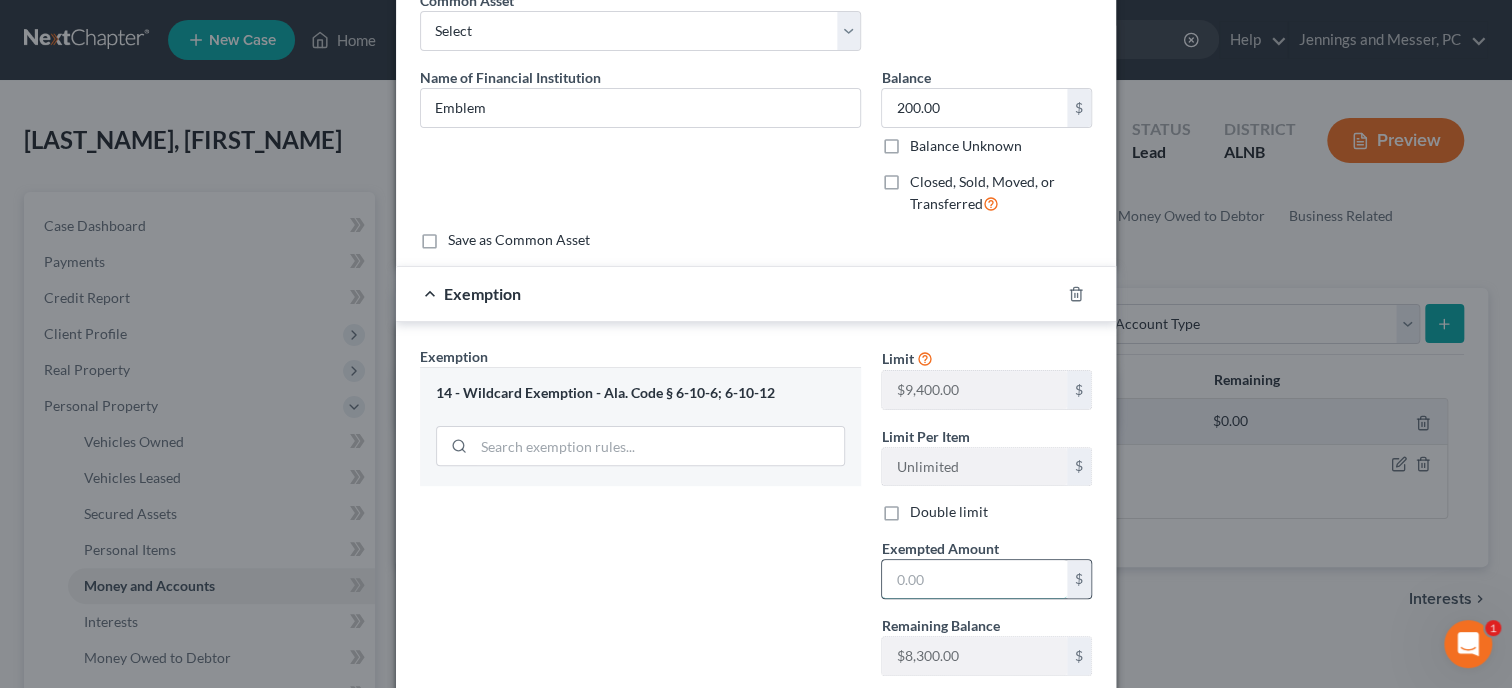 click at bounding box center (974, 579) 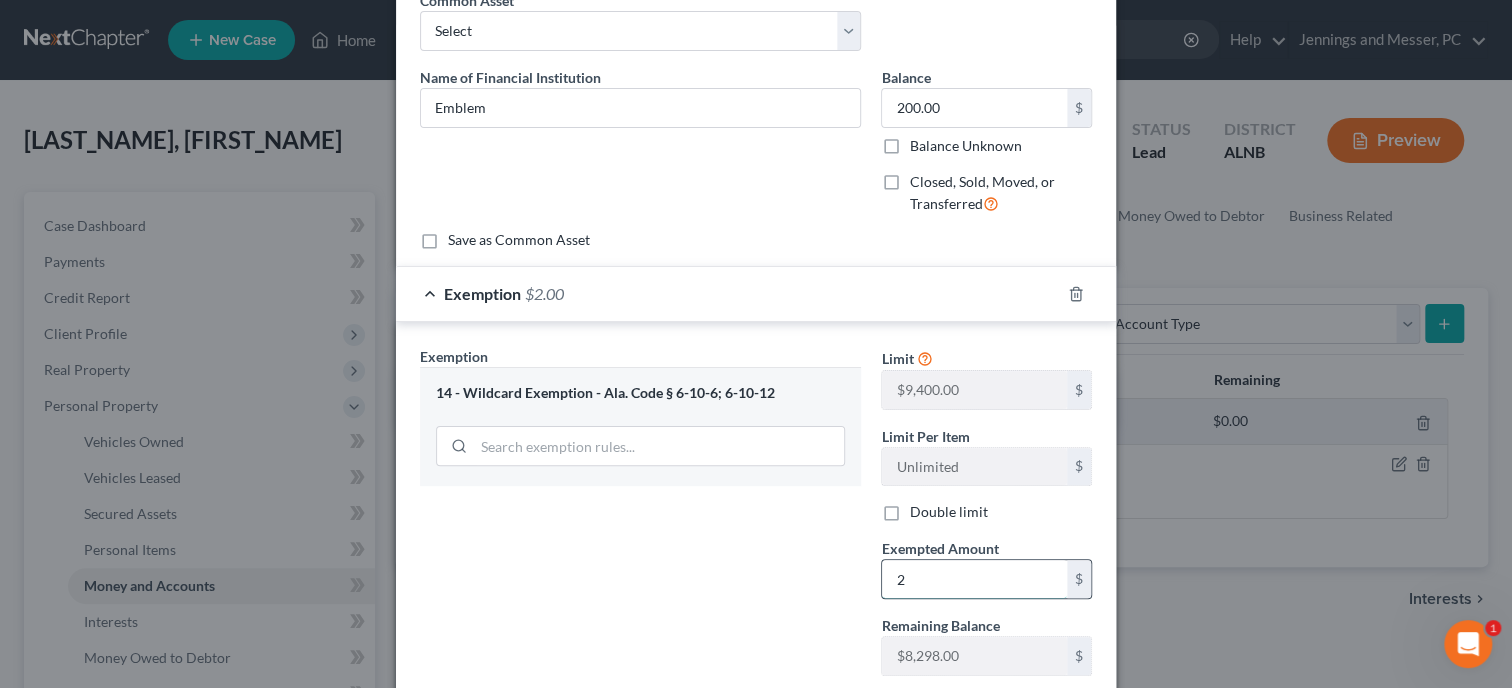 type on "20" 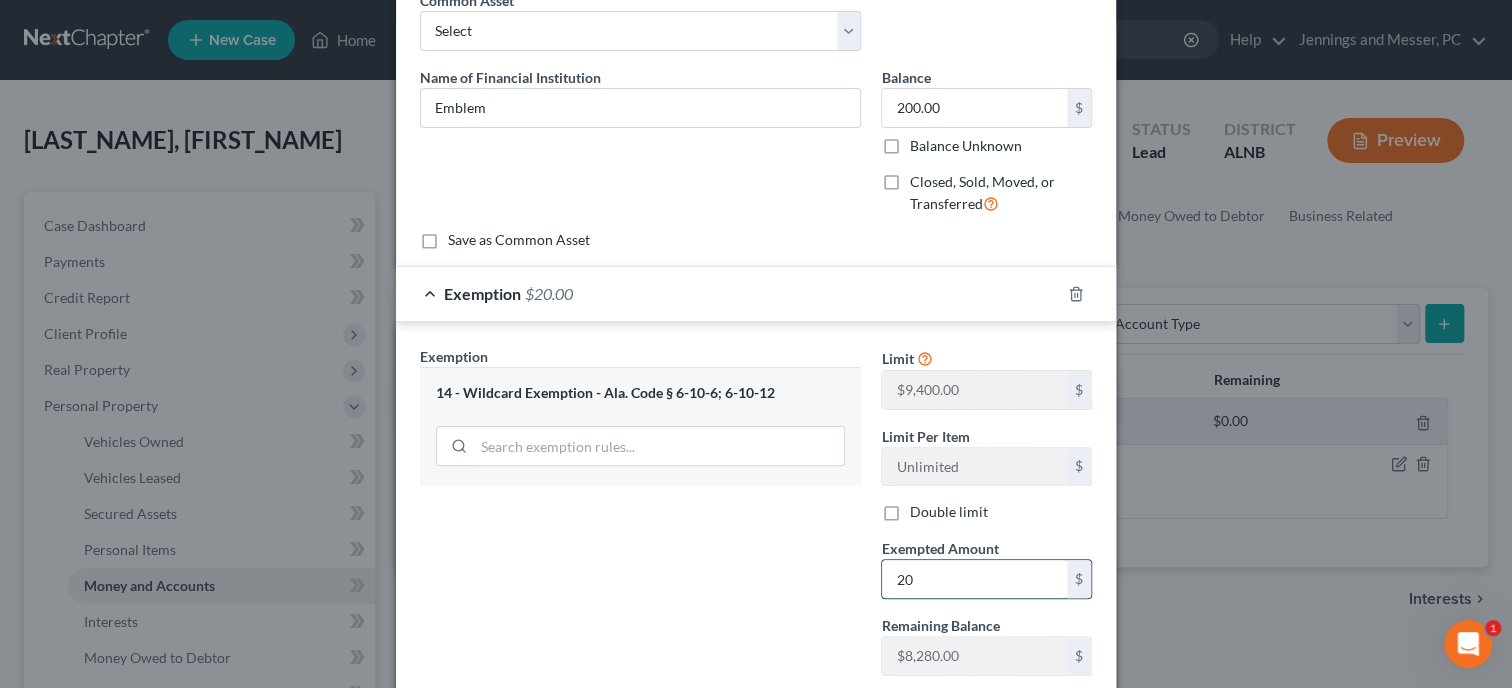 type on "200.00" 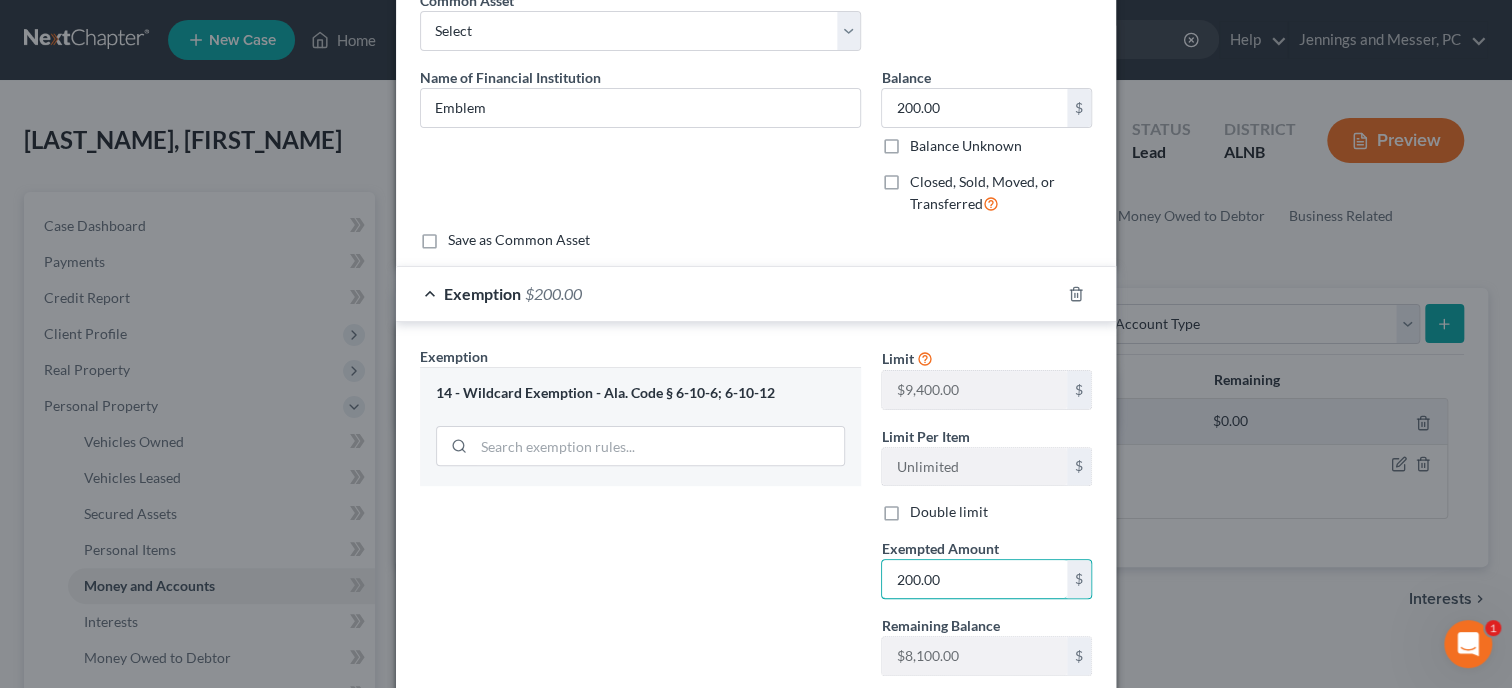 type on "200.00" 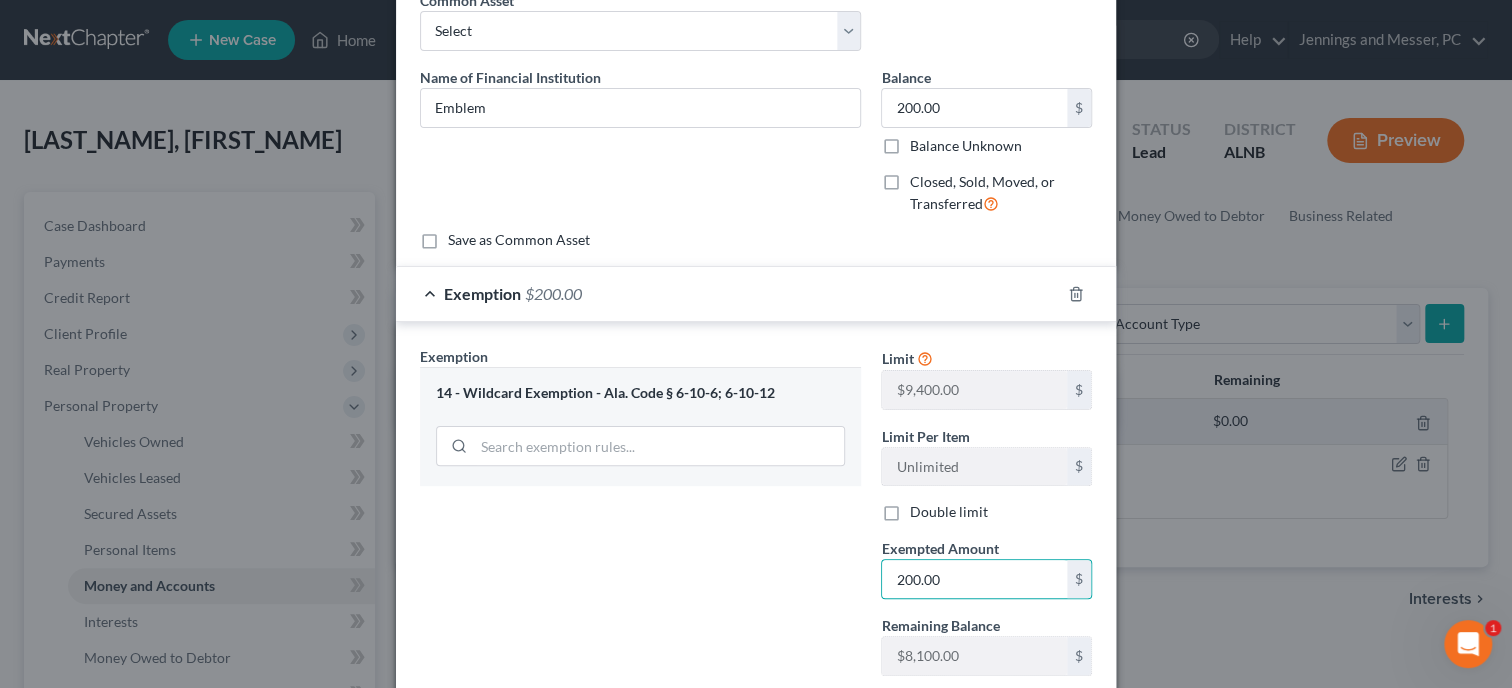 click on "Exemption Set must be selected for CA.
Exemption
*
14 - Wildcard Exemption - Ala. Code § 6-10-6; 6-10-12" at bounding box center (640, 519) 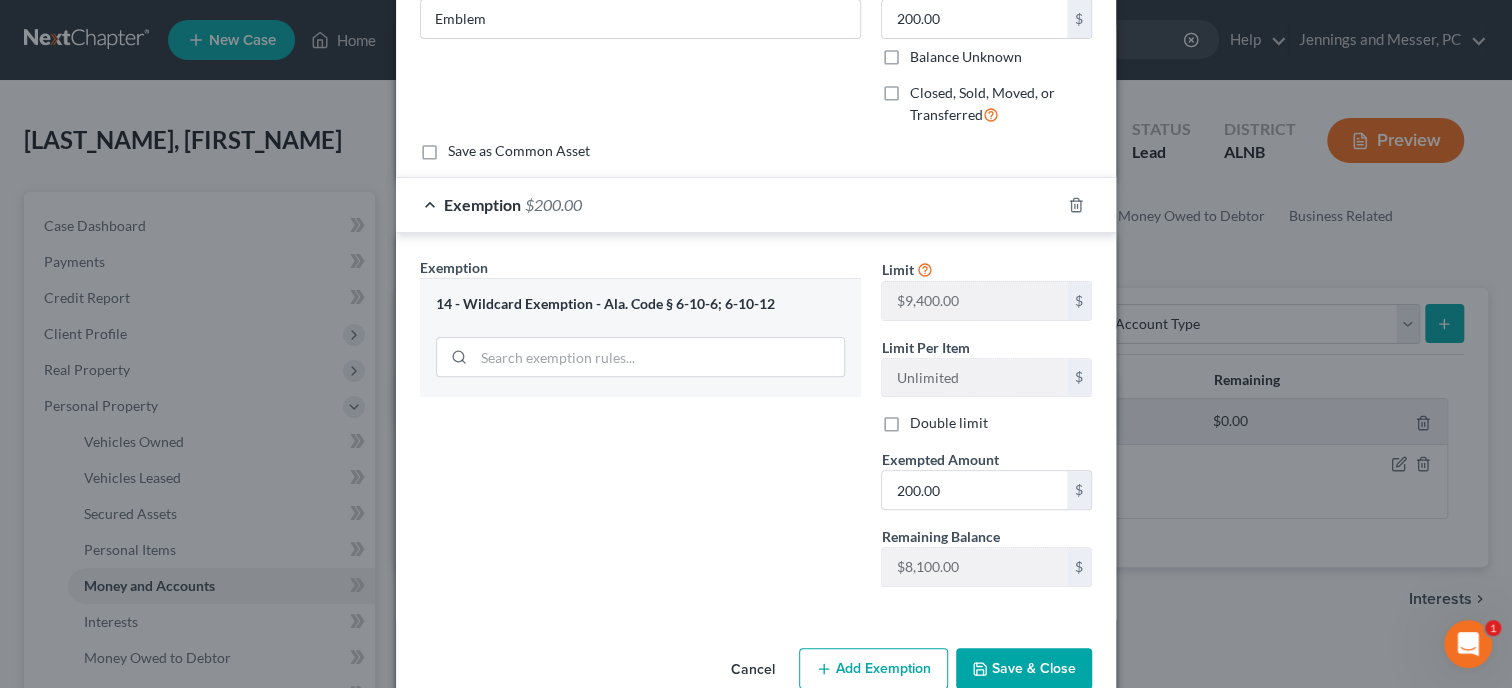 scroll, scrollTop: 230, scrollLeft: 0, axis: vertical 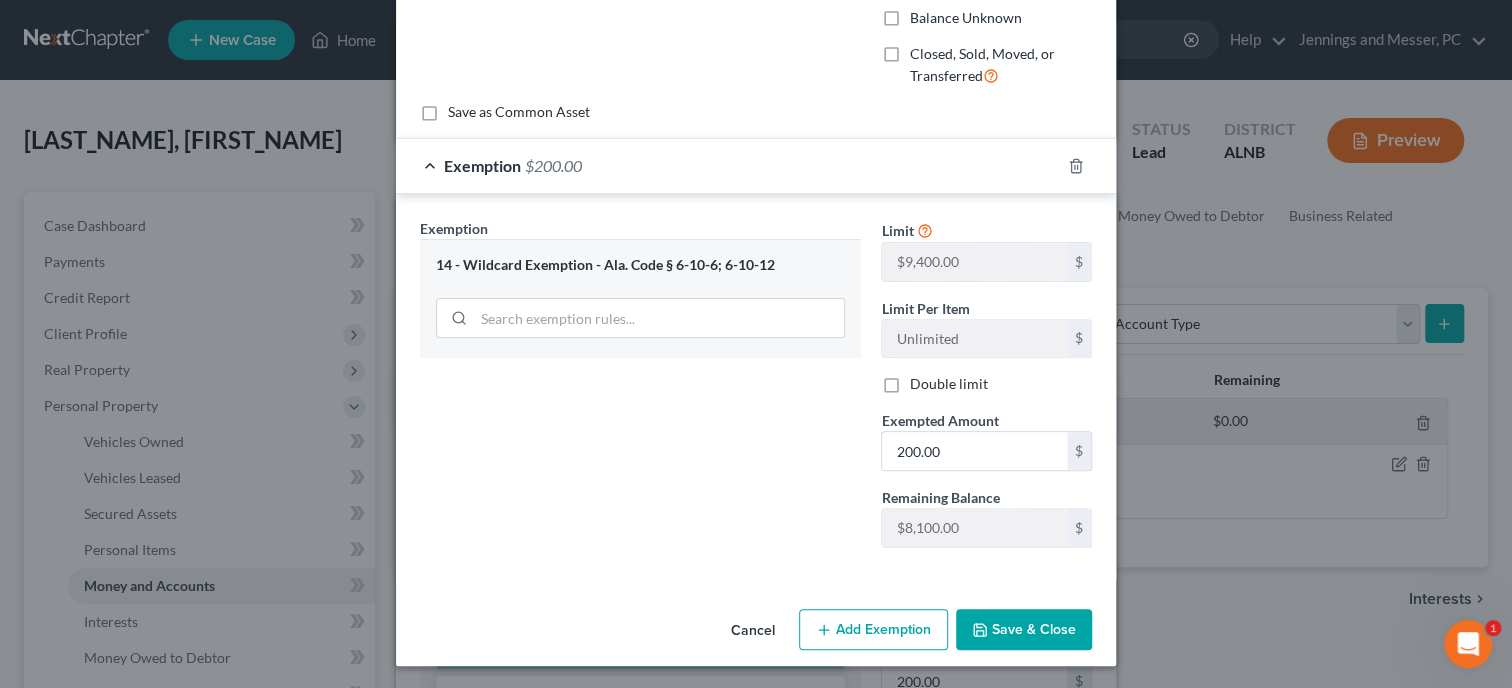 click on "Save & Close" at bounding box center [1024, 630] 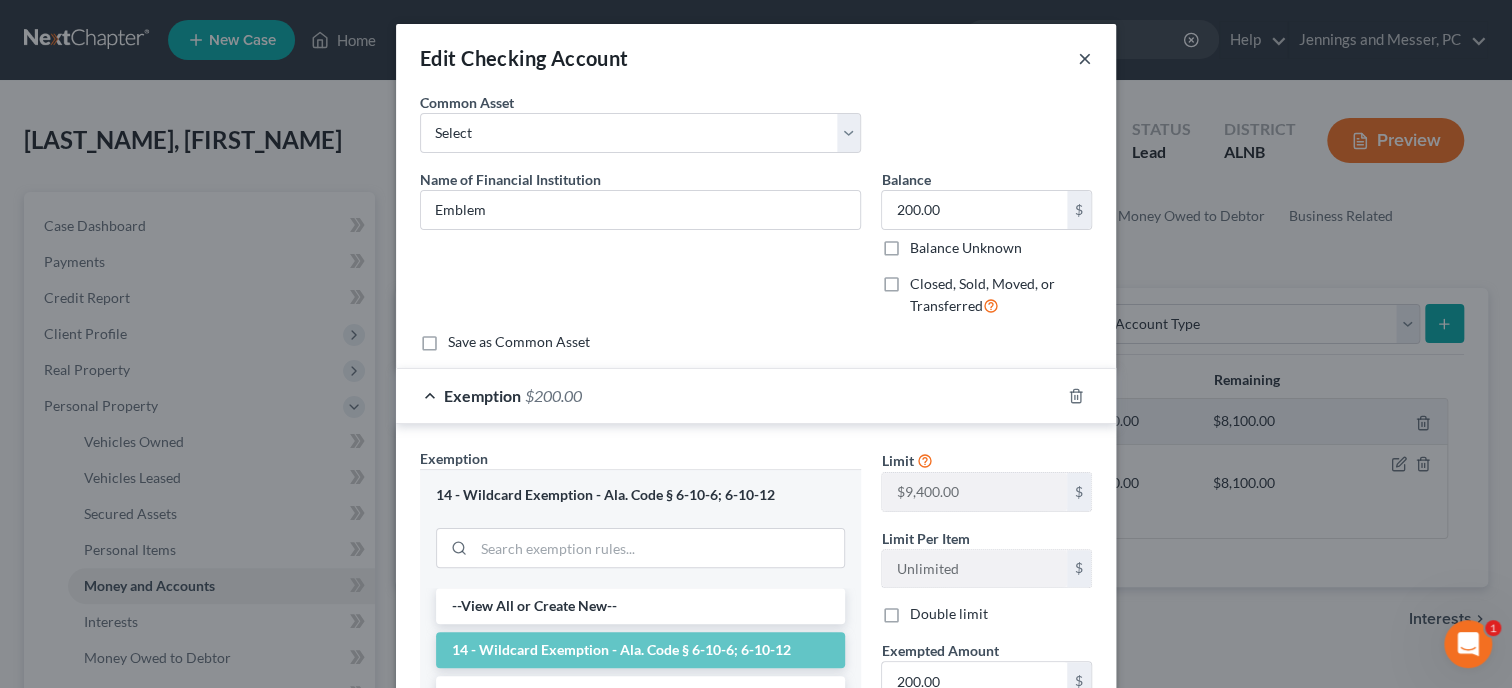 click on "×" at bounding box center [1085, 58] 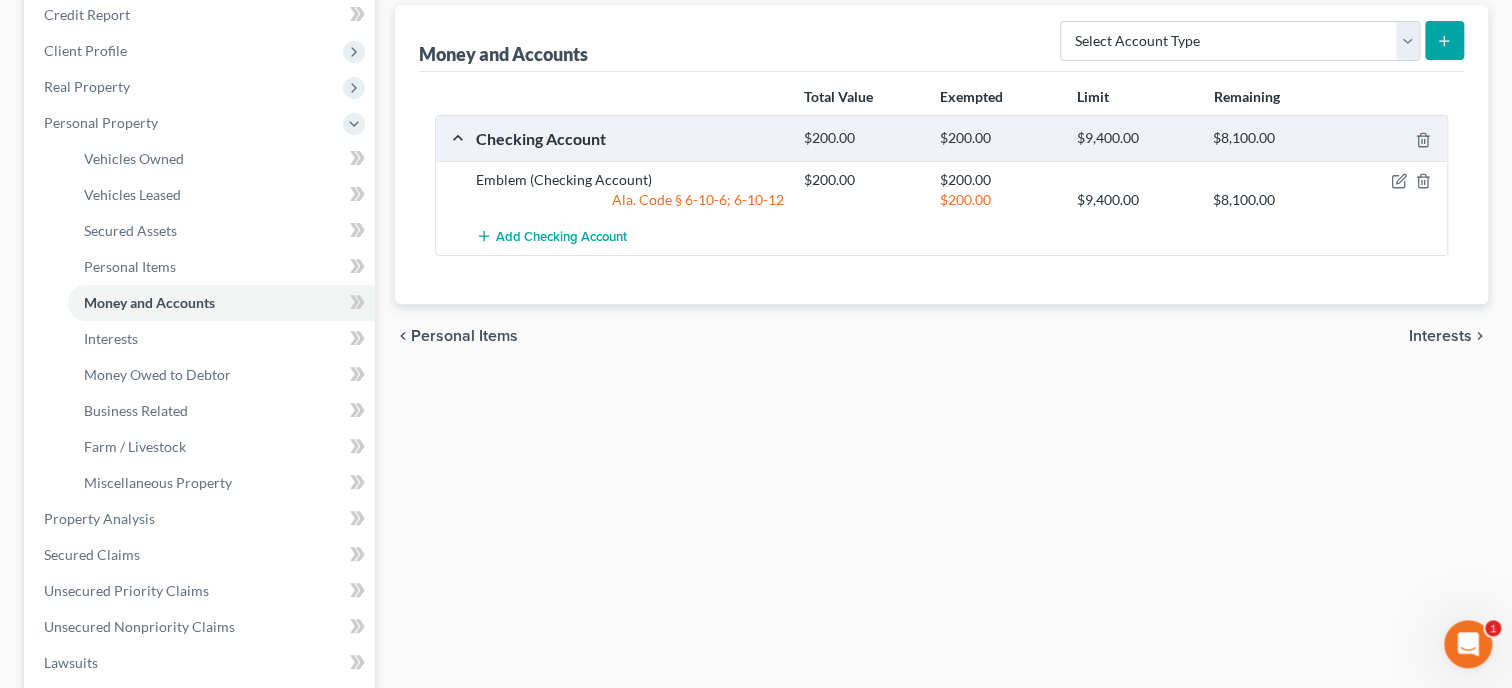 scroll, scrollTop: 308, scrollLeft: 0, axis: vertical 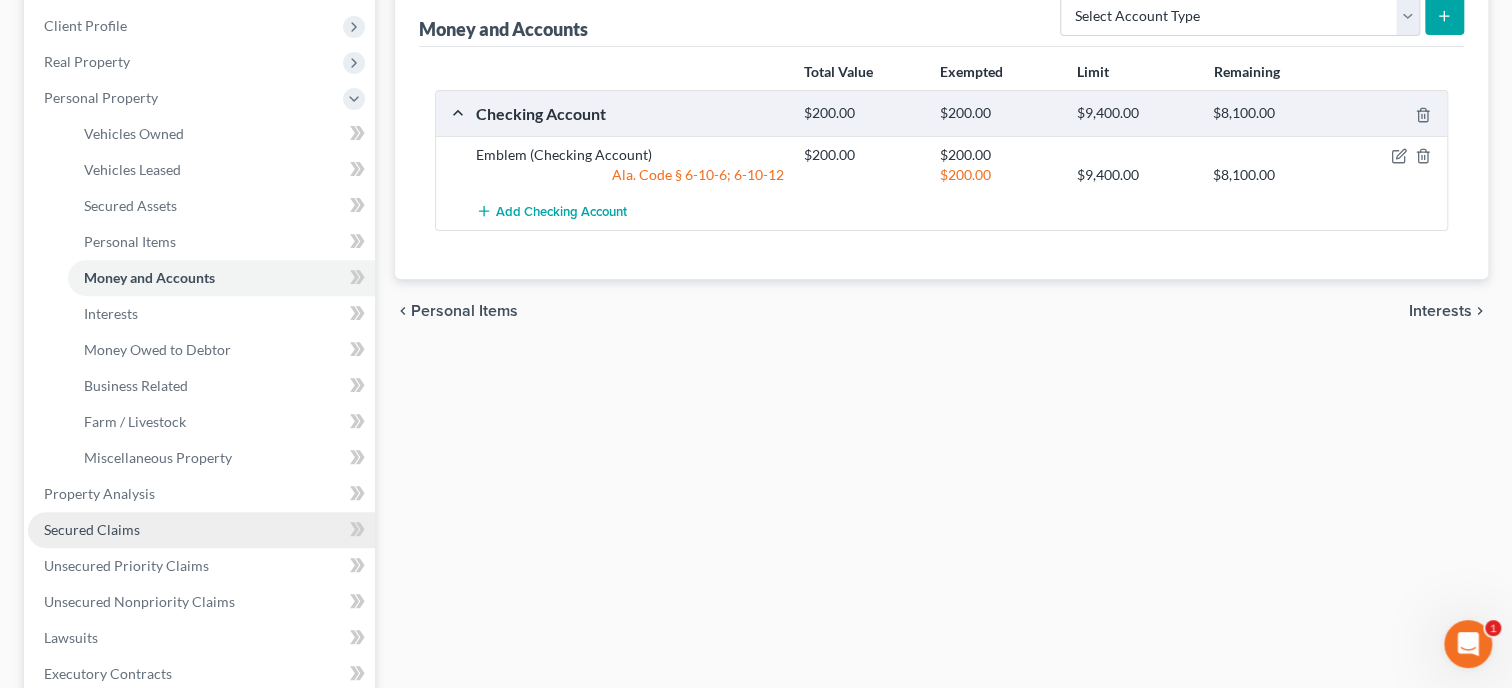 click on "Secured Claims" at bounding box center [201, 530] 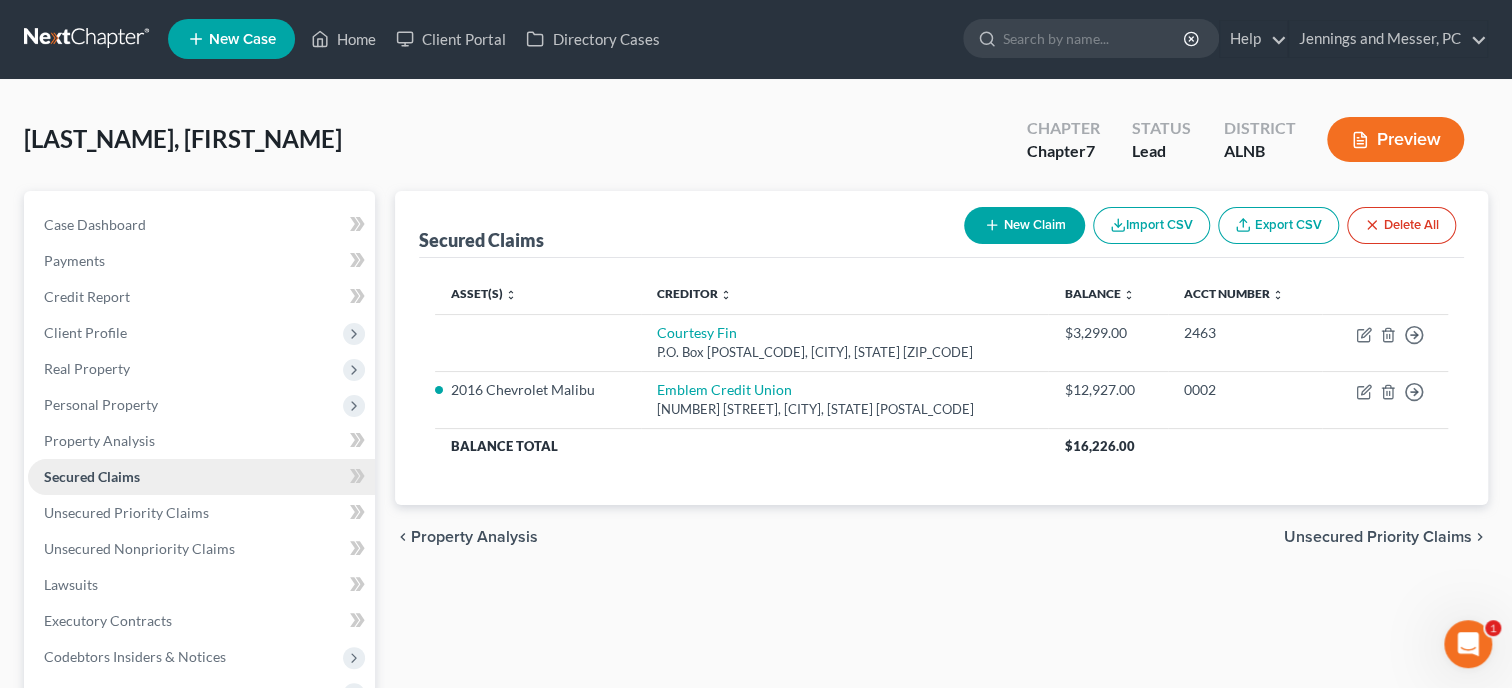 scroll, scrollTop: 0, scrollLeft: 0, axis: both 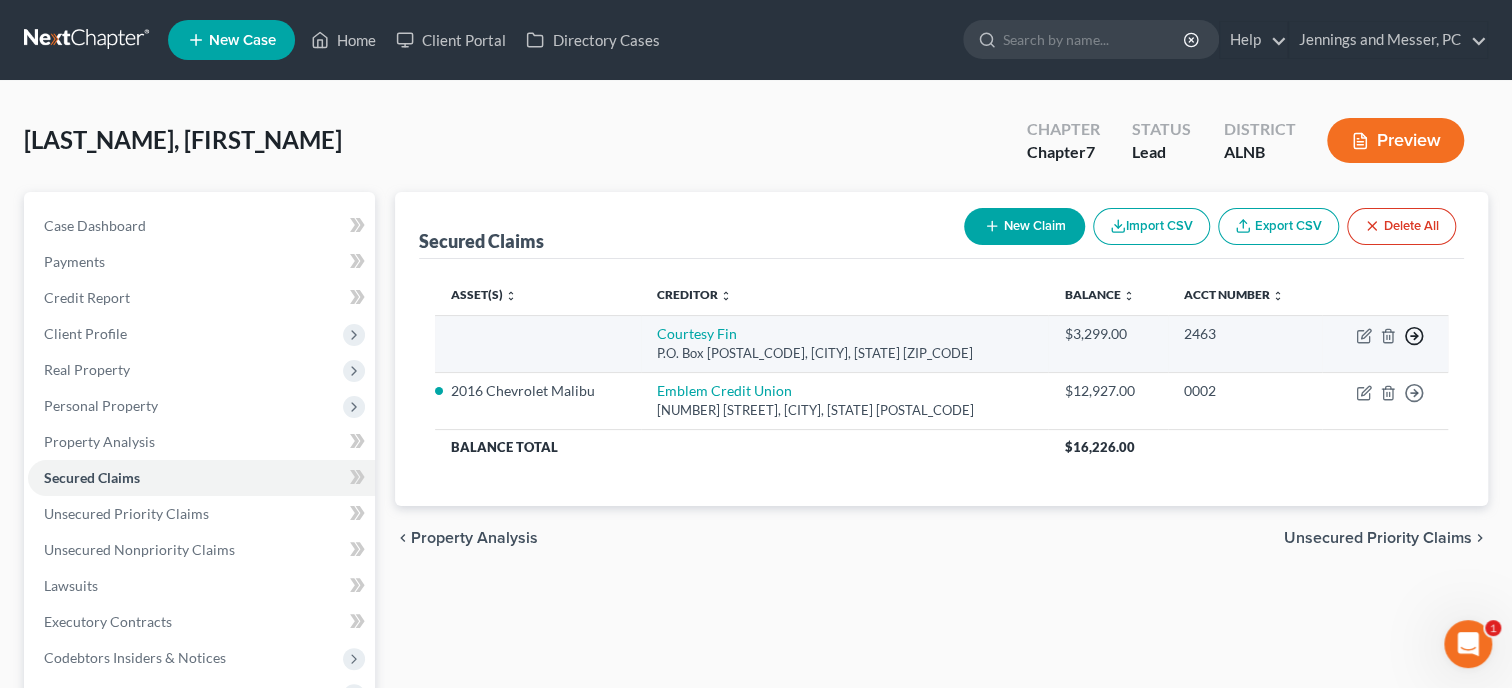 click 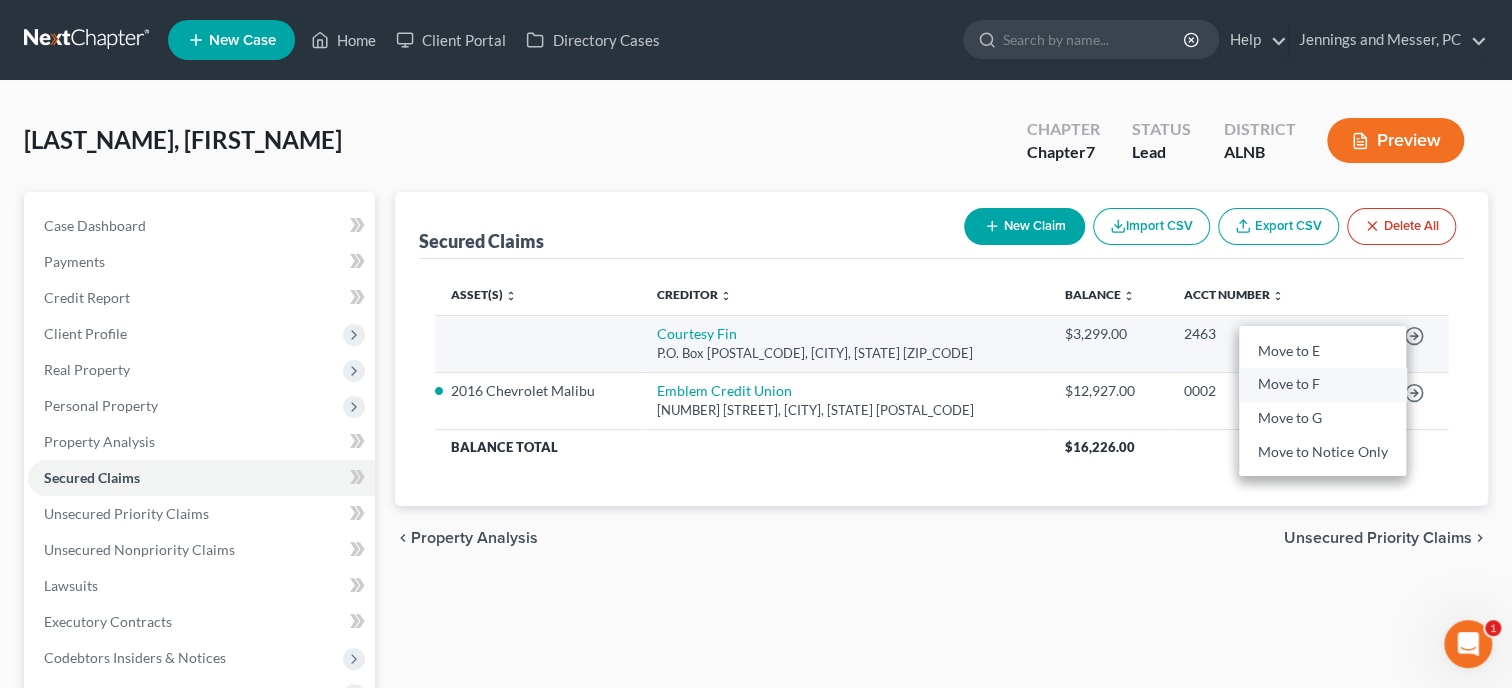 click on "Move to F" at bounding box center (1322, 385) 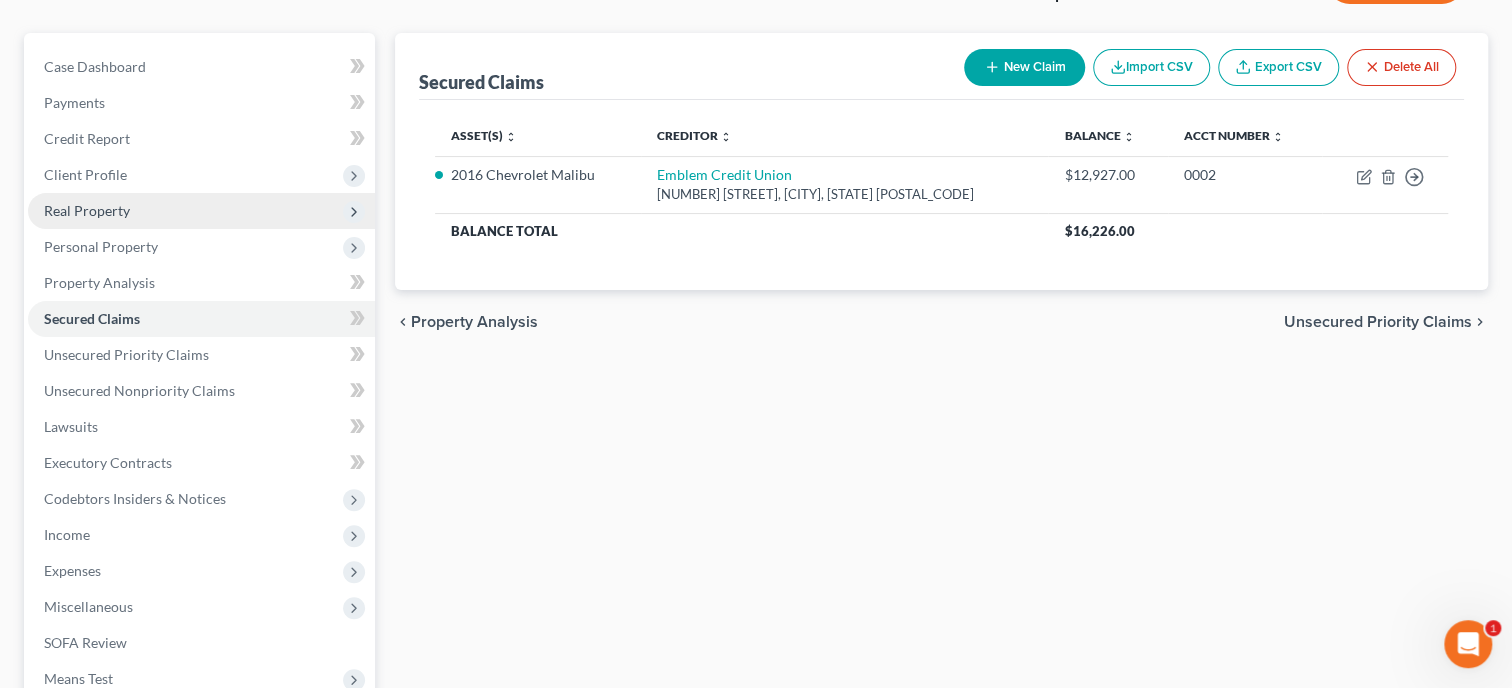 scroll, scrollTop: 205, scrollLeft: 0, axis: vertical 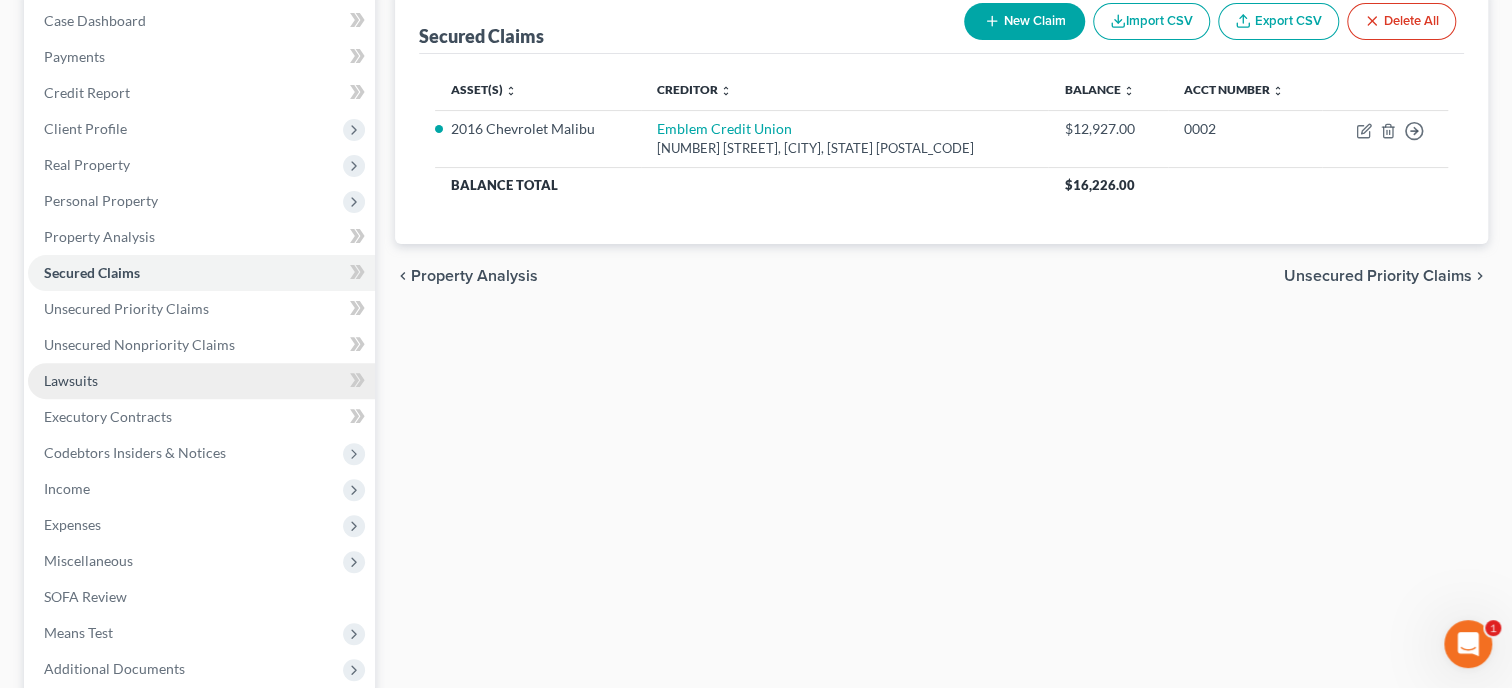click on "Lawsuits" at bounding box center (201, 381) 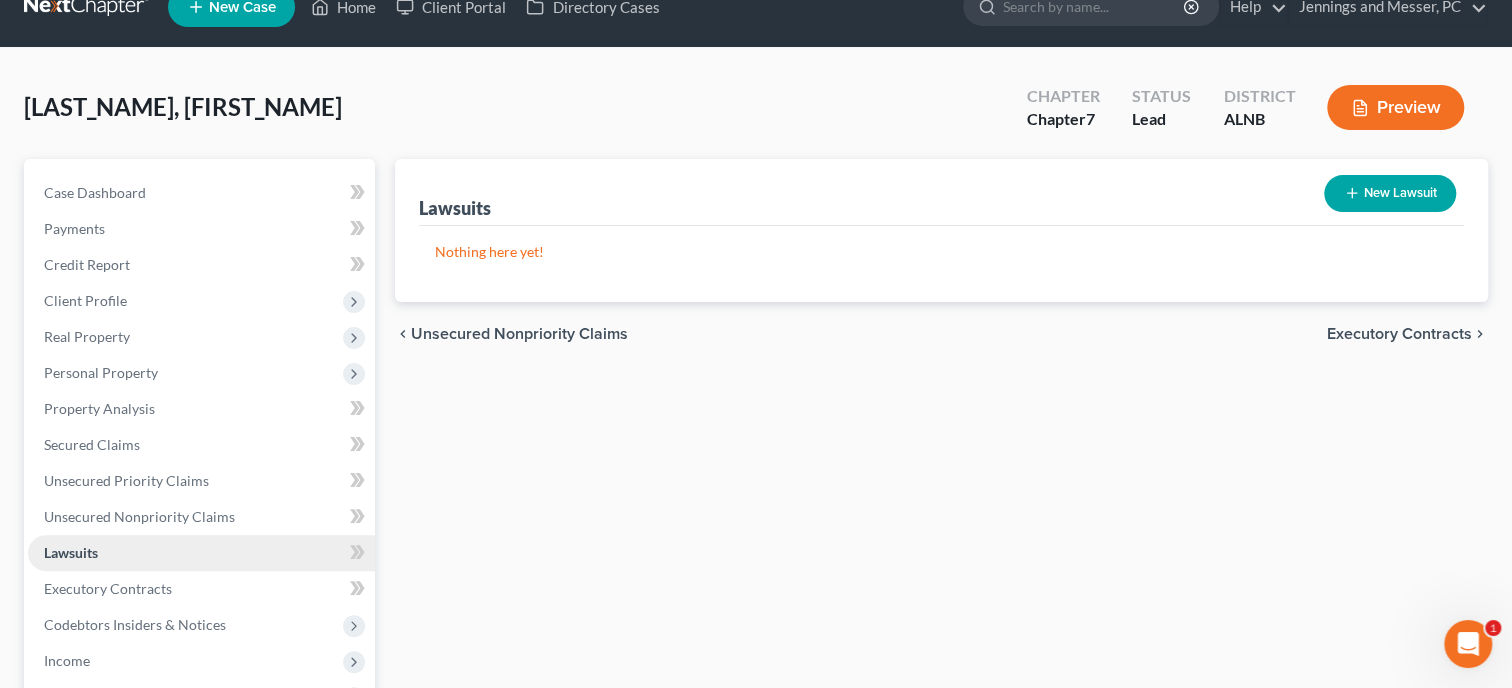 scroll, scrollTop: 2, scrollLeft: 0, axis: vertical 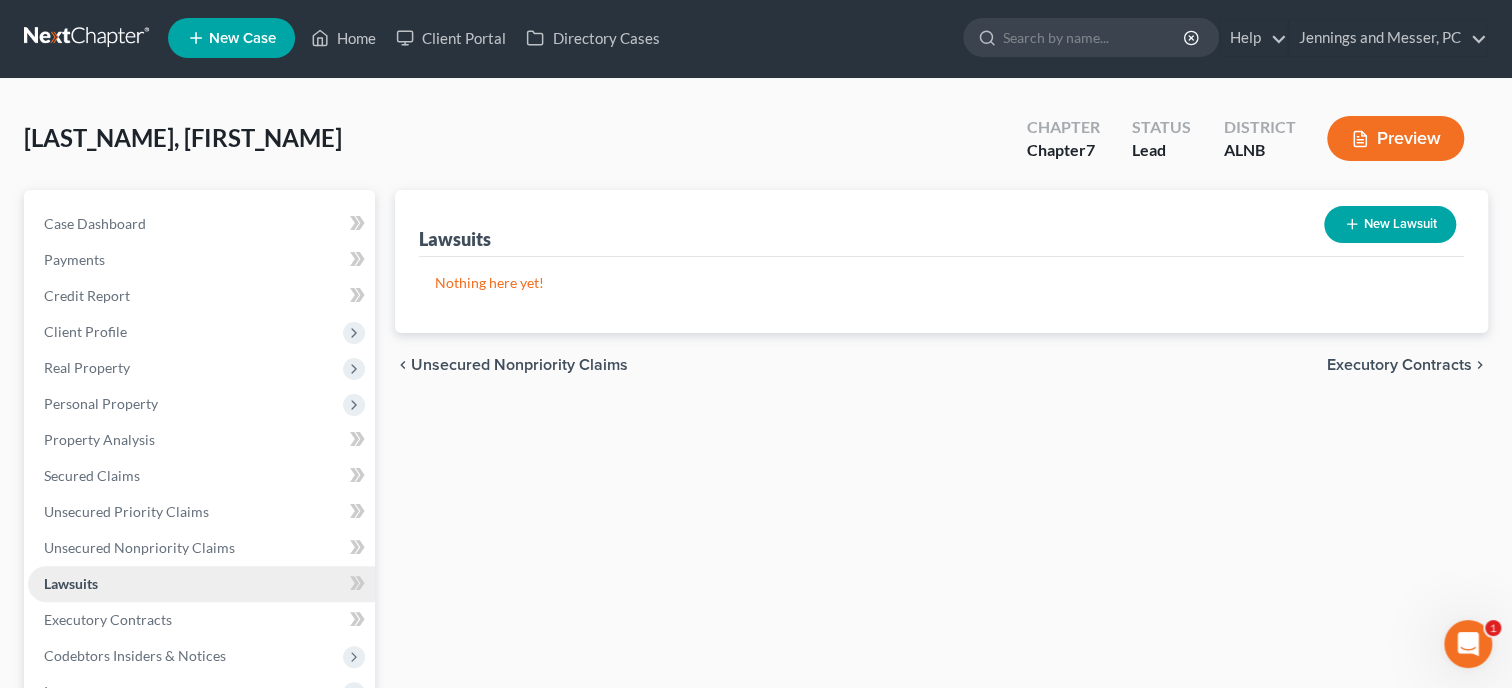 click on "Real Property" at bounding box center (201, 368) 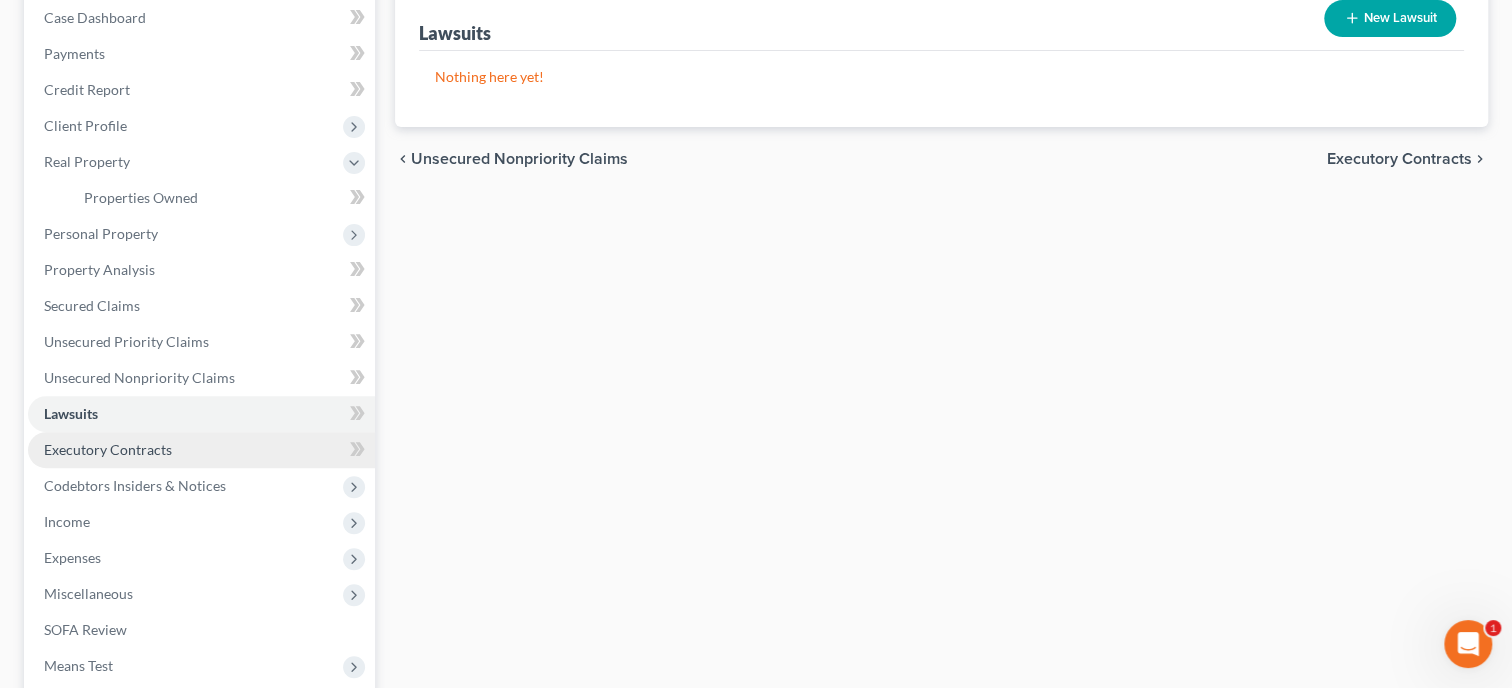 scroll, scrollTop: 311, scrollLeft: 0, axis: vertical 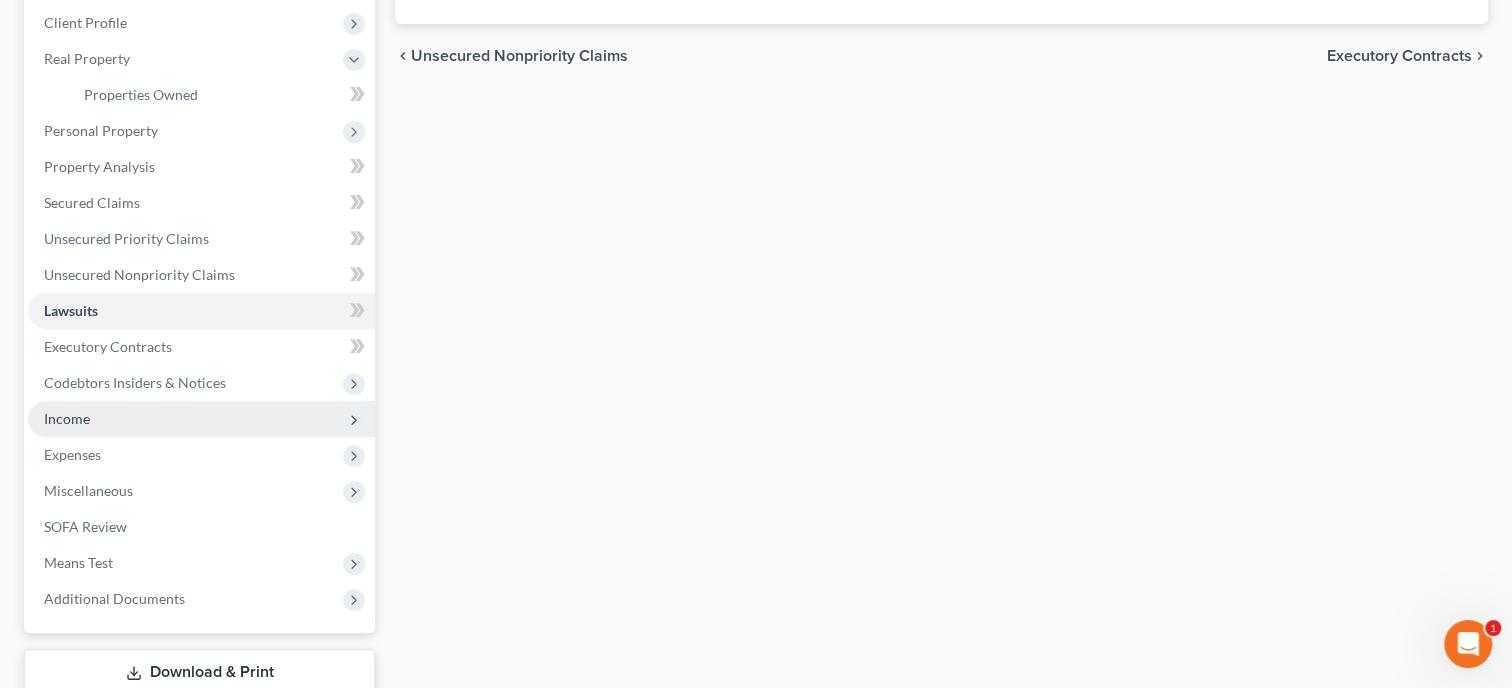 click on "Income" at bounding box center (201, 419) 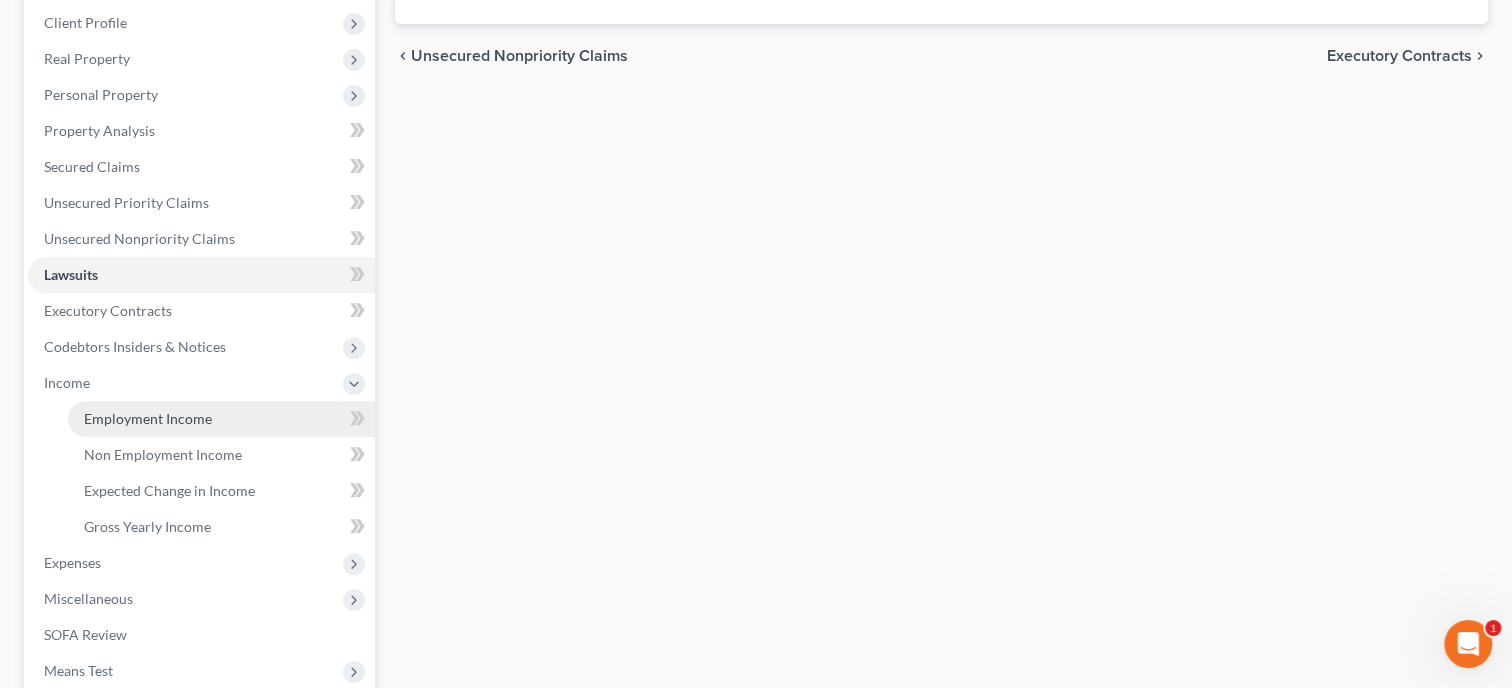 click on "Employment Income" at bounding box center (148, 418) 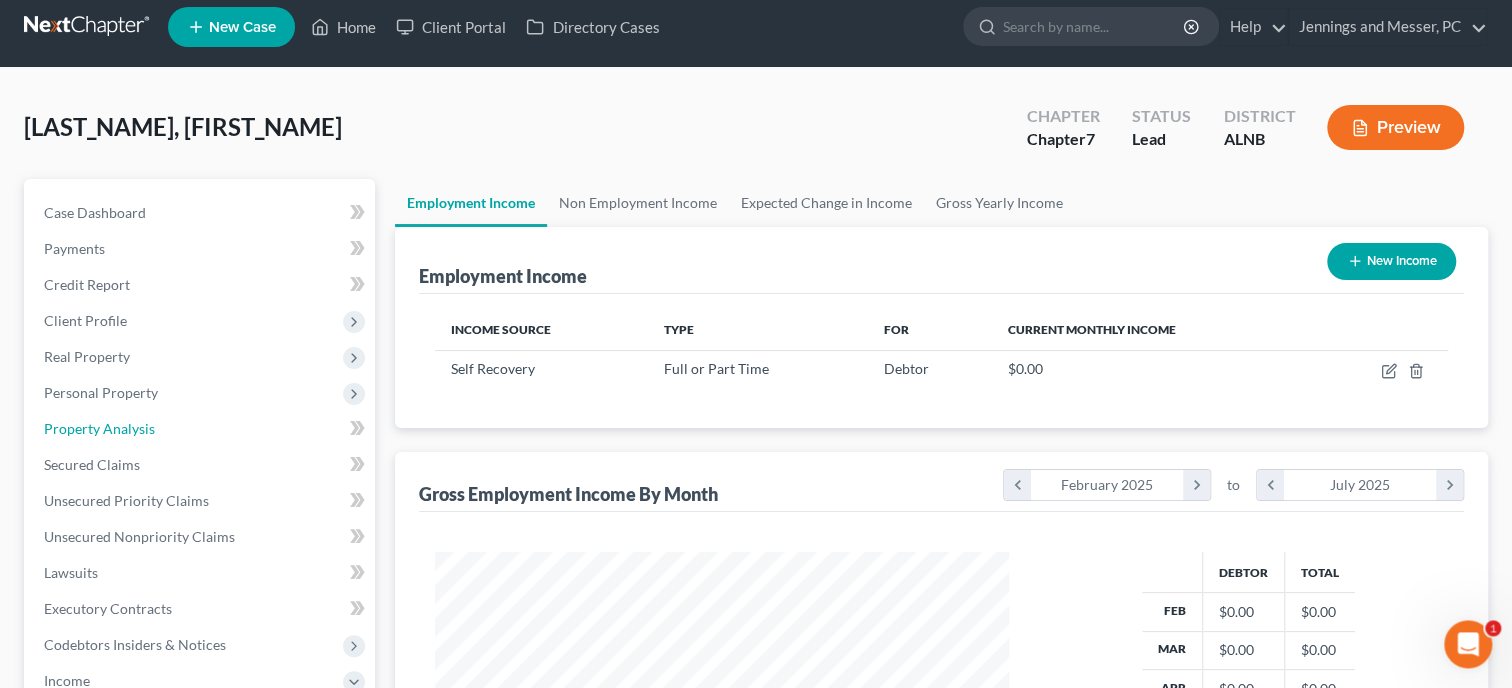 click on "Property Analysis" at bounding box center [201, 429] 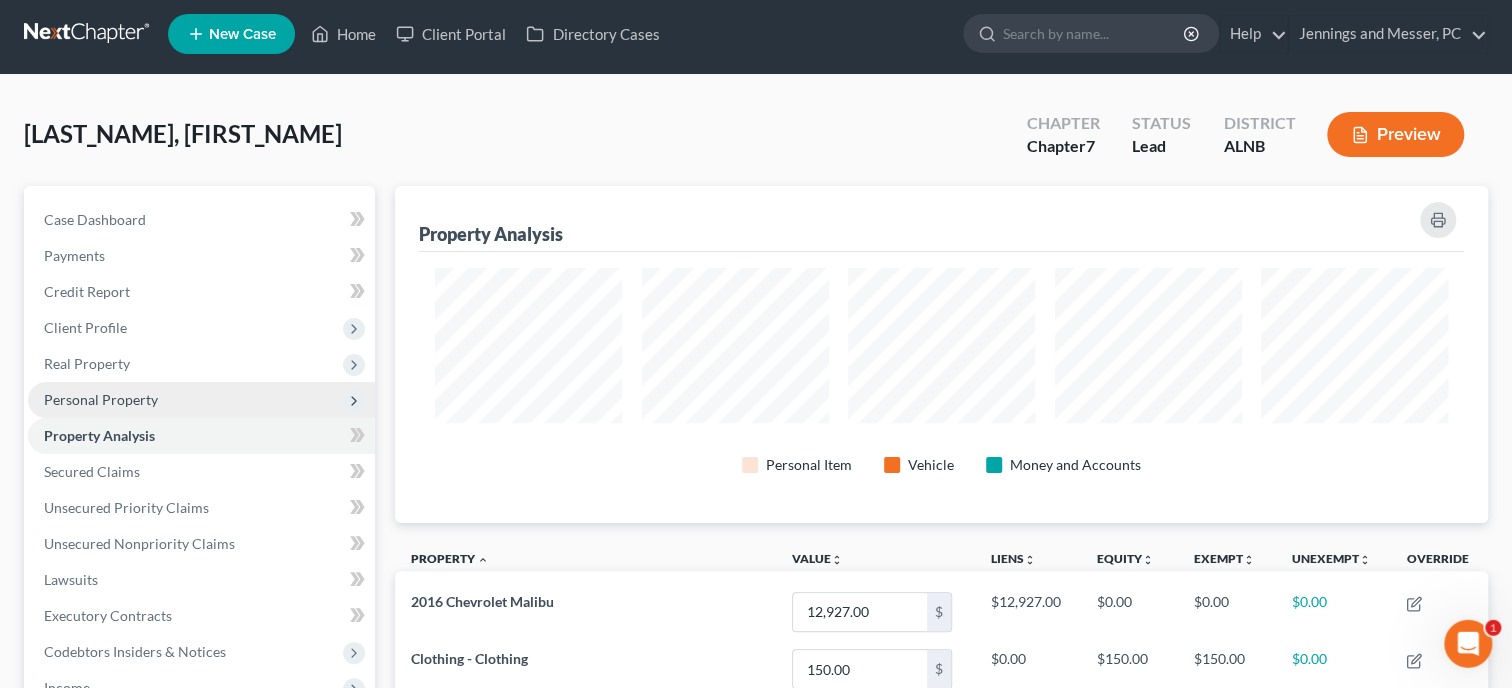 scroll, scrollTop: 0, scrollLeft: 0, axis: both 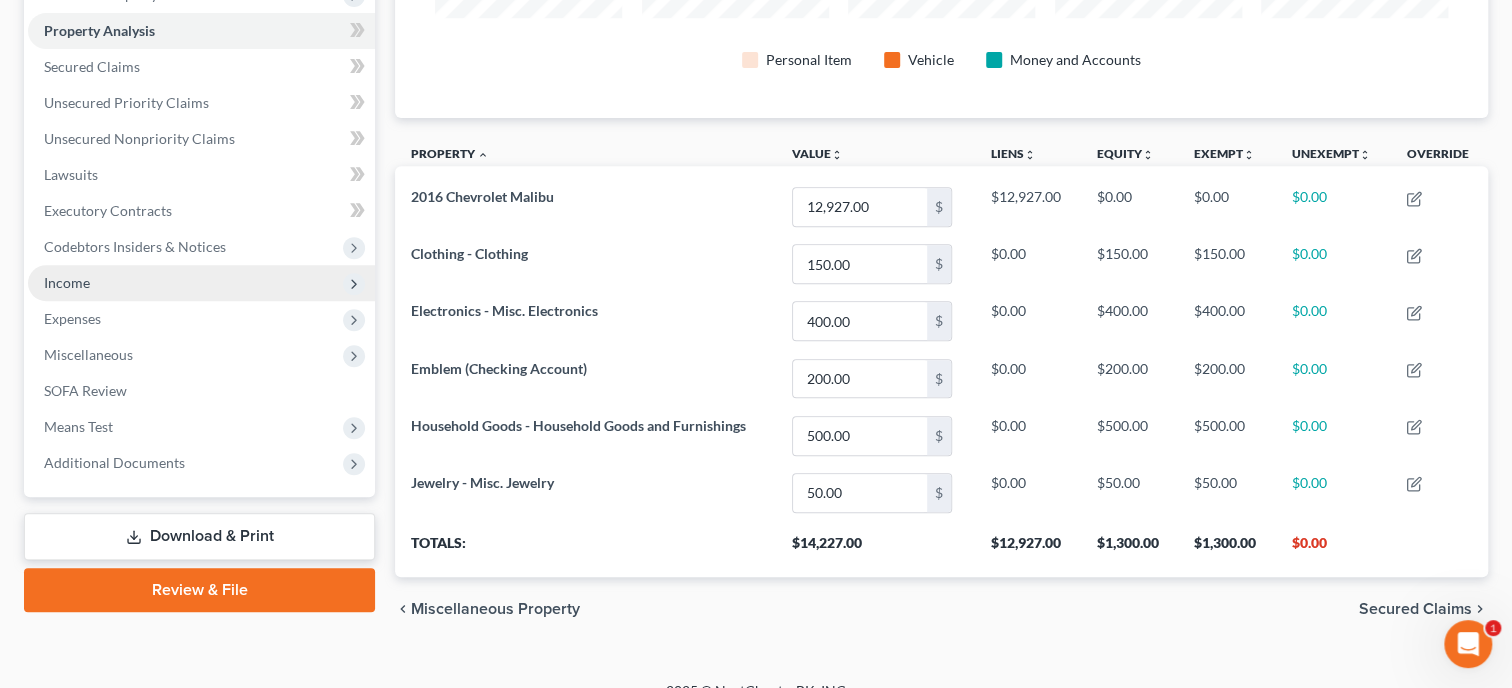 click on "Income" at bounding box center (201, 283) 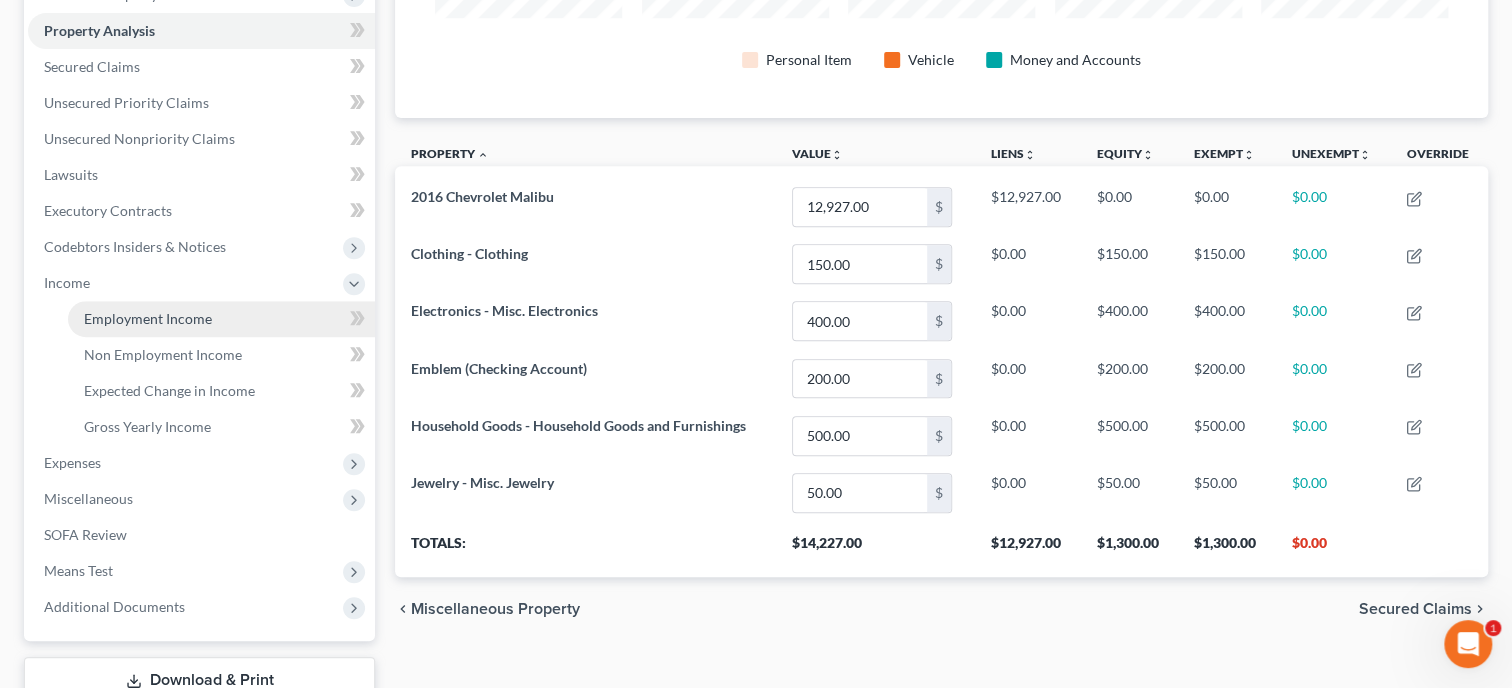 click on "Employment Income" at bounding box center (148, 318) 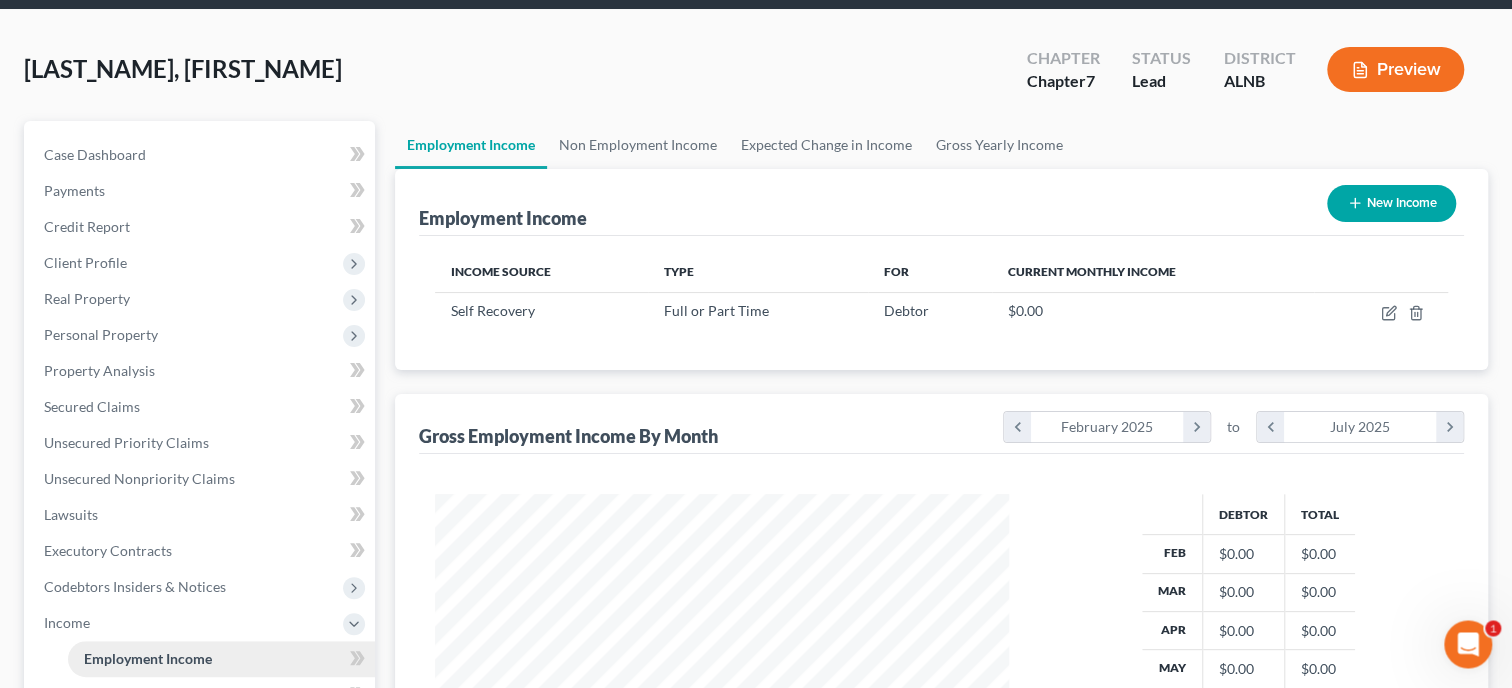 scroll, scrollTop: 20, scrollLeft: 0, axis: vertical 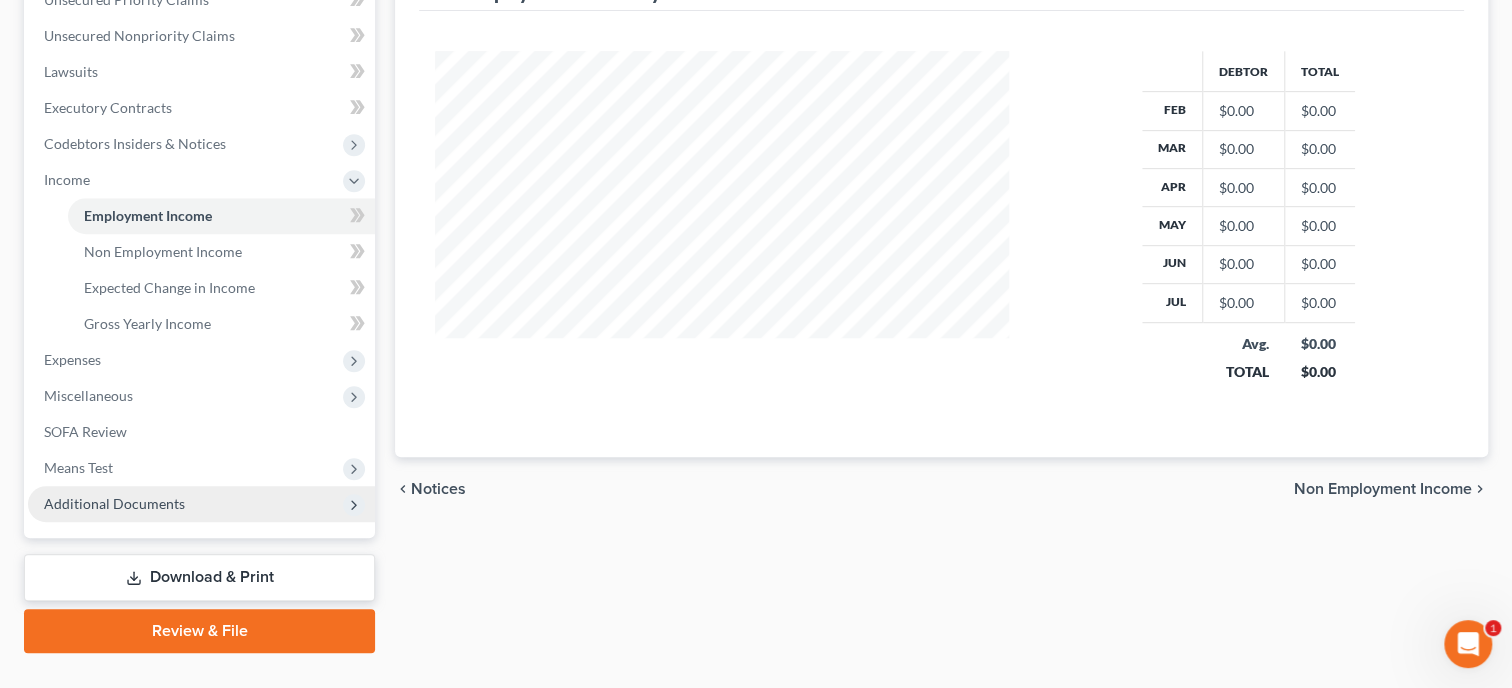 click on "Additional Documents" at bounding box center (114, 503) 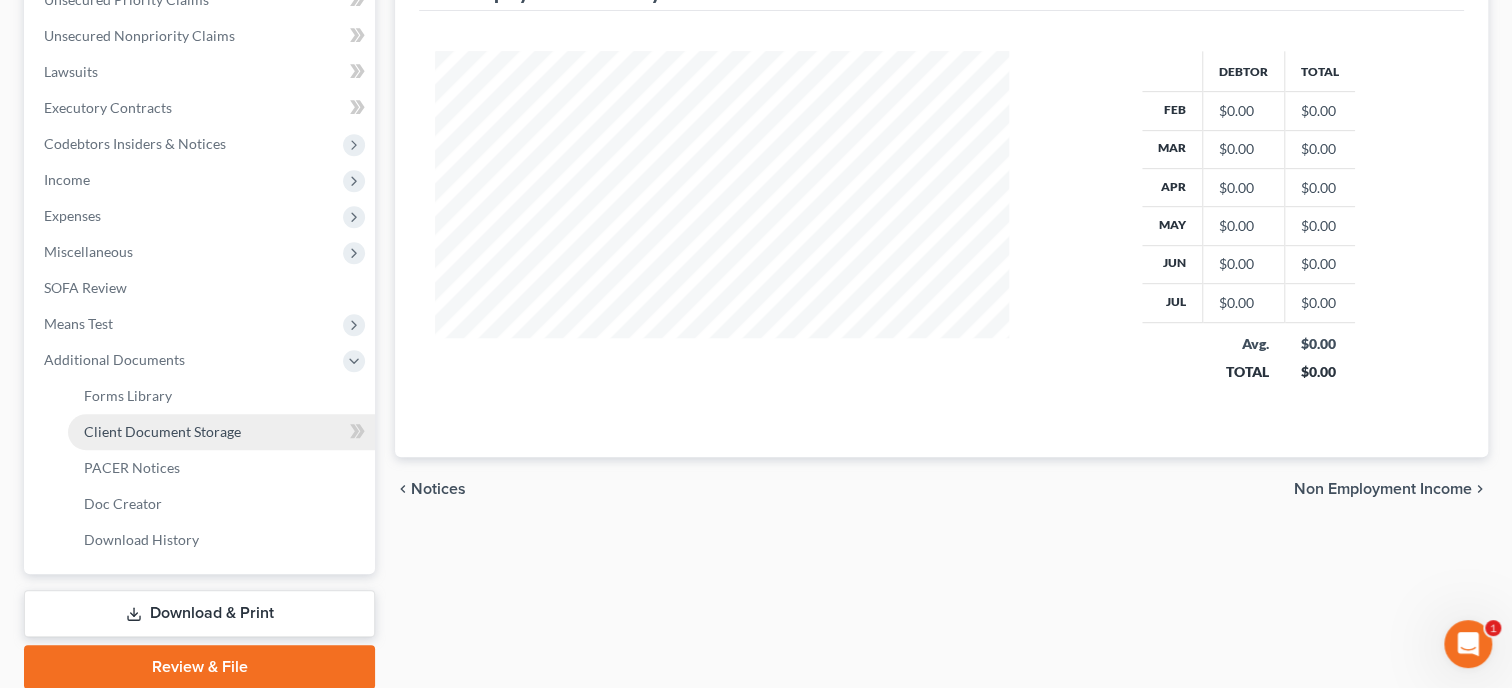 click on "Client Document Storage" at bounding box center [162, 431] 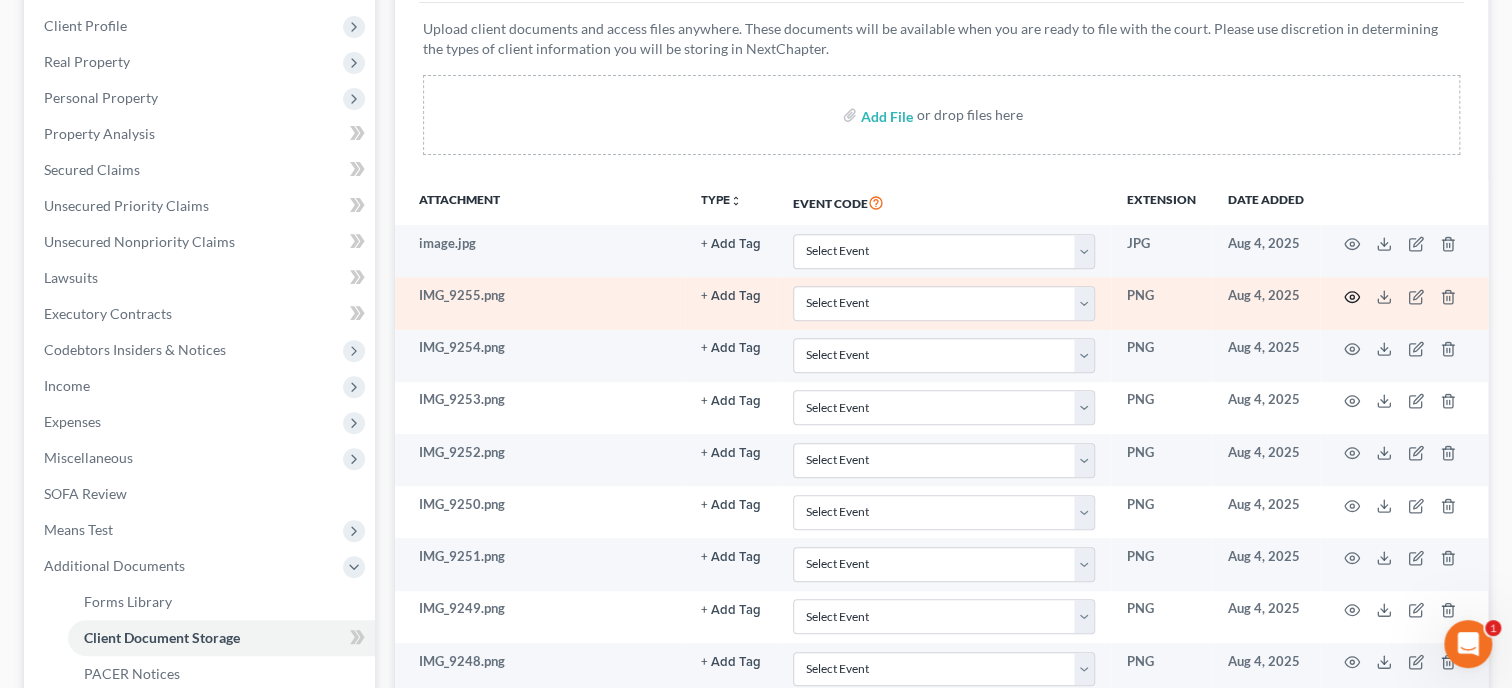 click 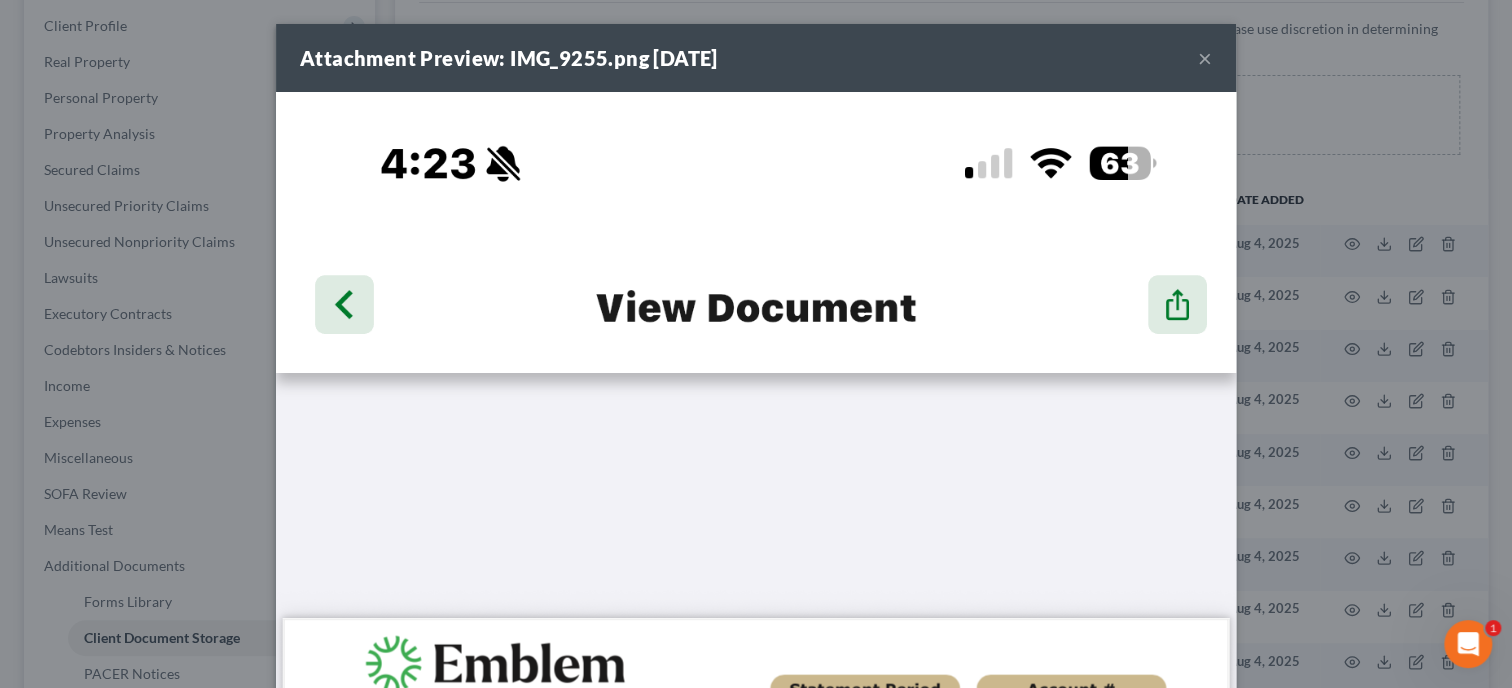 click on "×" at bounding box center [1205, 58] 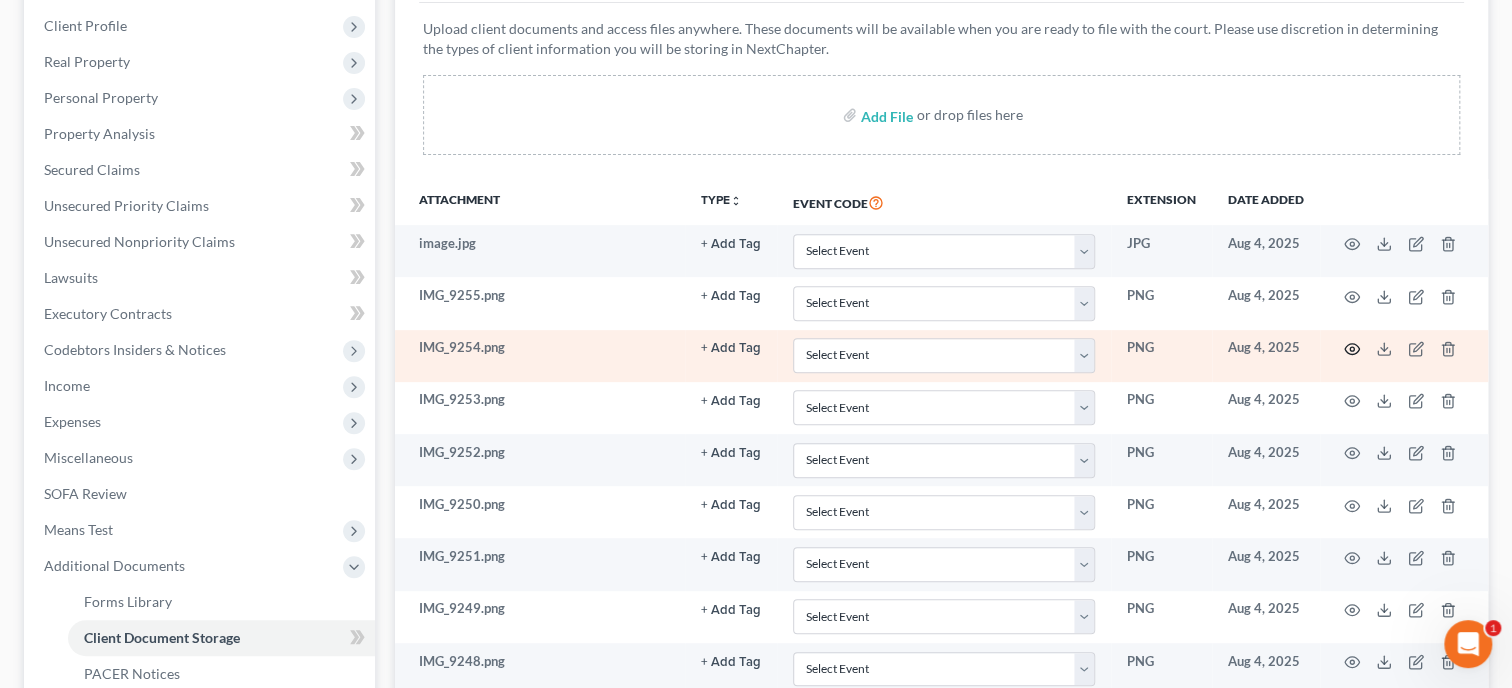 click 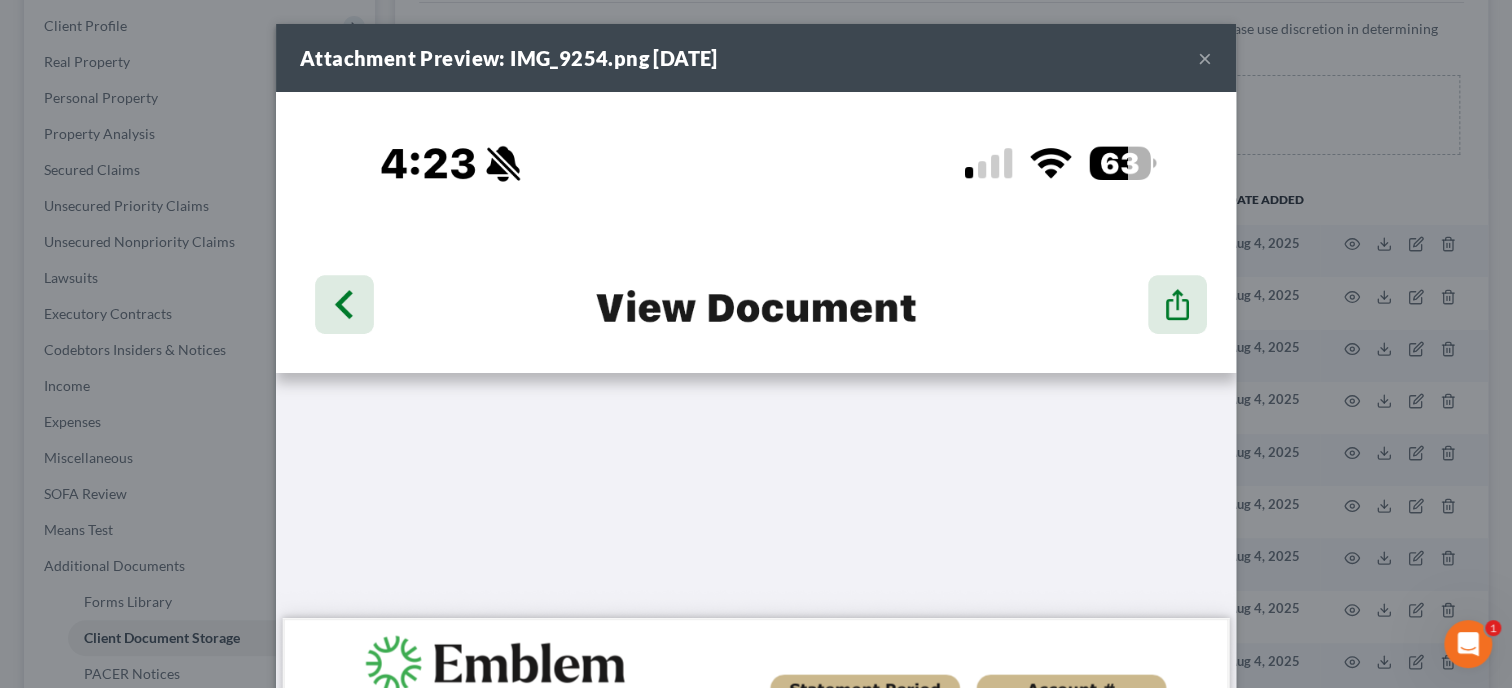 click on "×" at bounding box center [1205, 58] 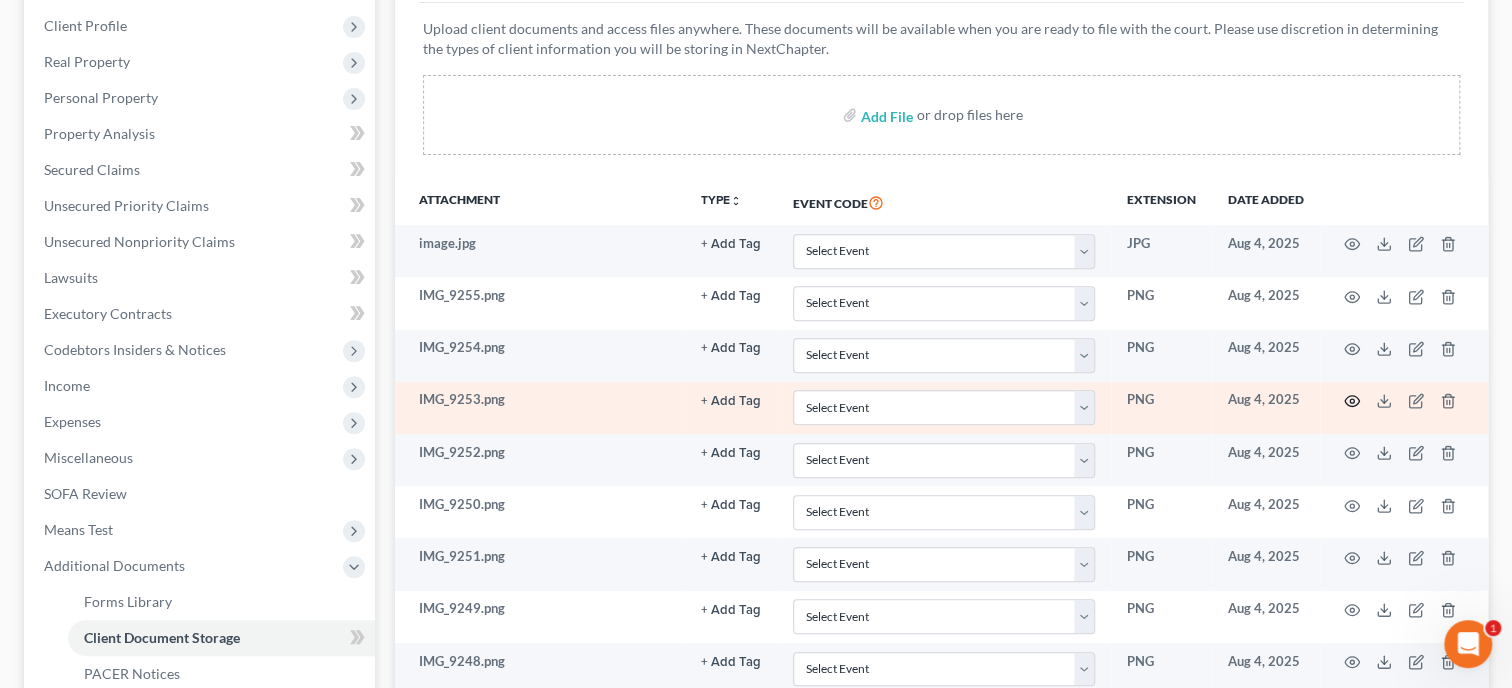 click on "Aug 4, 2025" at bounding box center (1266, 356) 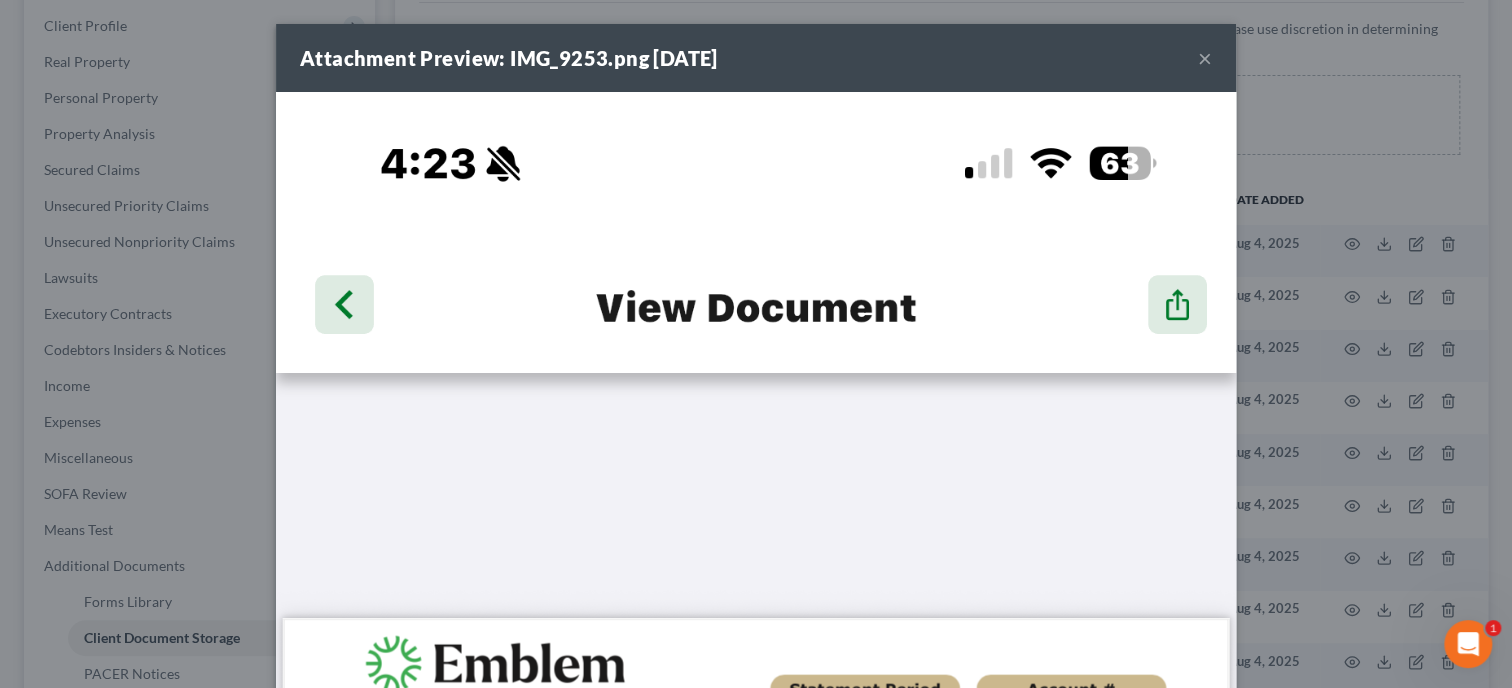 click on "×" at bounding box center [1205, 58] 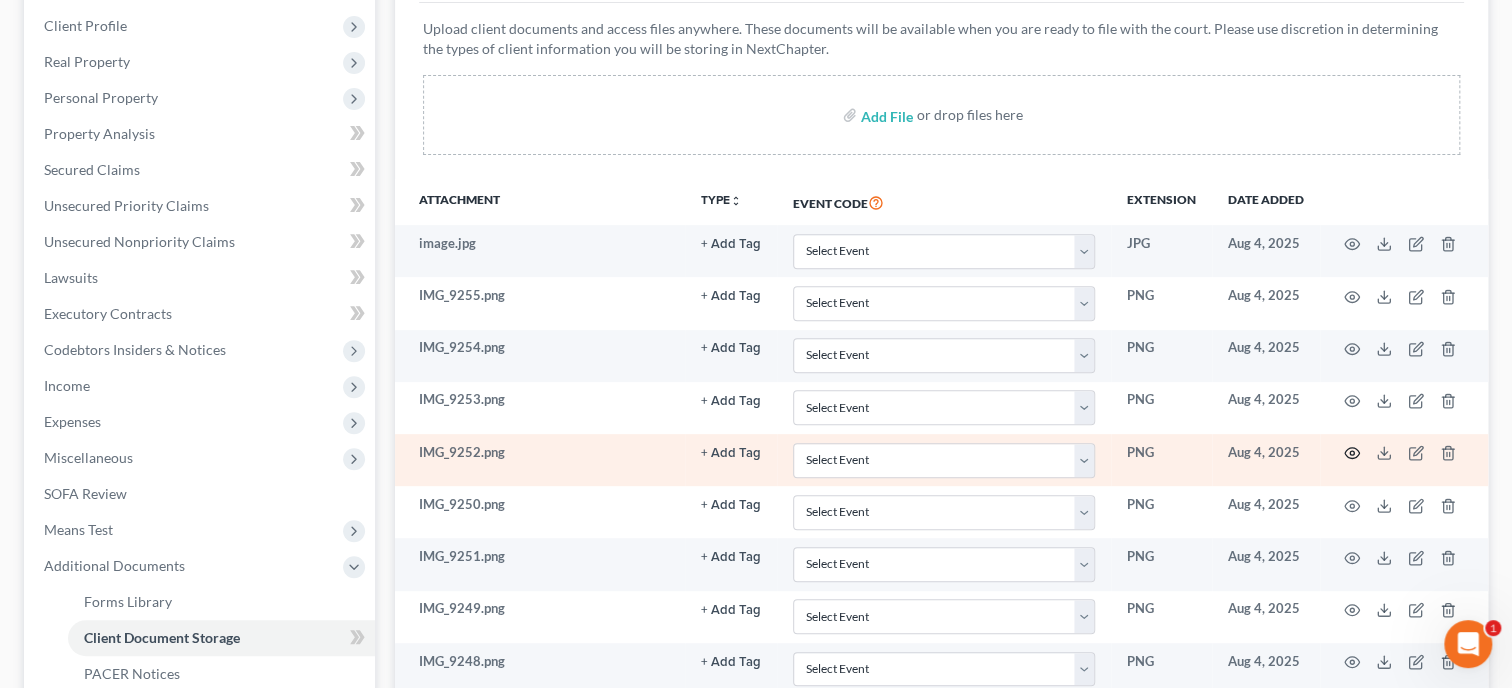 click 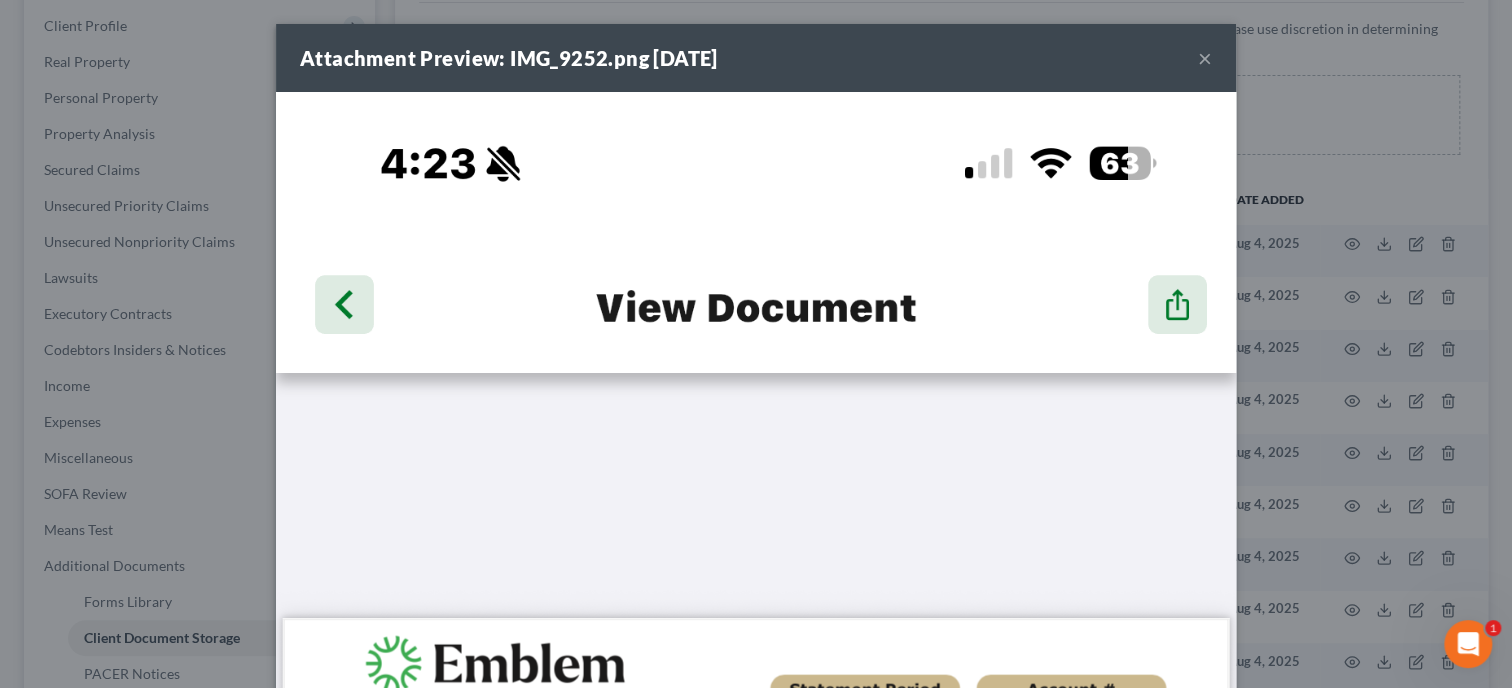 click on "×" at bounding box center [1205, 58] 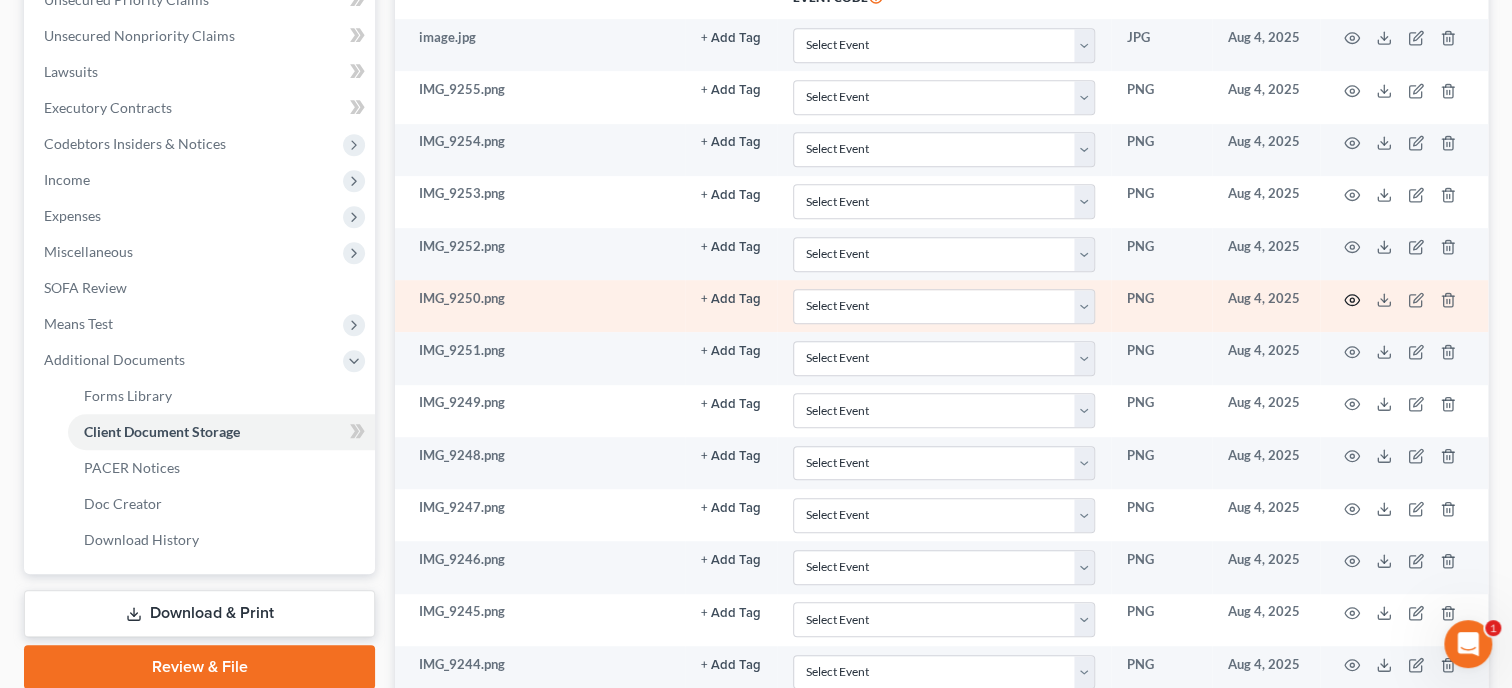 click 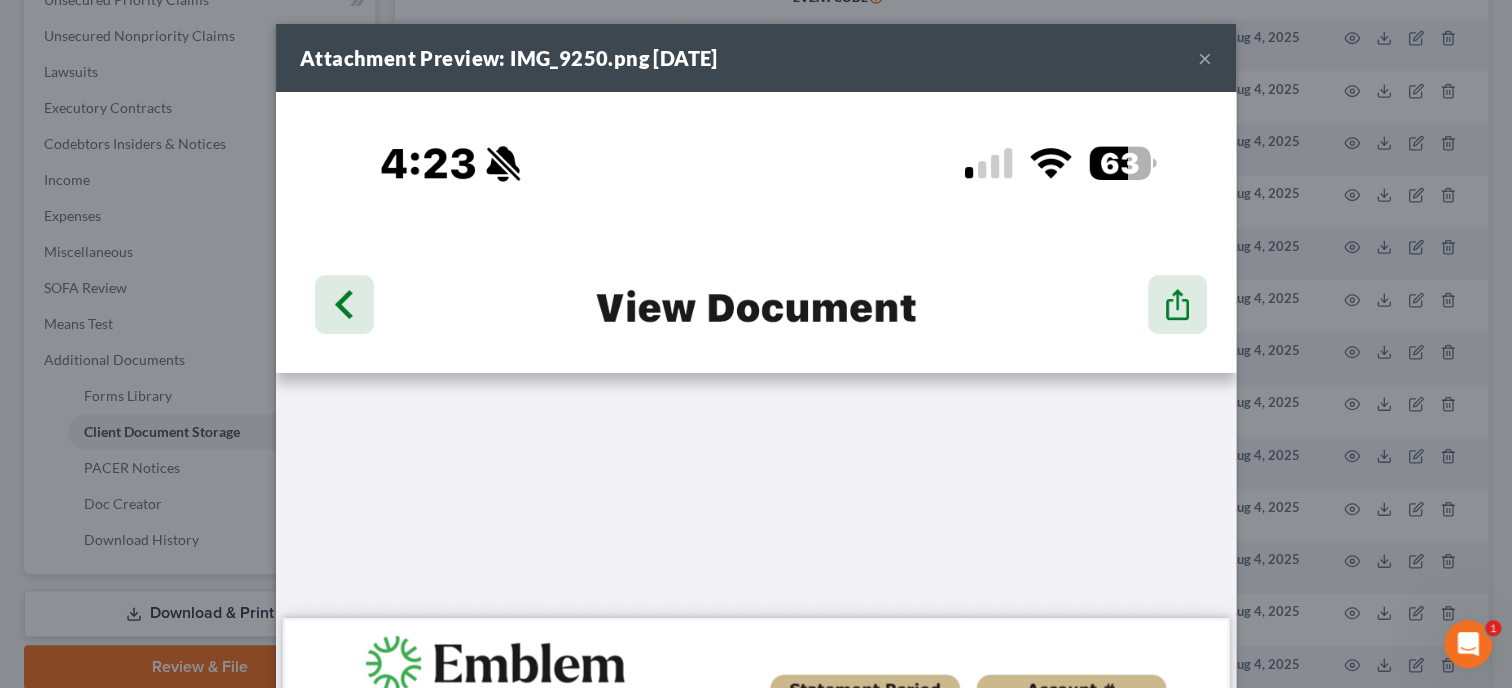 click on "×" at bounding box center (1205, 58) 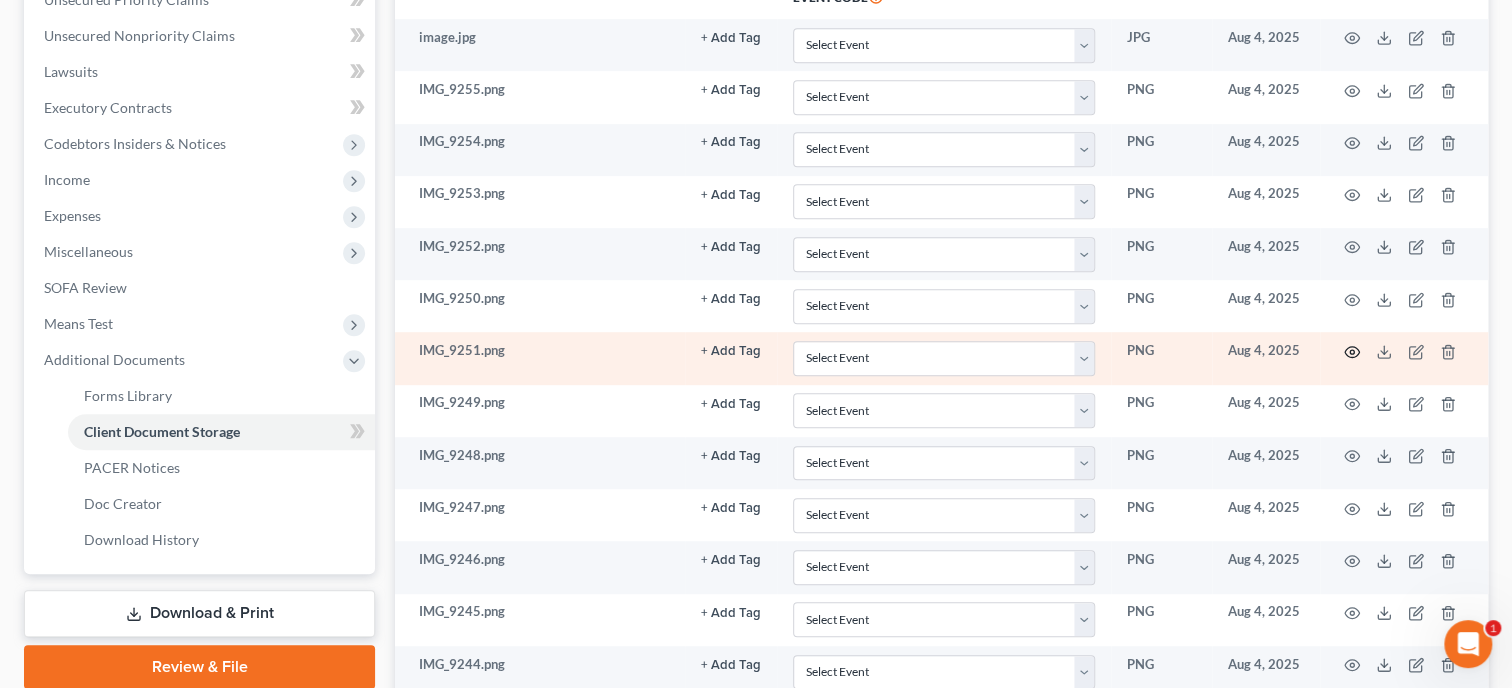 click 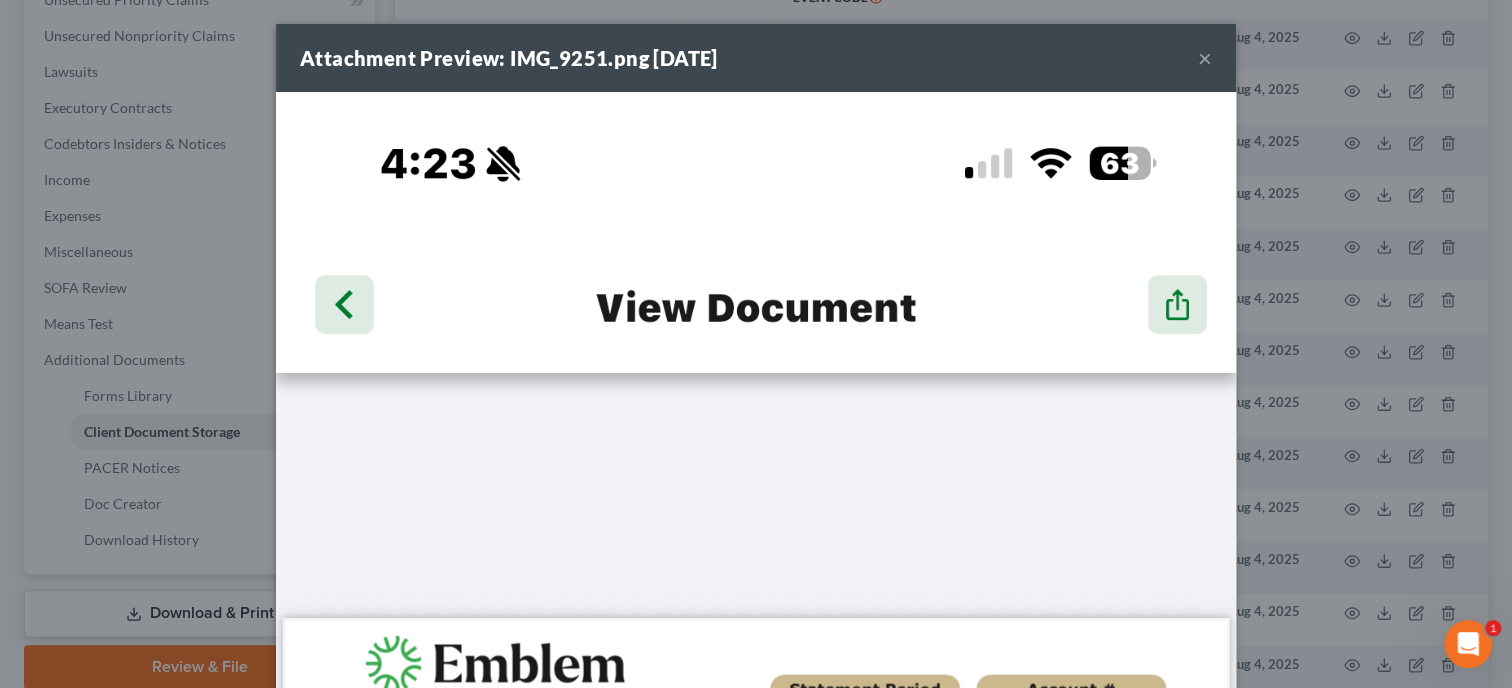 click on "Attachment Preview: IMG_9251.png [DATE] ×" at bounding box center (756, 58) 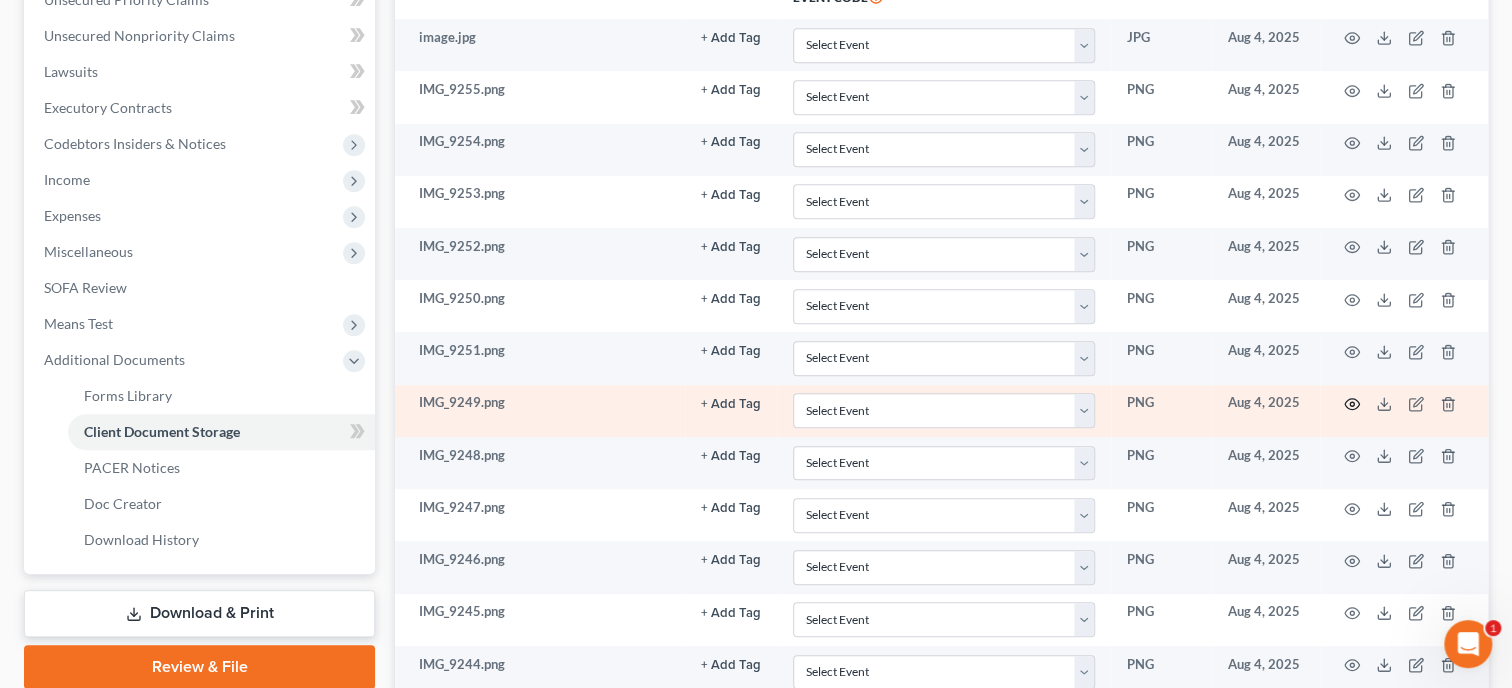 click 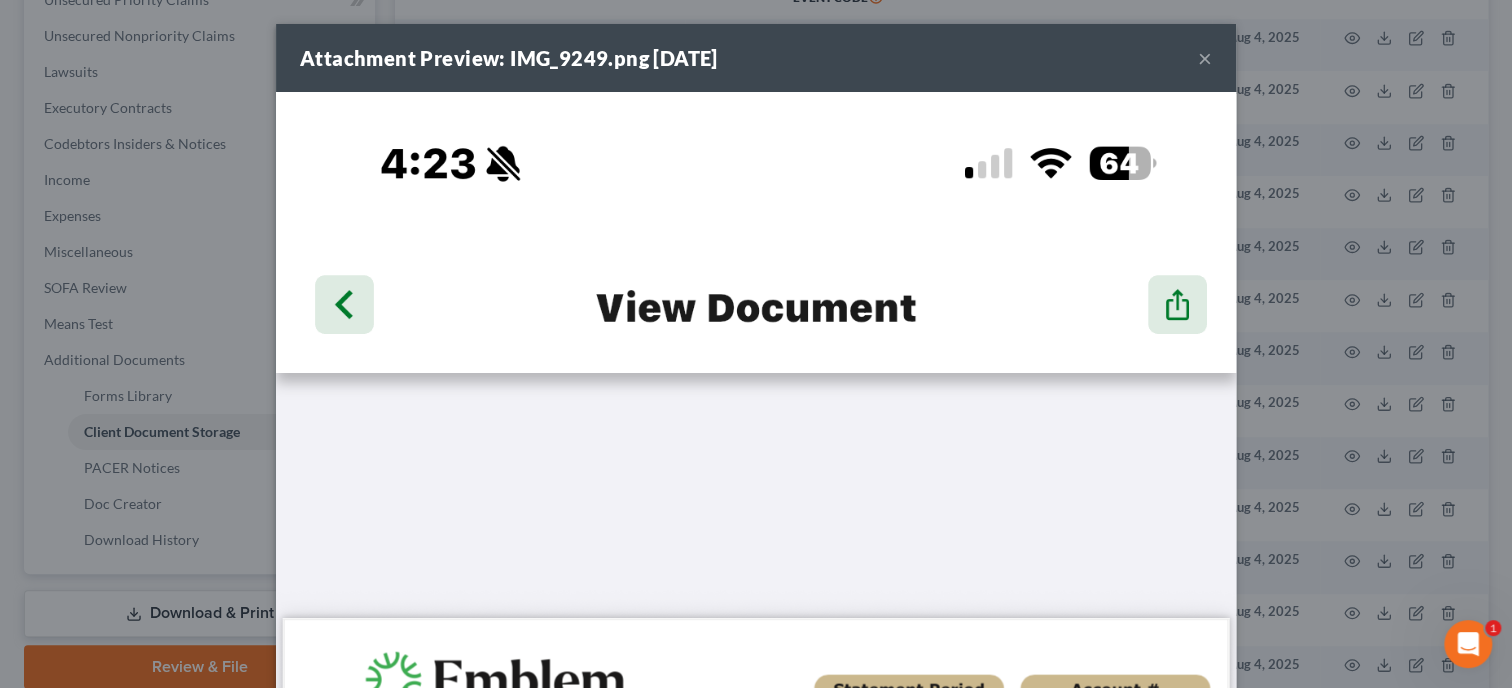 click on "×" at bounding box center [1205, 58] 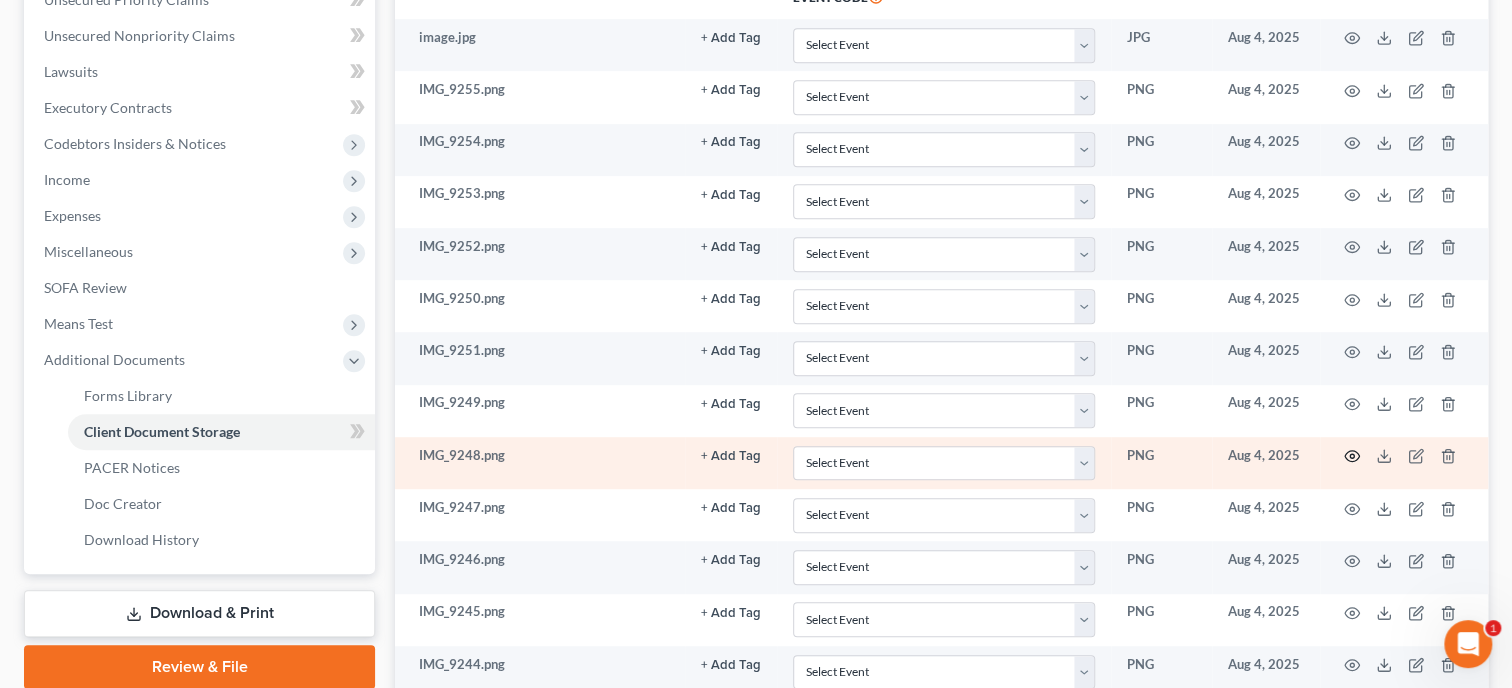 click 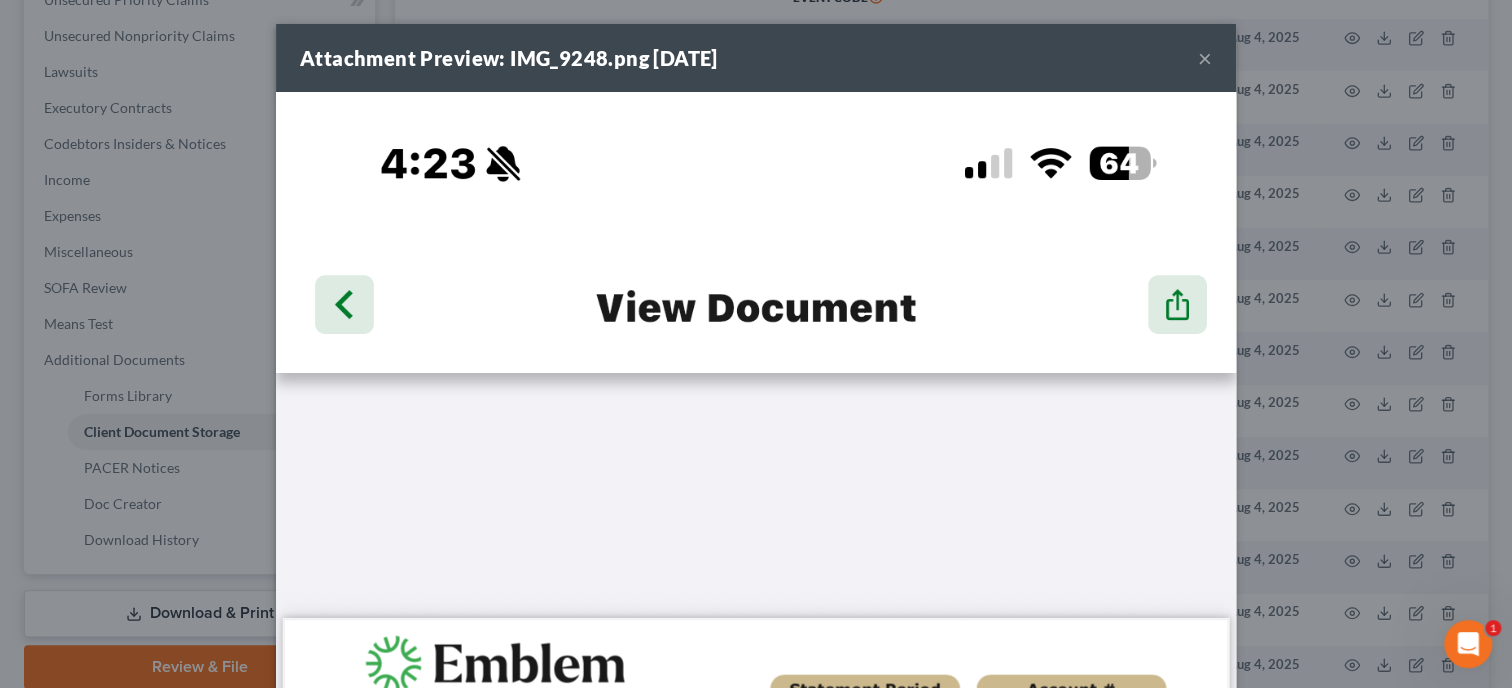 click on "×" at bounding box center (1205, 58) 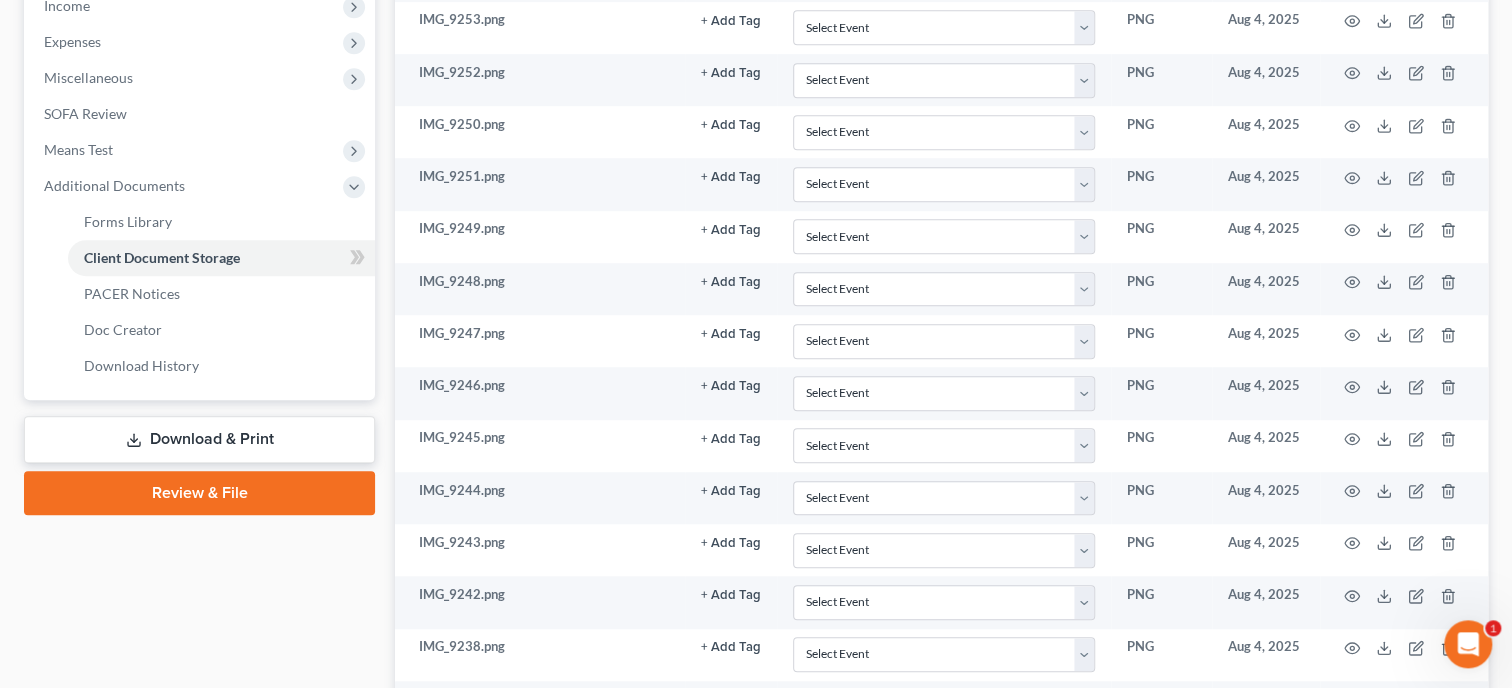 scroll, scrollTop: 720, scrollLeft: 0, axis: vertical 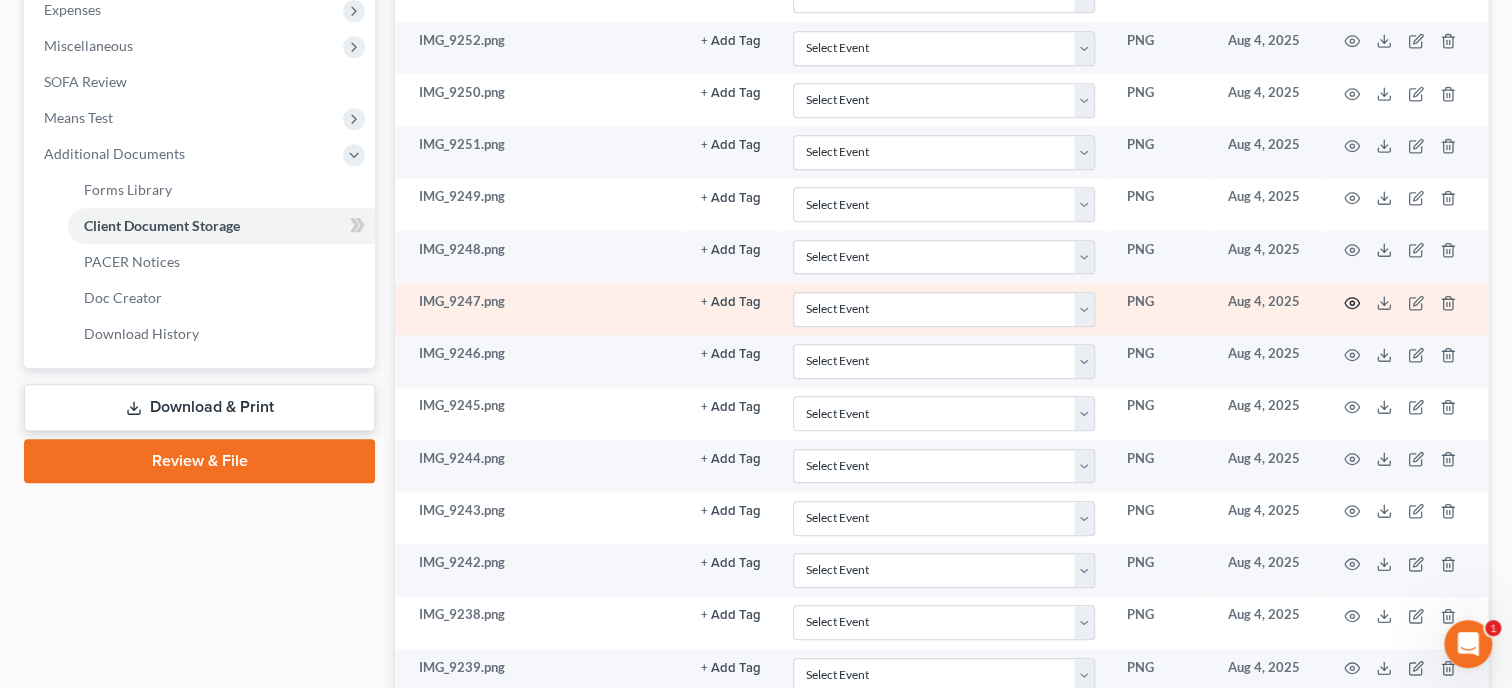 click 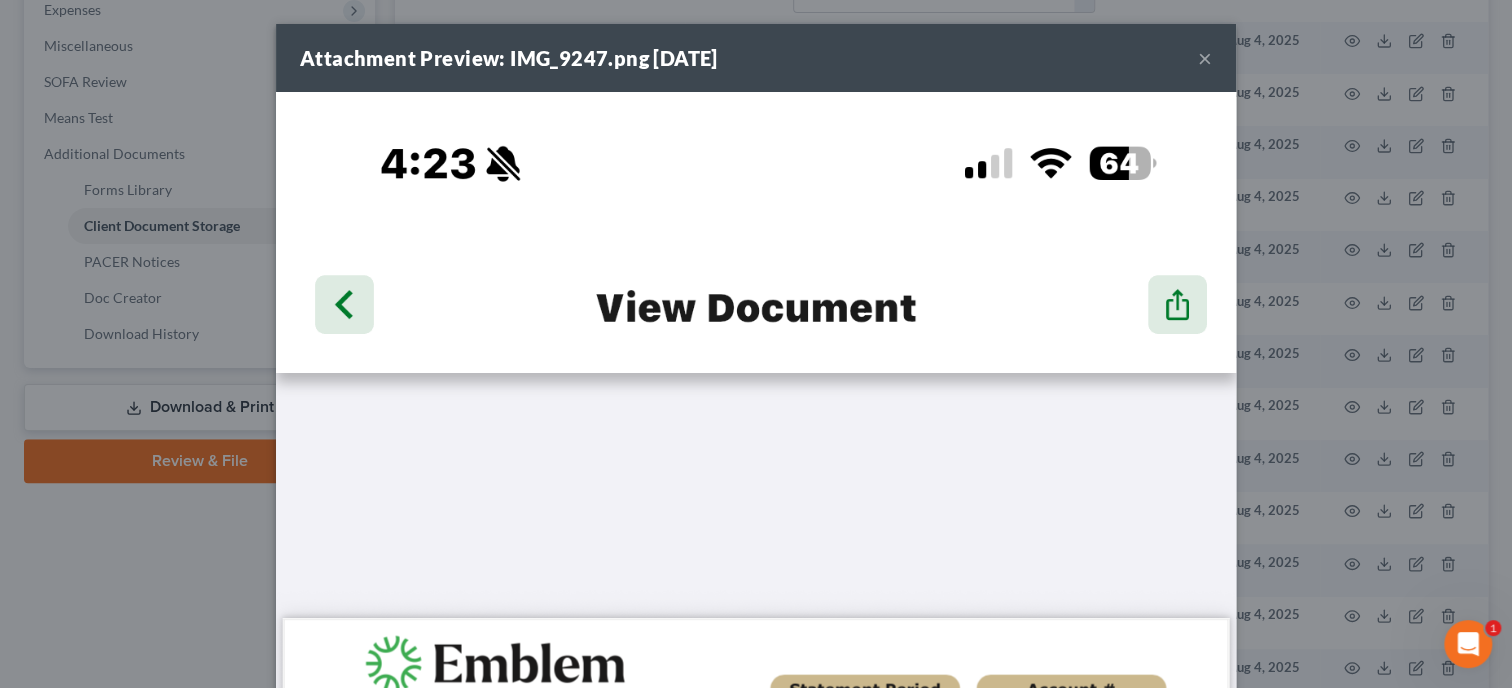 click on "×" at bounding box center (1205, 58) 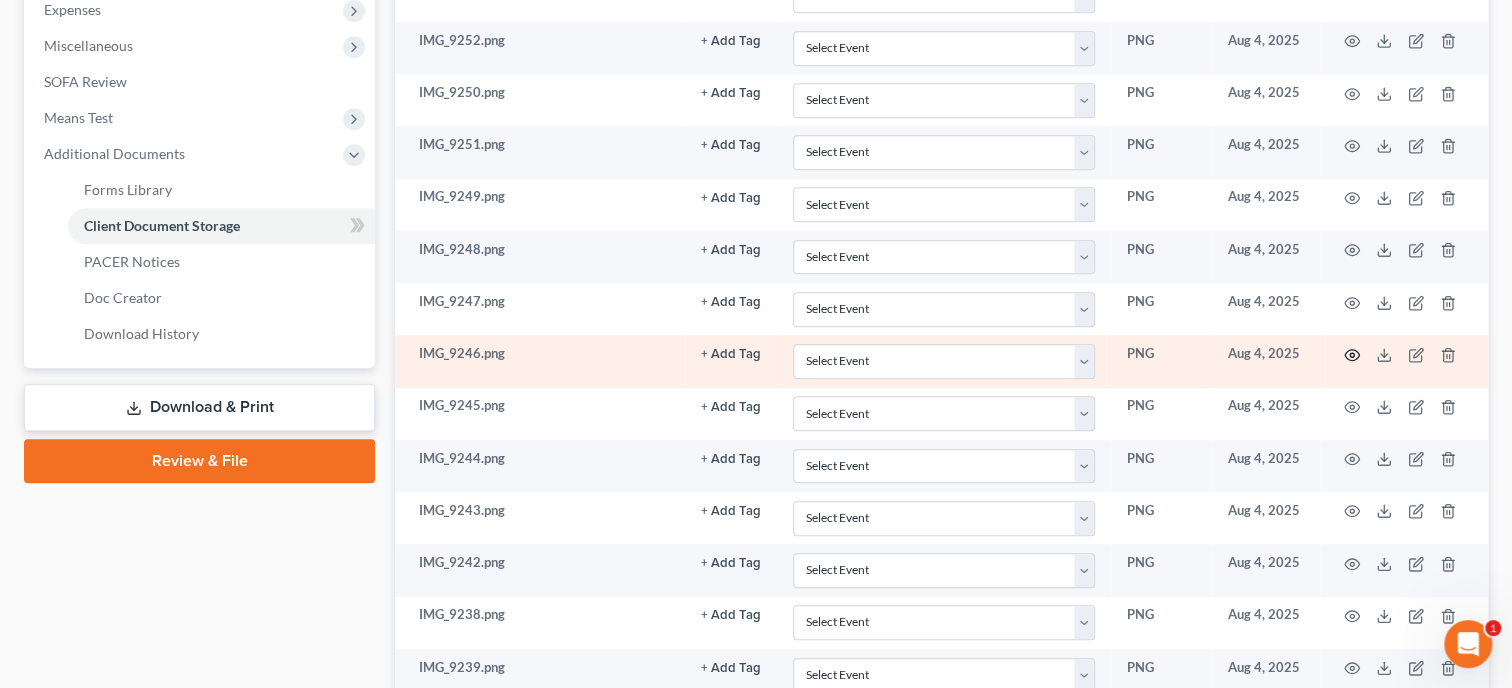 click 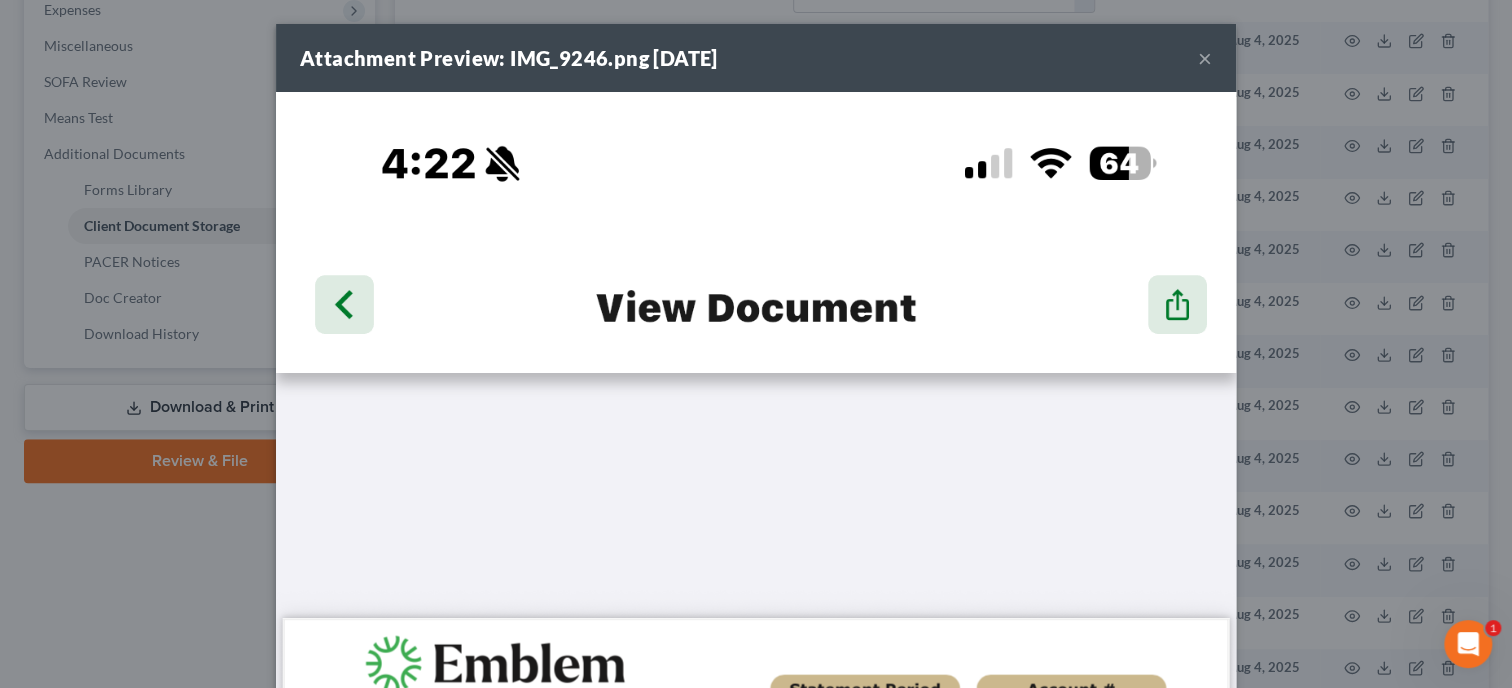 click on "×" at bounding box center [1205, 58] 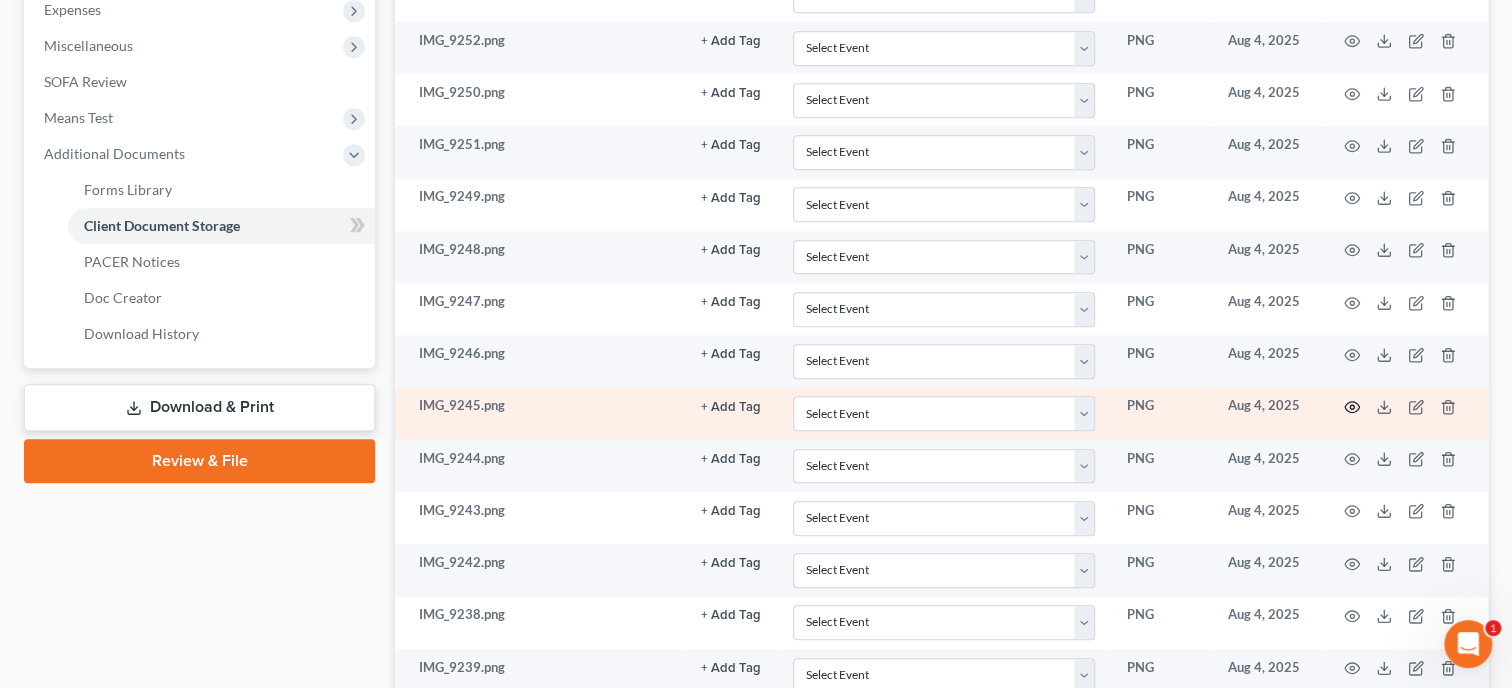 click 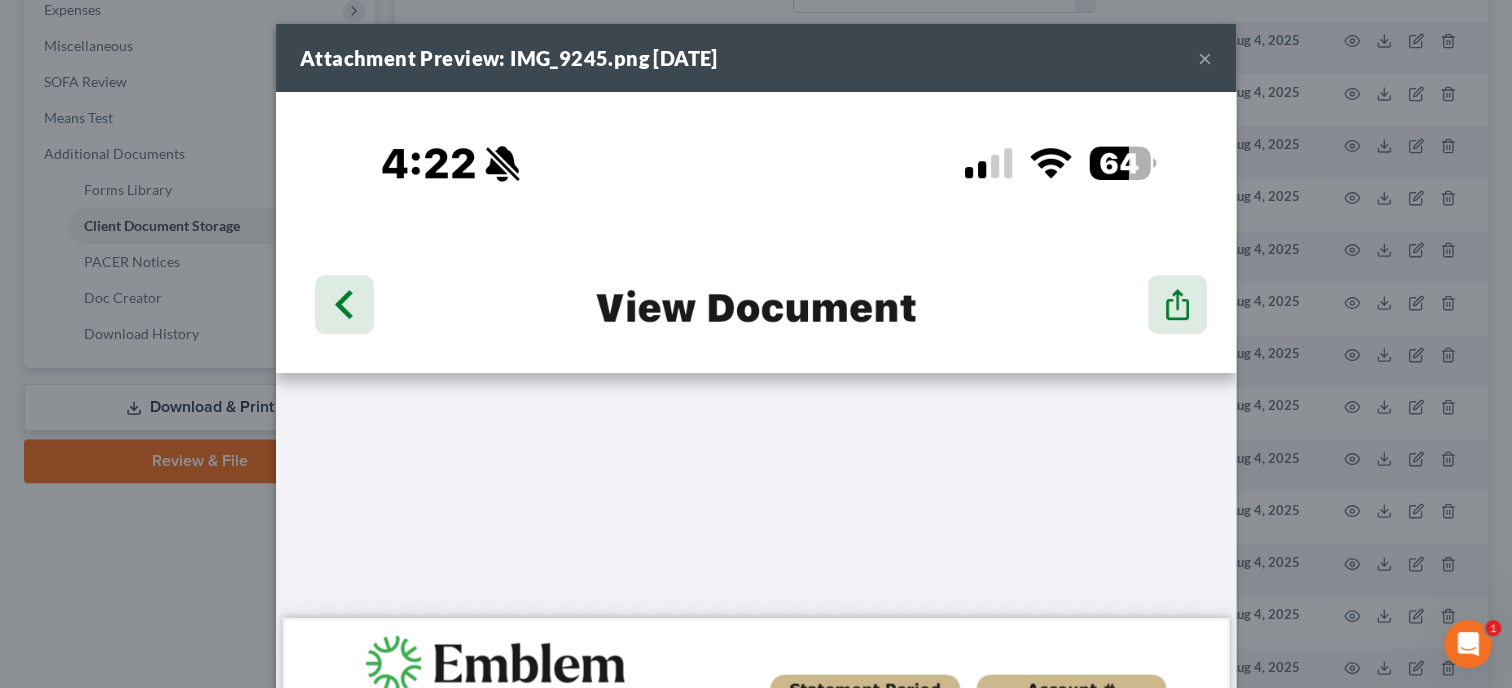 click on "×" at bounding box center (1205, 58) 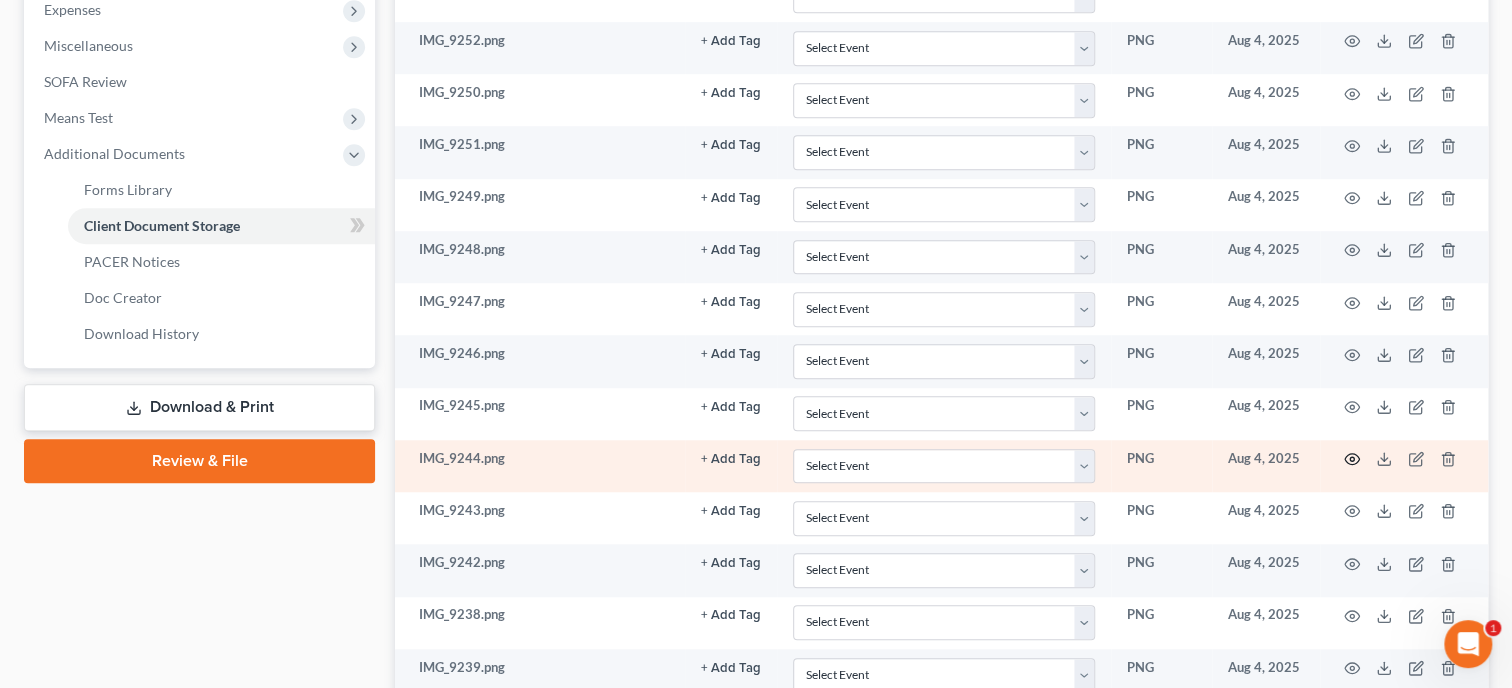 click 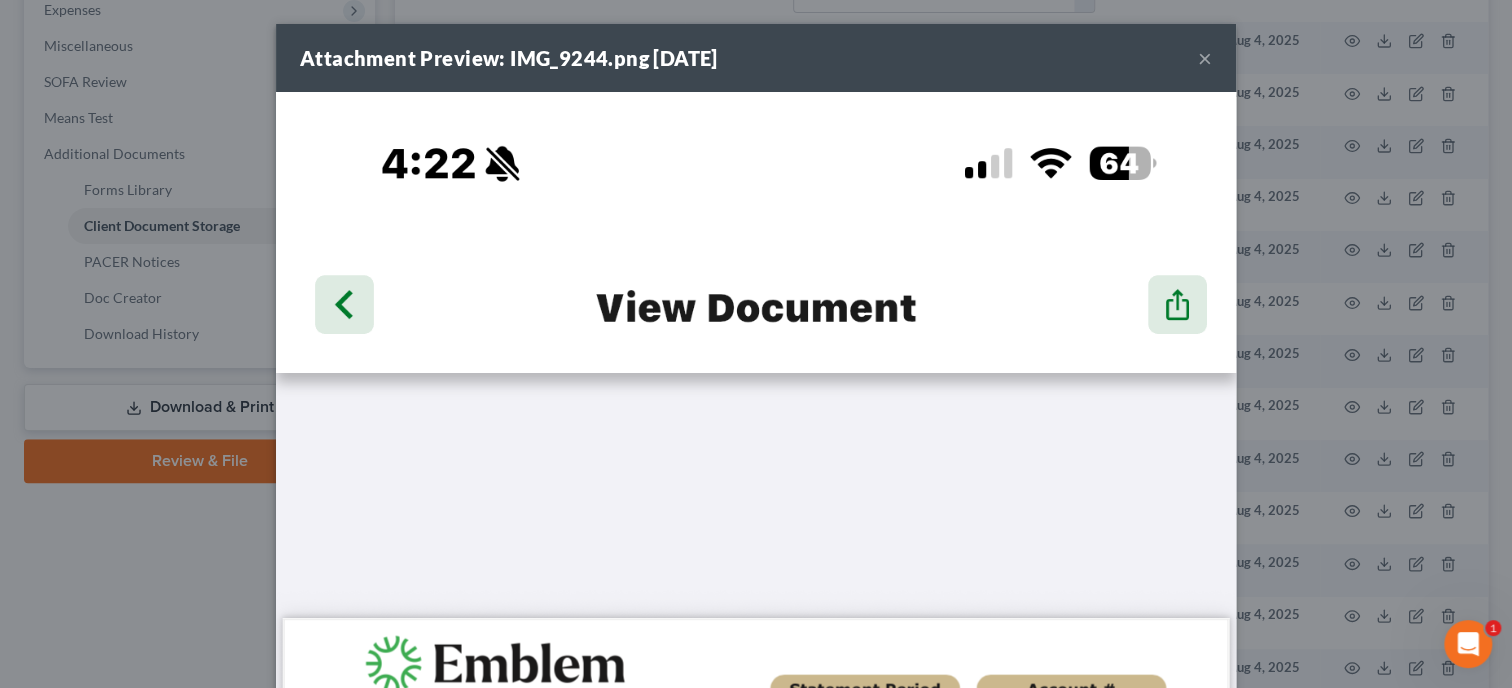 click on "×" at bounding box center [1205, 58] 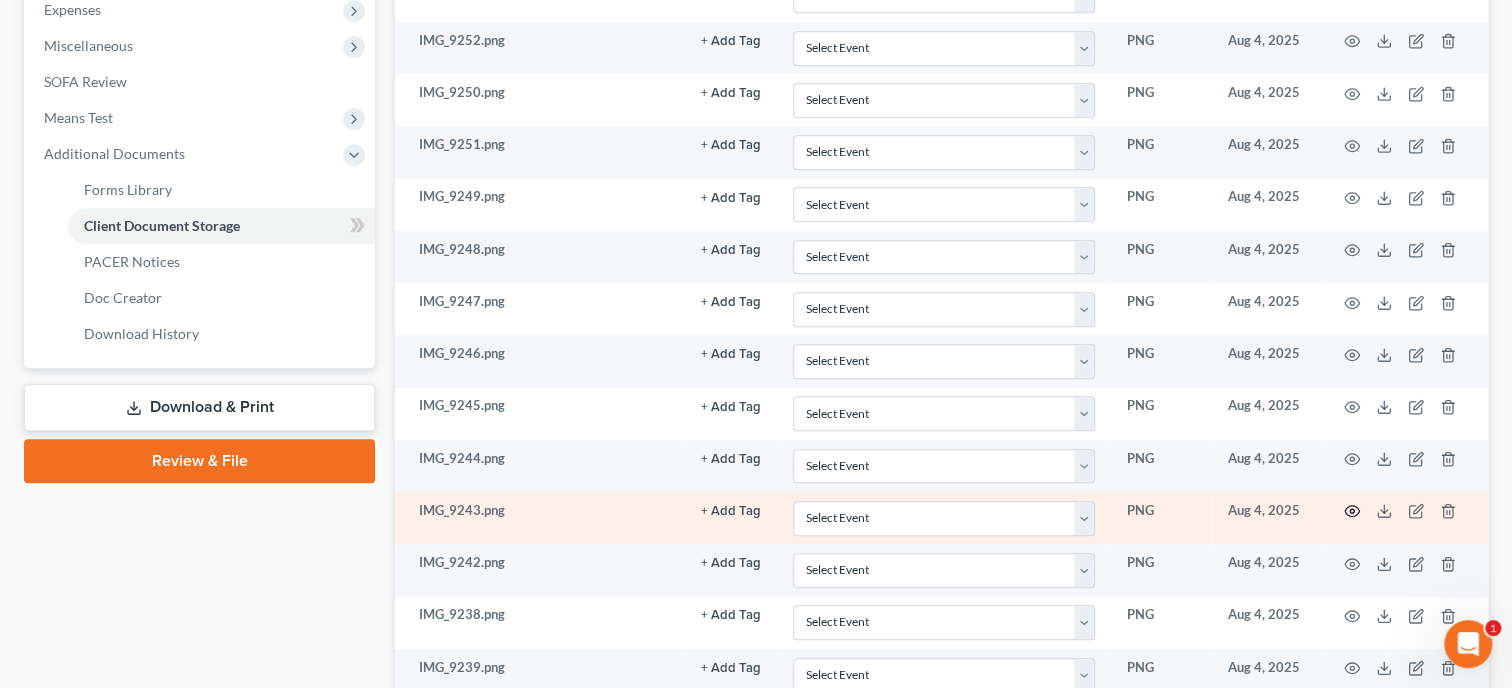click 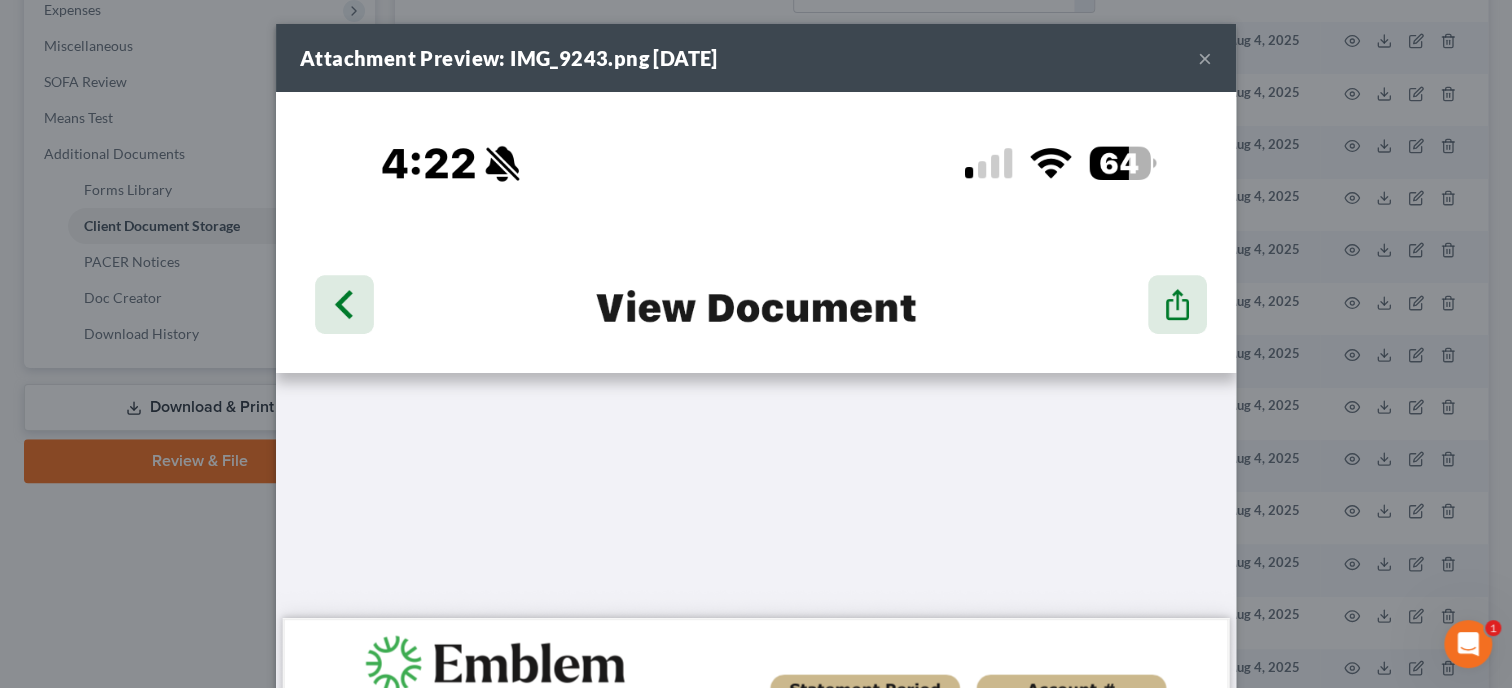 click on "×" at bounding box center (1205, 58) 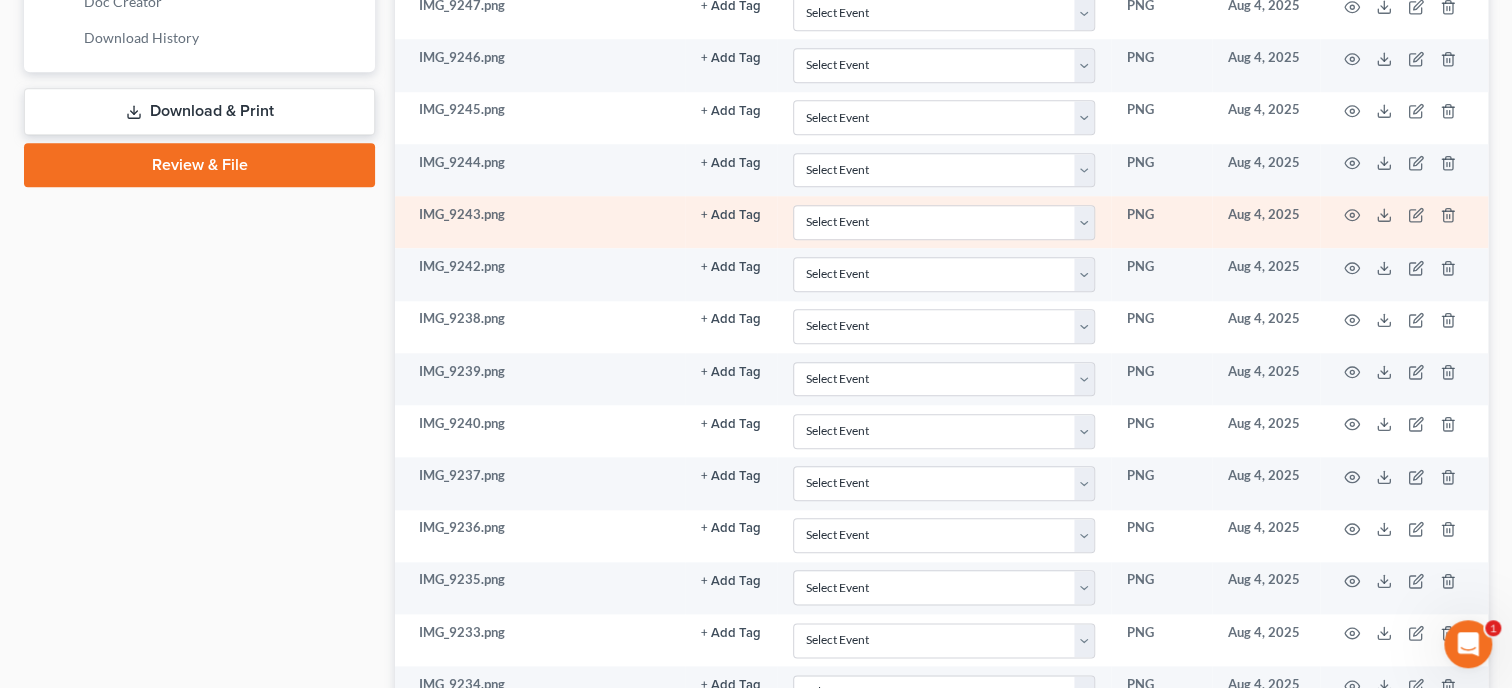 scroll, scrollTop: 1029, scrollLeft: 0, axis: vertical 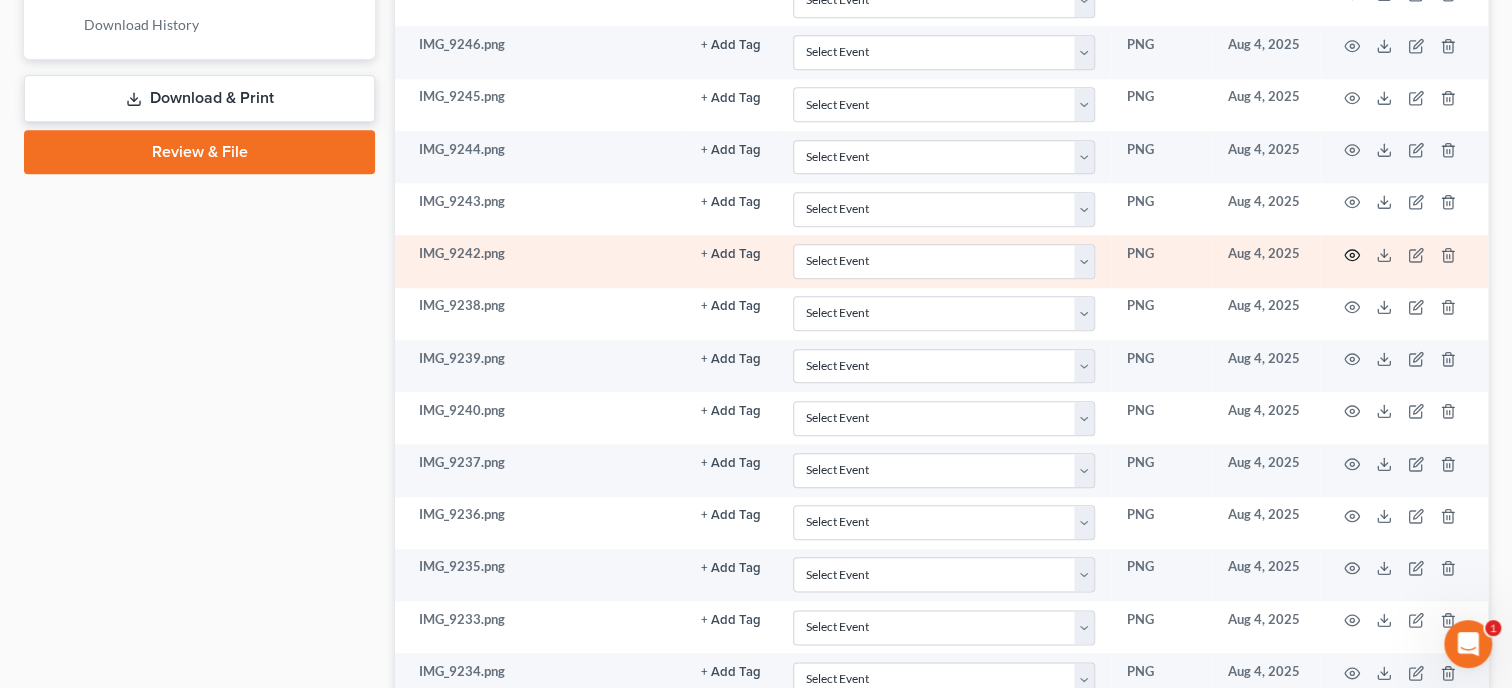 click 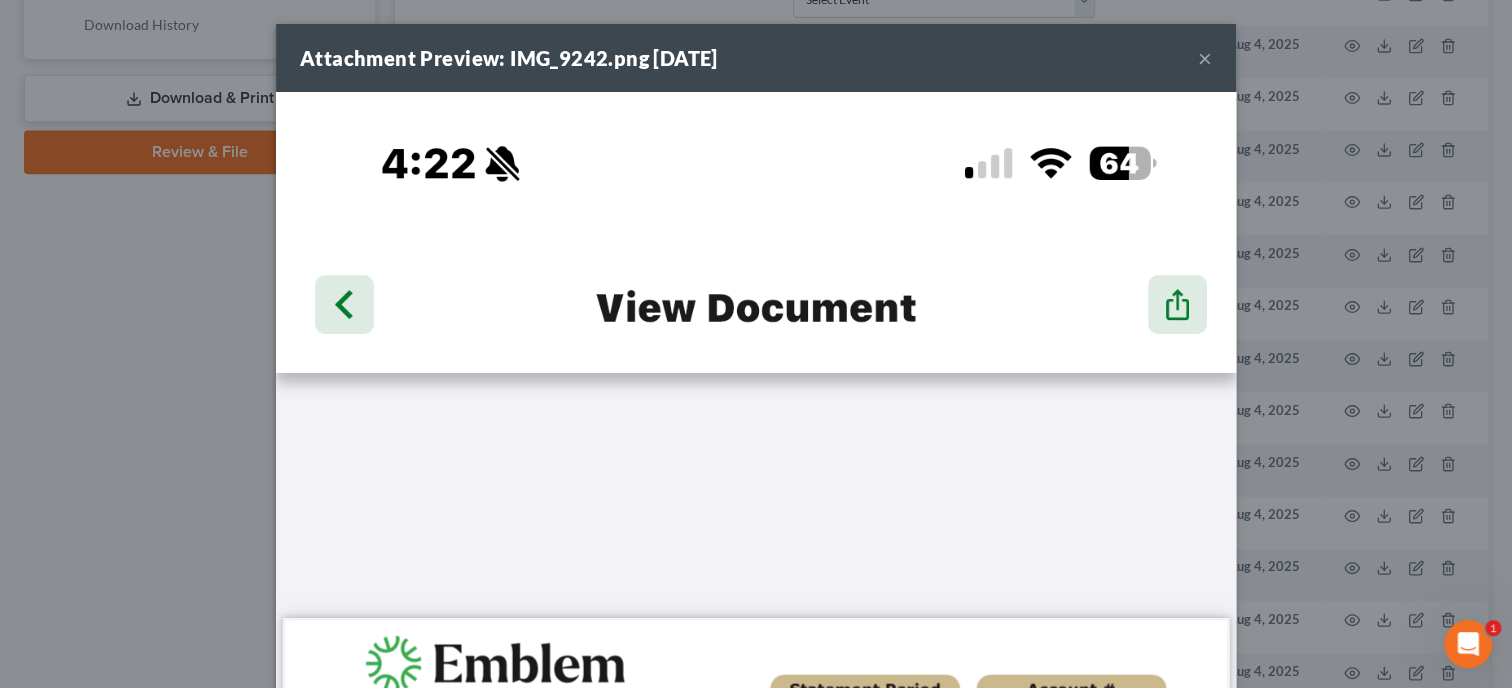 click on "×" at bounding box center (1205, 58) 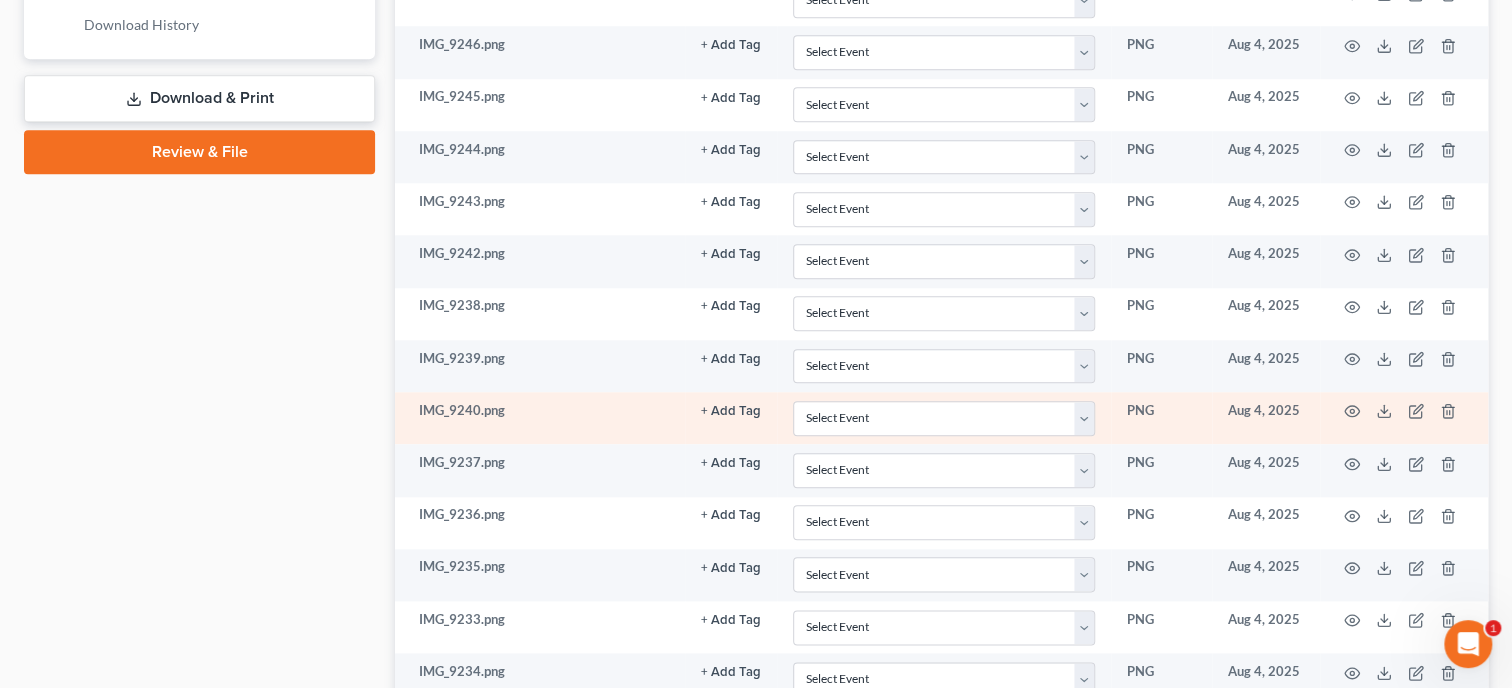 click at bounding box center [1404, 418] 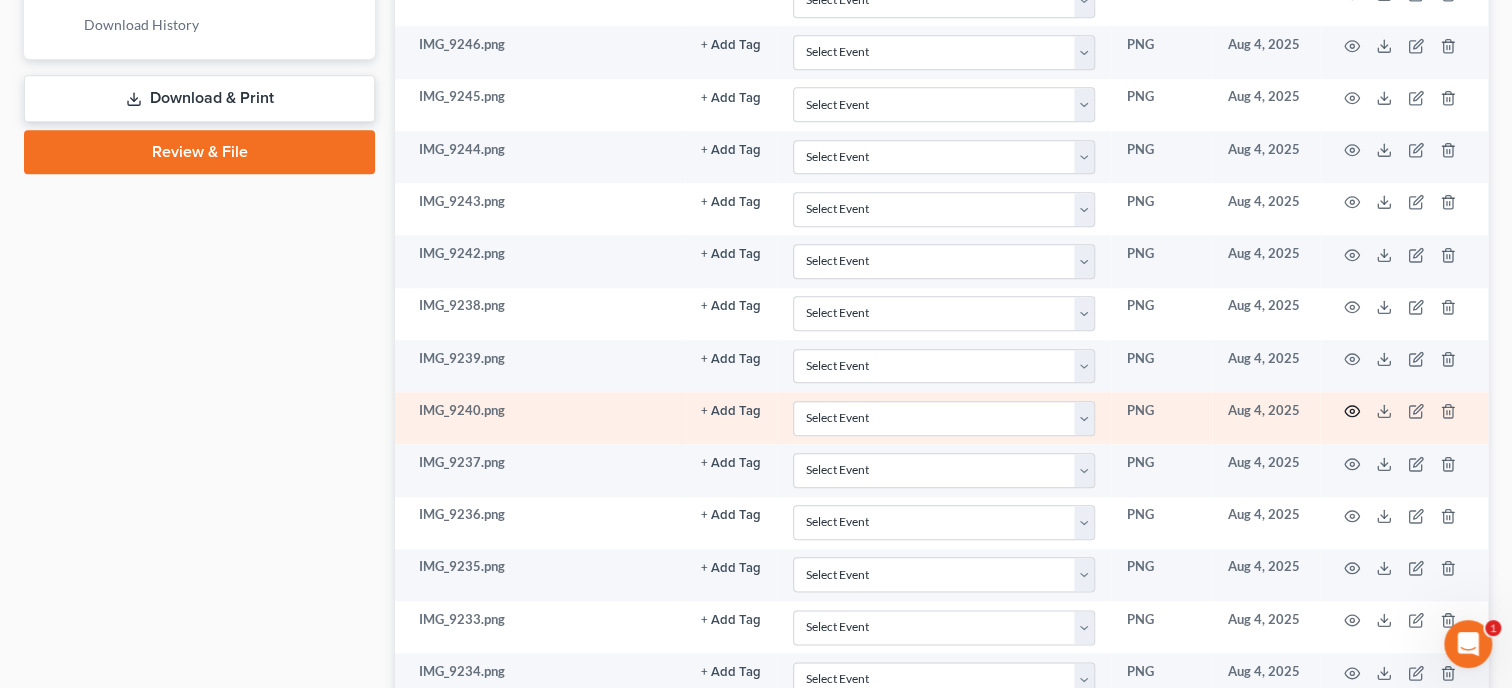 click 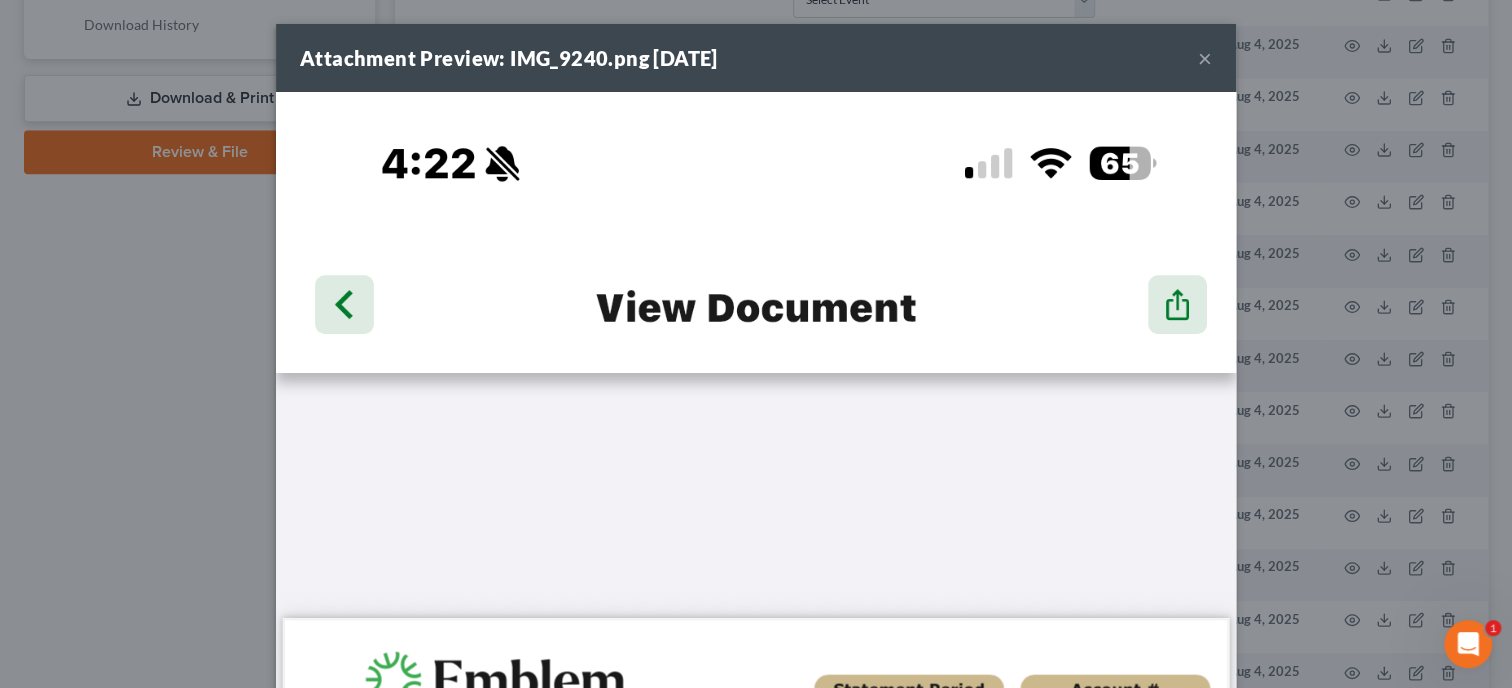 click on "Attachment Preview: IMG_9240.png [DATE] ×" at bounding box center (756, 58) 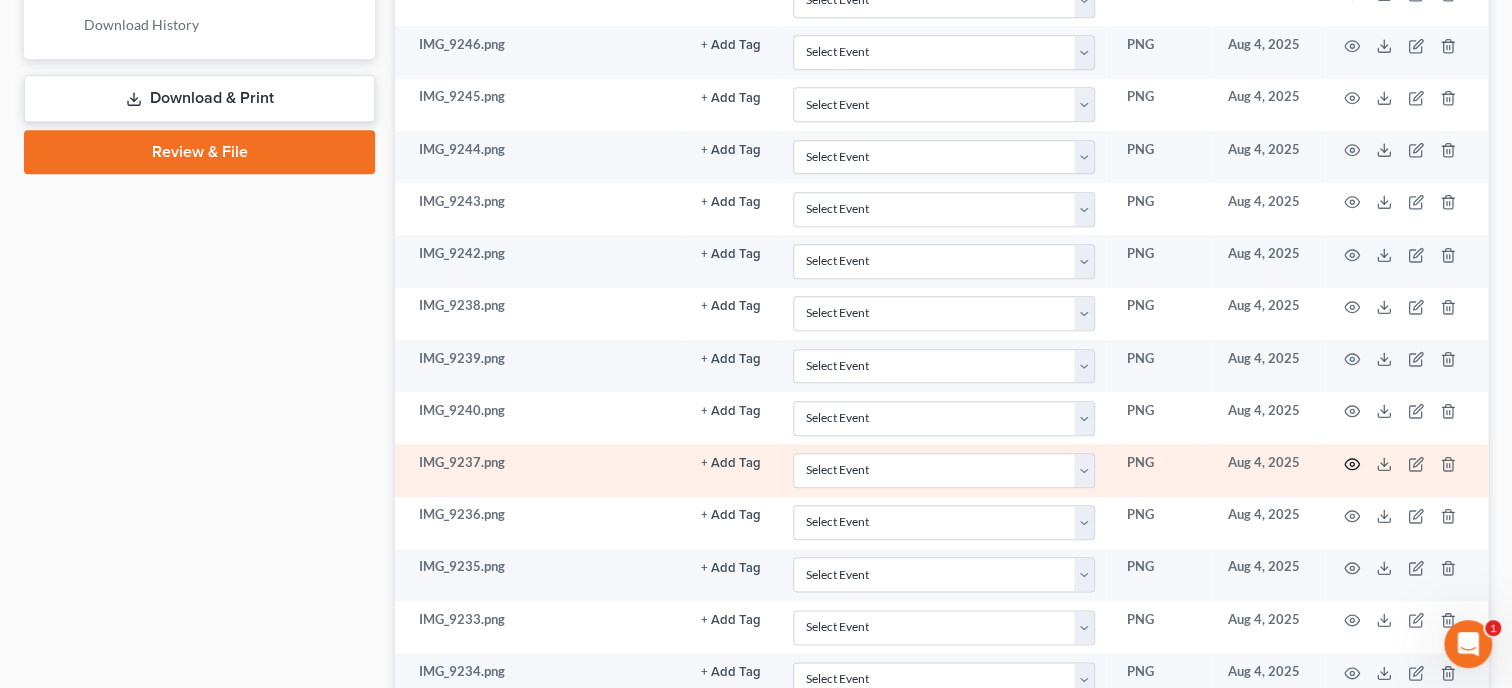 click 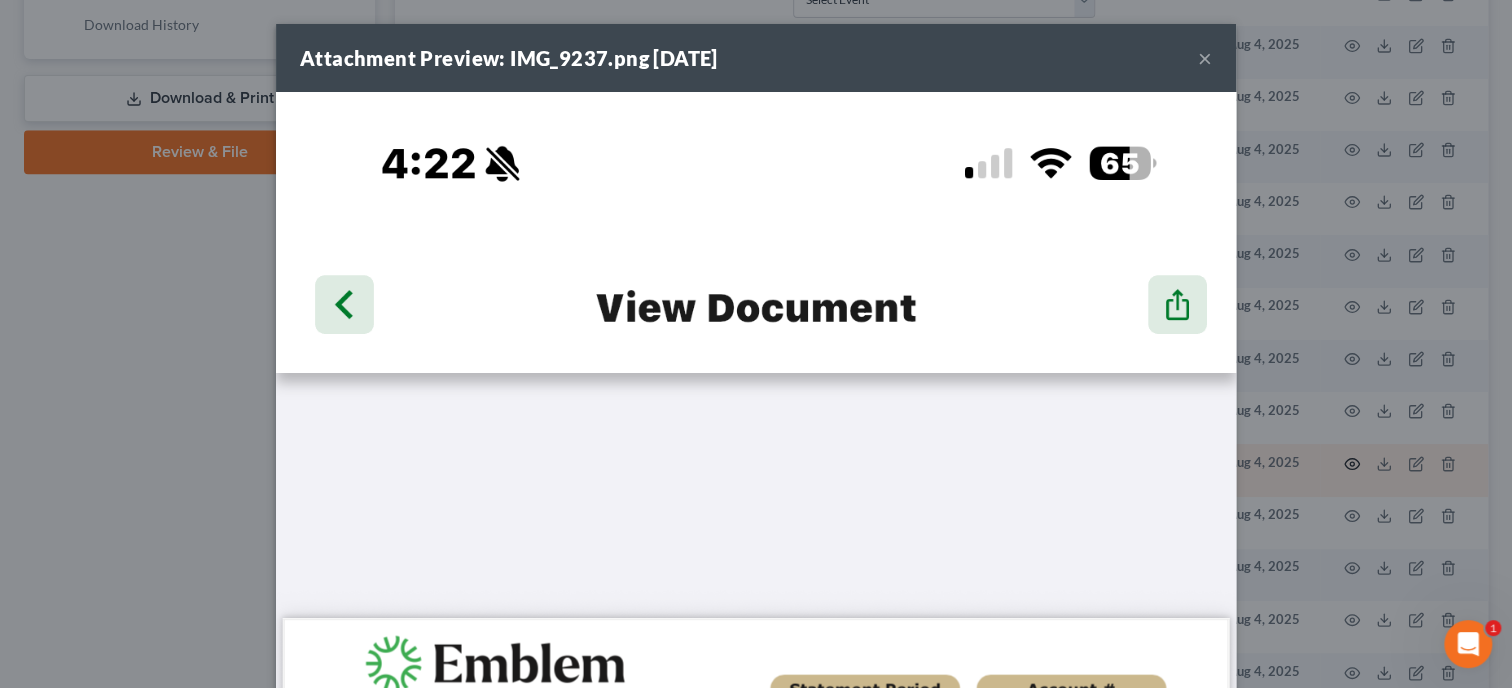 click on "Attachment Preview: IMG_9237.png [DATE] × Download" at bounding box center (756, 344) 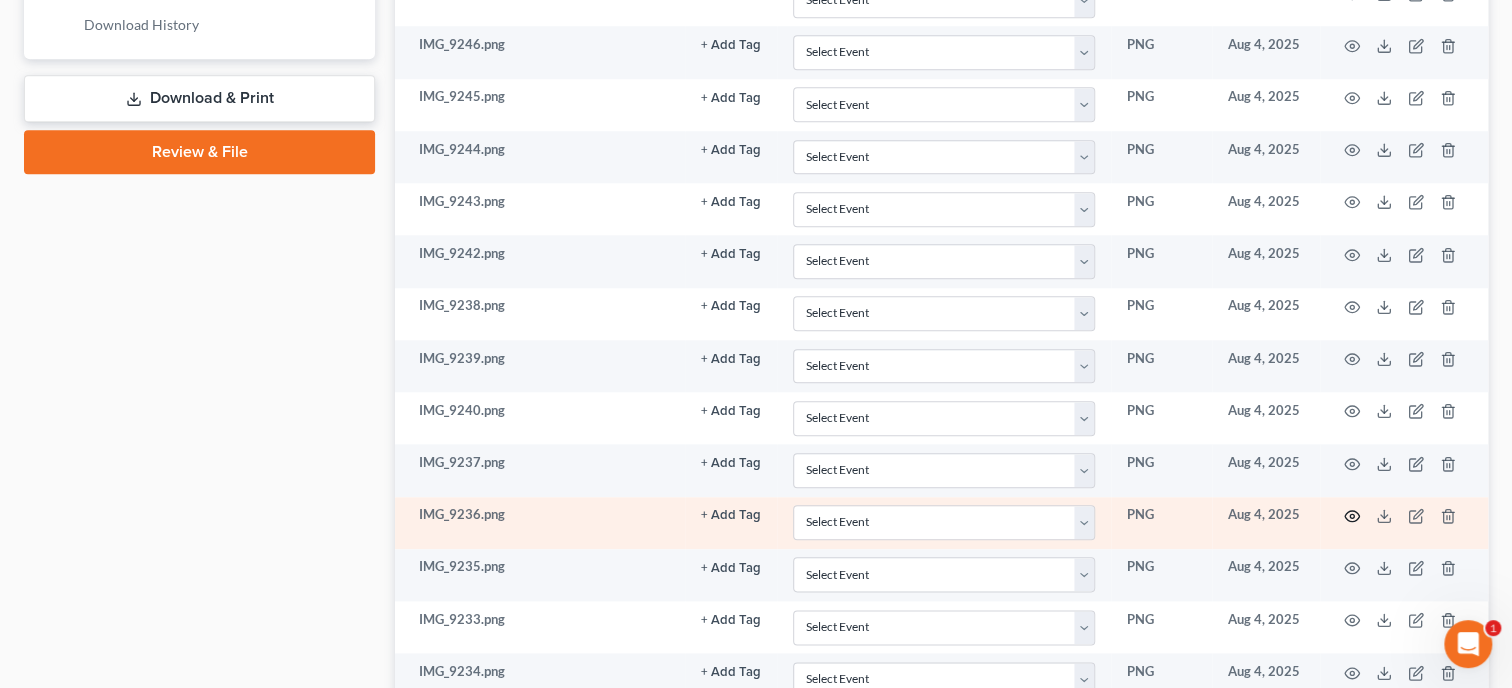 click 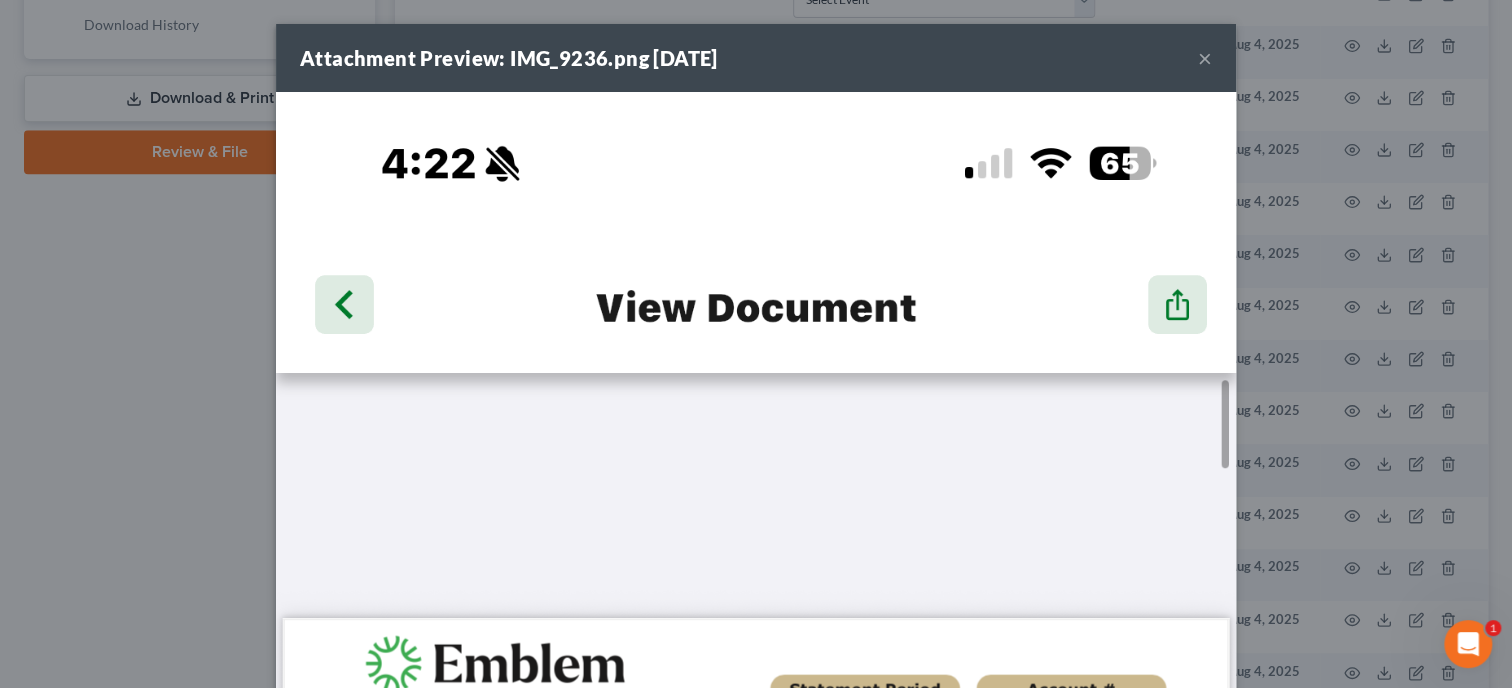 click on "×" at bounding box center [1205, 58] 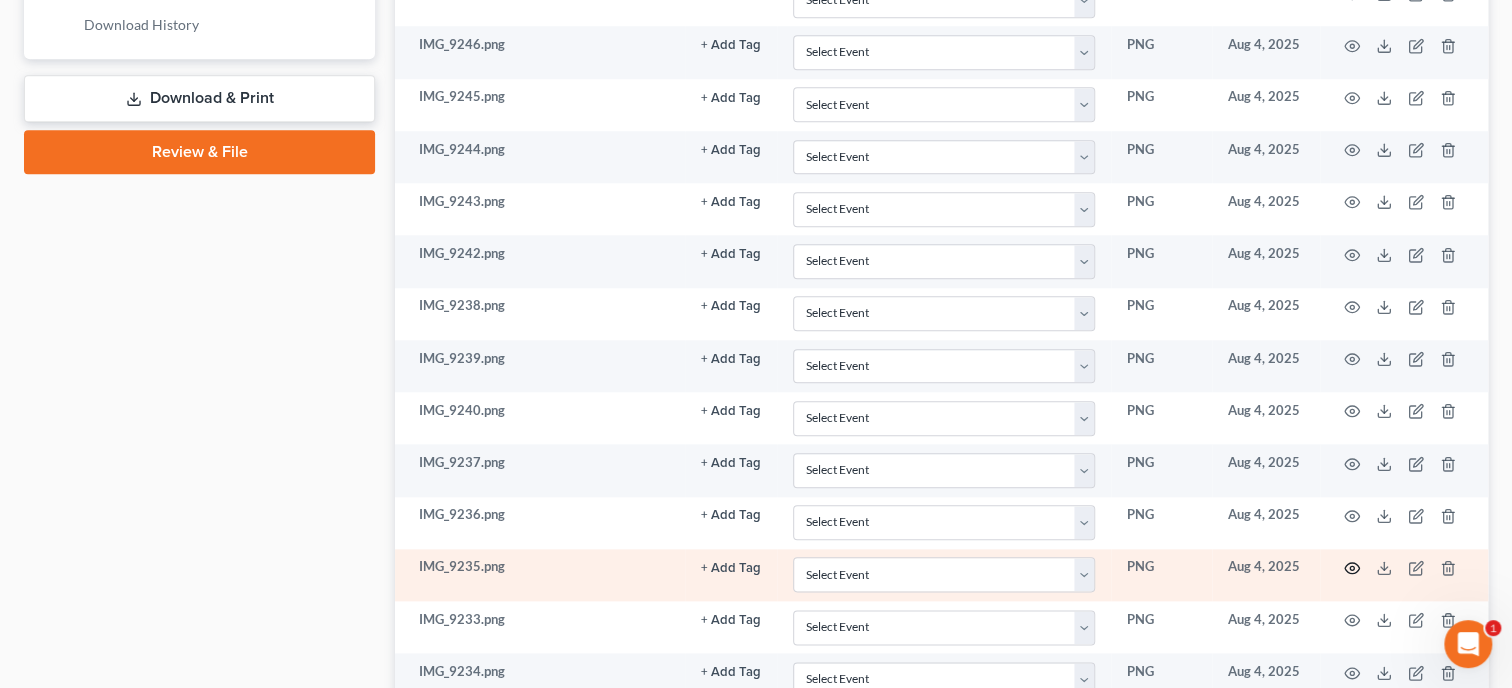 click 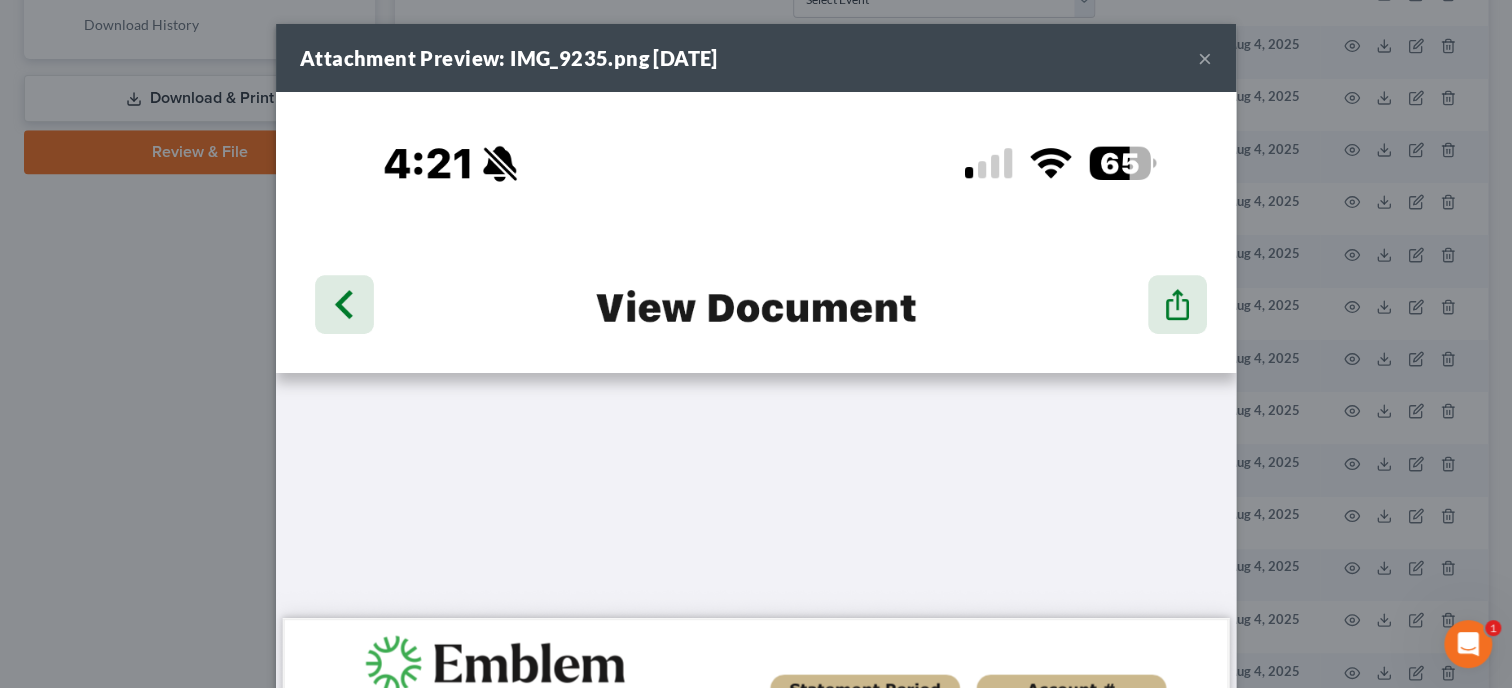 click on "×" at bounding box center (1205, 58) 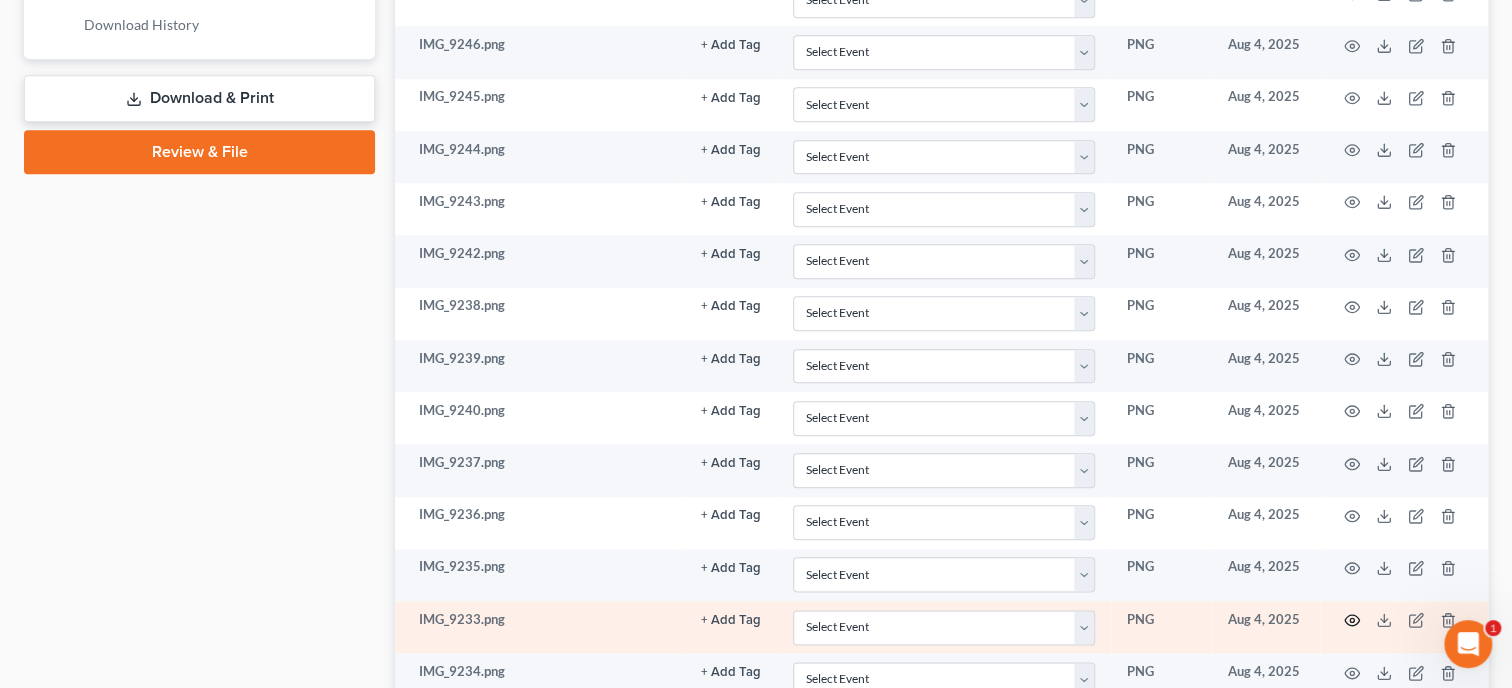 click 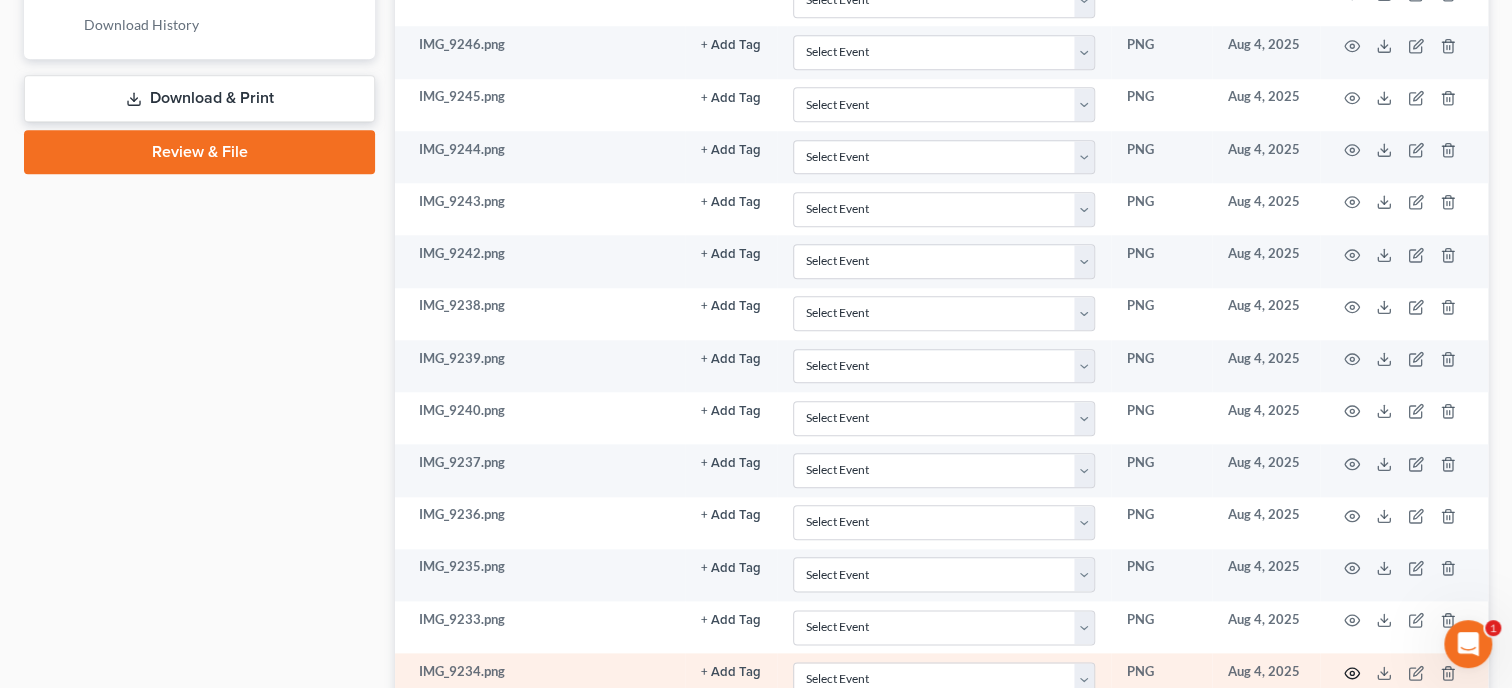 click 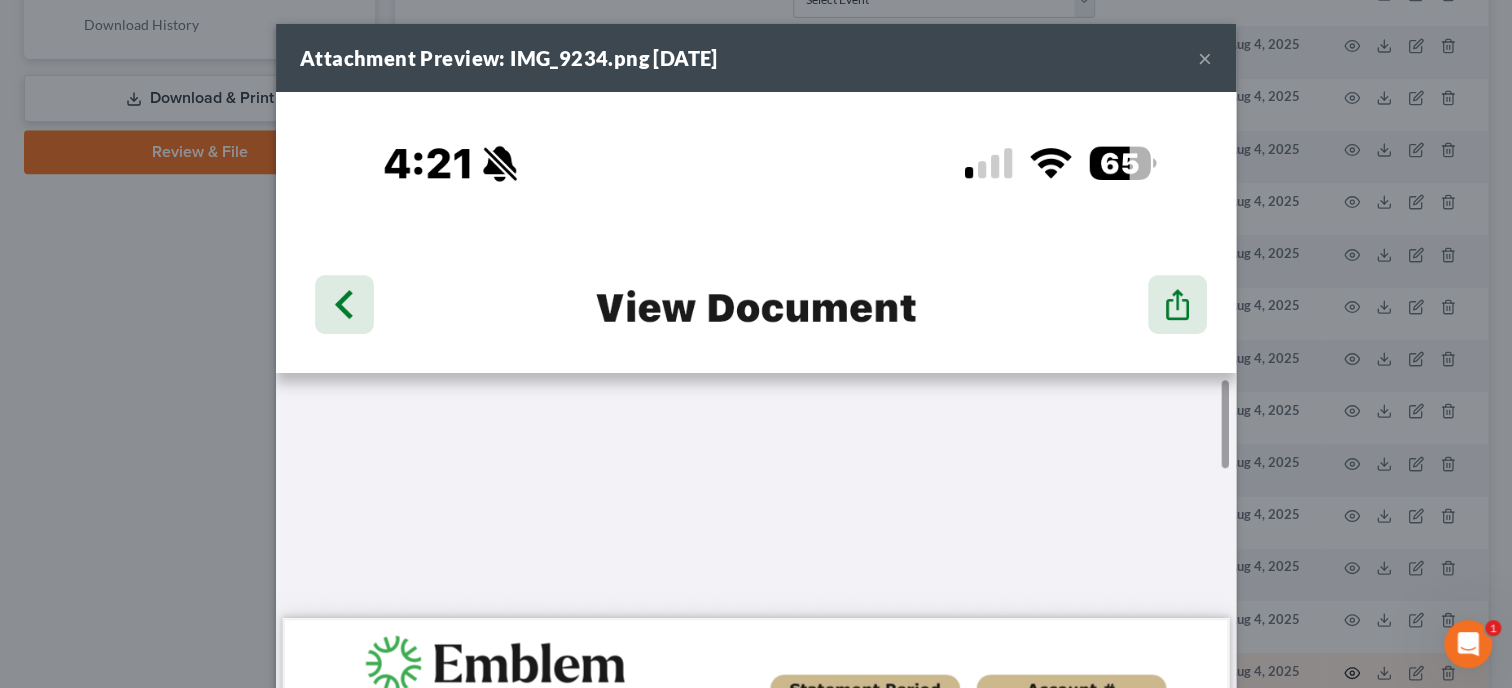 click on "Attachment Preview: IMG_9234.png [DATE] × Download" at bounding box center [756, 344] 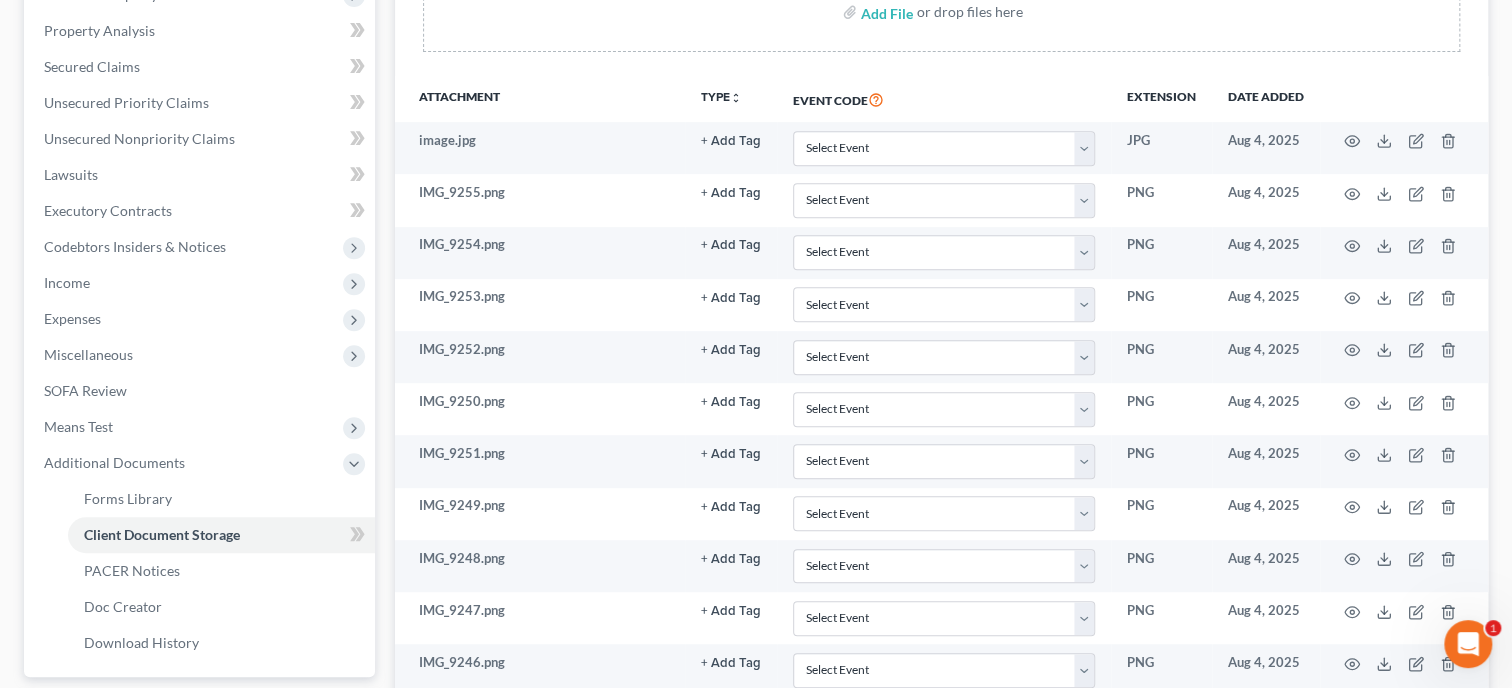 scroll, scrollTop: 0, scrollLeft: 0, axis: both 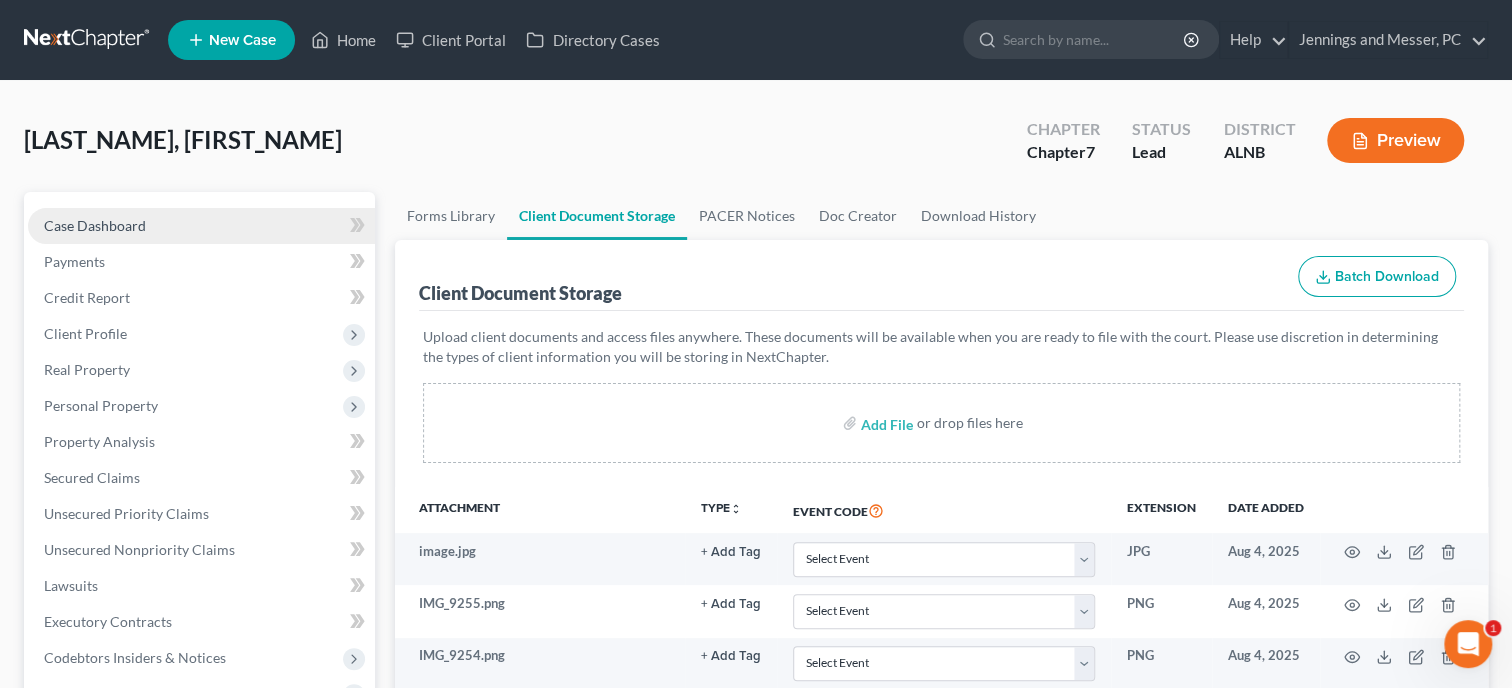 click on "Case Dashboard" at bounding box center (95, 225) 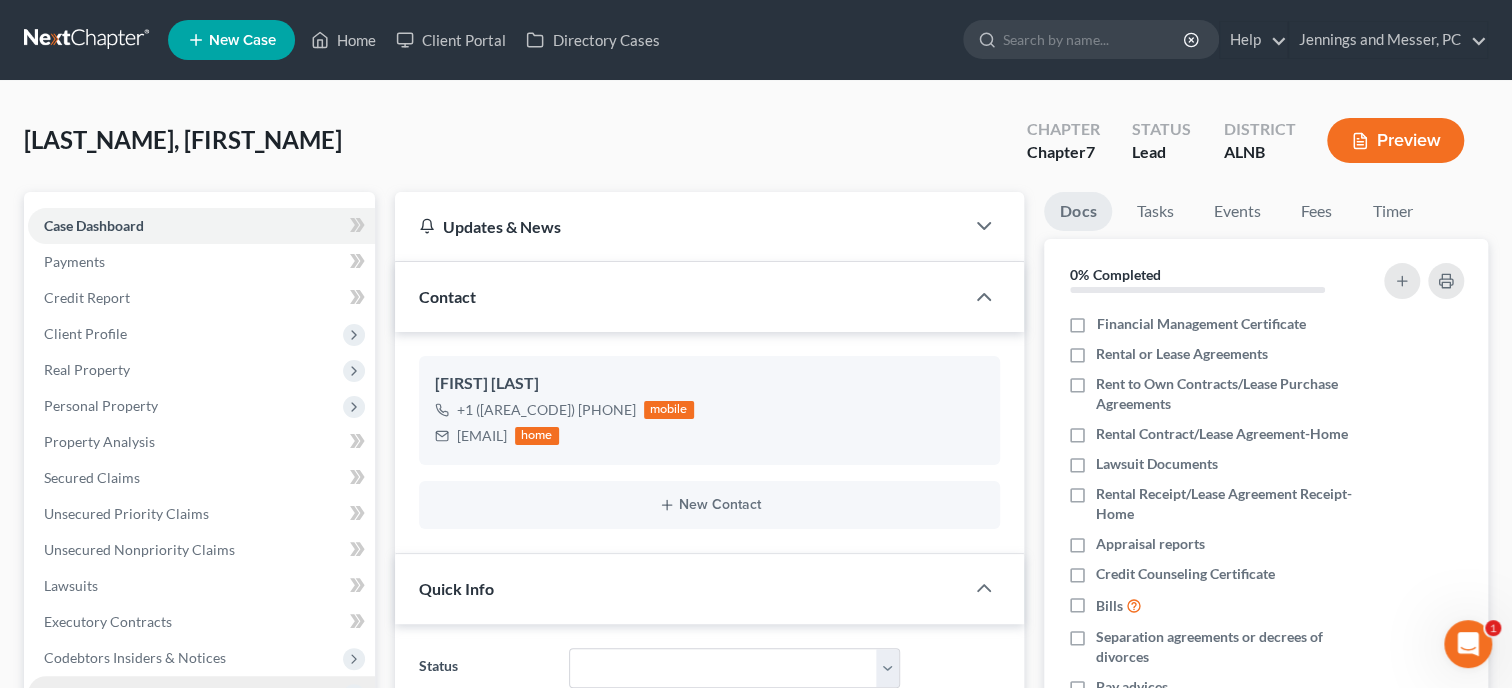 click on "Income" at bounding box center [201, 694] 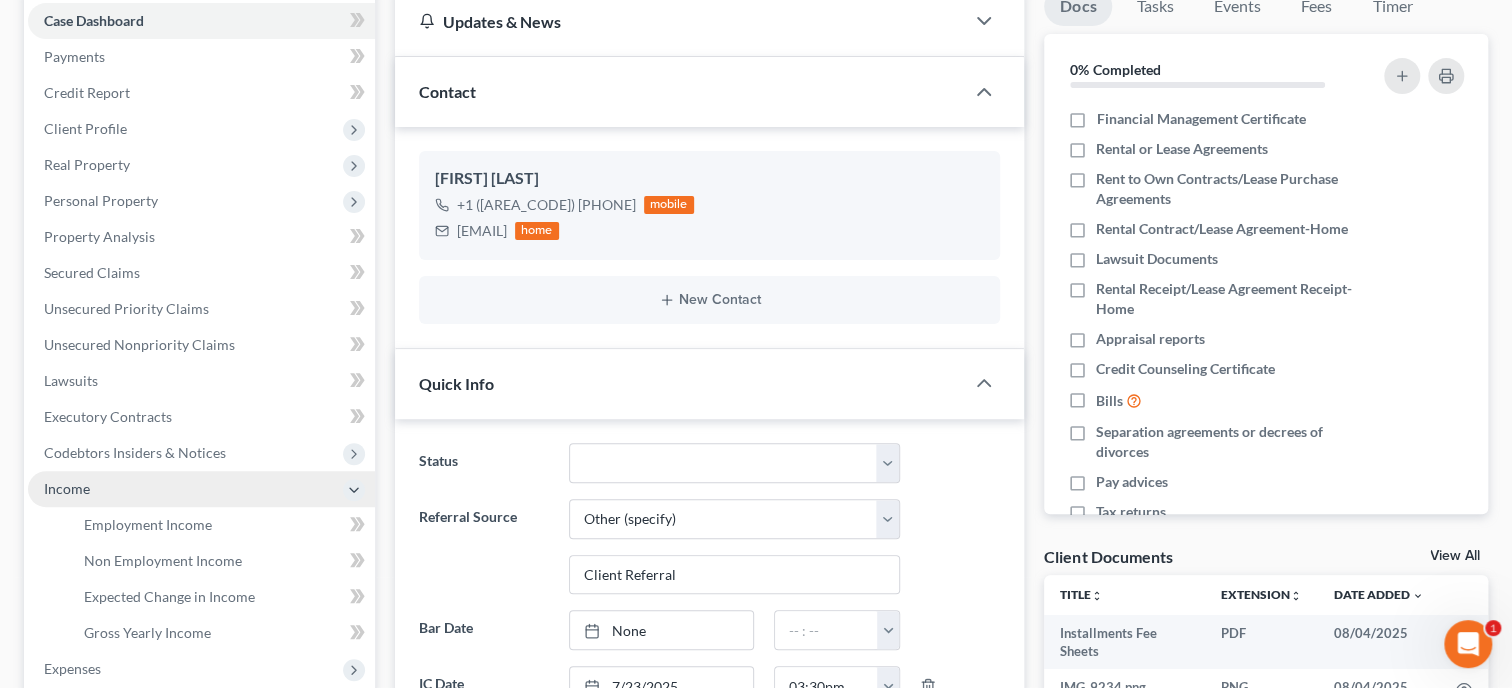 scroll, scrollTop: 68, scrollLeft: 0, axis: vertical 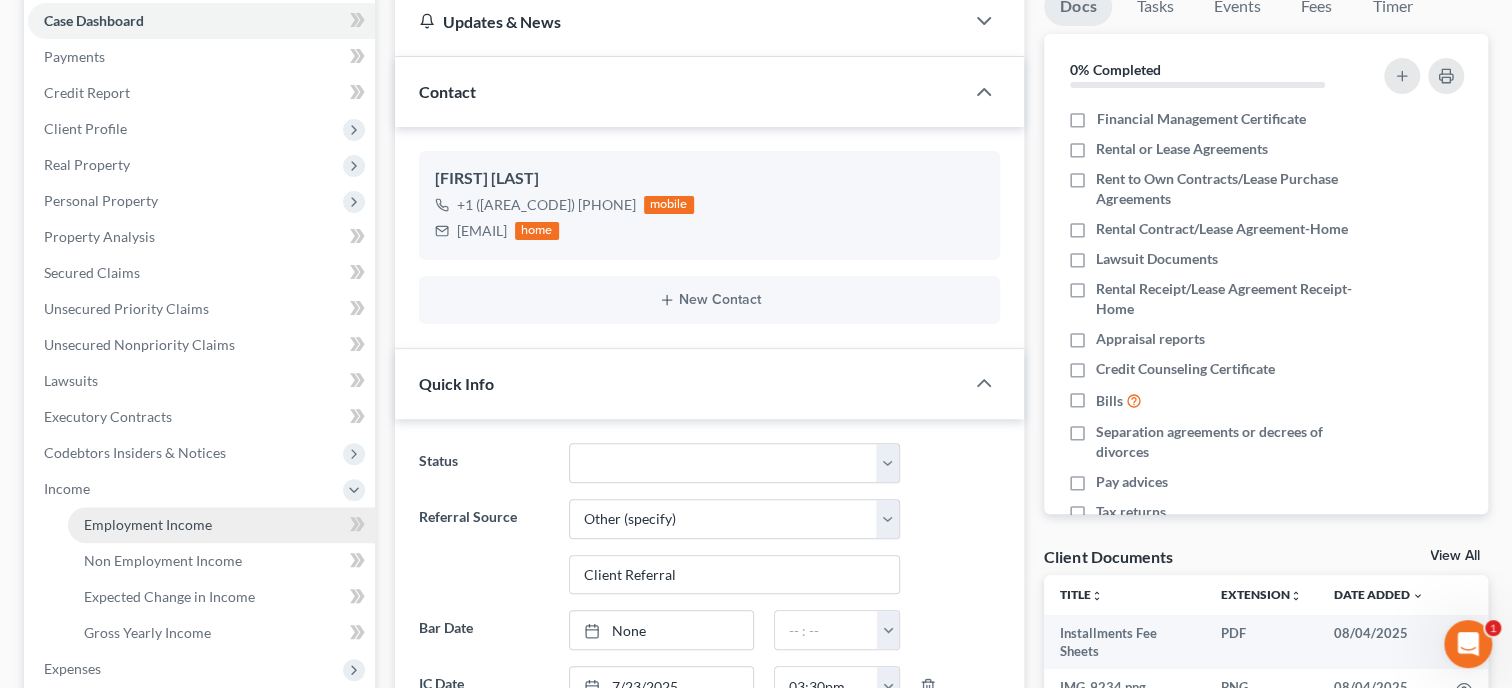 click on "Employment Income" at bounding box center [221, 525] 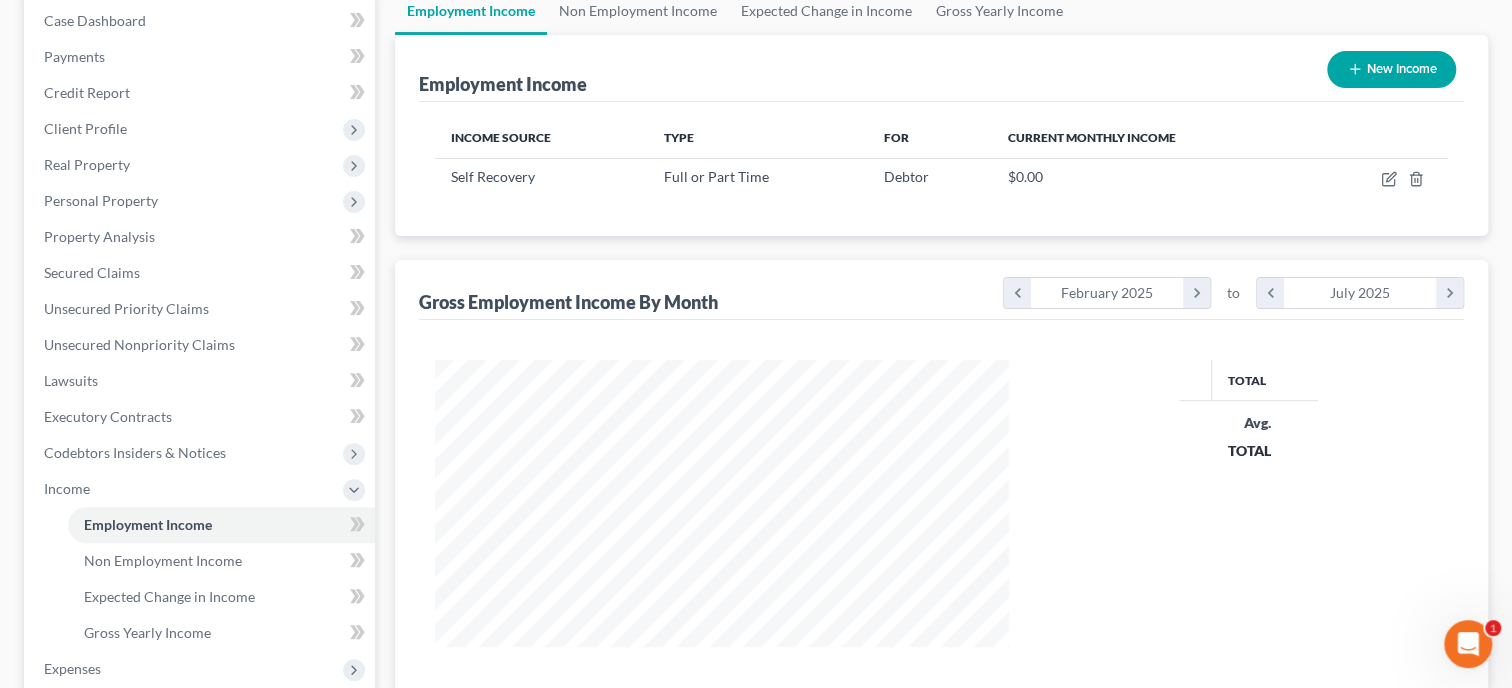 scroll, scrollTop: 196, scrollLeft: 0, axis: vertical 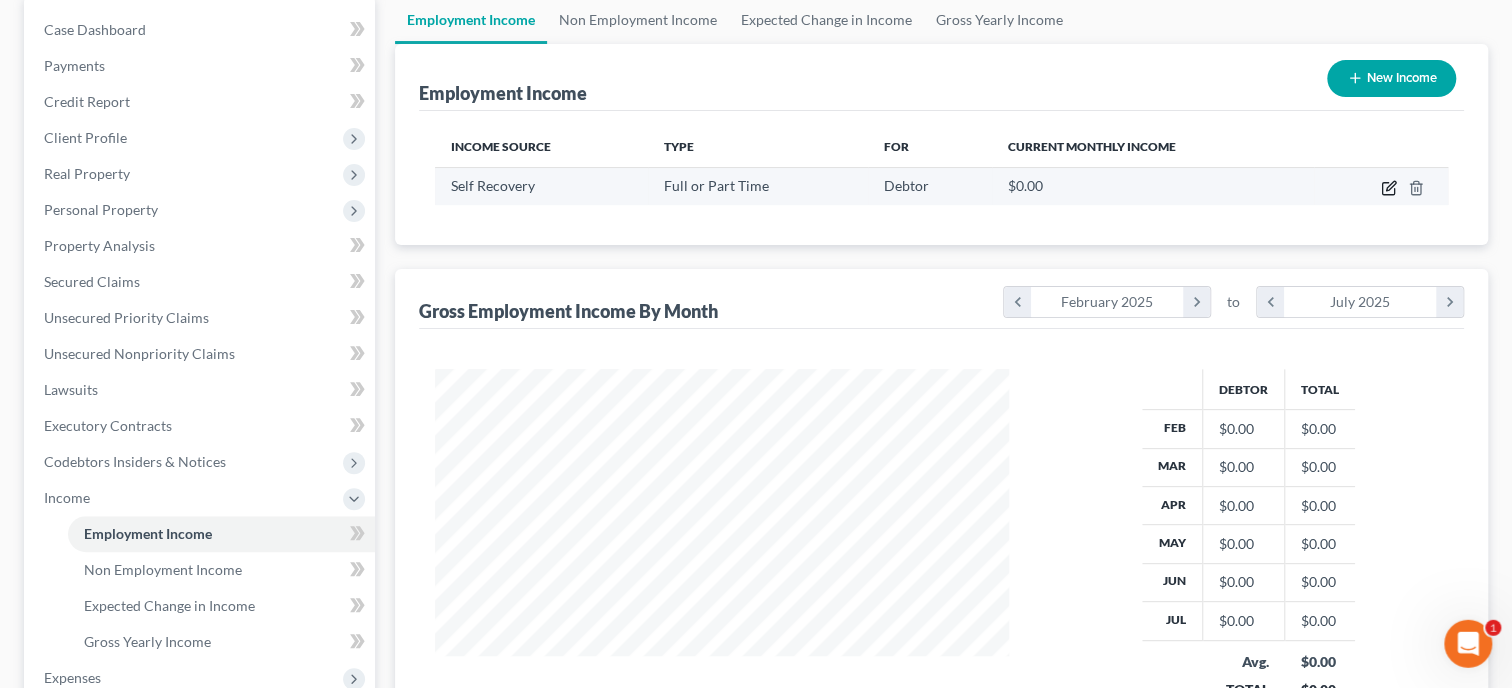 click 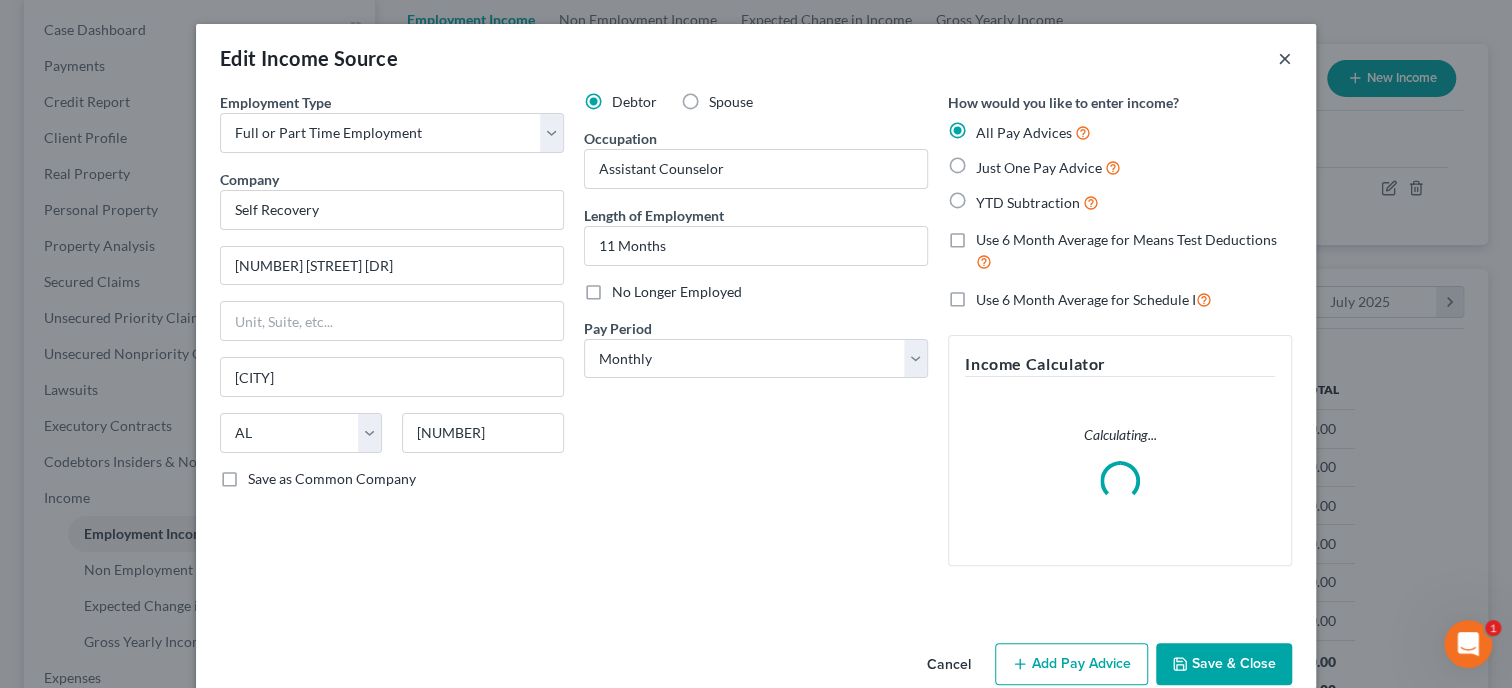drag, startPoint x: 1290, startPoint y: 58, endPoint x: 1073, endPoint y: 118, distance: 225.14218 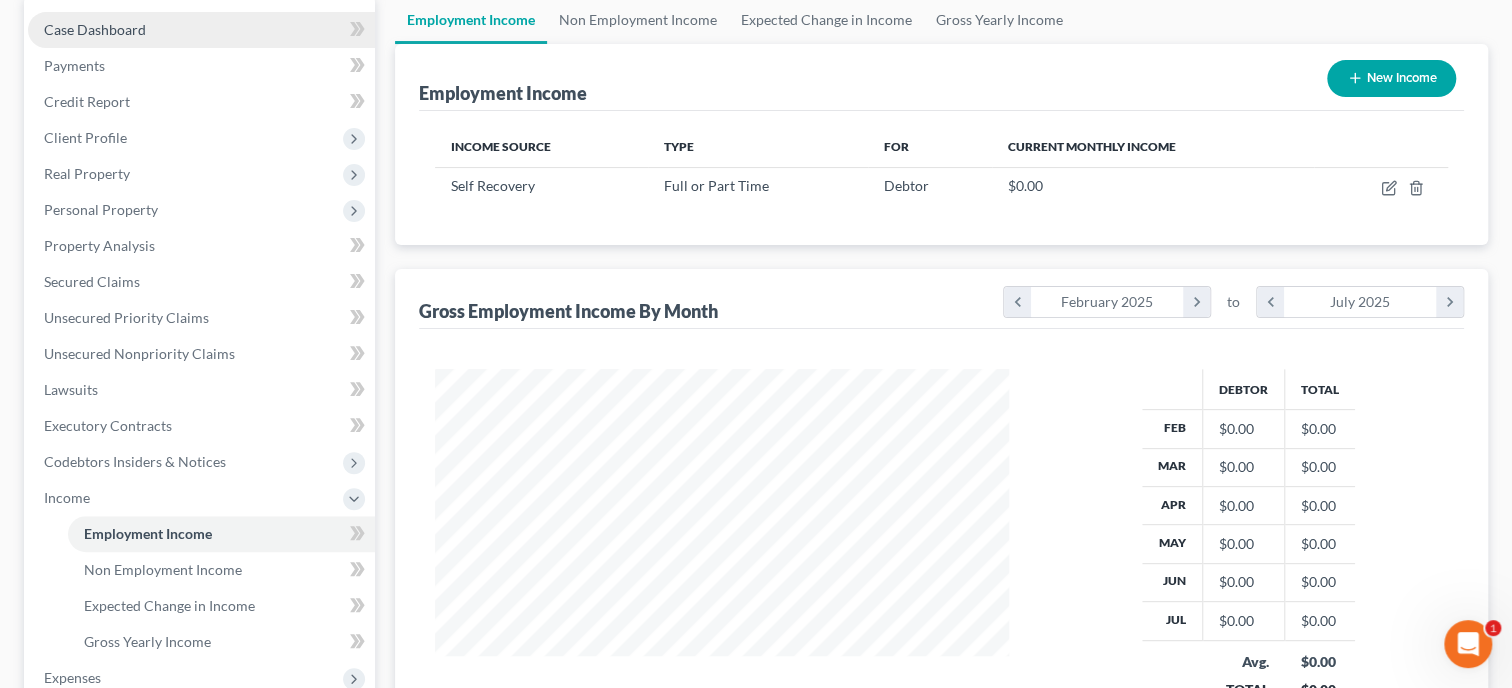 click on "Case Dashboard" at bounding box center (201, 30) 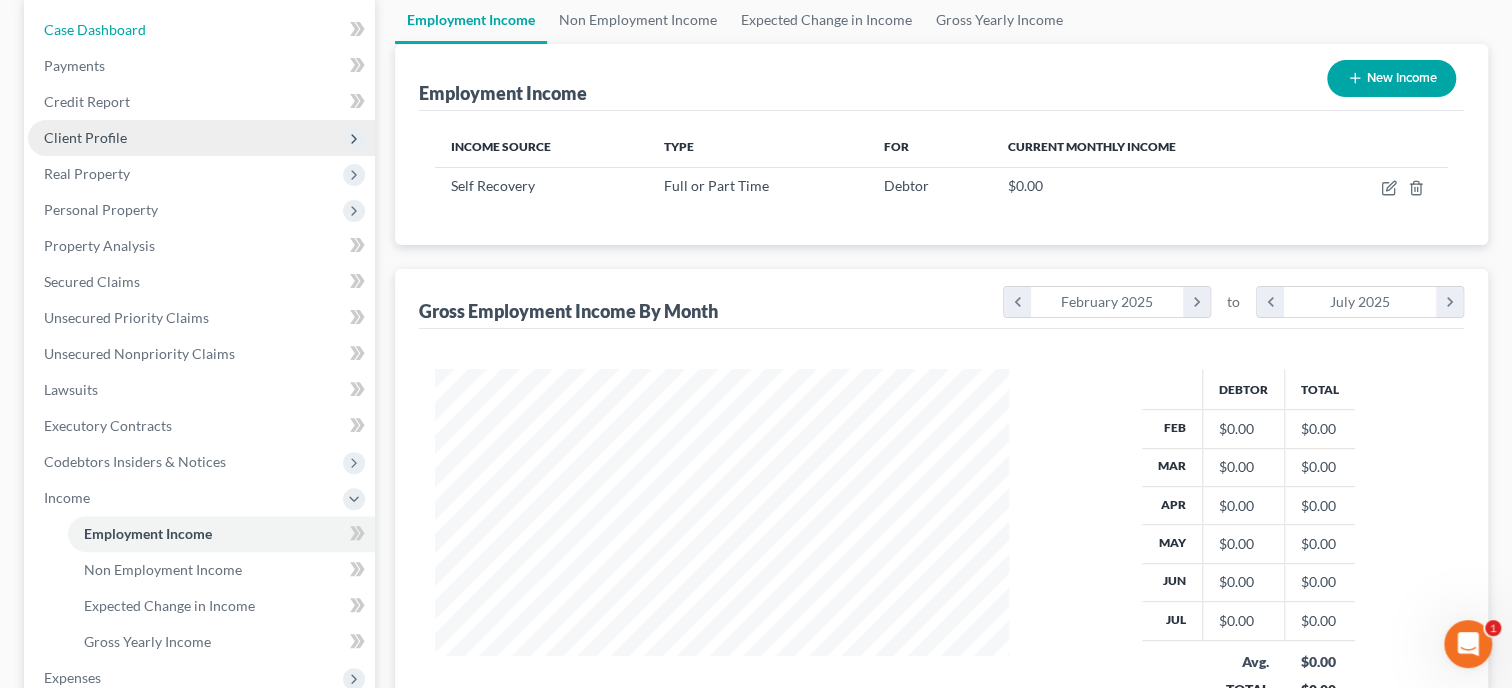 select on "6" 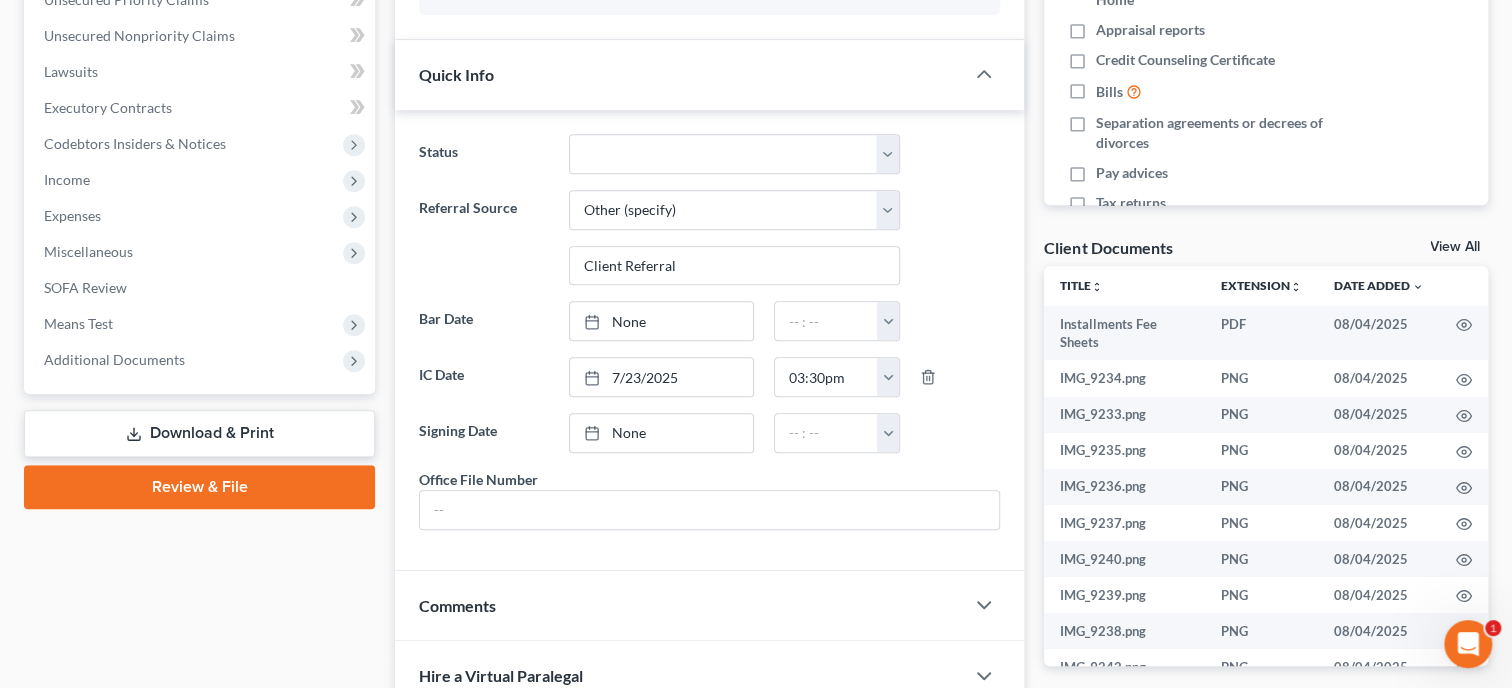 scroll, scrollTop: 1115, scrollLeft: 0, axis: vertical 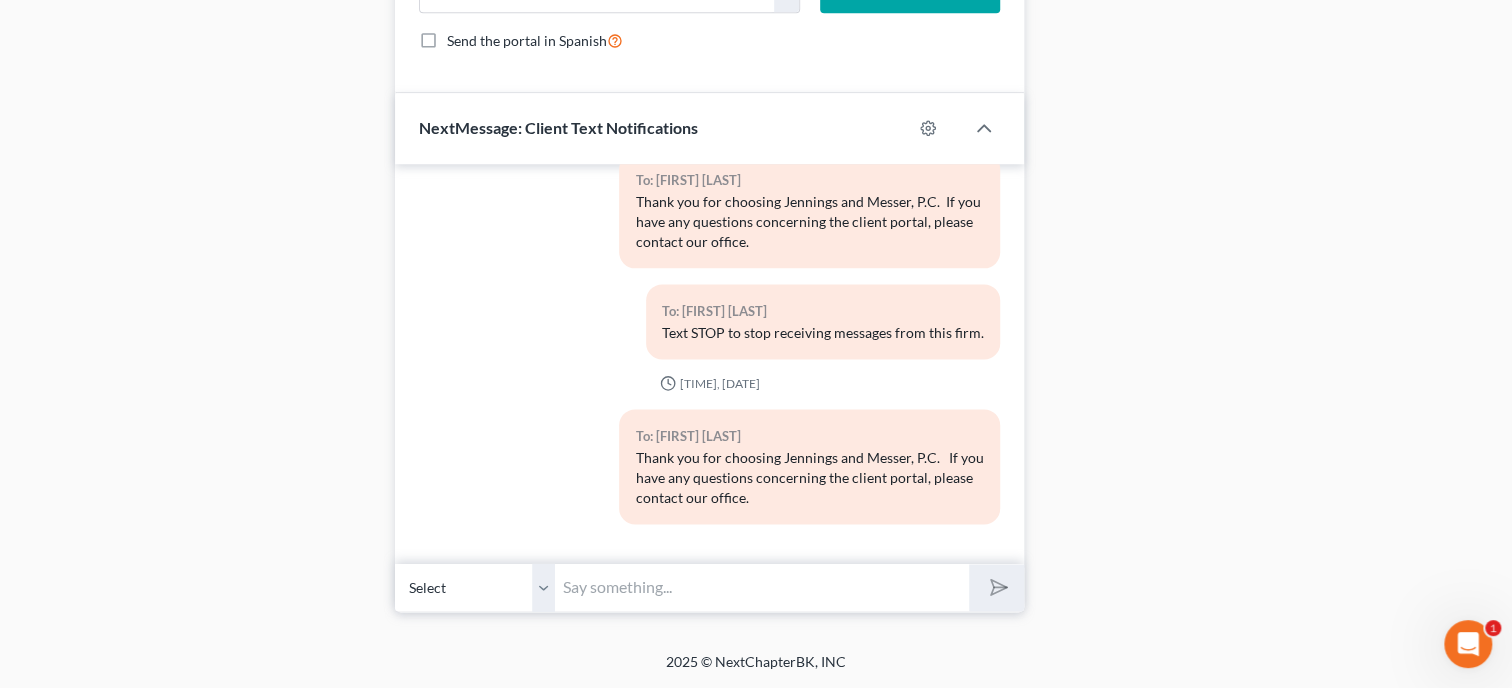 click at bounding box center (762, 587) 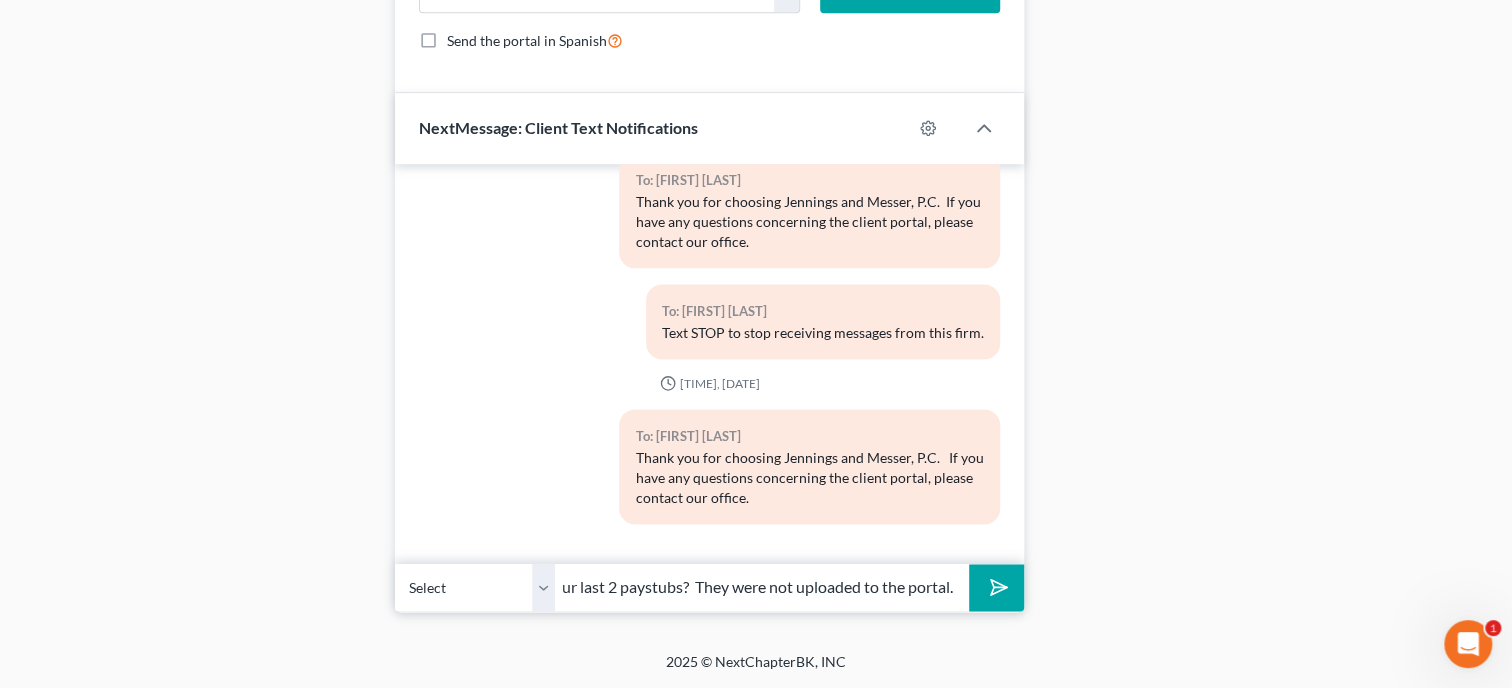 scroll, scrollTop: 0, scrollLeft: 392, axis: horizontal 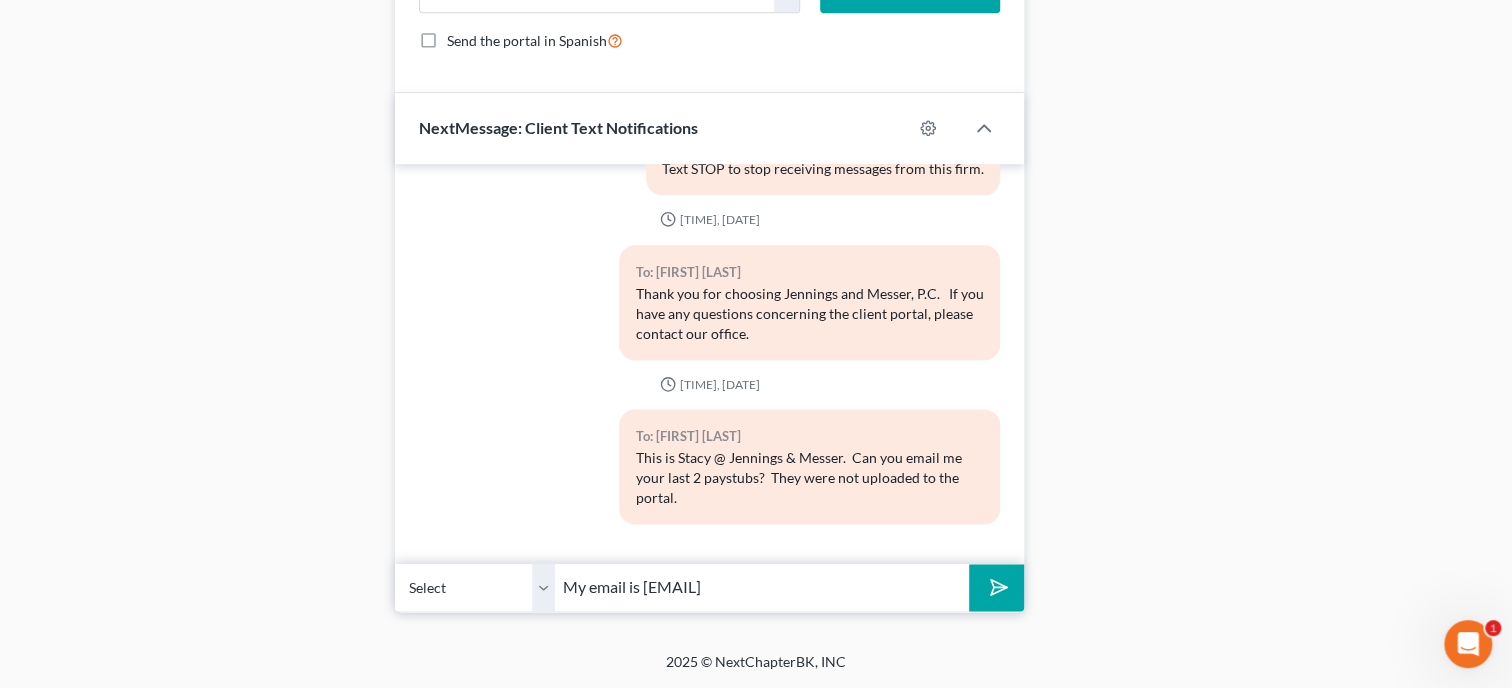 type on "My email is [EMAIL]" 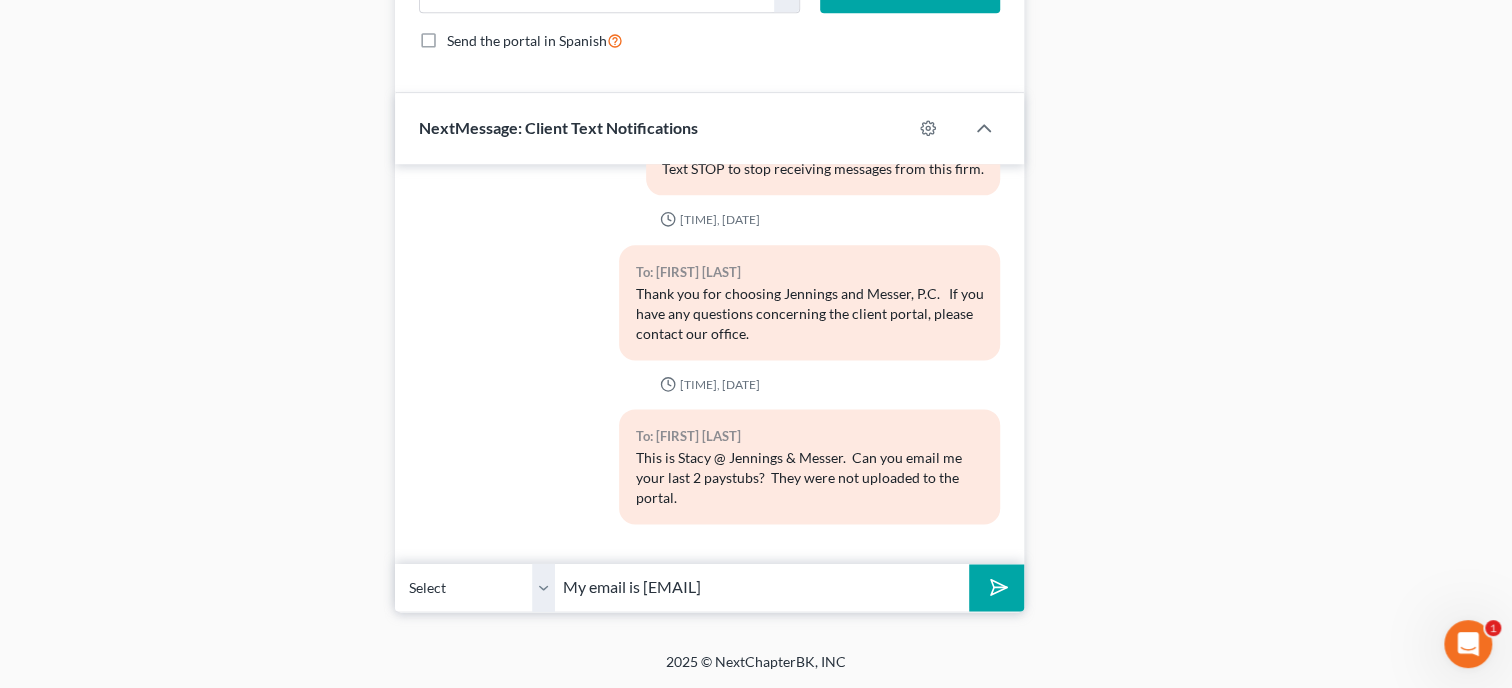 click 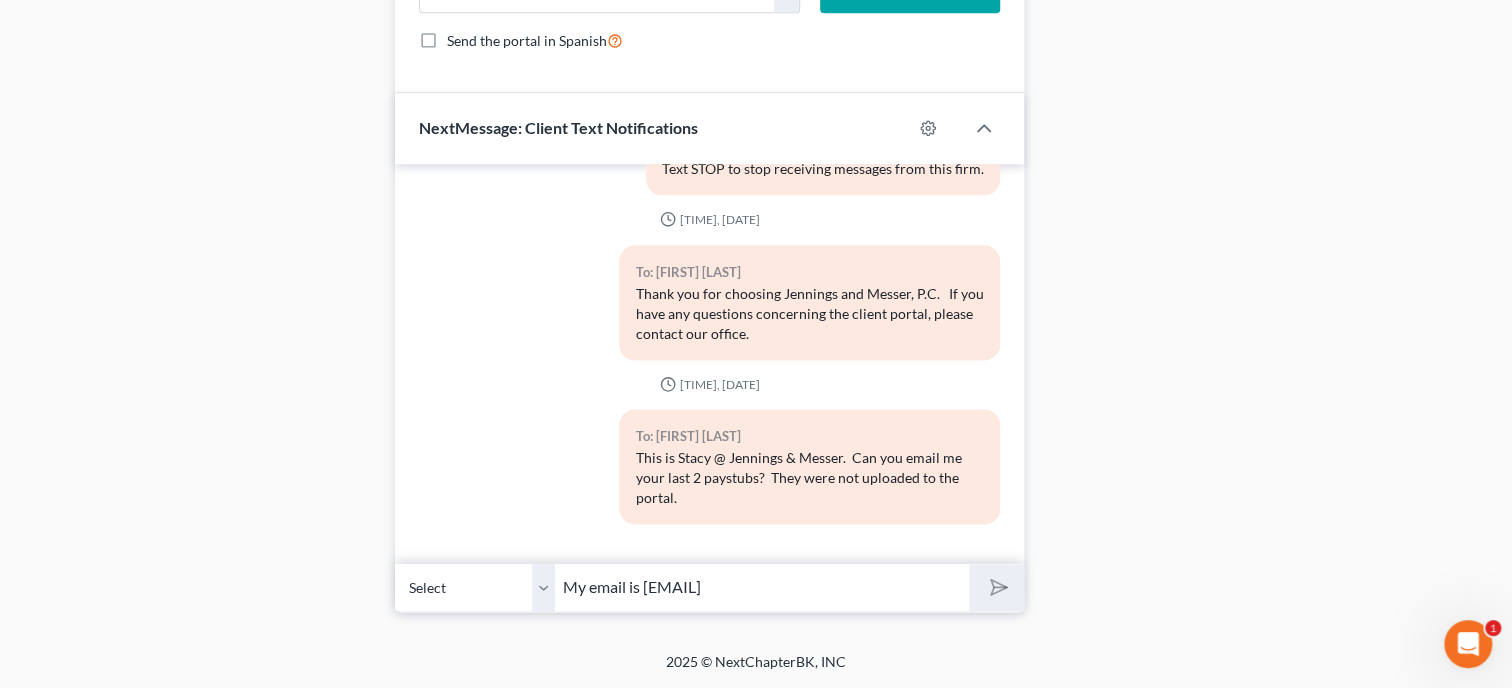 type 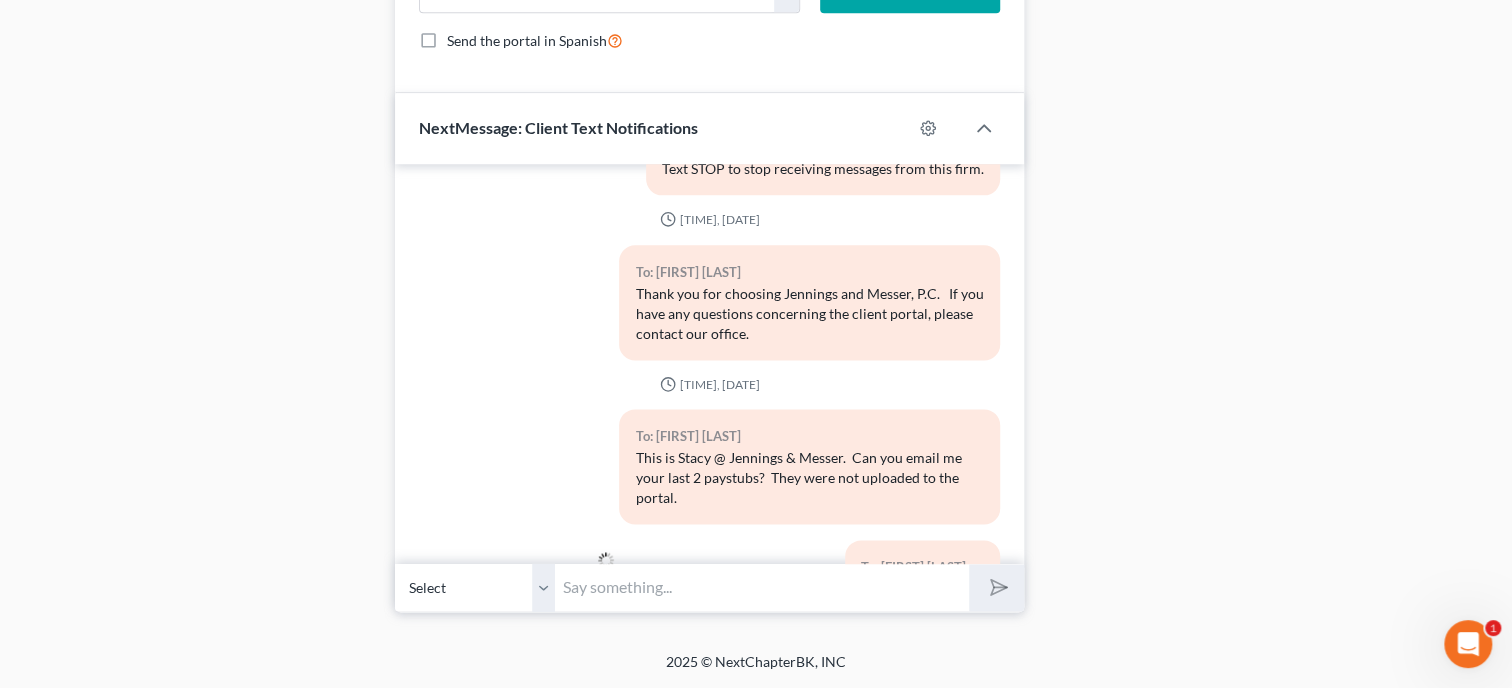 scroll, scrollTop: 324, scrollLeft: 0, axis: vertical 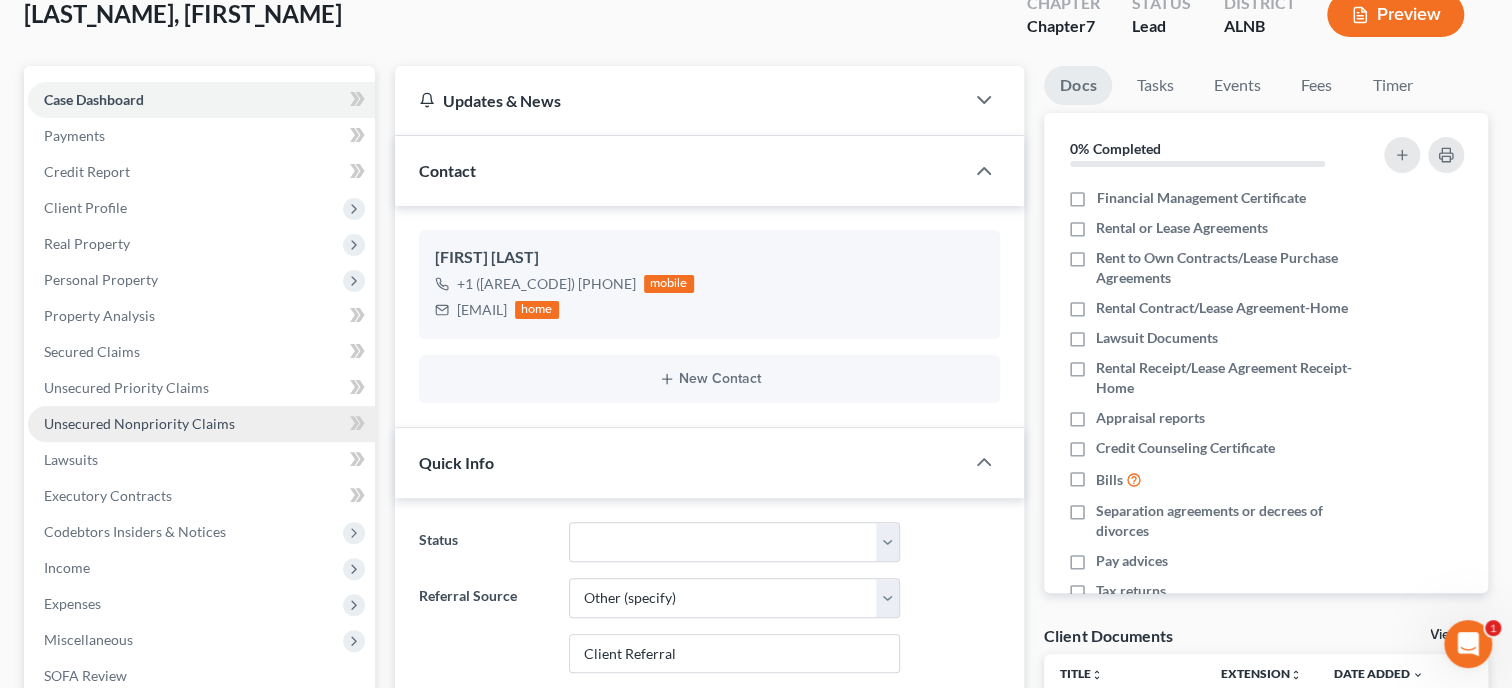 click on "Unsecured Nonpriority Claims" at bounding box center [139, 423] 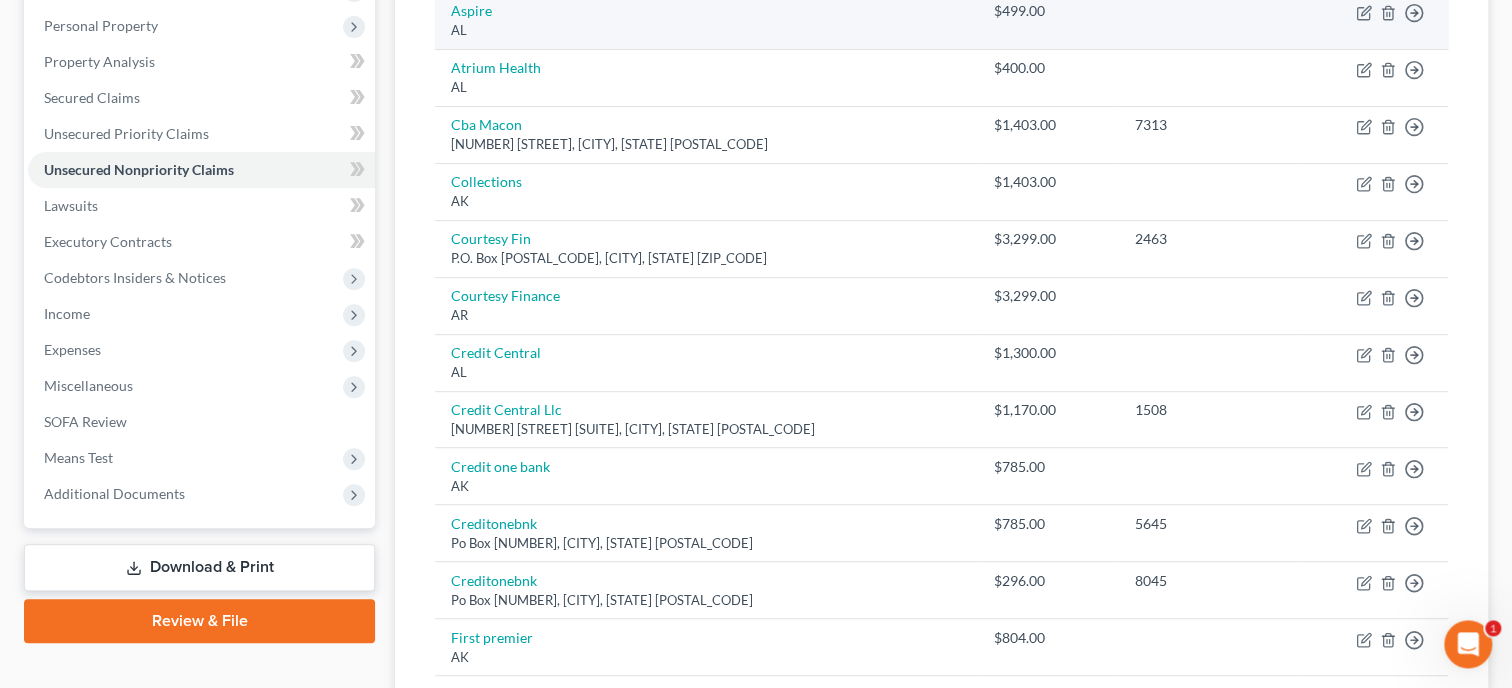 scroll, scrollTop: 411, scrollLeft: 0, axis: vertical 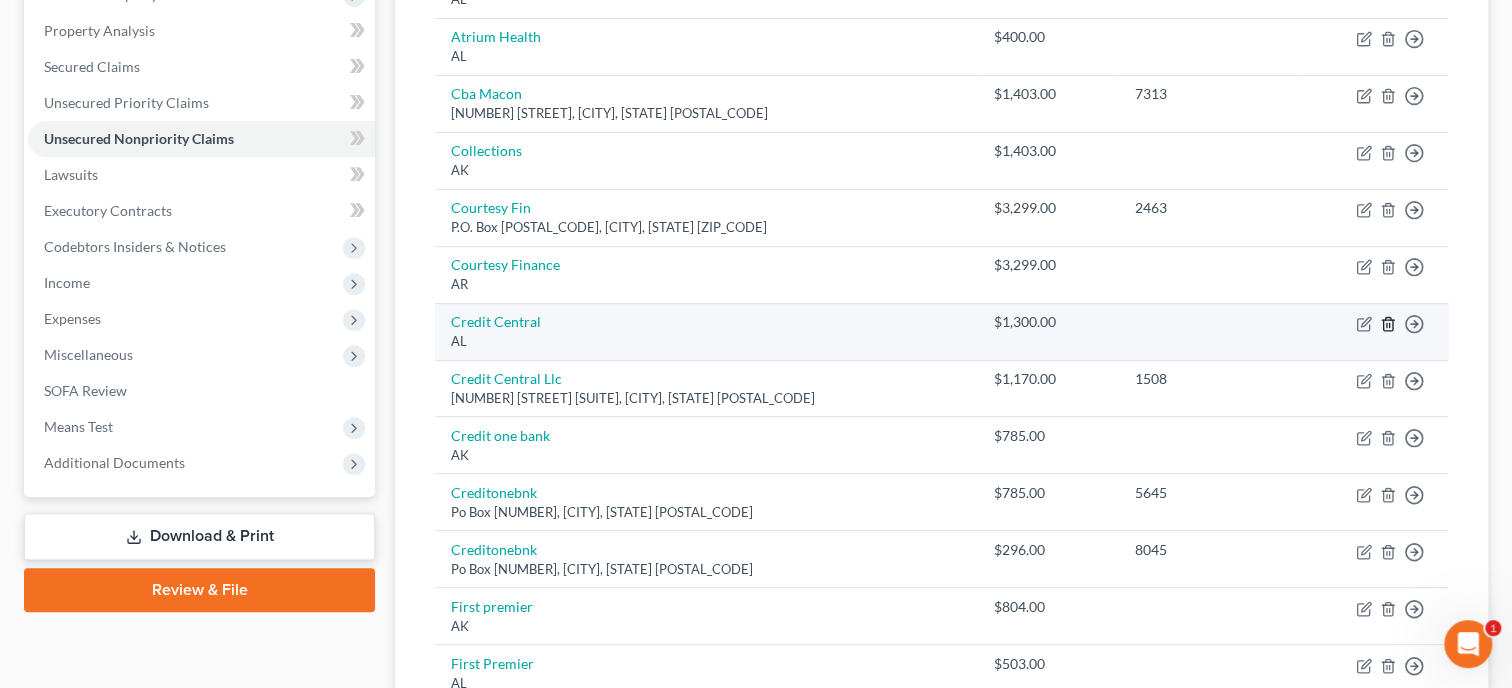 click 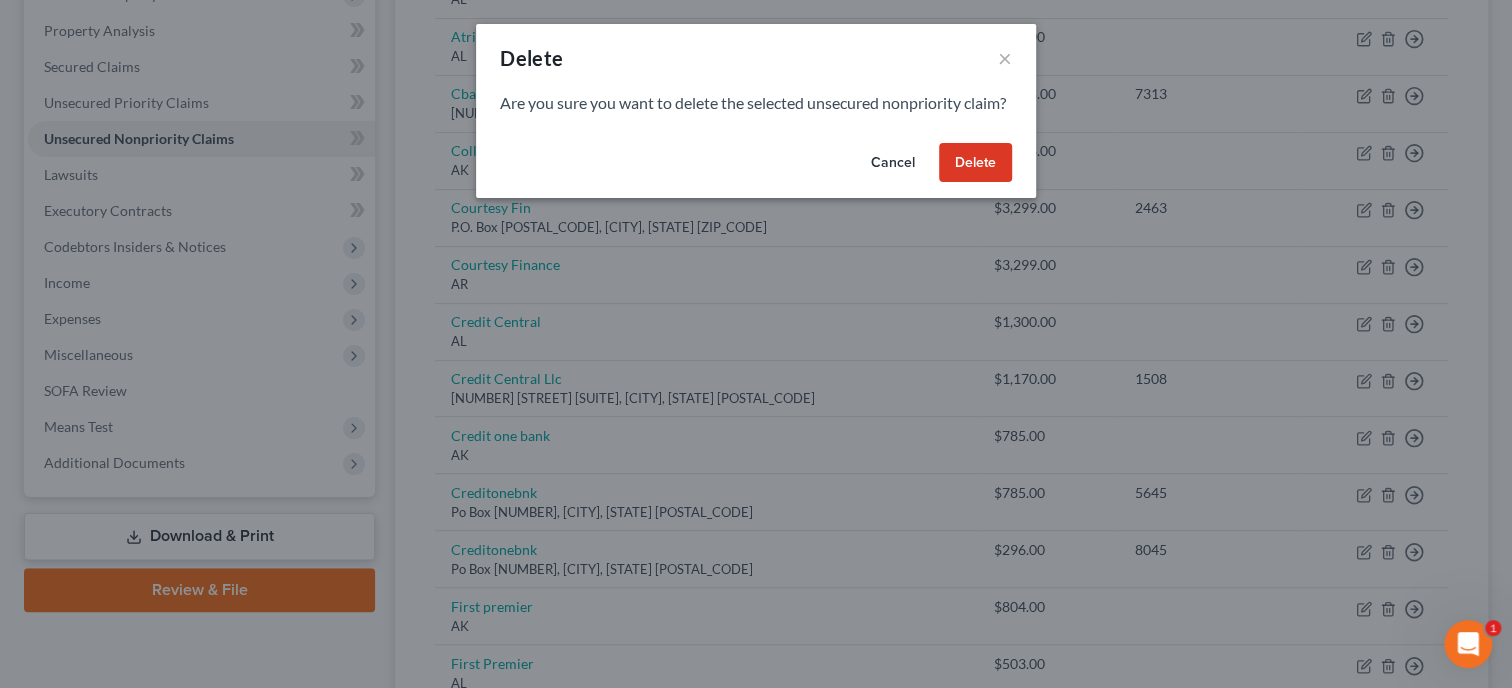 click on "Delete" at bounding box center (975, 163) 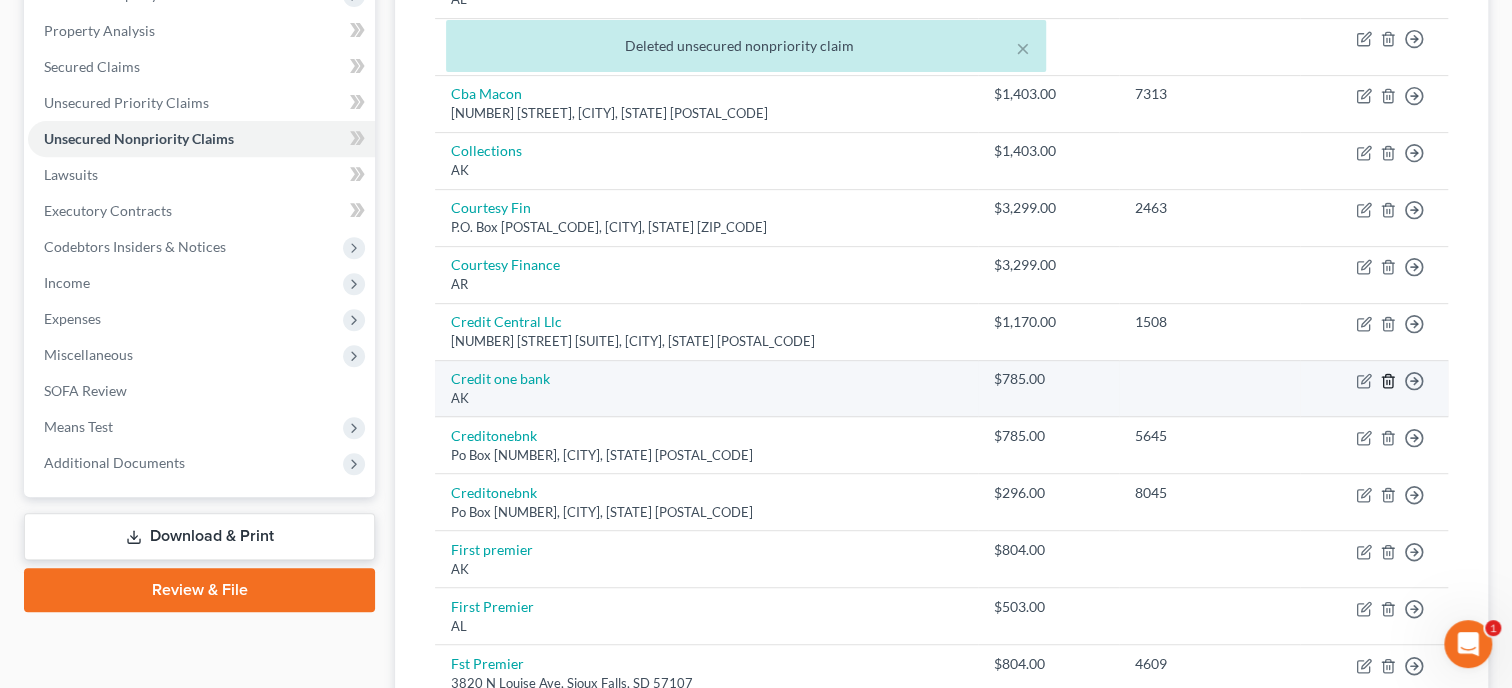 click 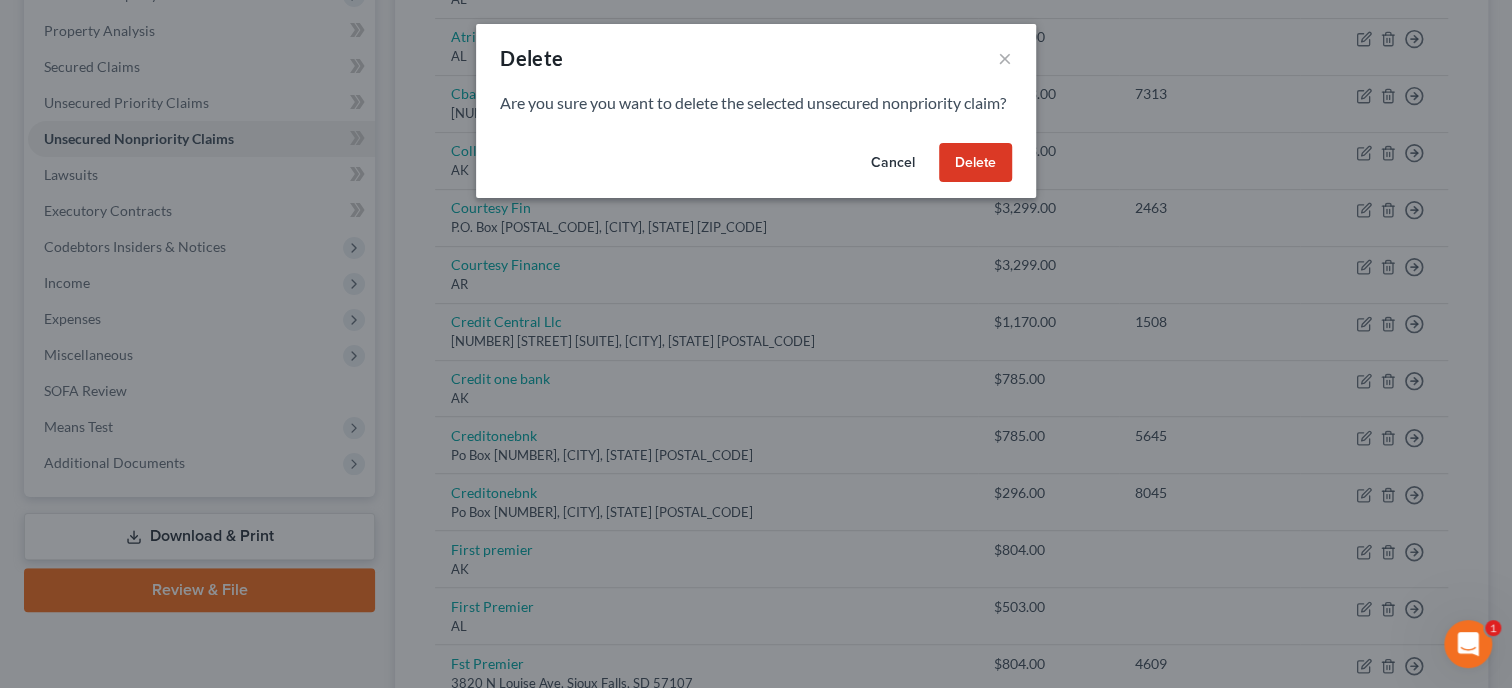 click on "Delete" at bounding box center (975, 163) 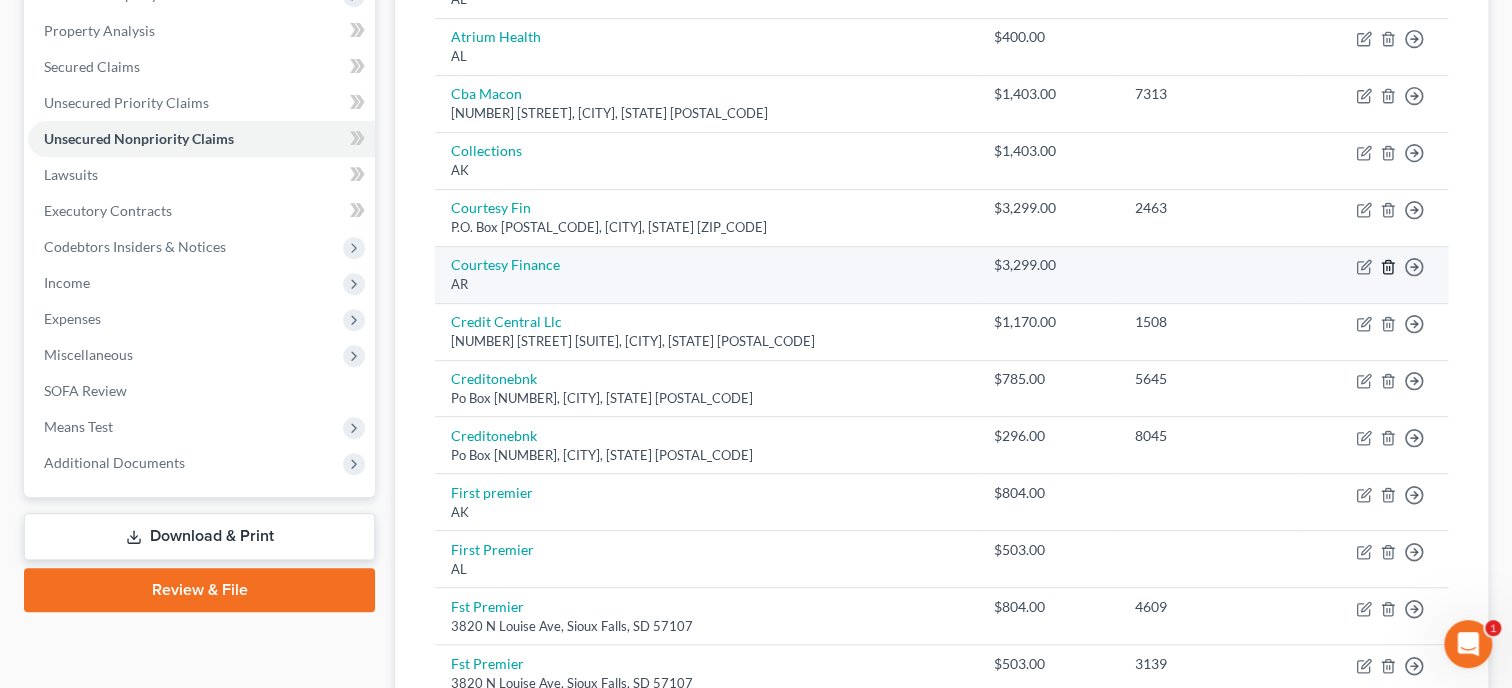 click 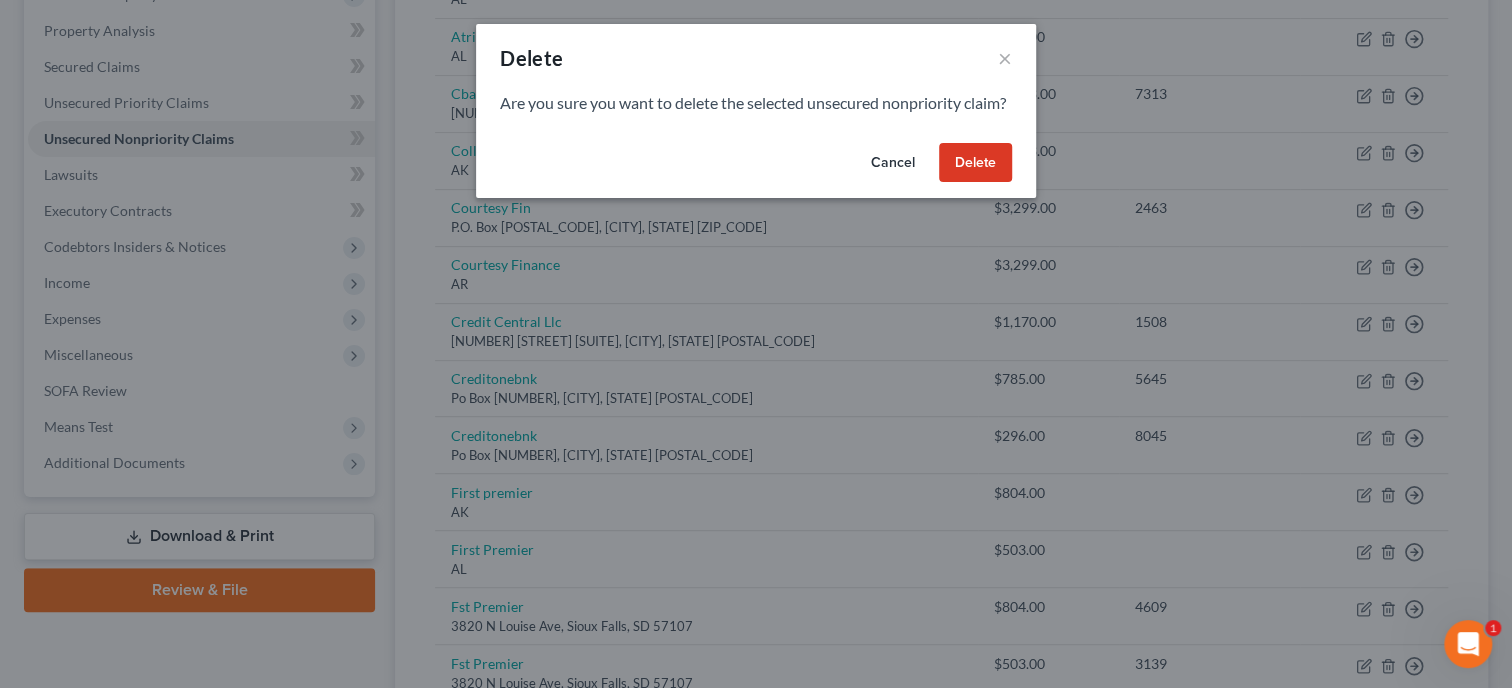 click on "Delete" at bounding box center [975, 163] 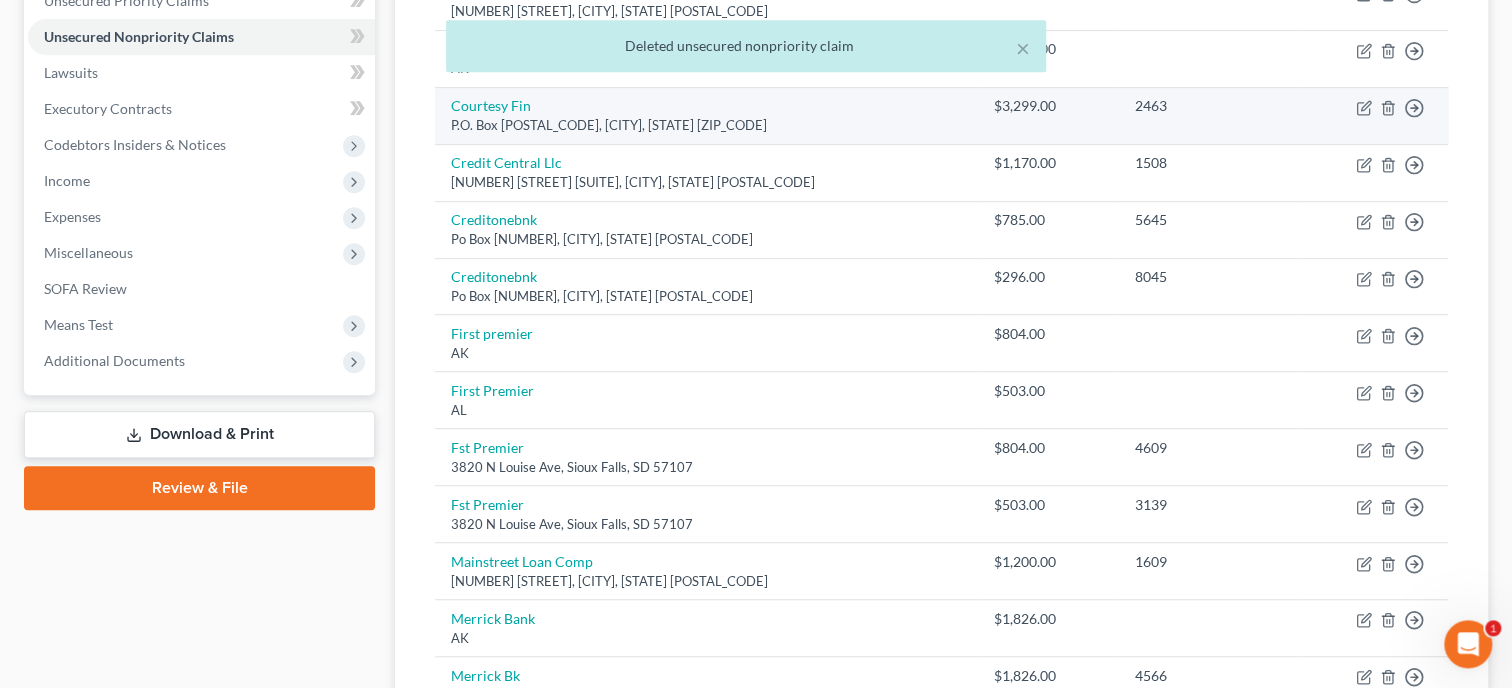 scroll, scrollTop: 514, scrollLeft: 0, axis: vertical 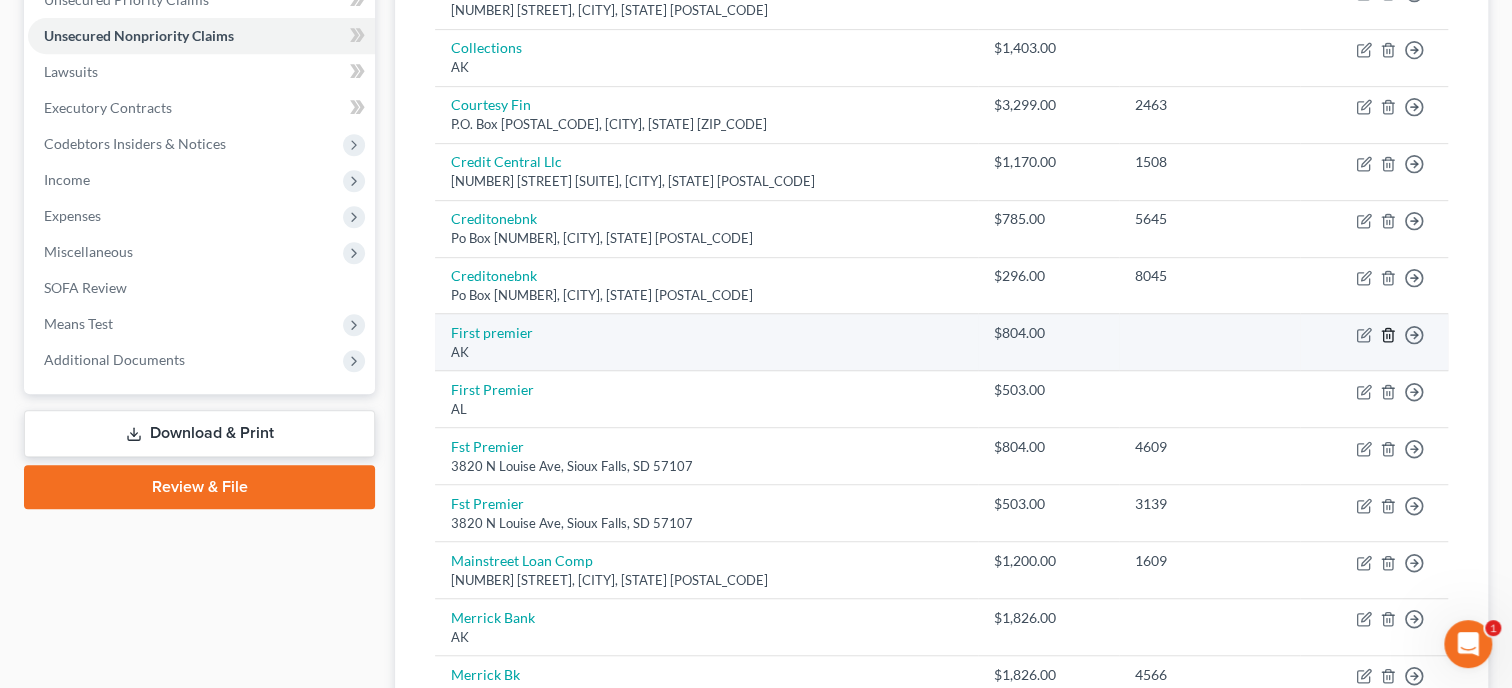 click 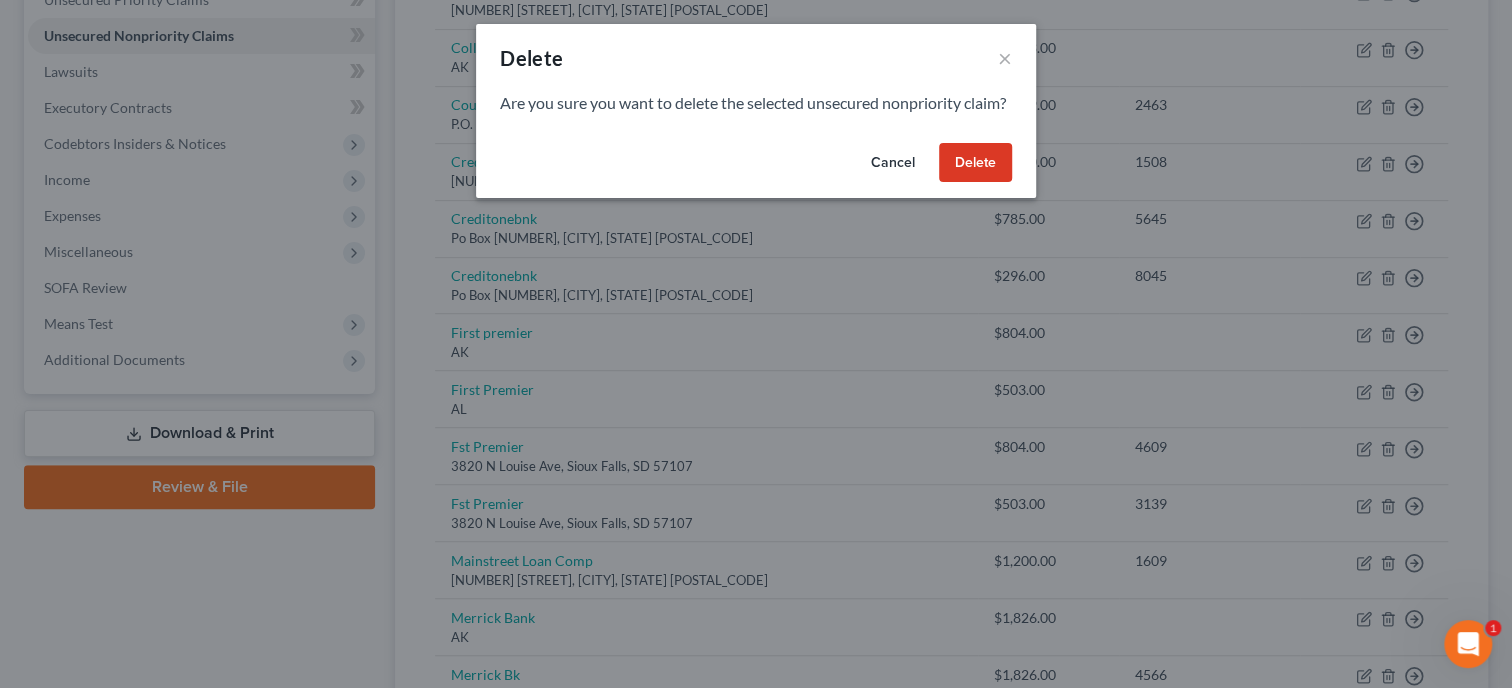 click on "Delete" at bounding box center (975, 163) 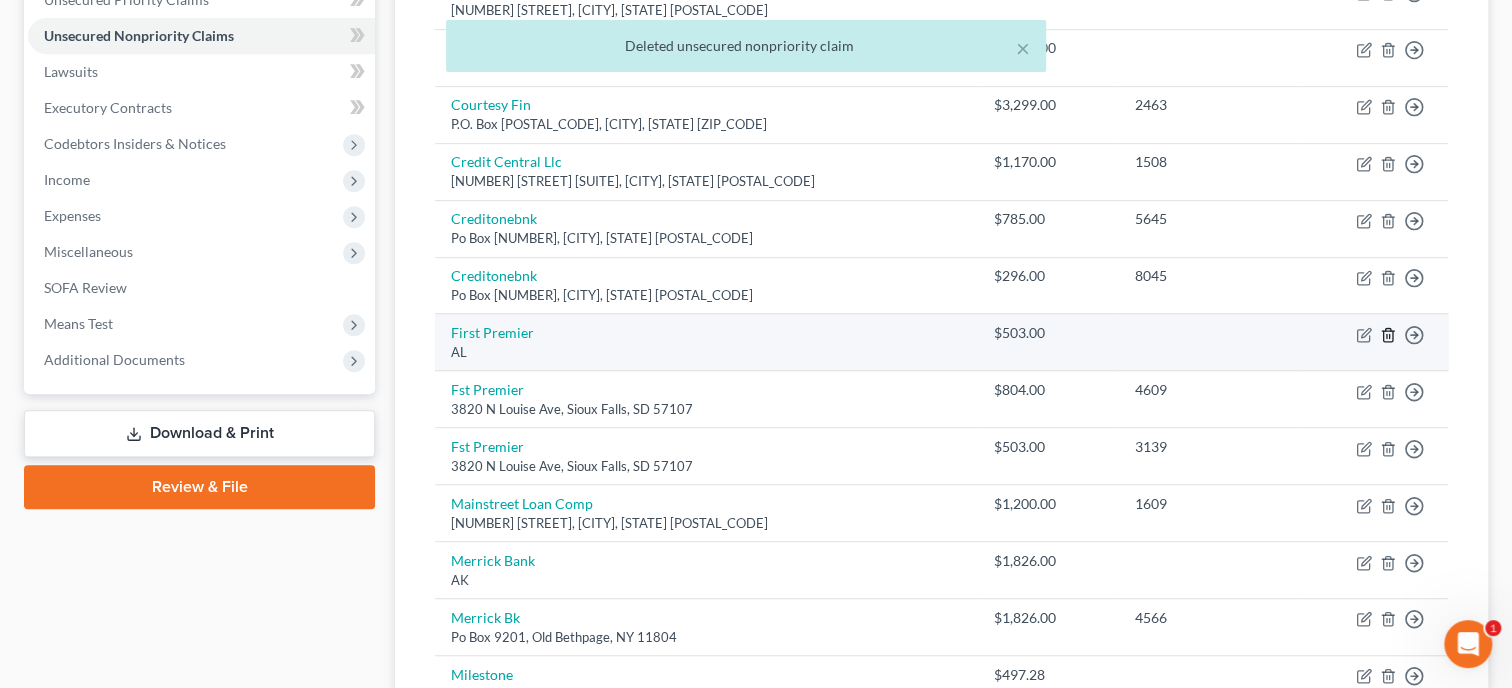 click 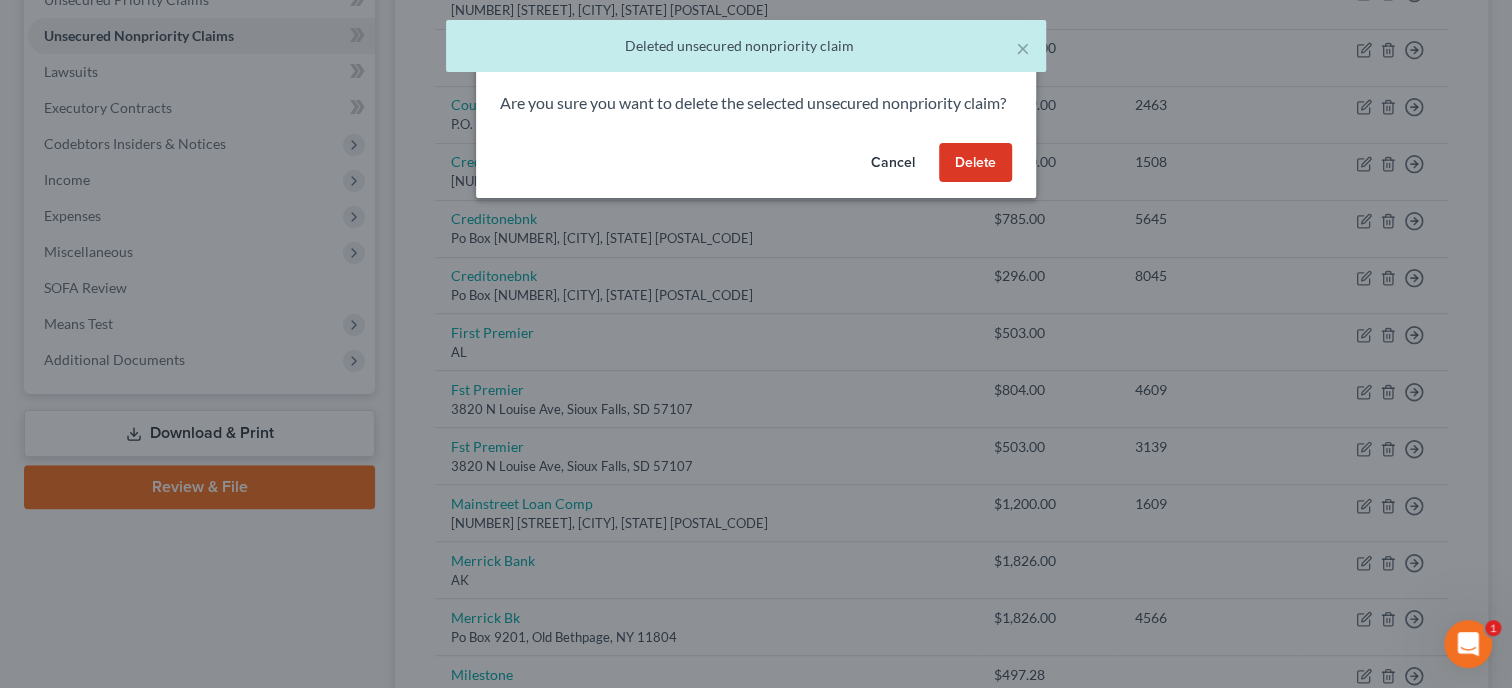 click on "Delete" at bounding box center [975, 163] 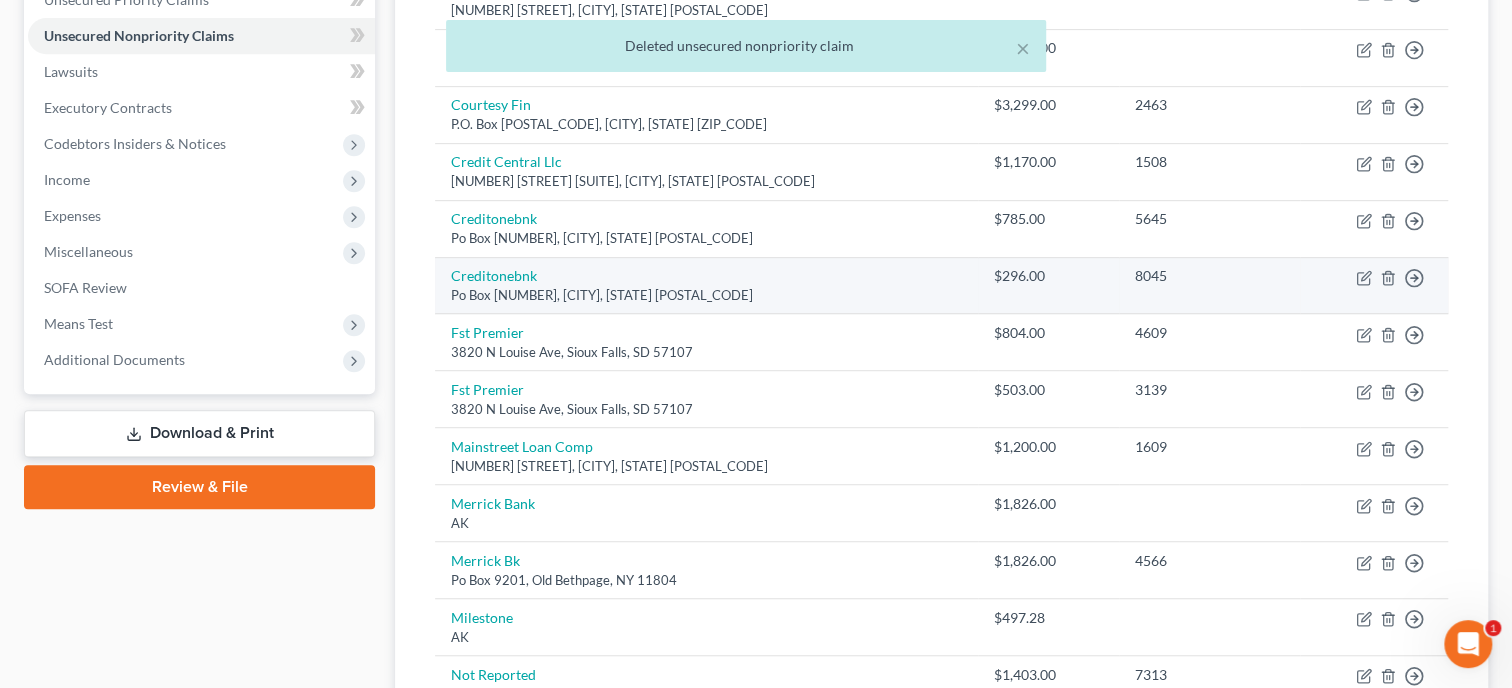 scroll, scrollTop: 617, scrollLeft: 0, axis: vertical 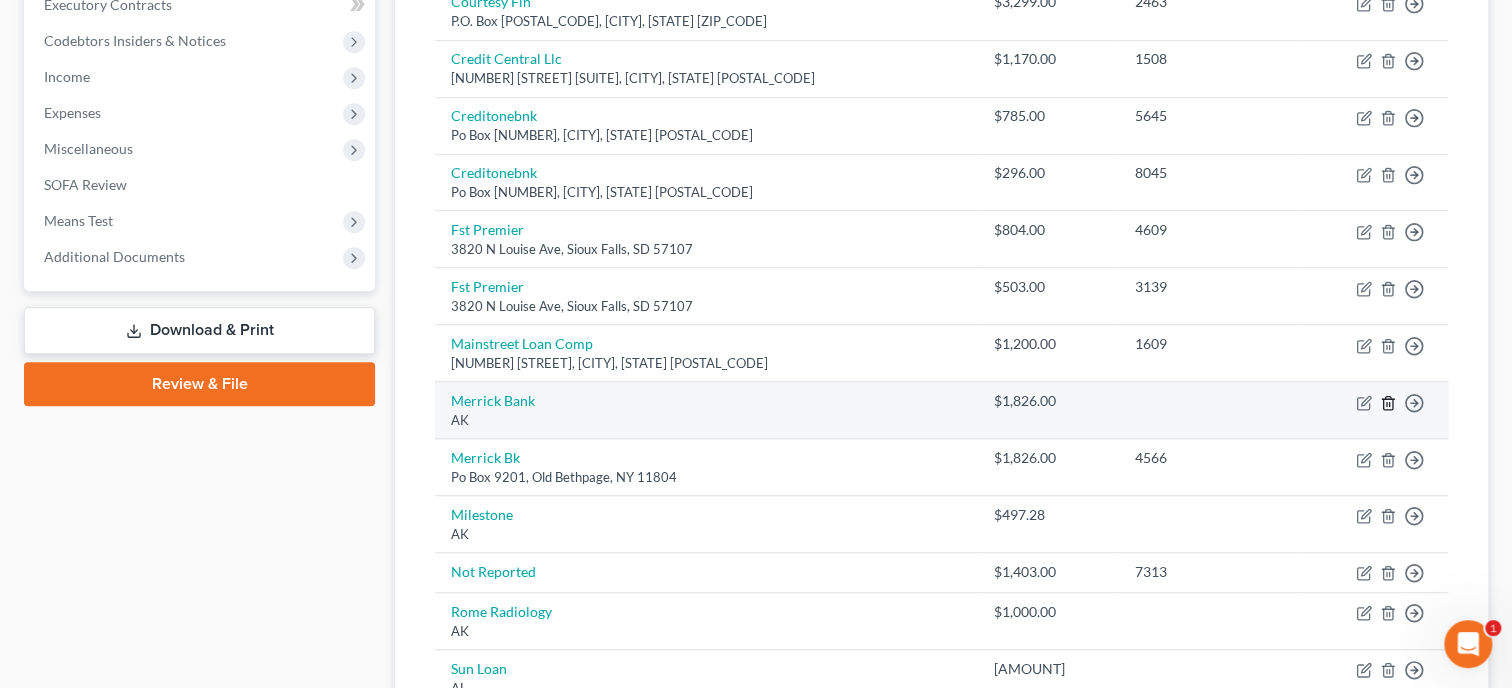 click 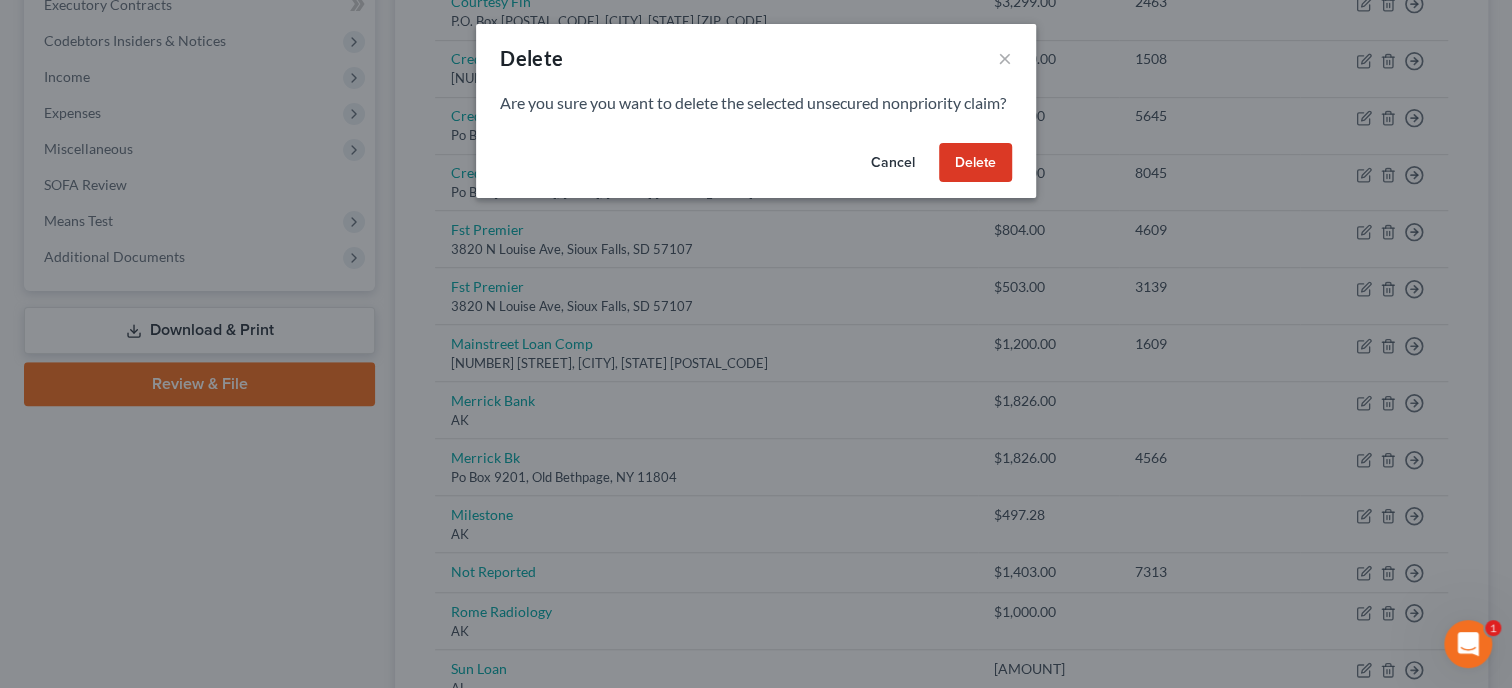 click on "Delete" at bounding box center (975, 163) 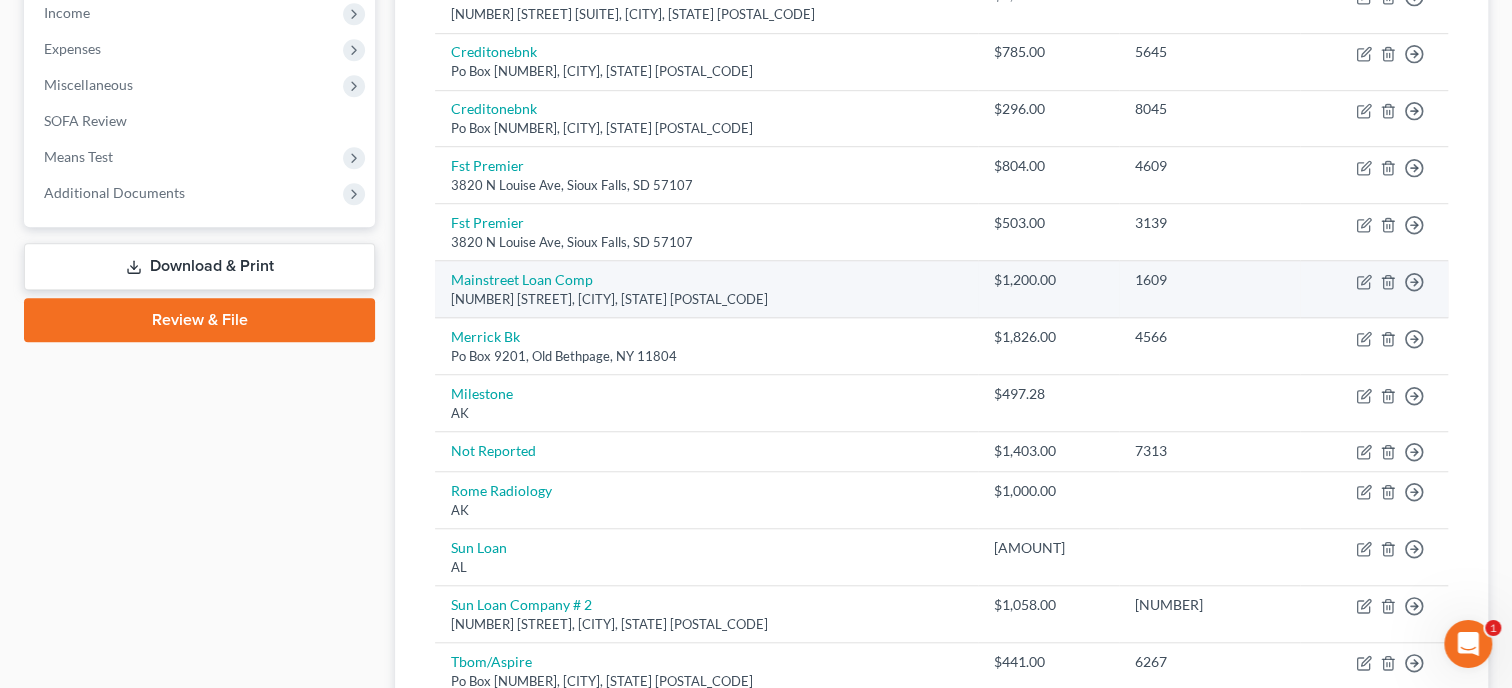 scroll, scrollTop: 720, scrollLeft: 0, axis: vertical 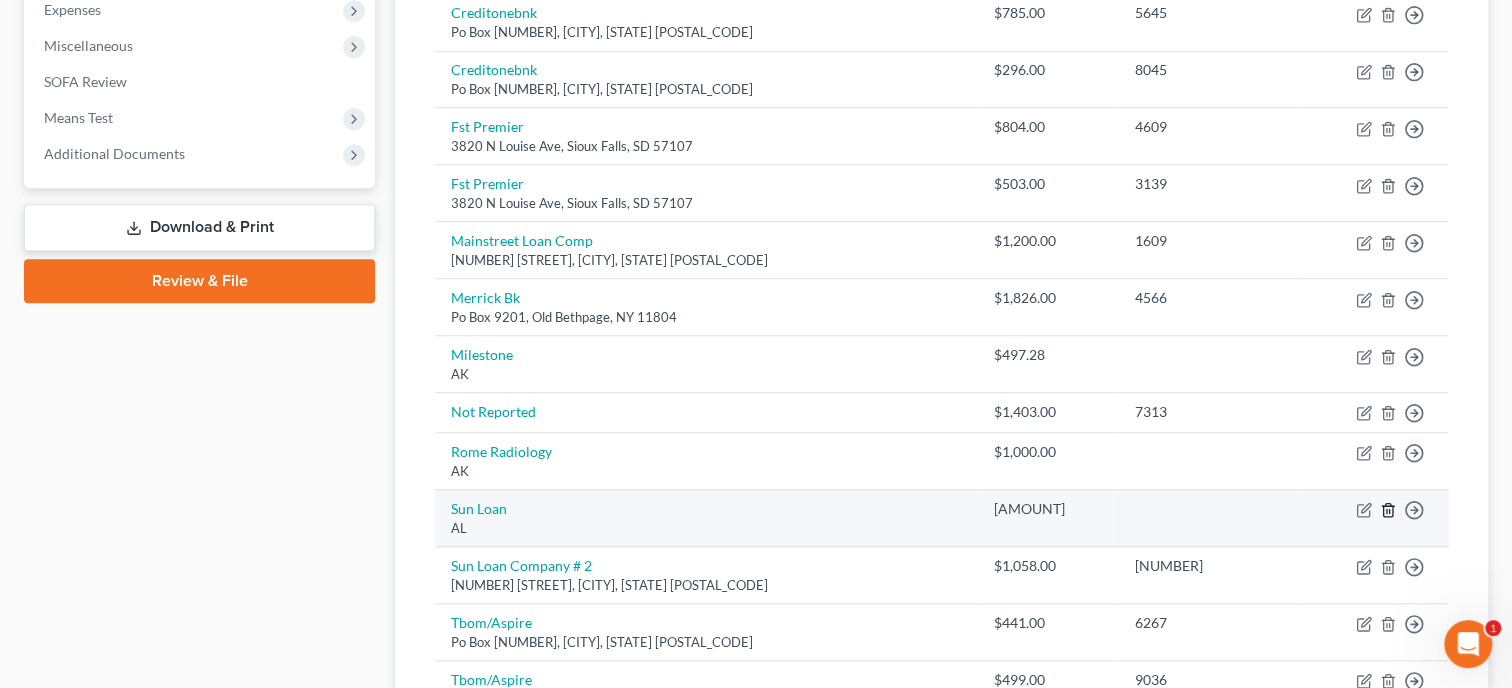 click 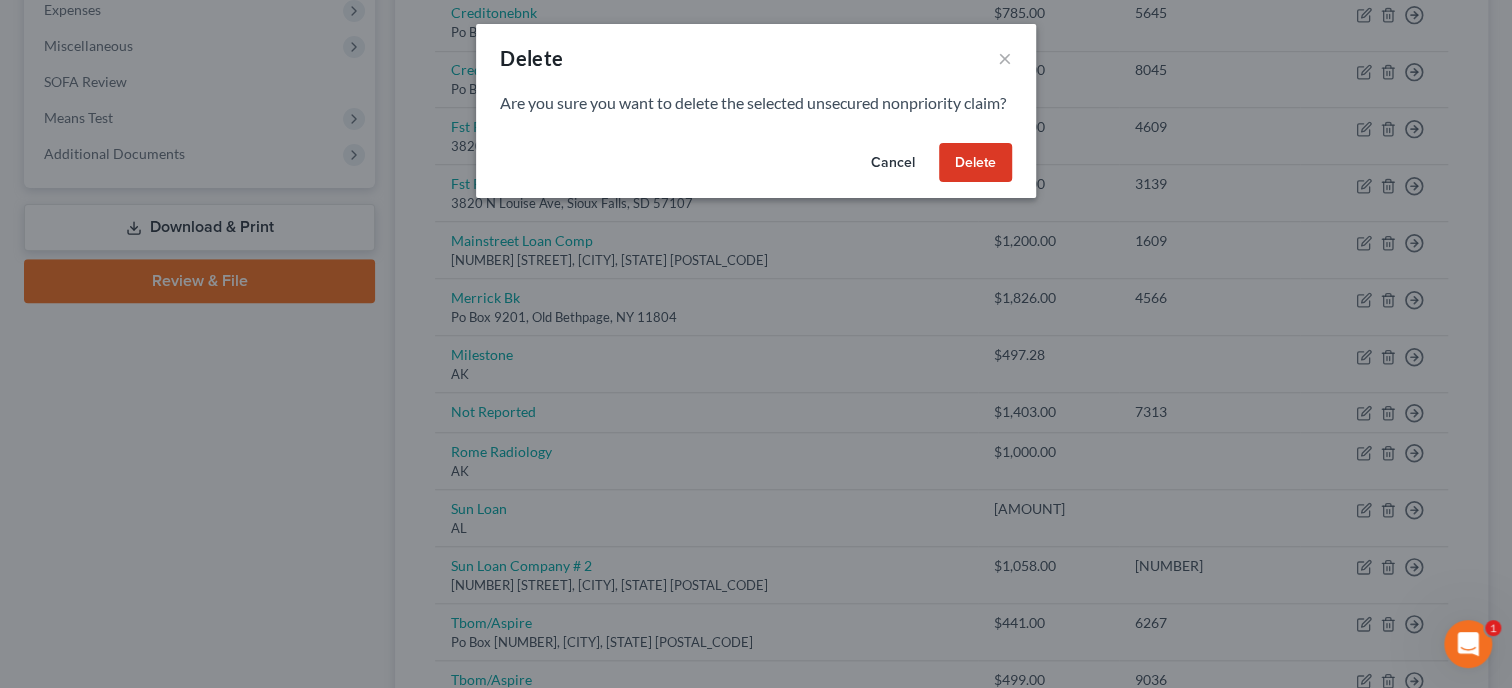 click on "Delete" at bounding box center [975, 163] 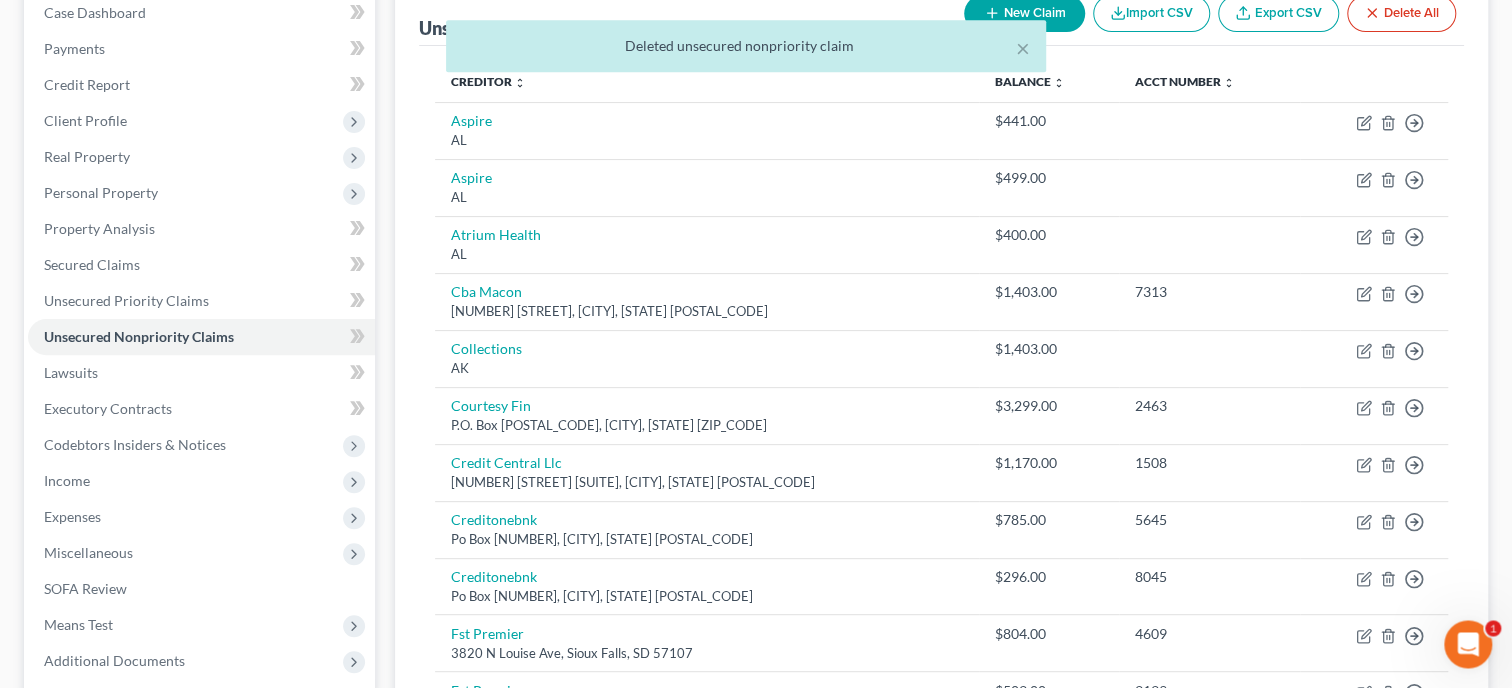 scroll, scrollTop: 0, scrollLeft: 0, axis: both 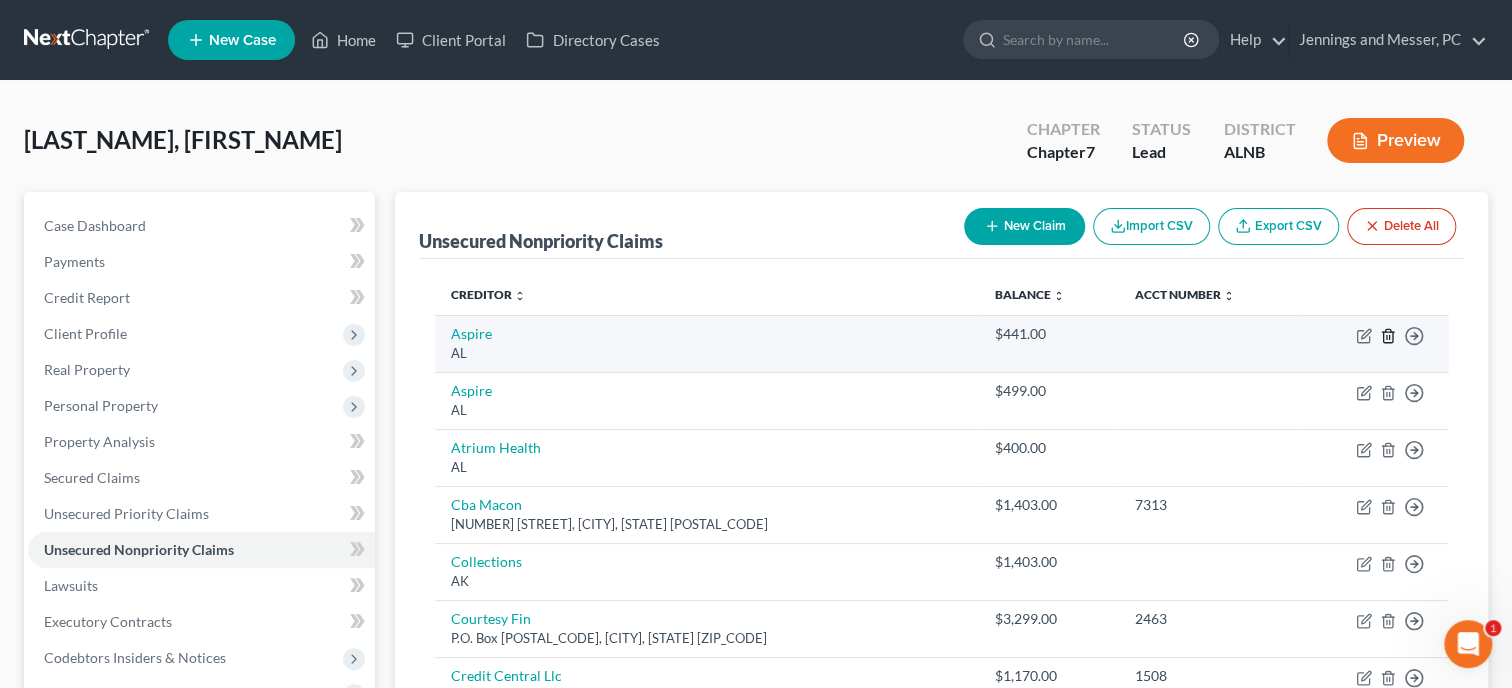 click 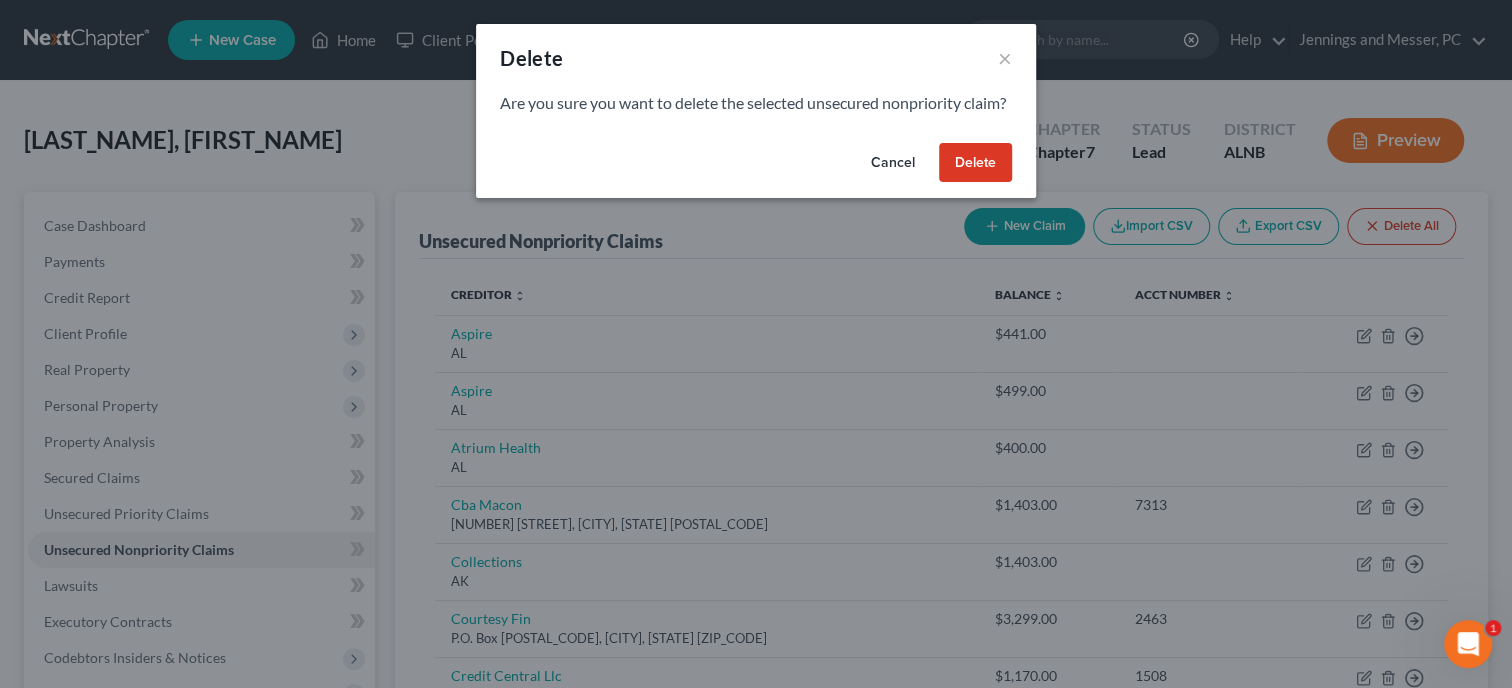 click on "Delete" at bounding box center [975, 163] 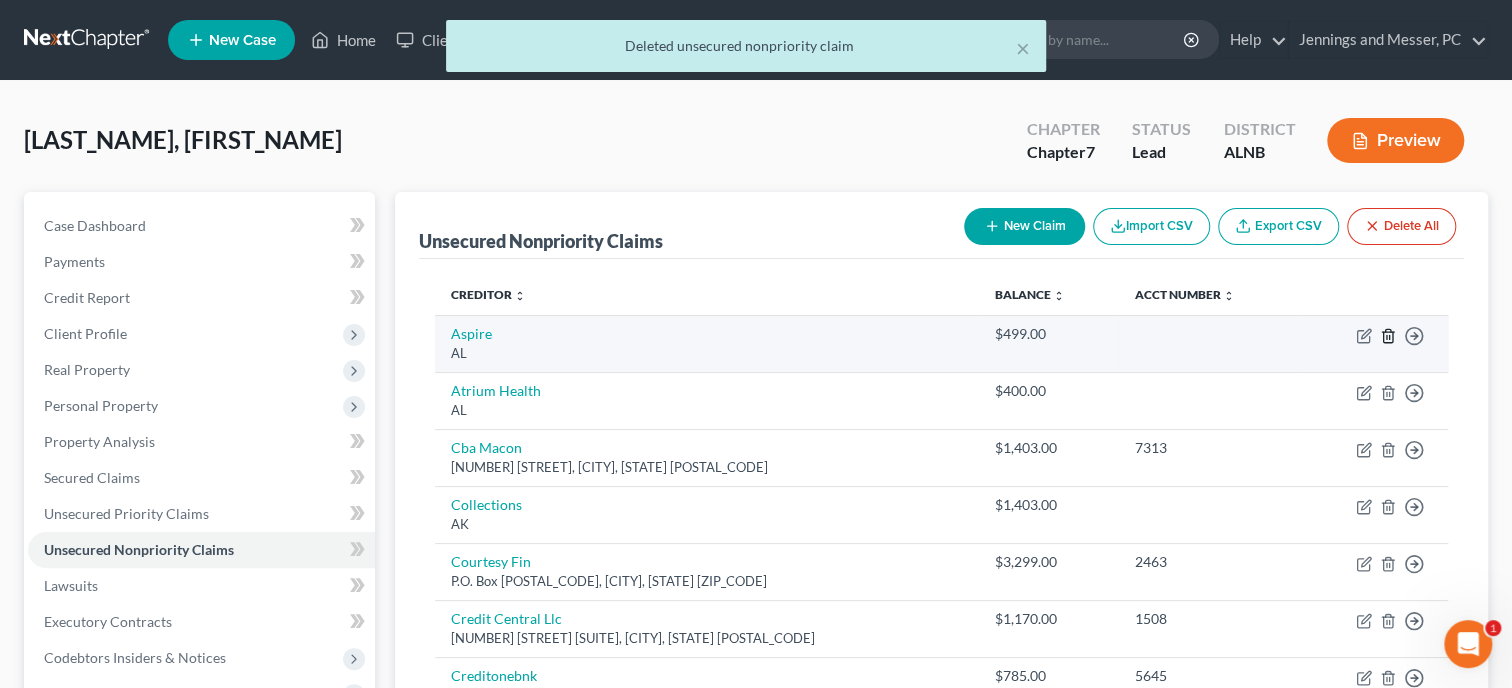 click 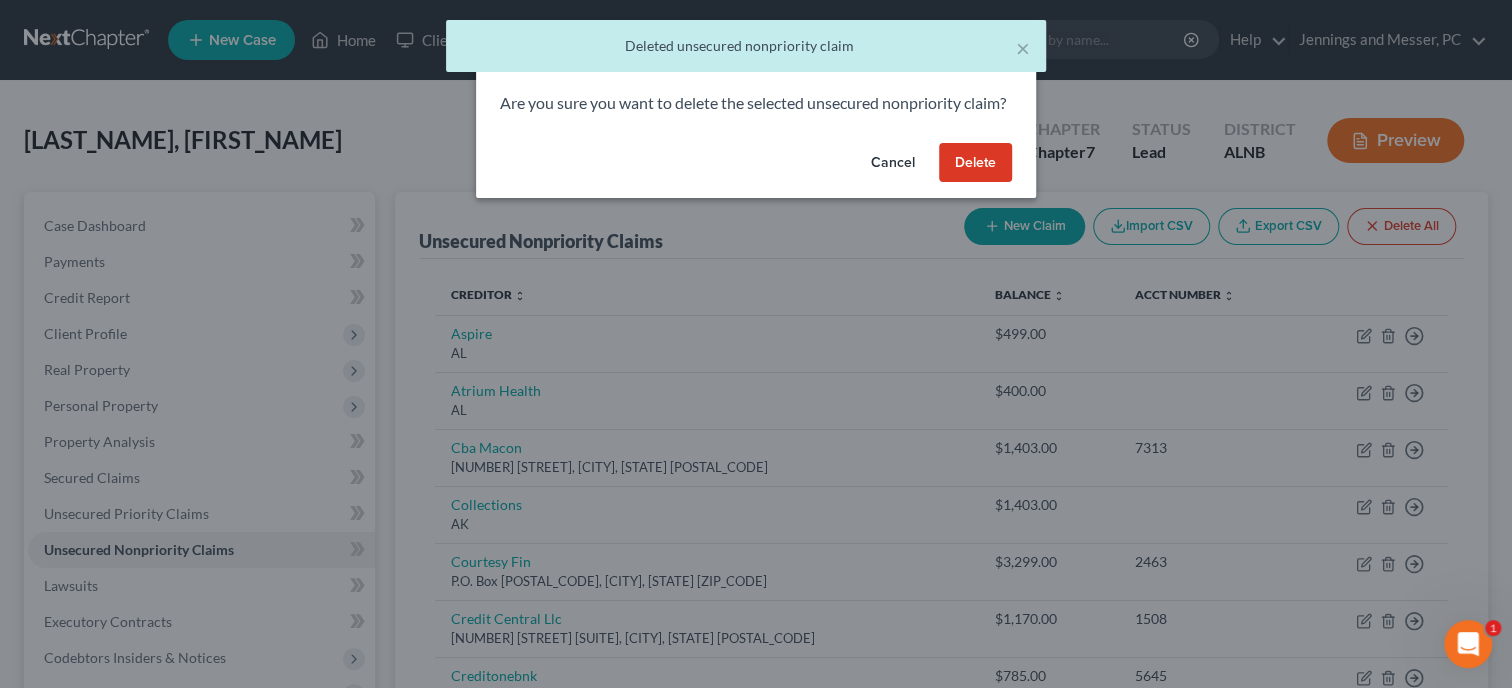 click on "Delete" at bounding box center [975, 163] 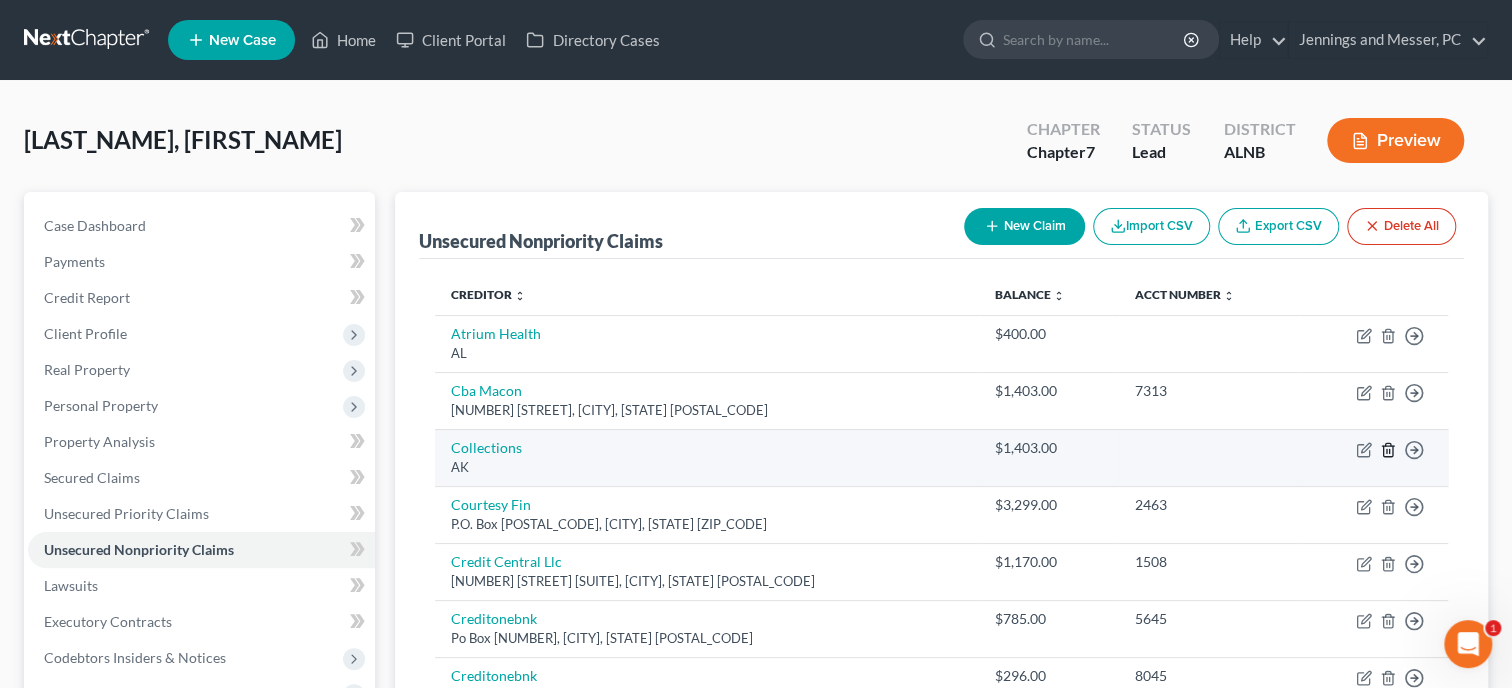 click 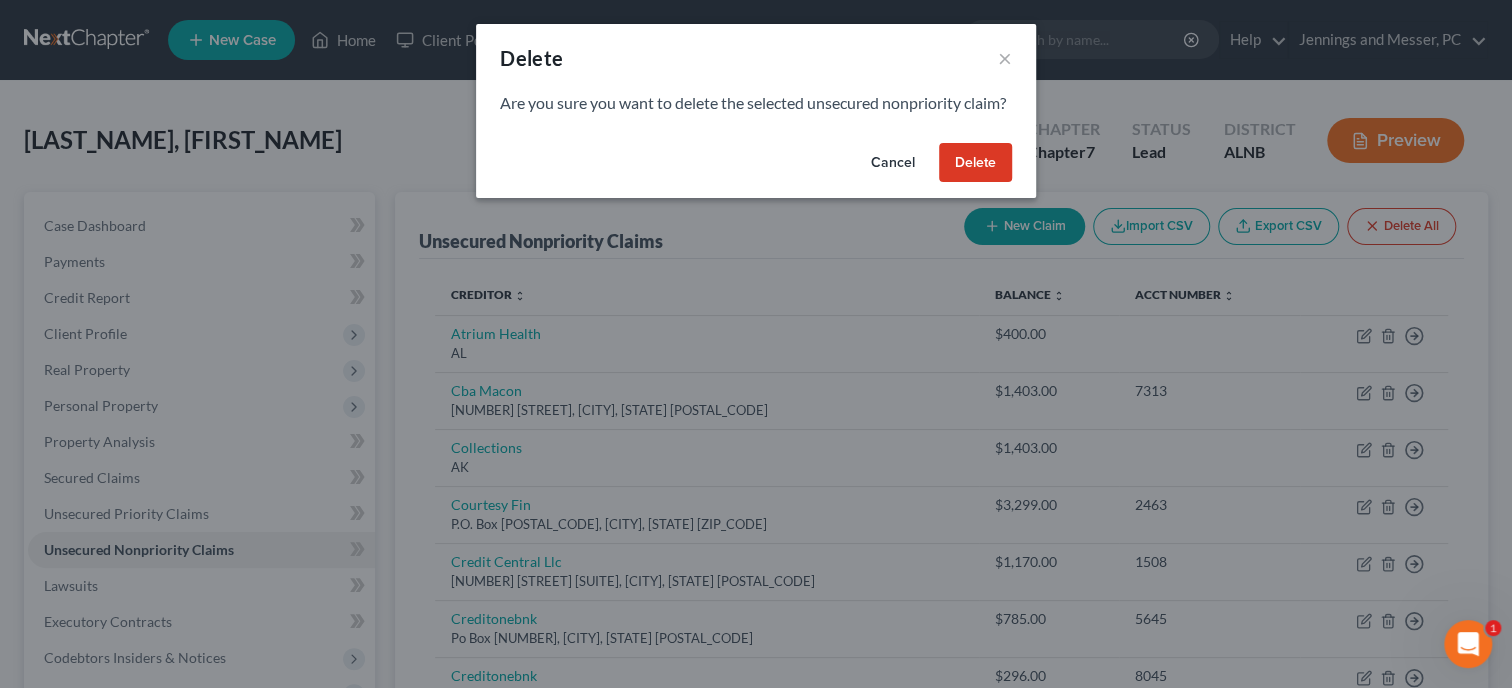 click on "Delete" at bounding box center (975, 163) 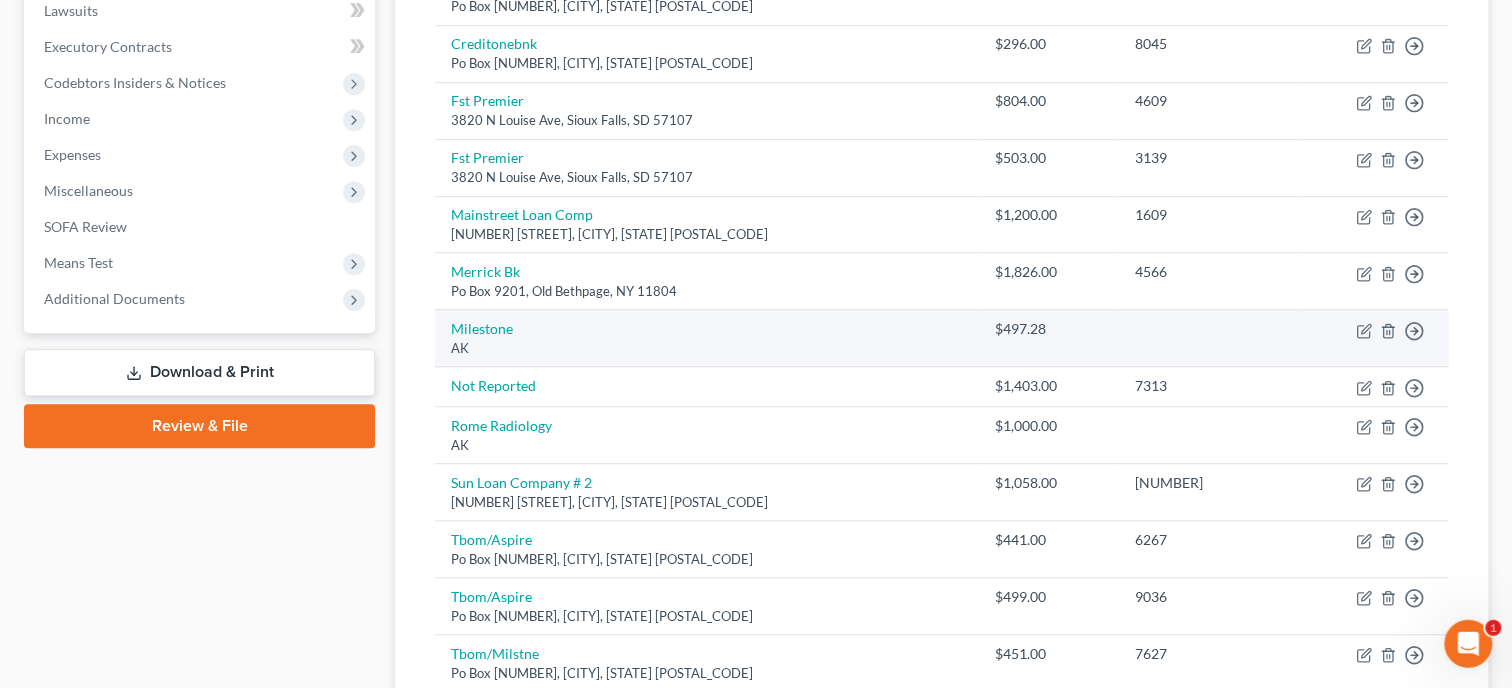 scroll, scrollTop: 617, scrollLeft: 0, axis: vertical 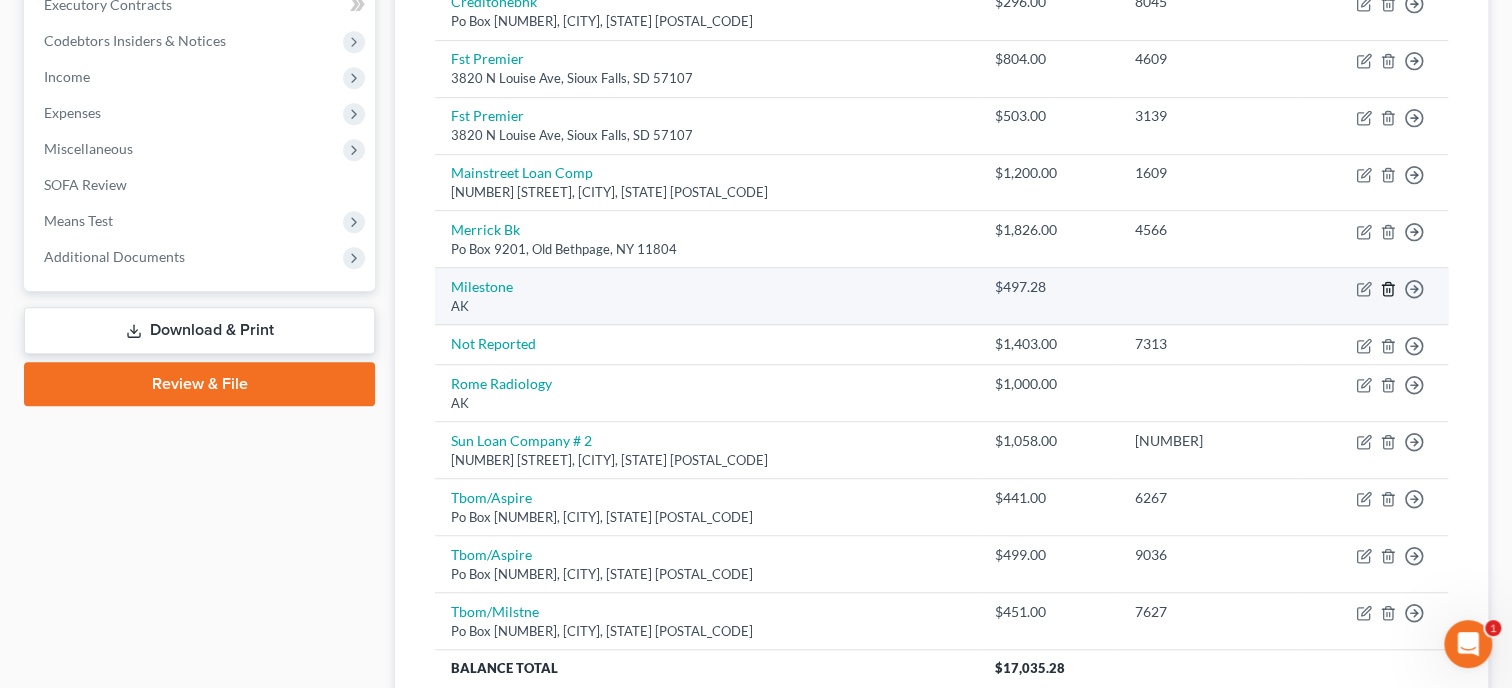 click 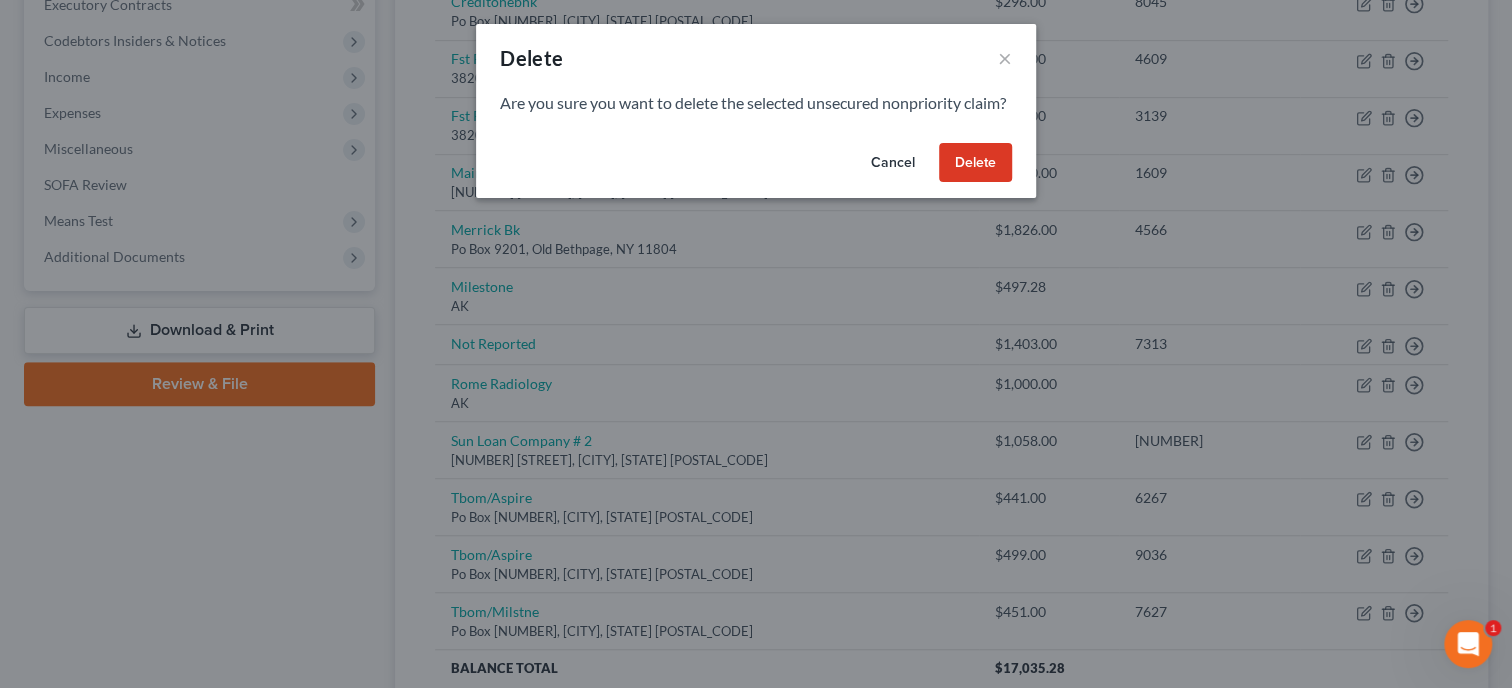 click on "Delete" at bounding box center [975, 163] 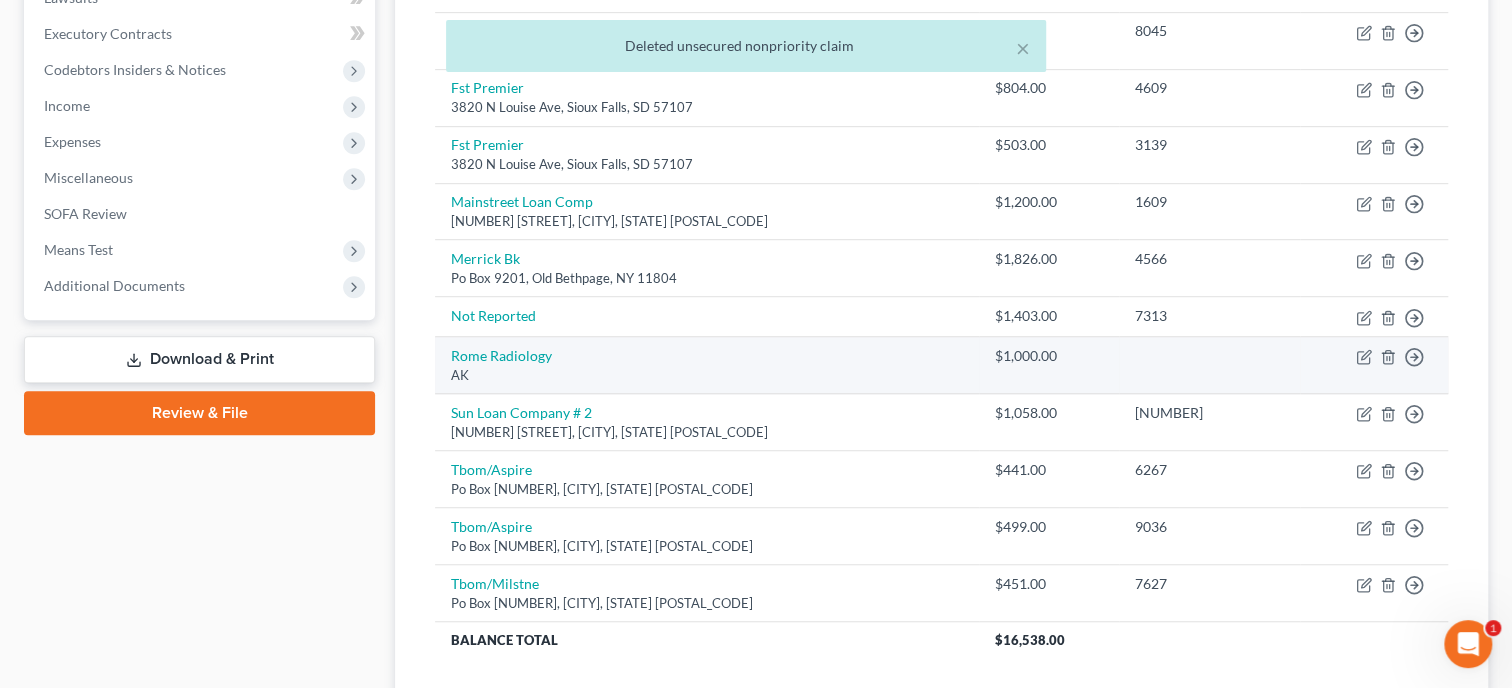 scroll, scrollTop: 720, scrollLeft: 0, axis: vertical 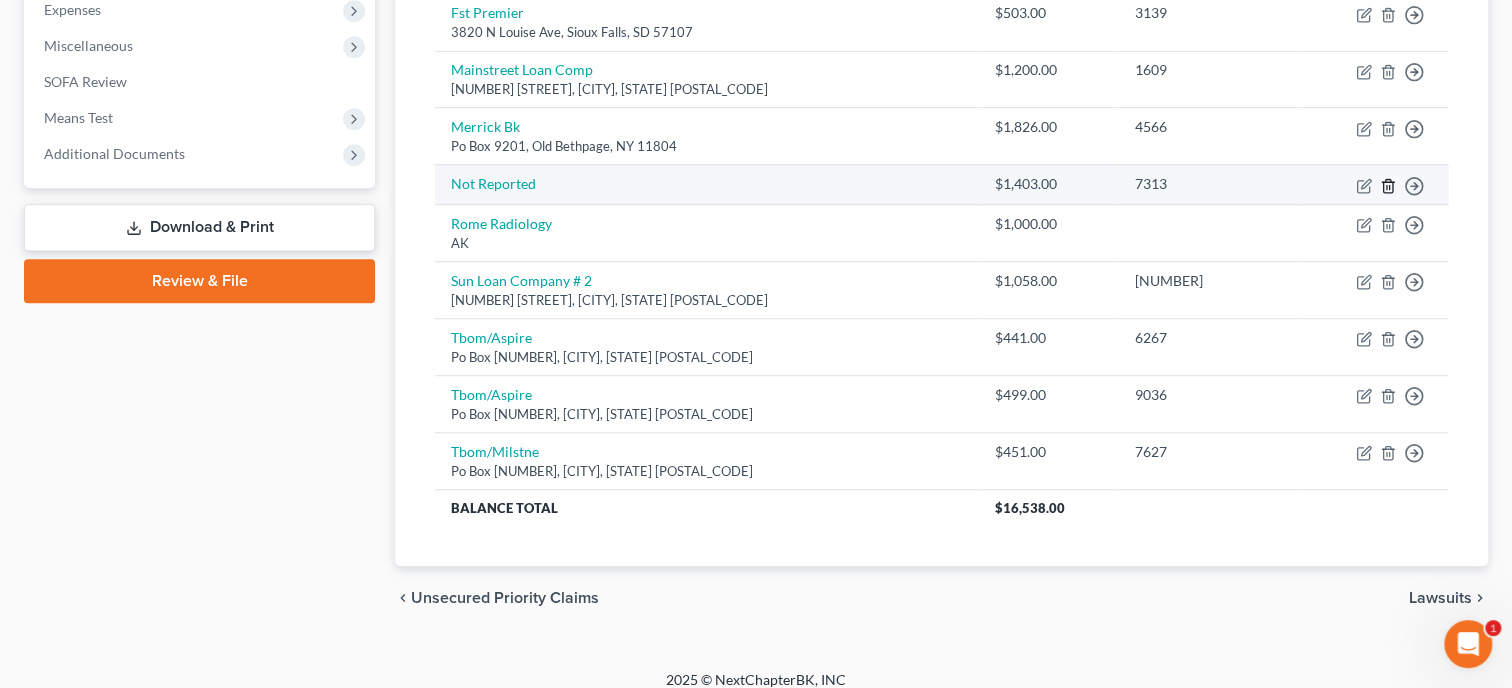 click 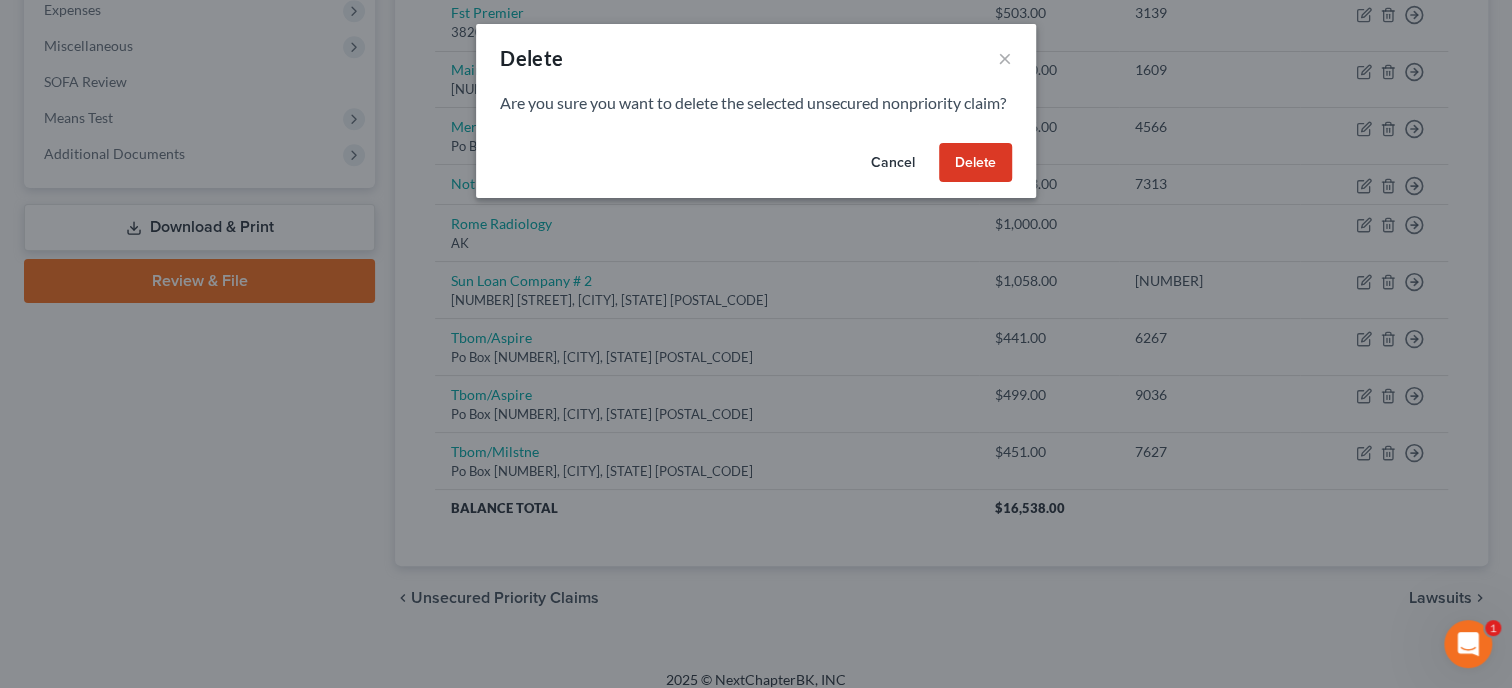 click on "Delete" at bounding box center [975, 163] 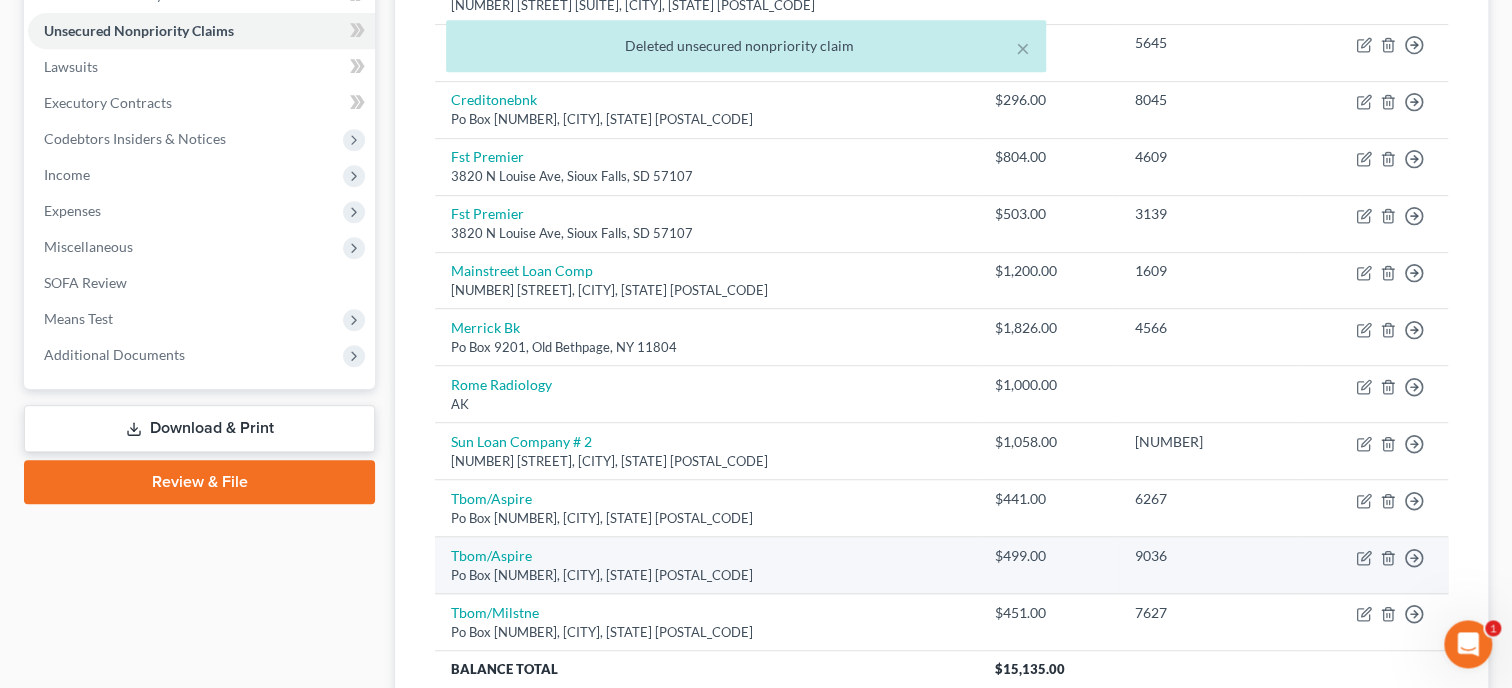 scroll, scrollTop: 180, scrollLeft: 0, axis: vertical 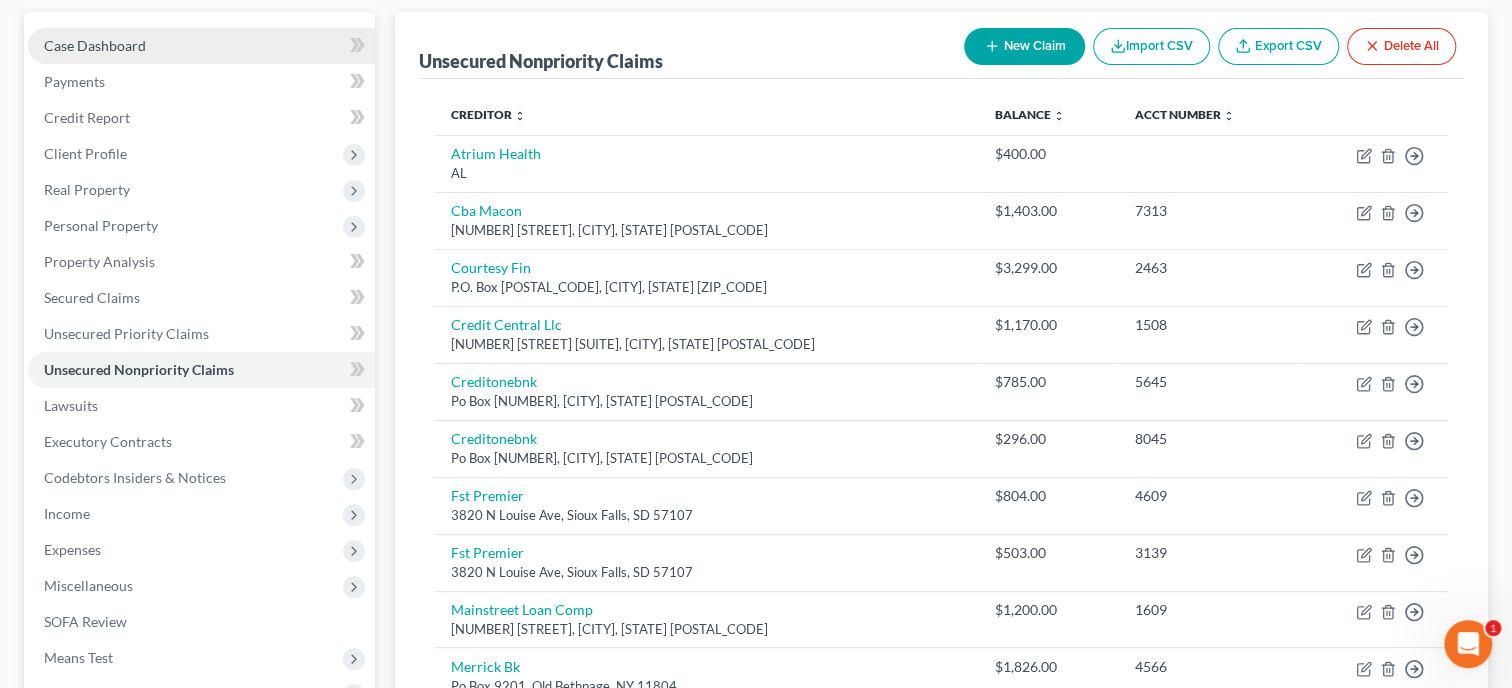 click on "Case Dashboard" at bounding box center (201, 46) 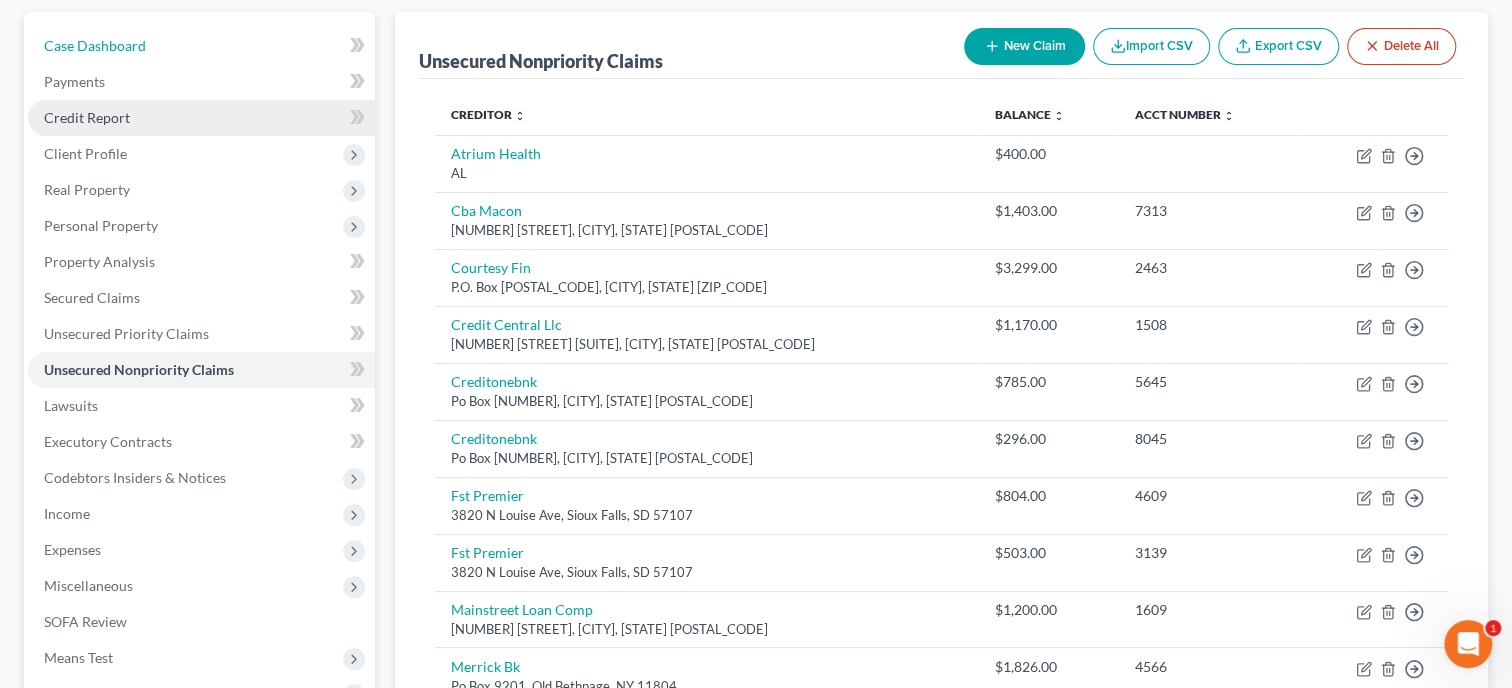 select on "10" 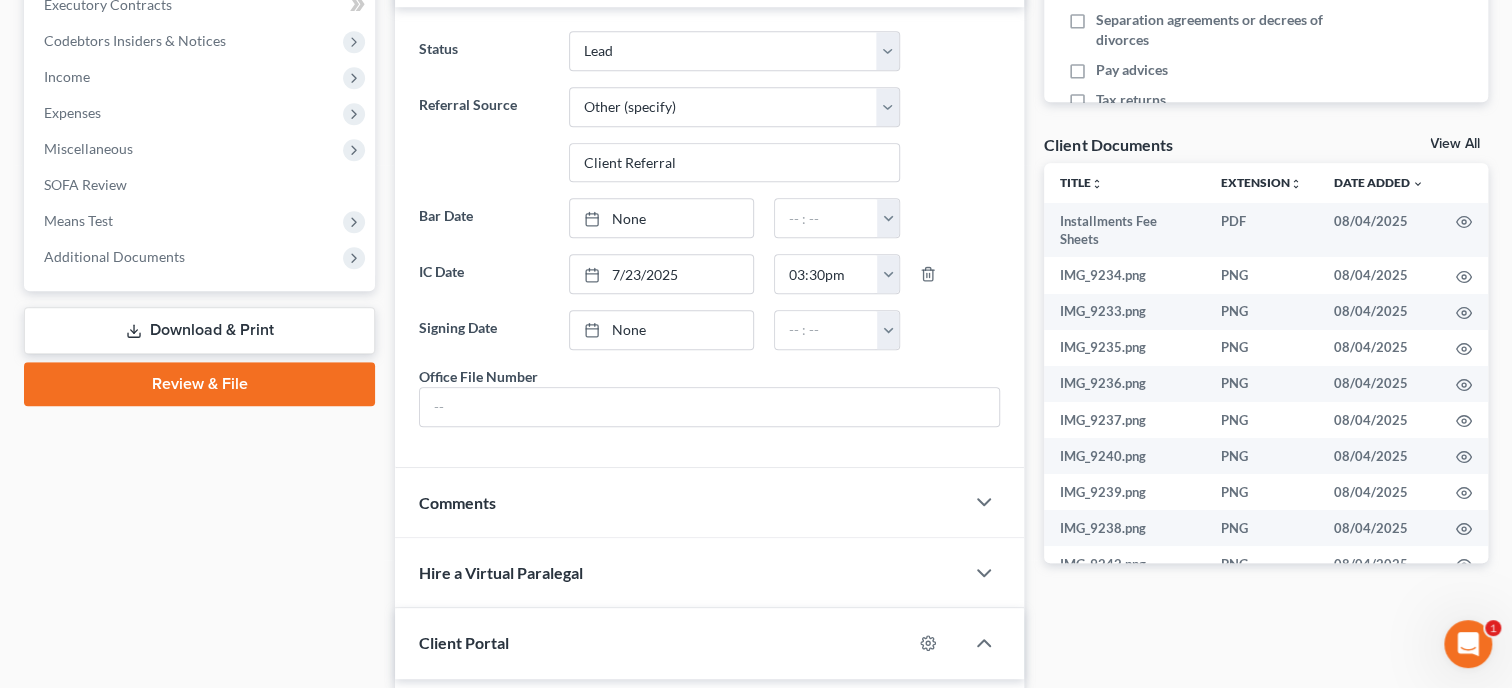 scroll, scrollTop: 1129, scrollLeft: 0, axis: vertical 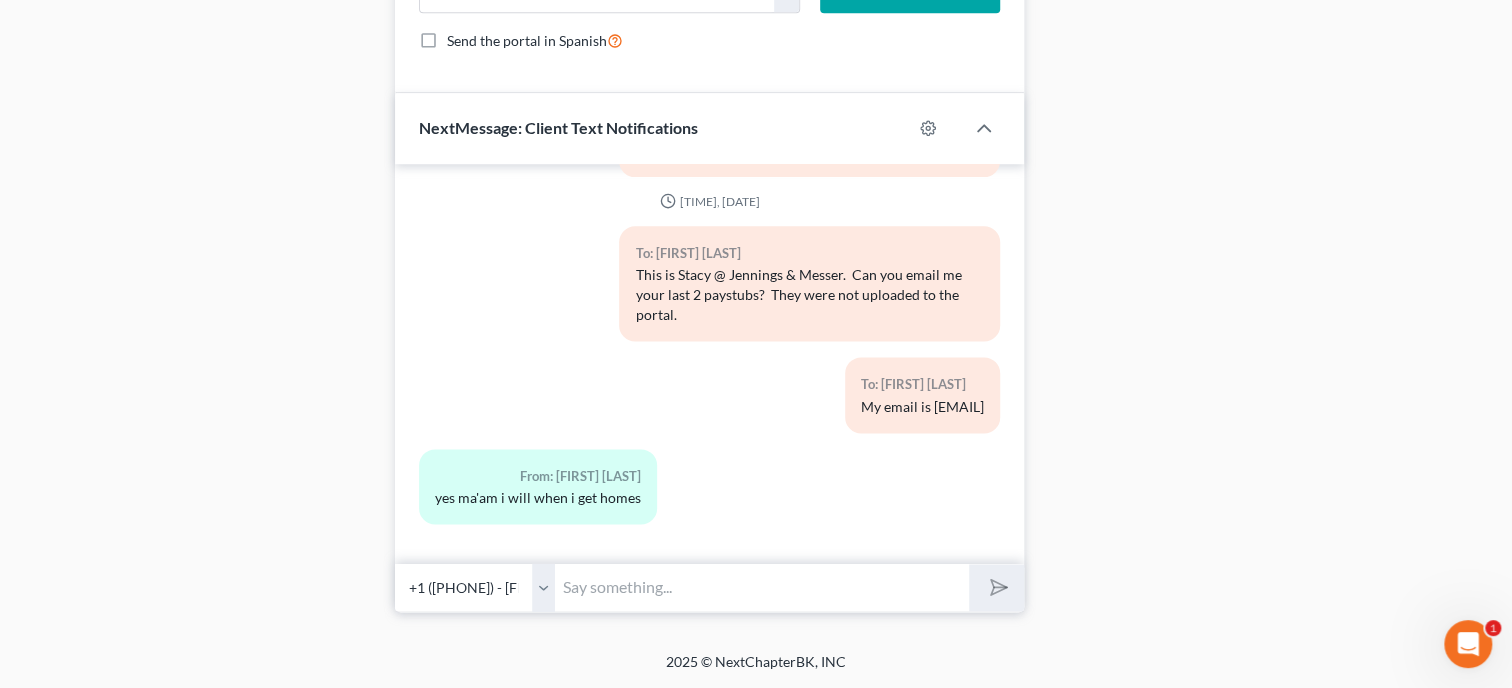 click at bounding box center (762, 587) 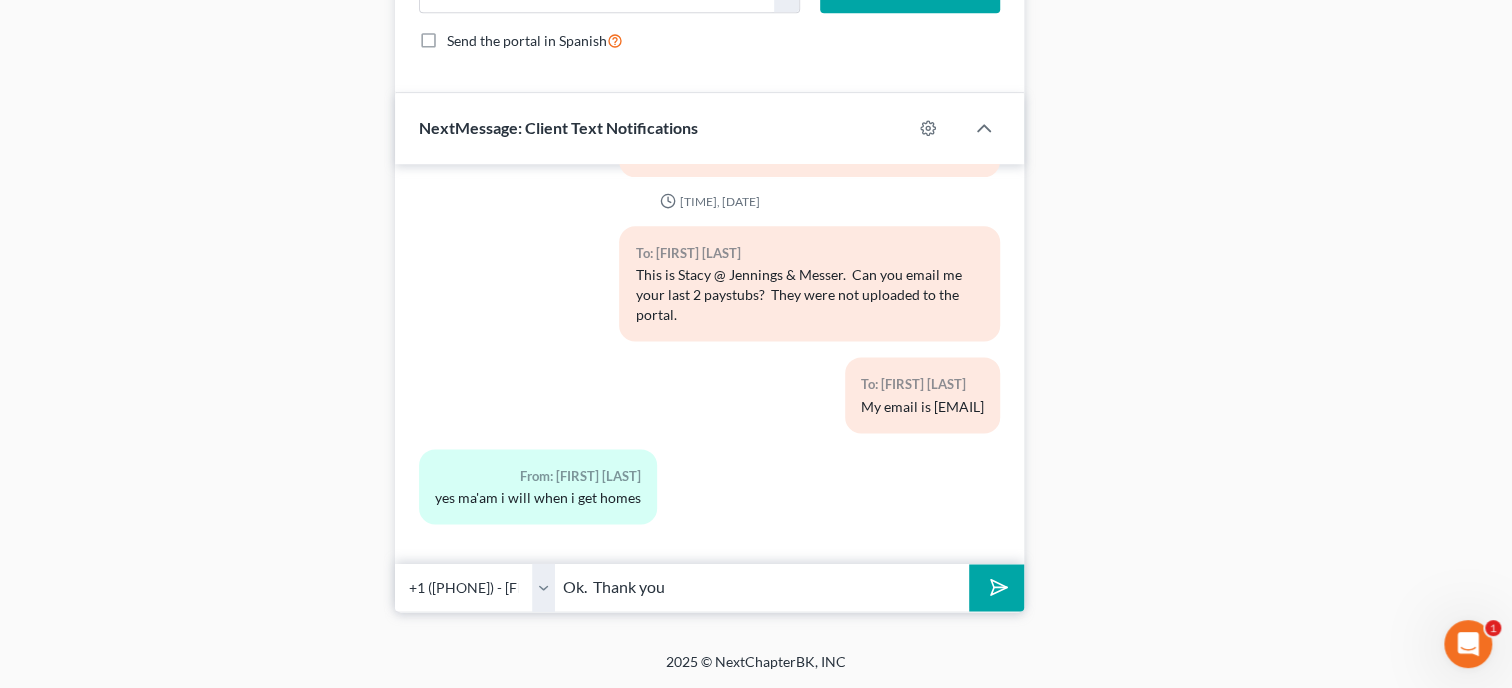 type on "Ok.  Thank you" 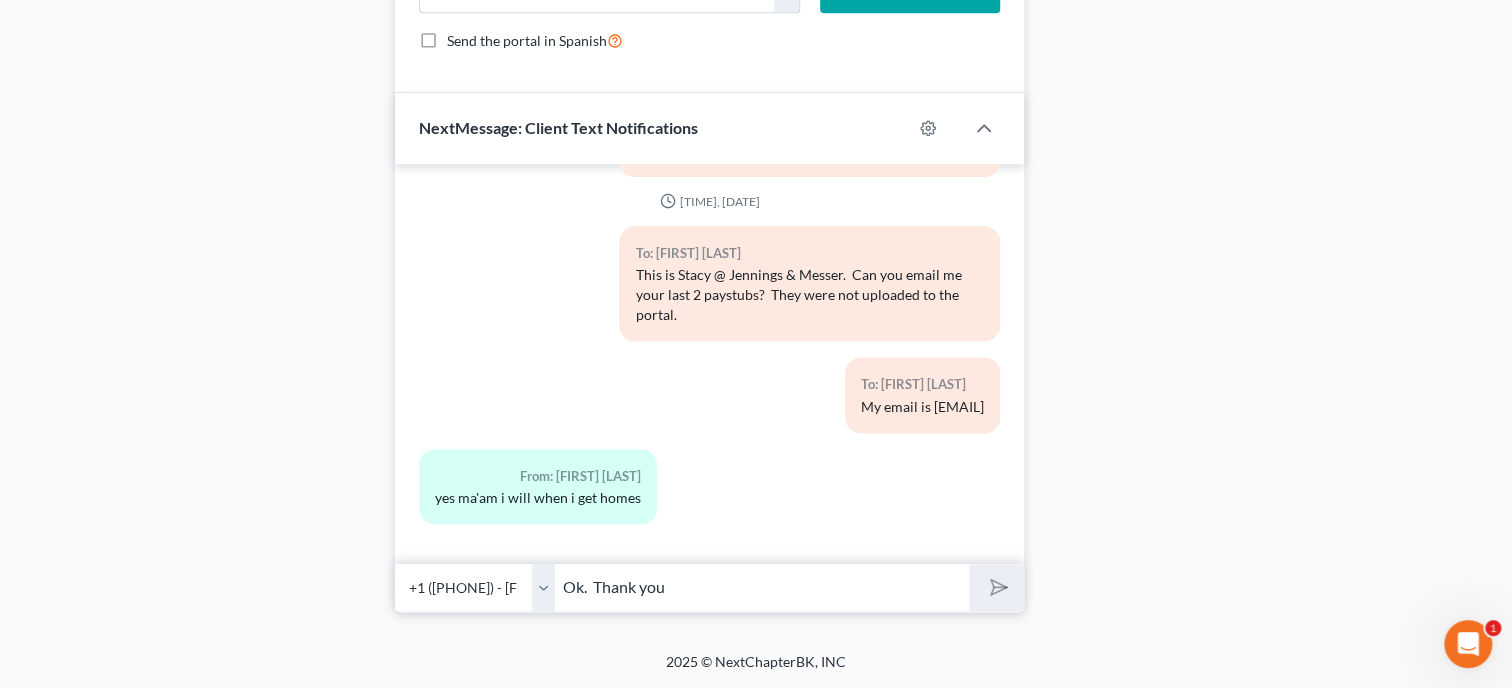 type 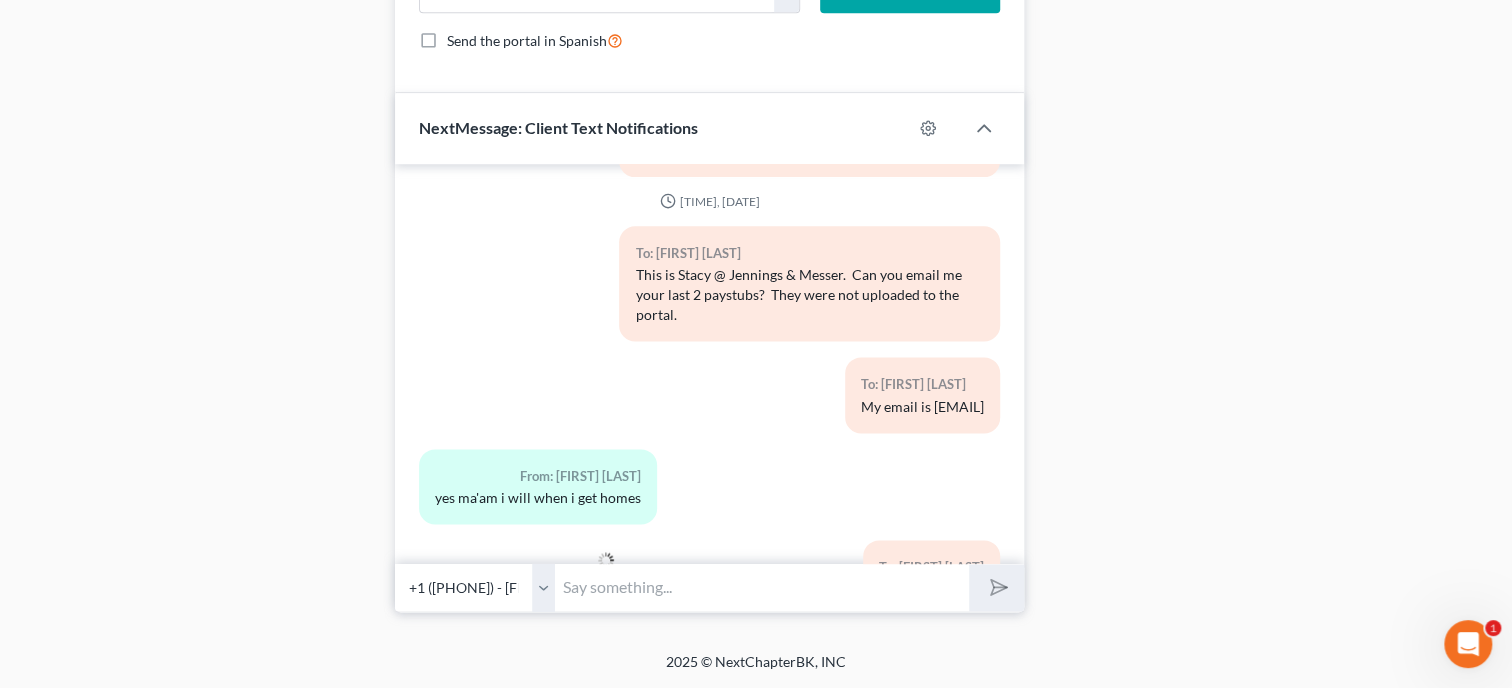 scroll, scrollTop: 507, scrollLeft: 0, axis: vertical 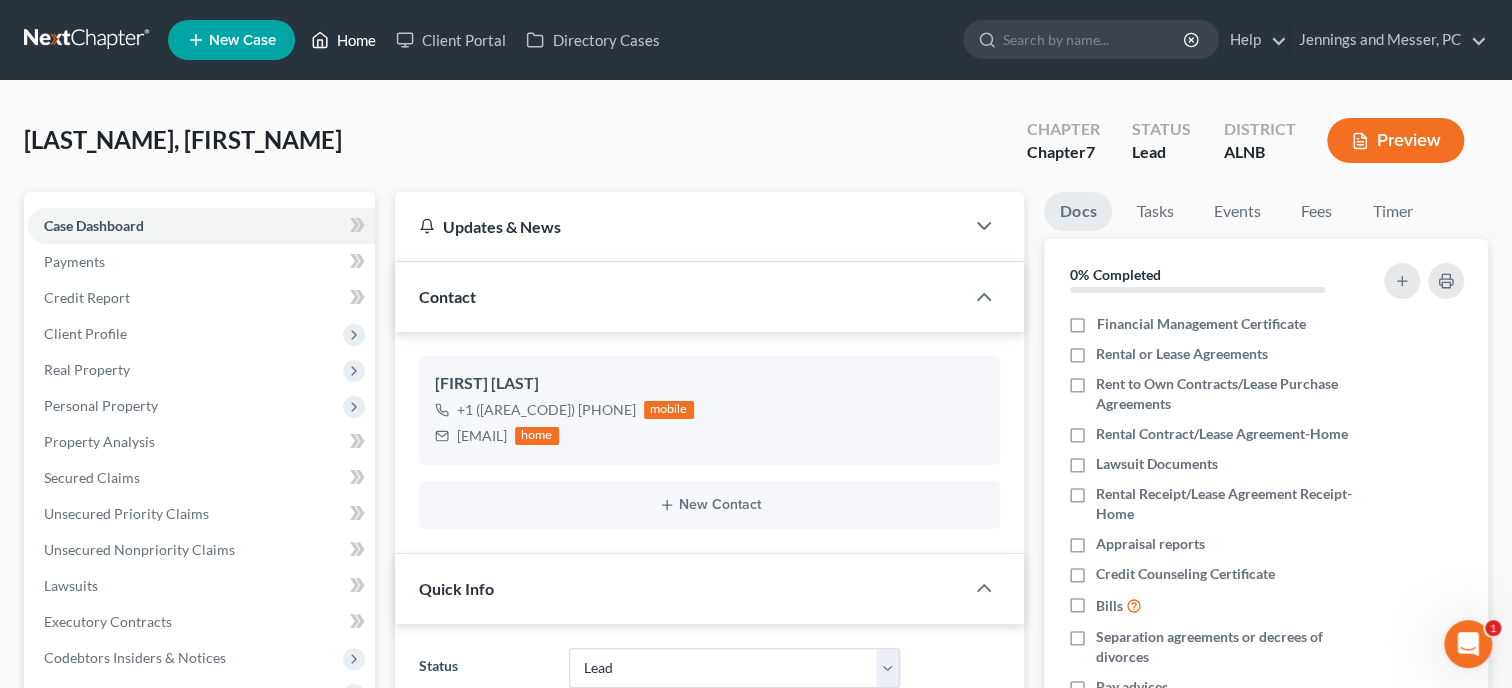 click on "Home" at bounding box center (343, 40) 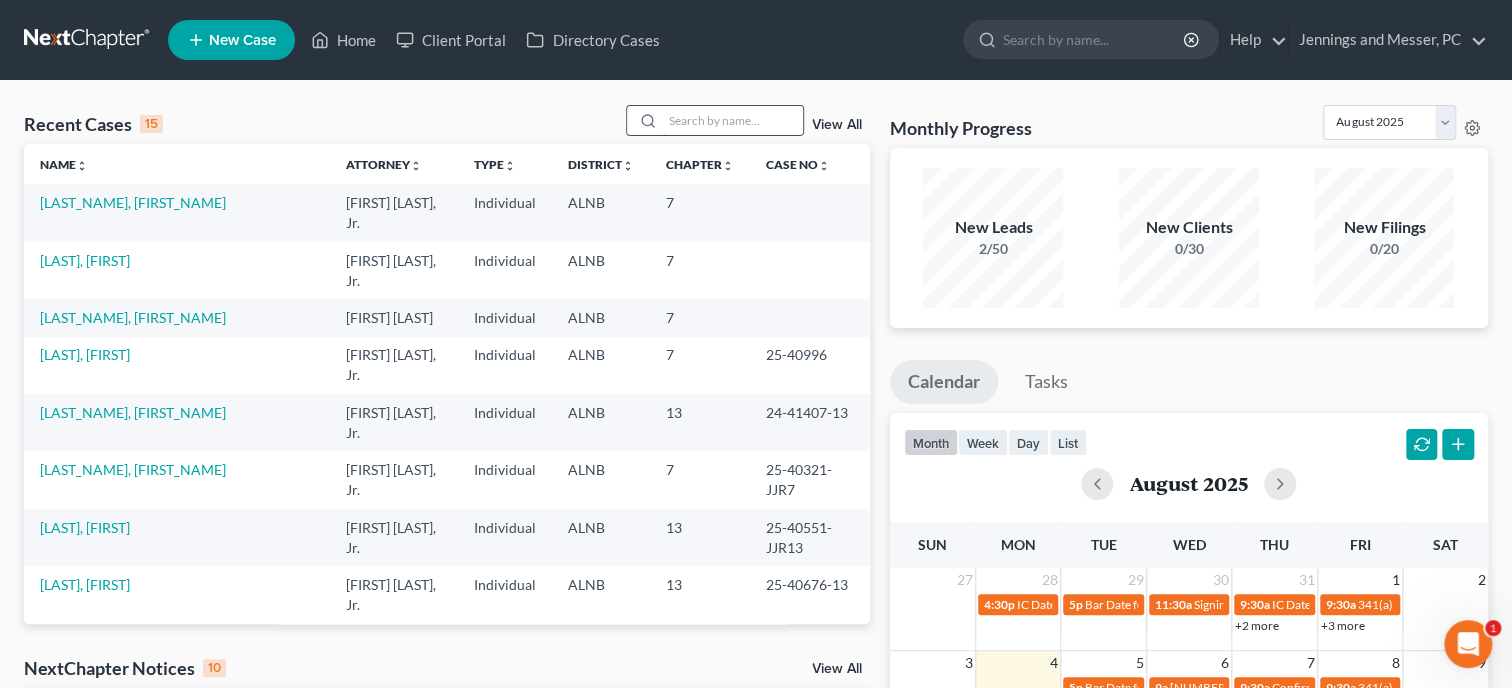 click at bounding box center [733, 120] 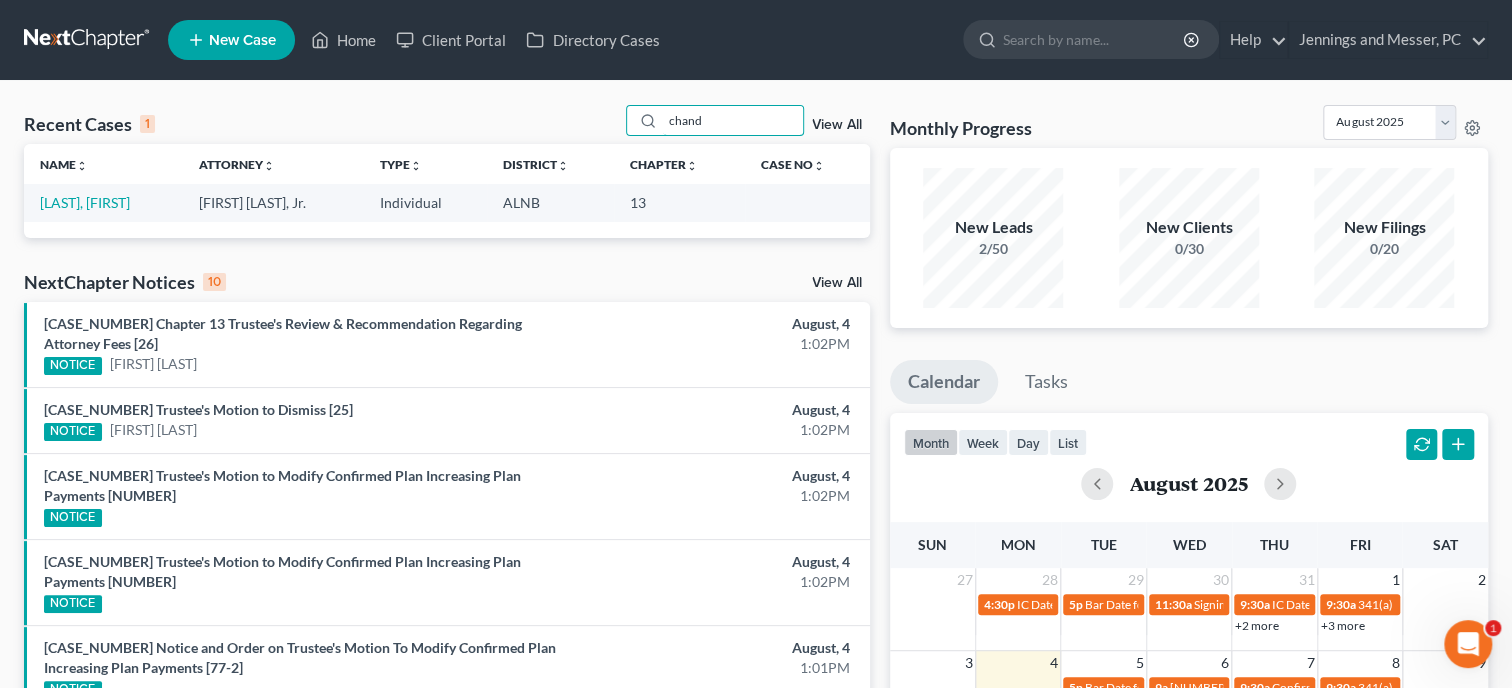 type on "chand" 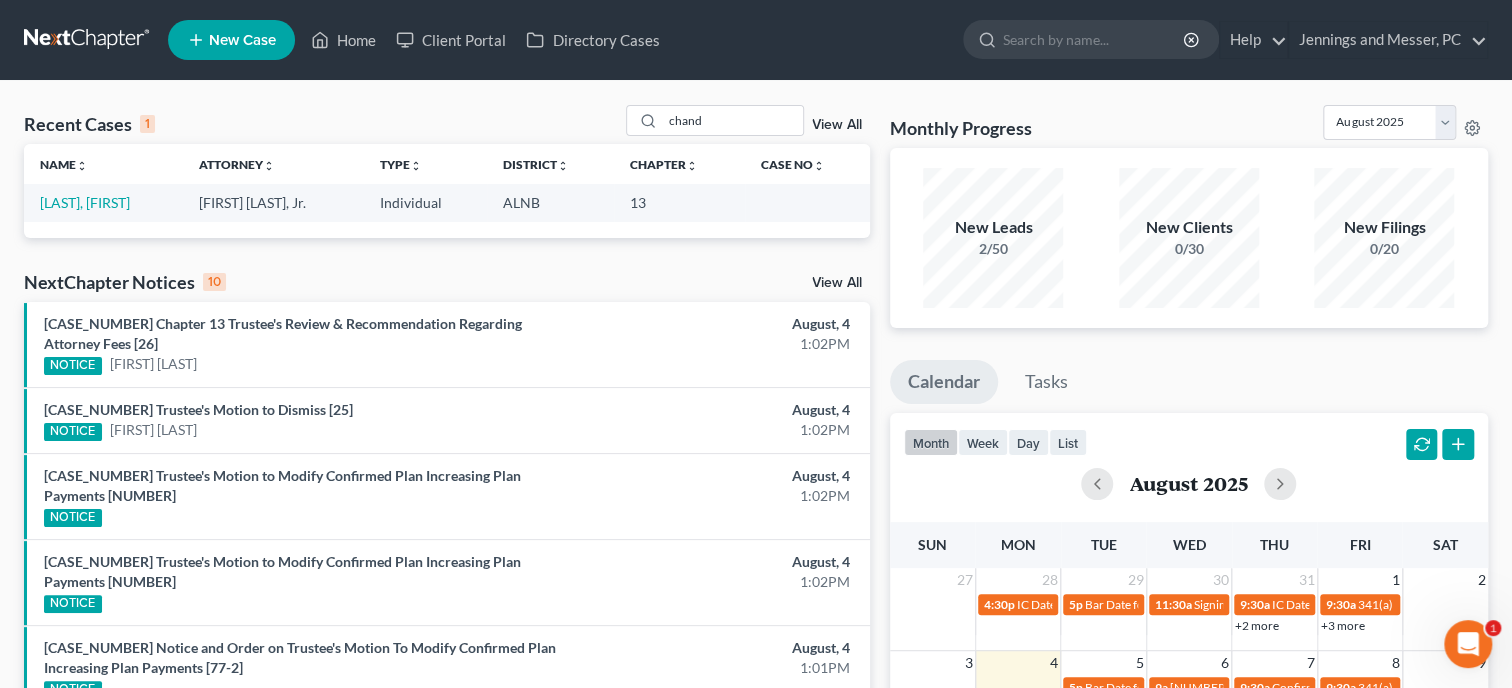 click on "View All" at bounding box center (837, 283) 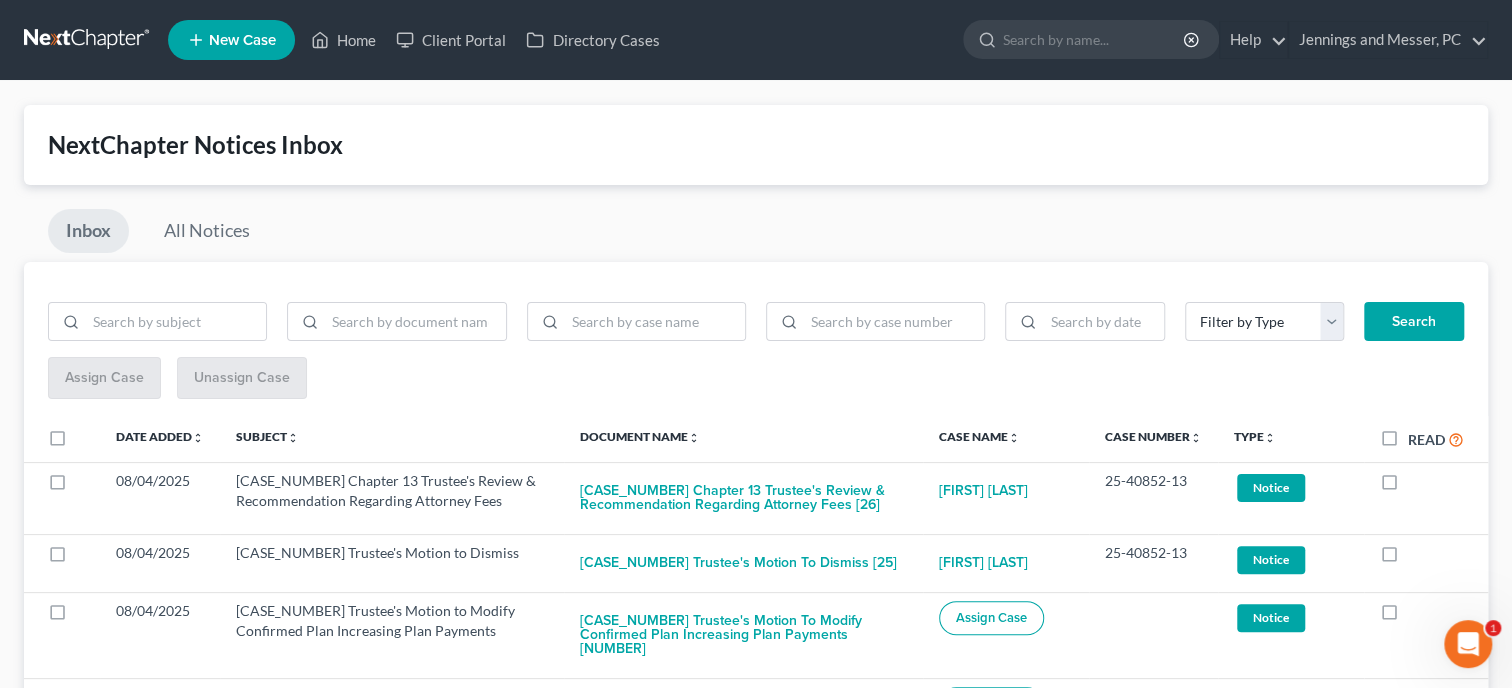 click on "Read" at bounding box center [1436, 439] 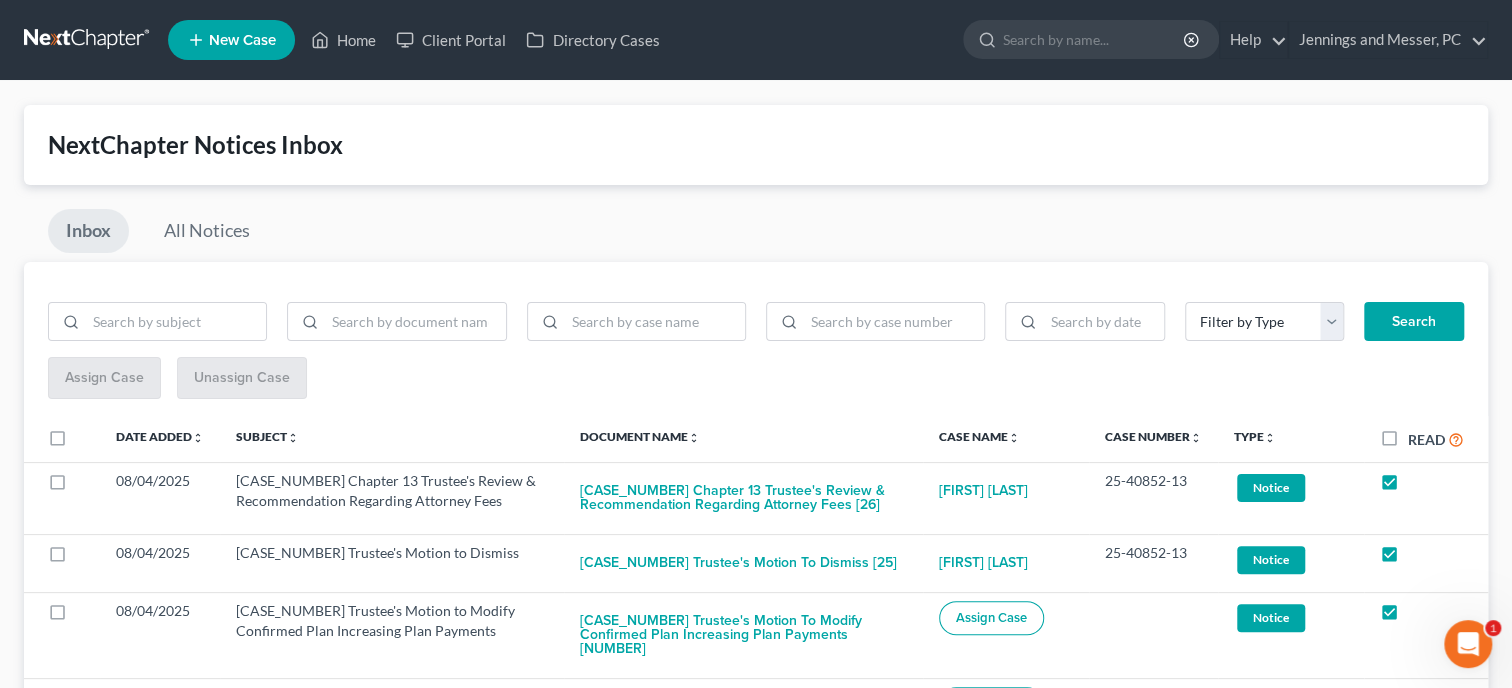 checkbox on "true" 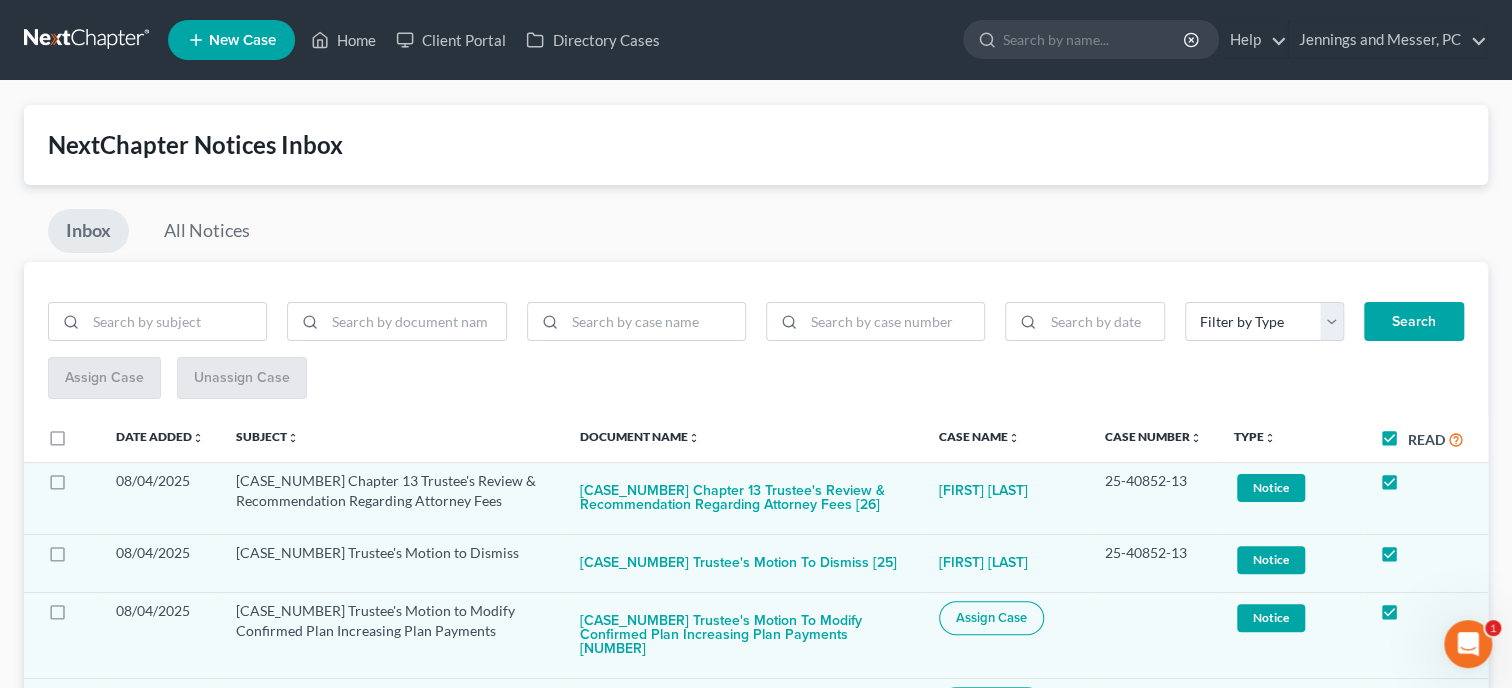 checkbox on "true" 